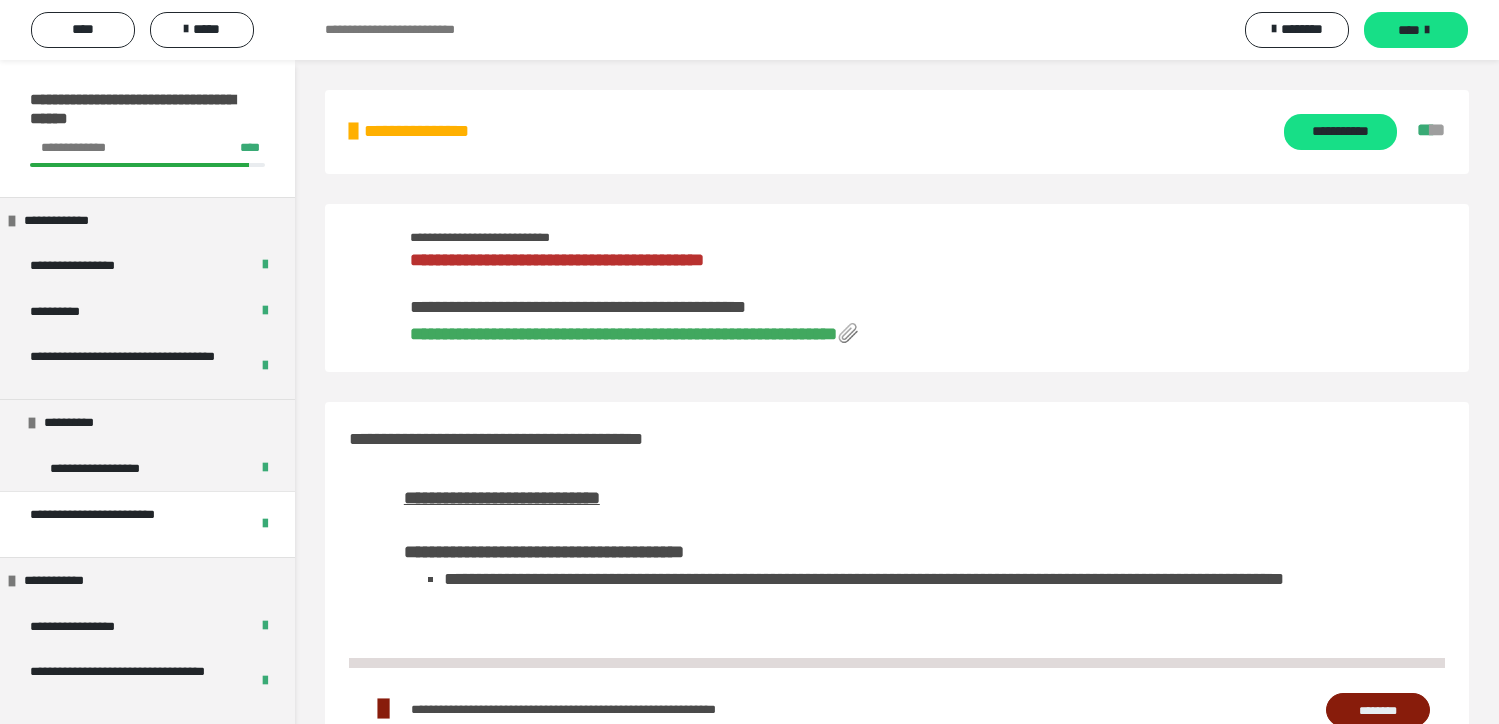 scroll, scrollTop: 398, scrollLeft: 0, axis: vertical 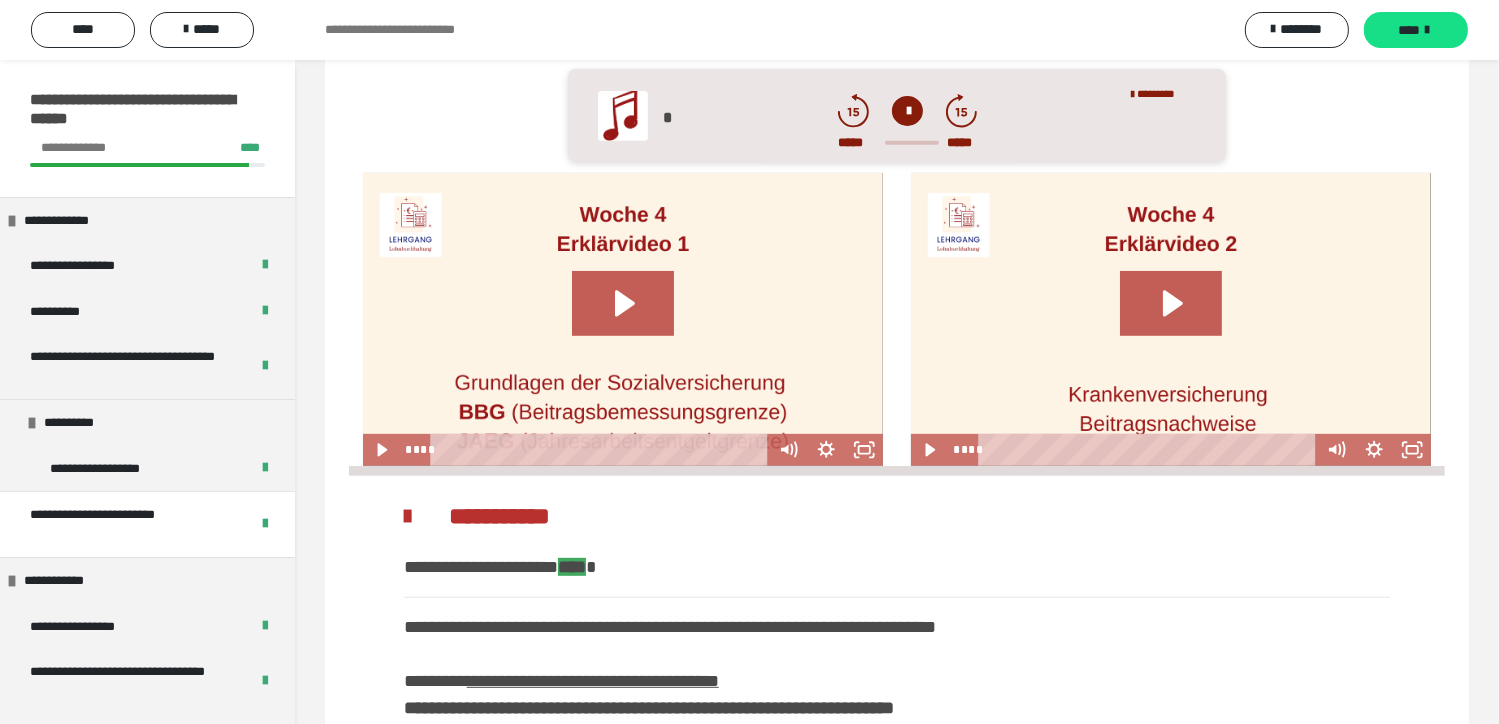 click on "**********" at bounding box center (897, 623) 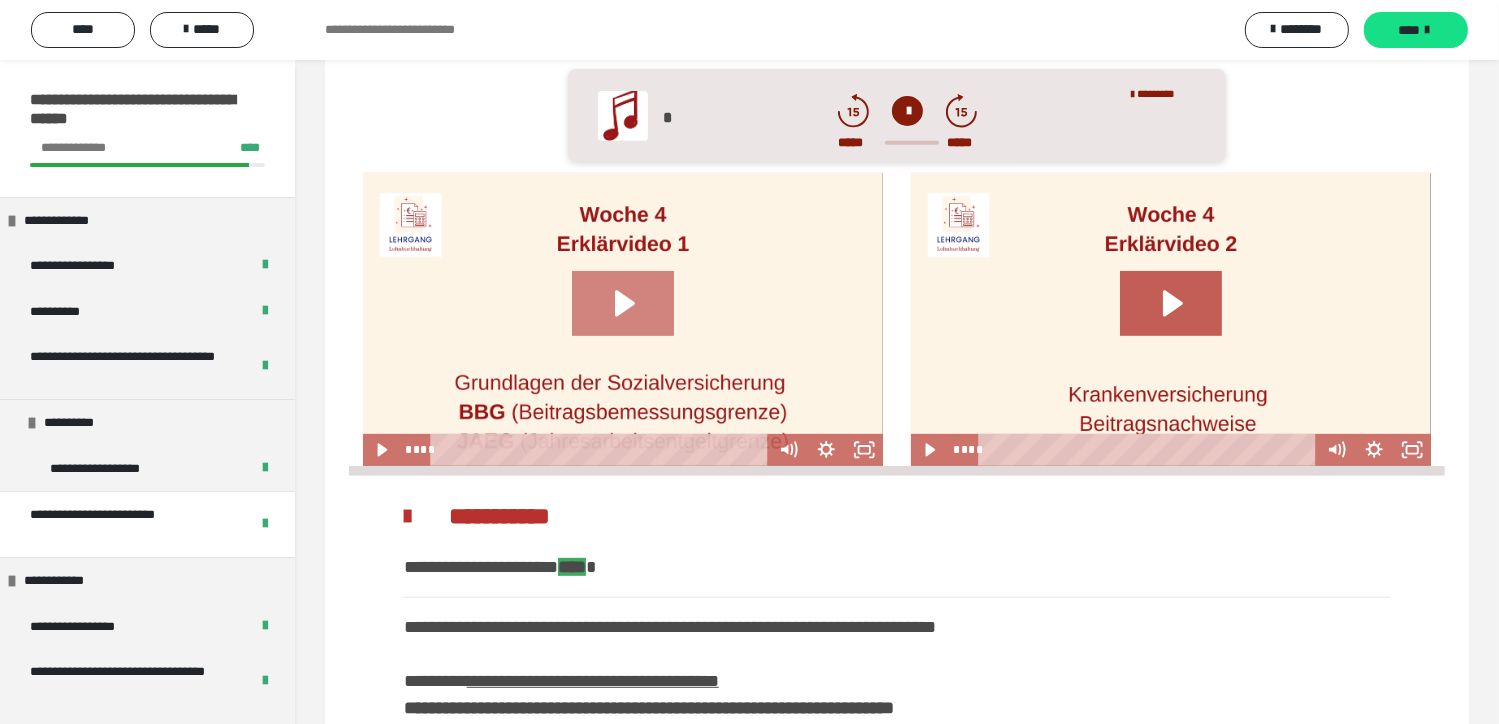 click 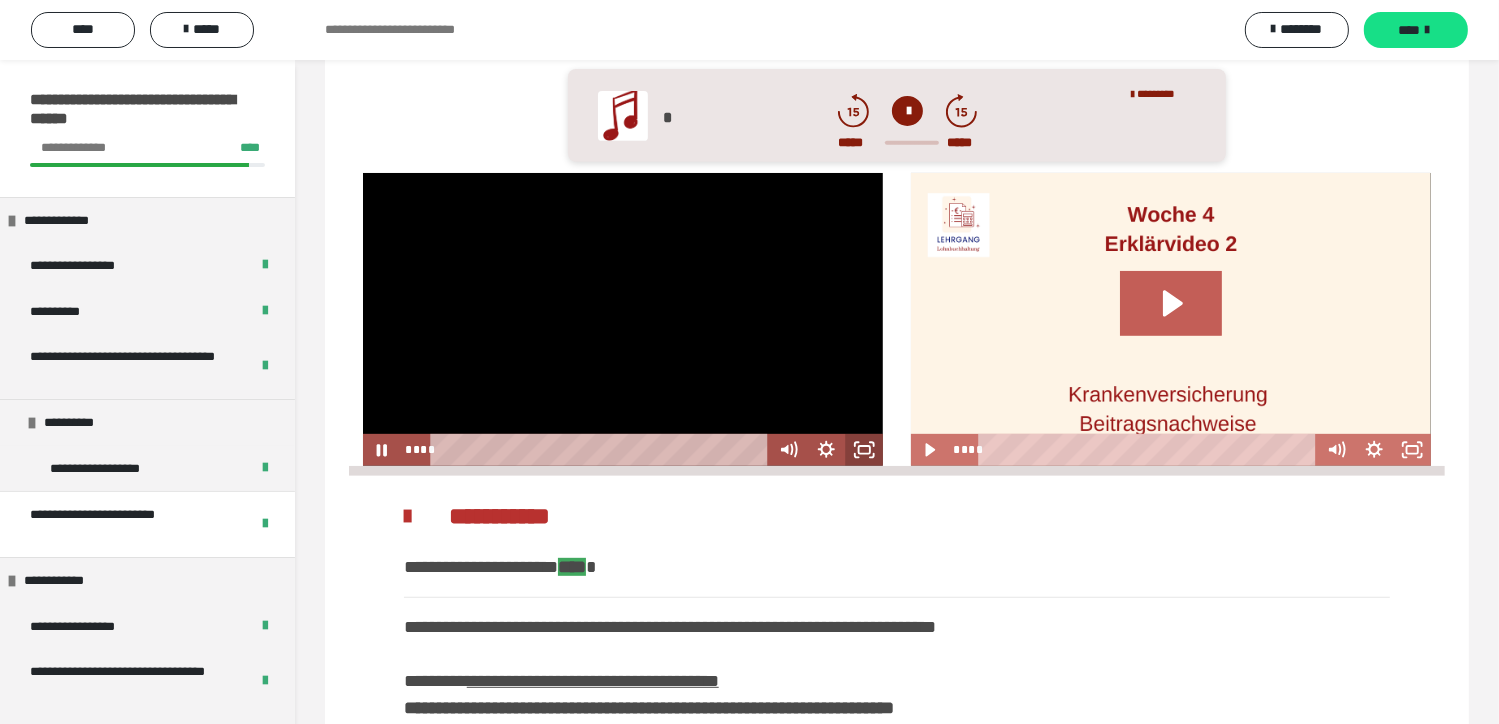 click 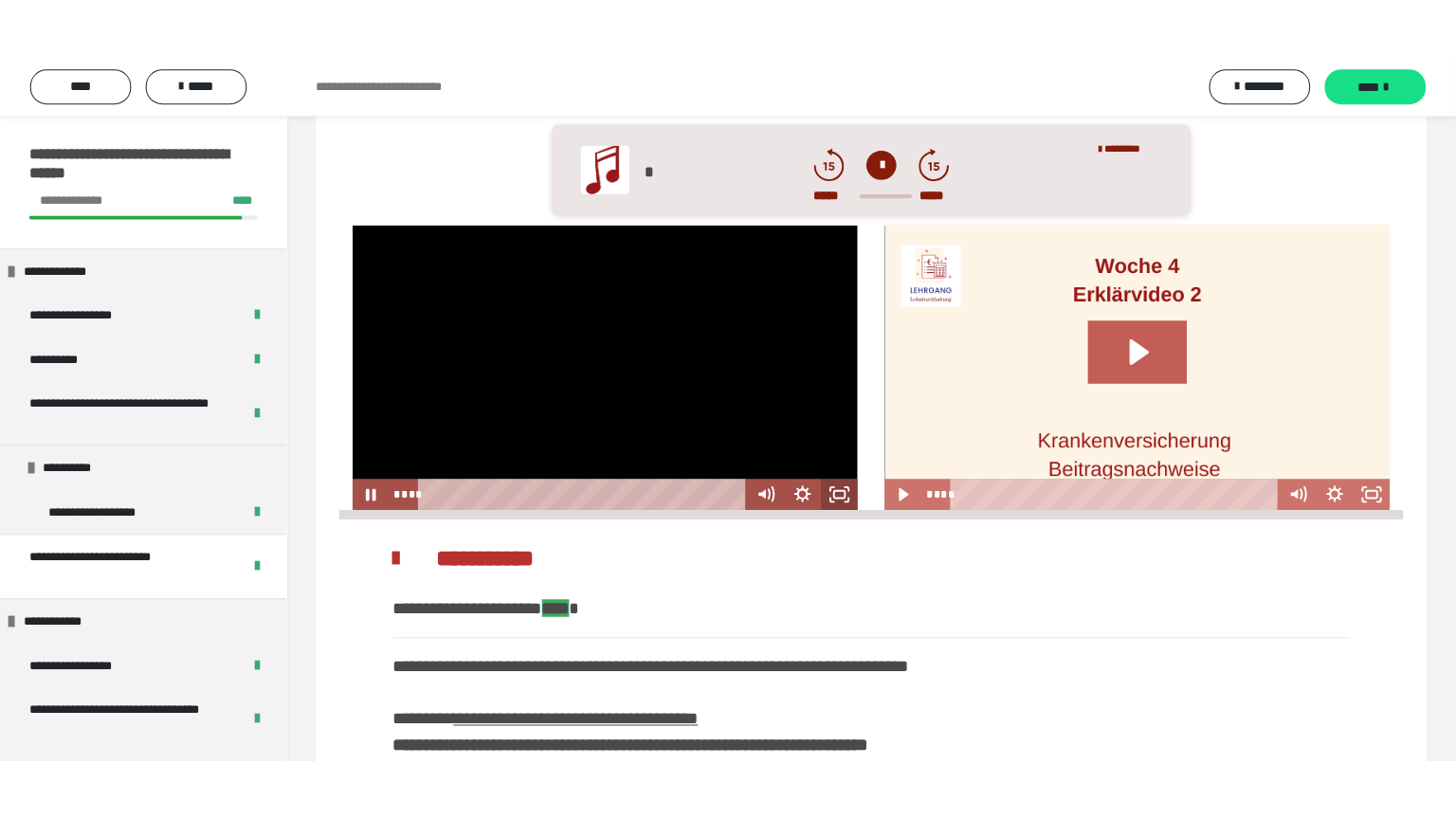 scroll, scrollTop: 732, scrollLeft: 0, axis: vertical 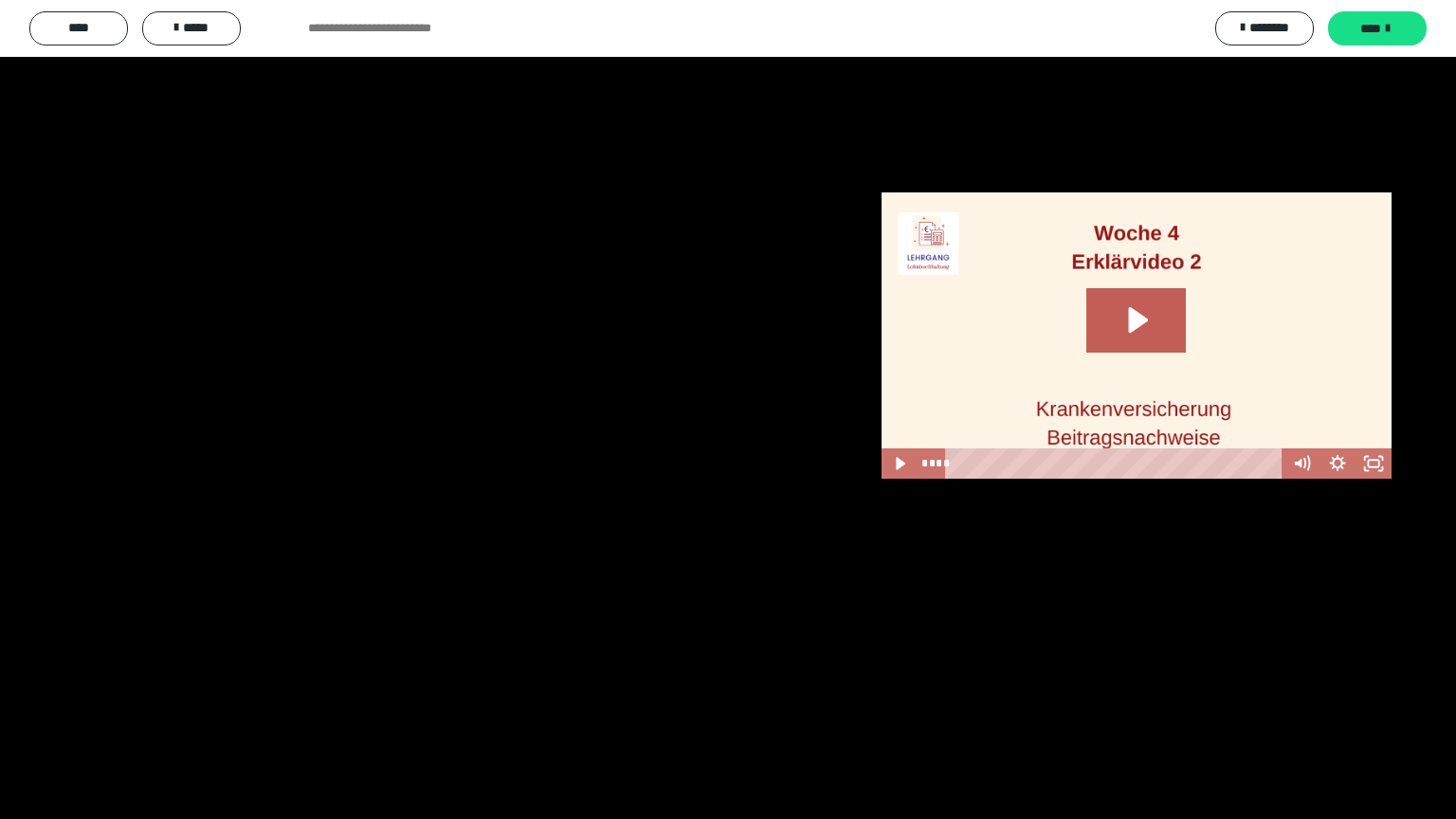 type 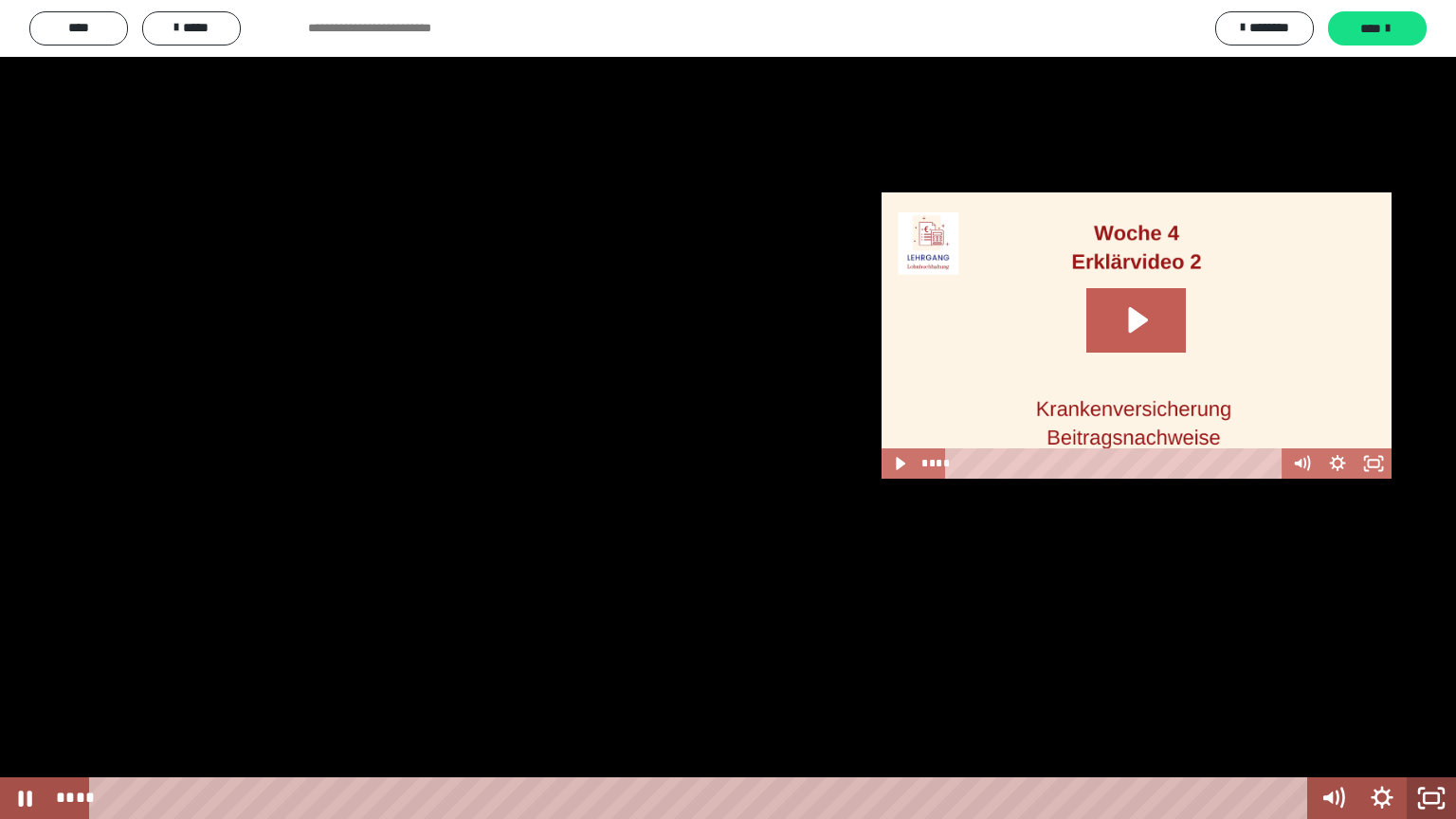 click 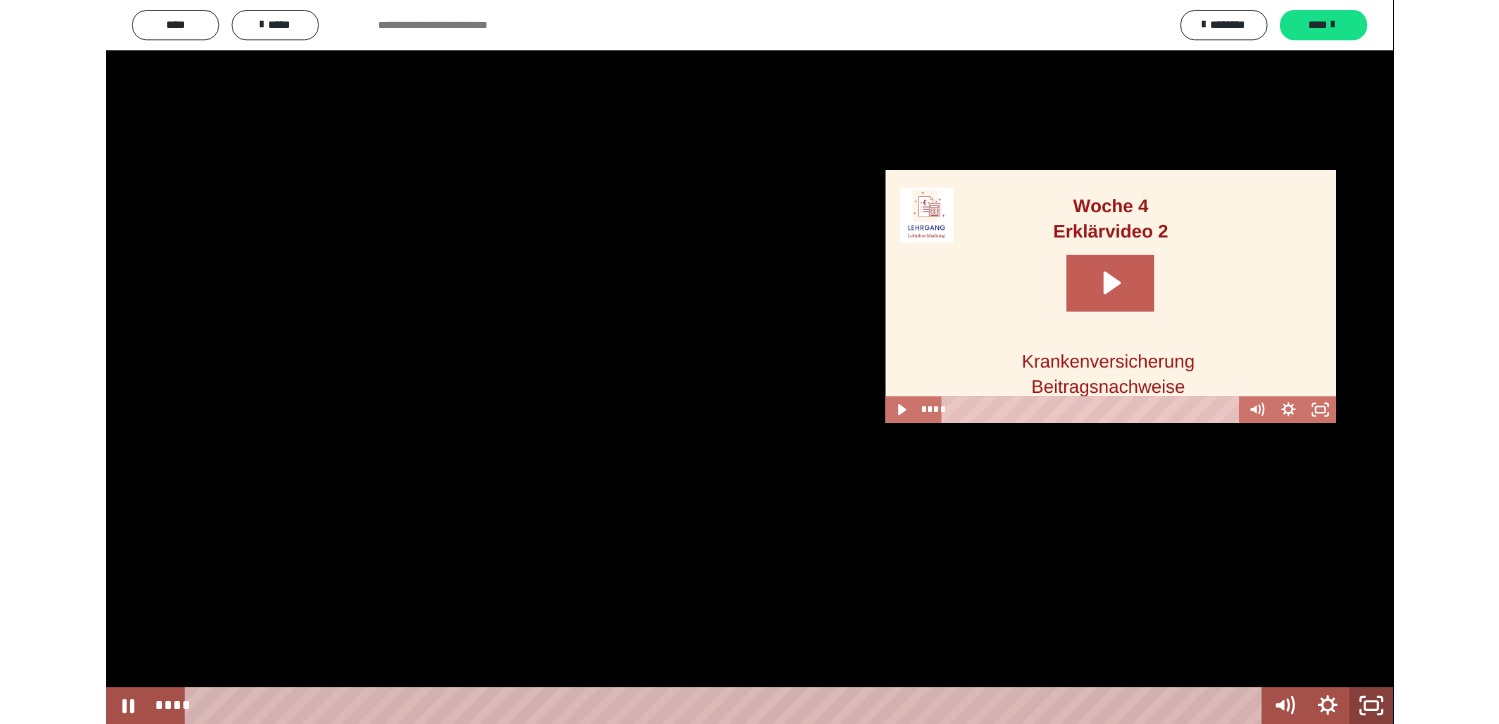 scroll, scrollTop: 767, scrollLeft: 0, axis: vertical 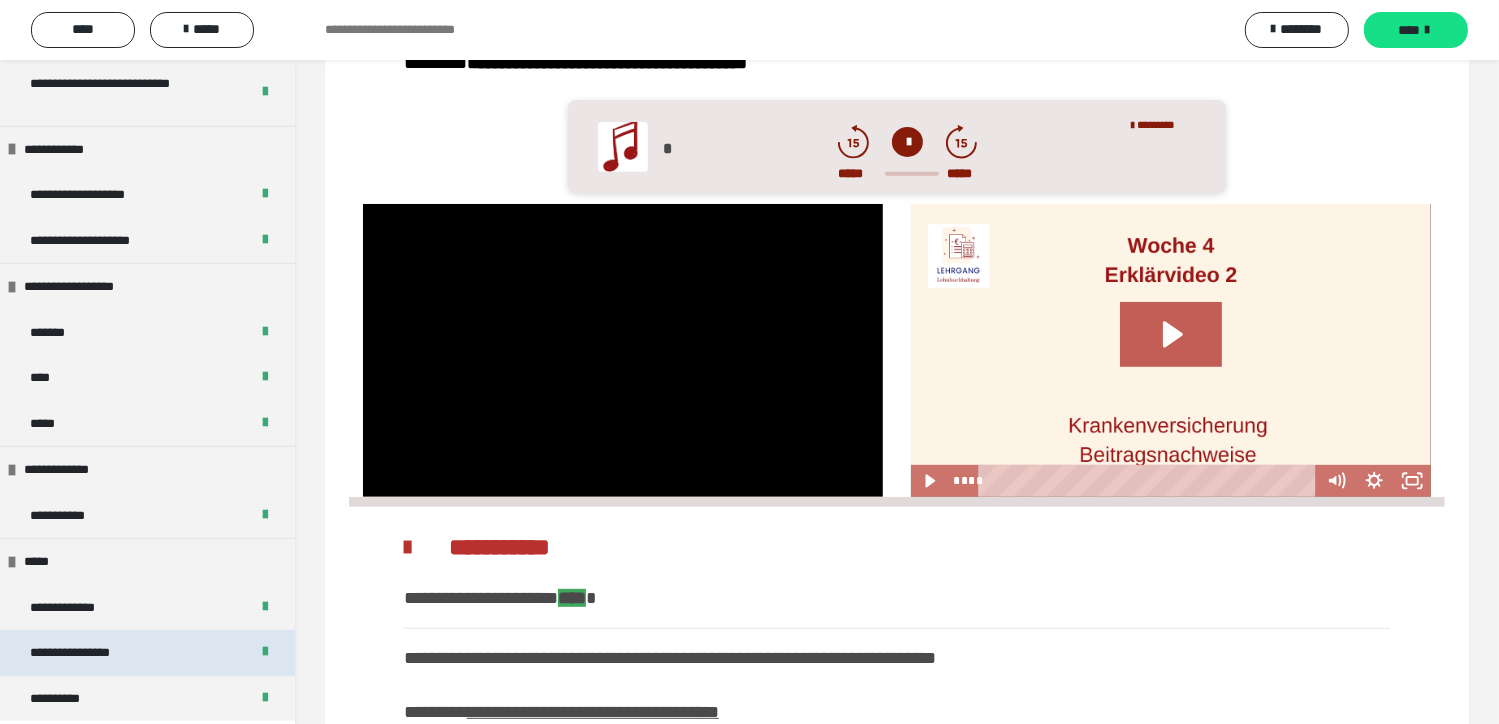click on "**********" at bounding box center [88, 653] 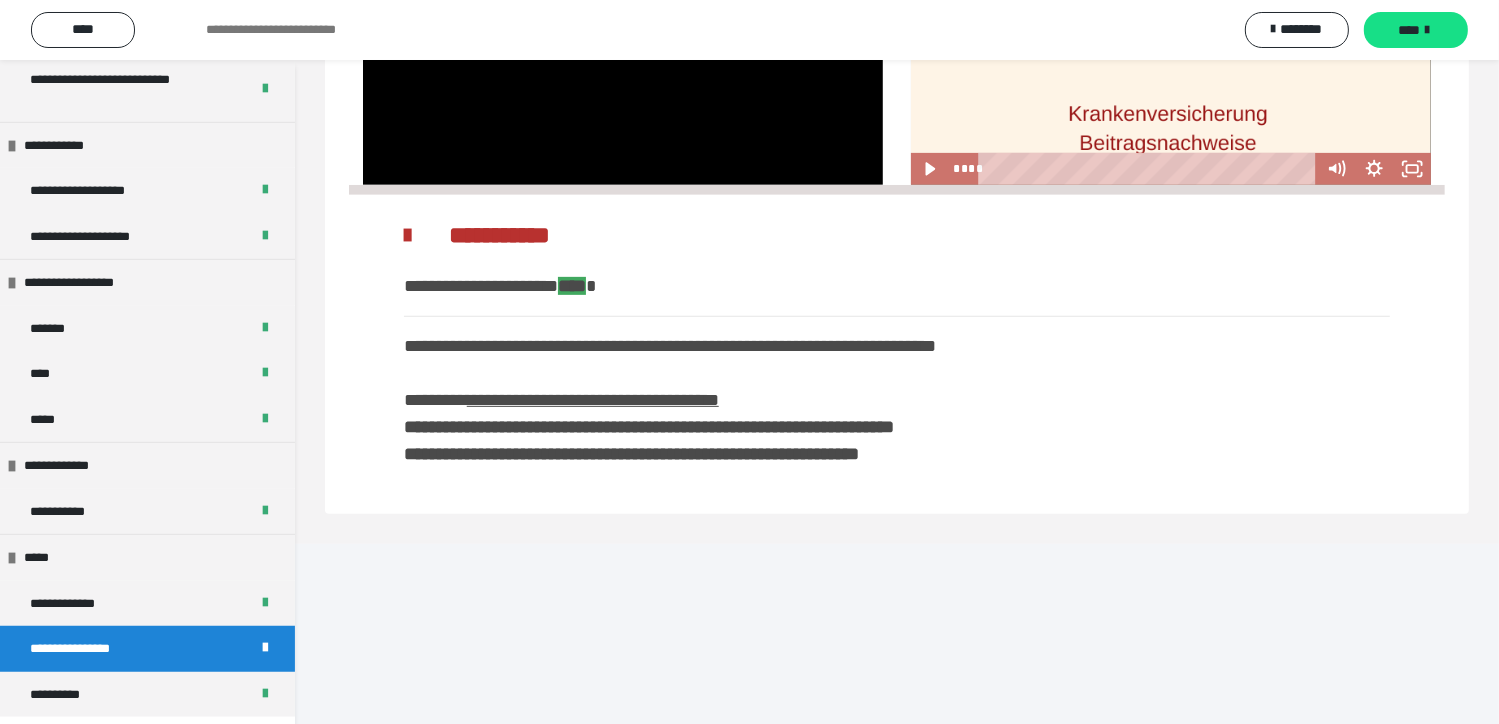 scroll, scrollTop: 456, scrollLeft: 0, axis: vertical 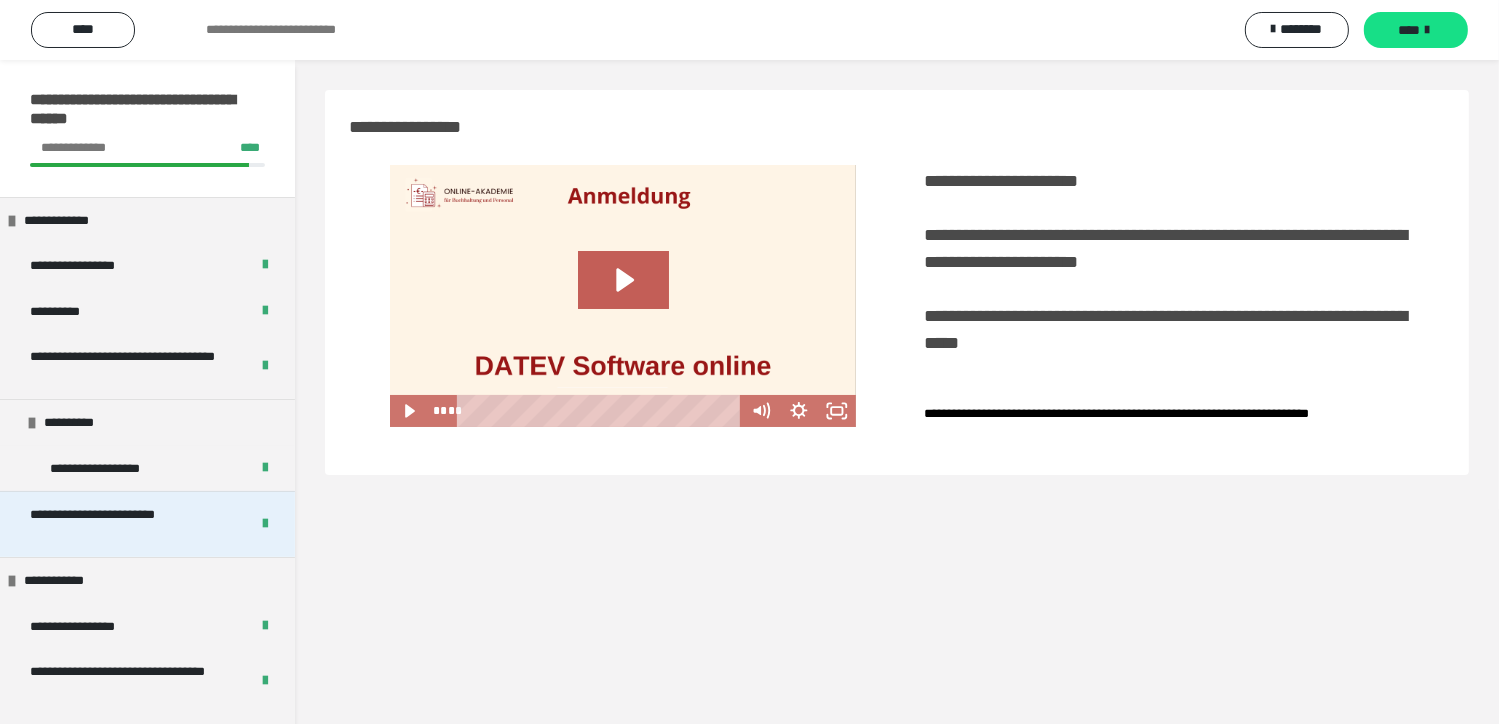 click on "**********" at bounding box center (124, 524) 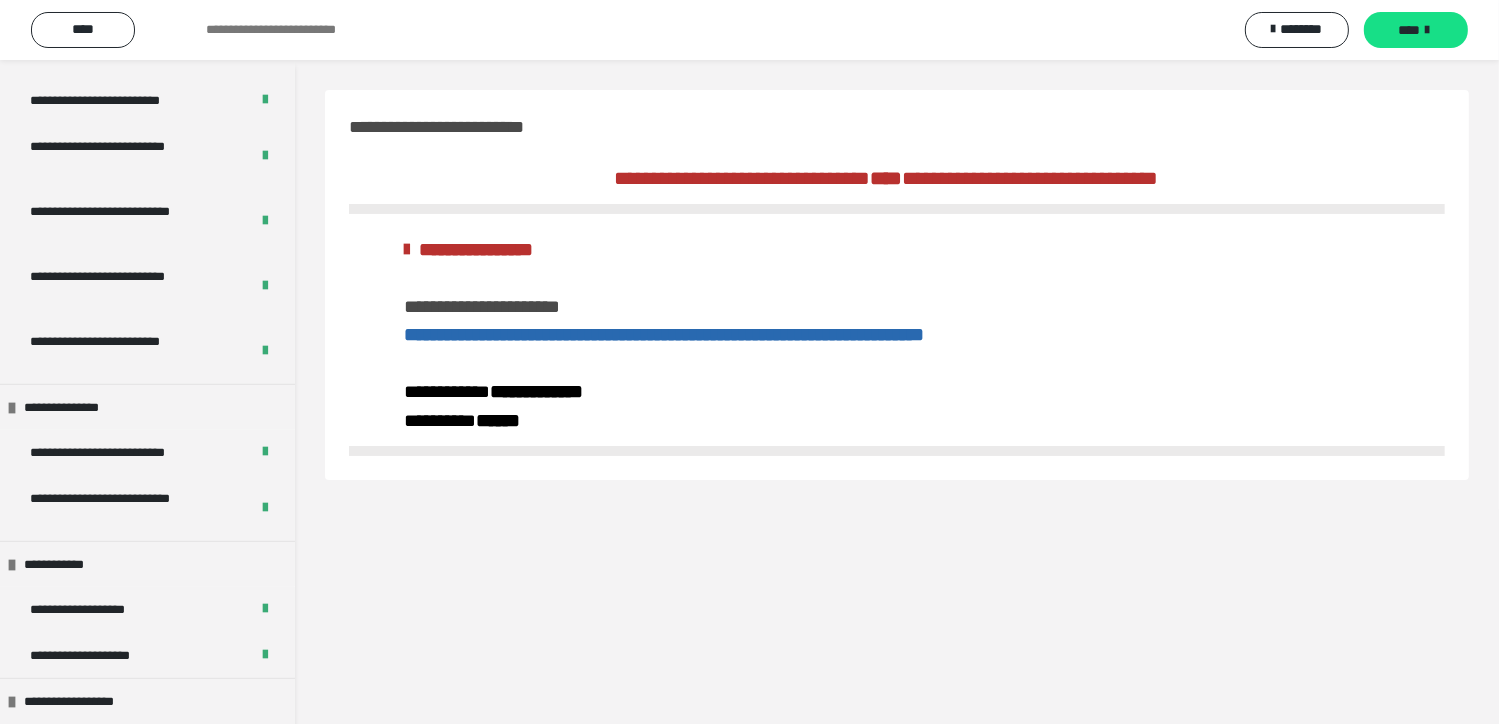 scroll, scrollTop: 900, scrollLeft: 0, axis: vertical 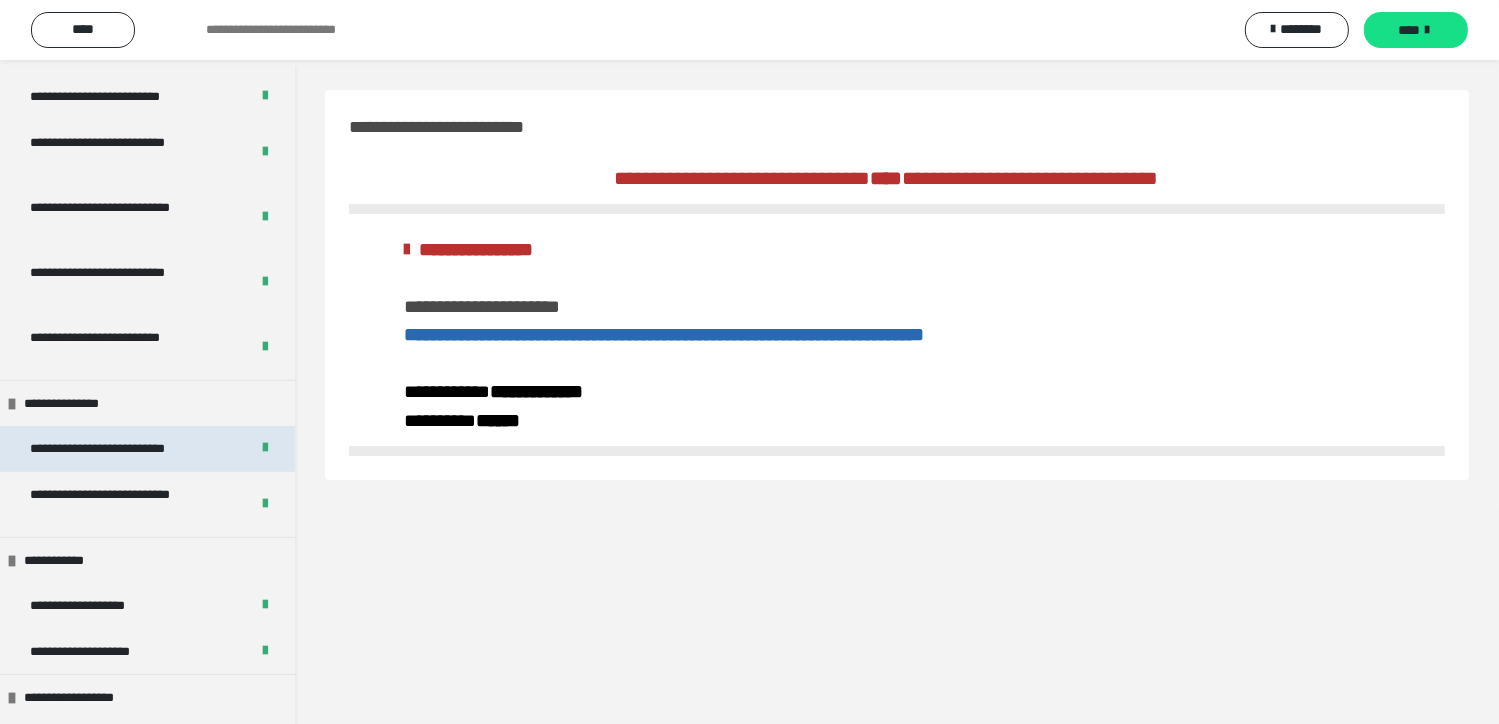 click on "**********" at bounding box center (122, 449) 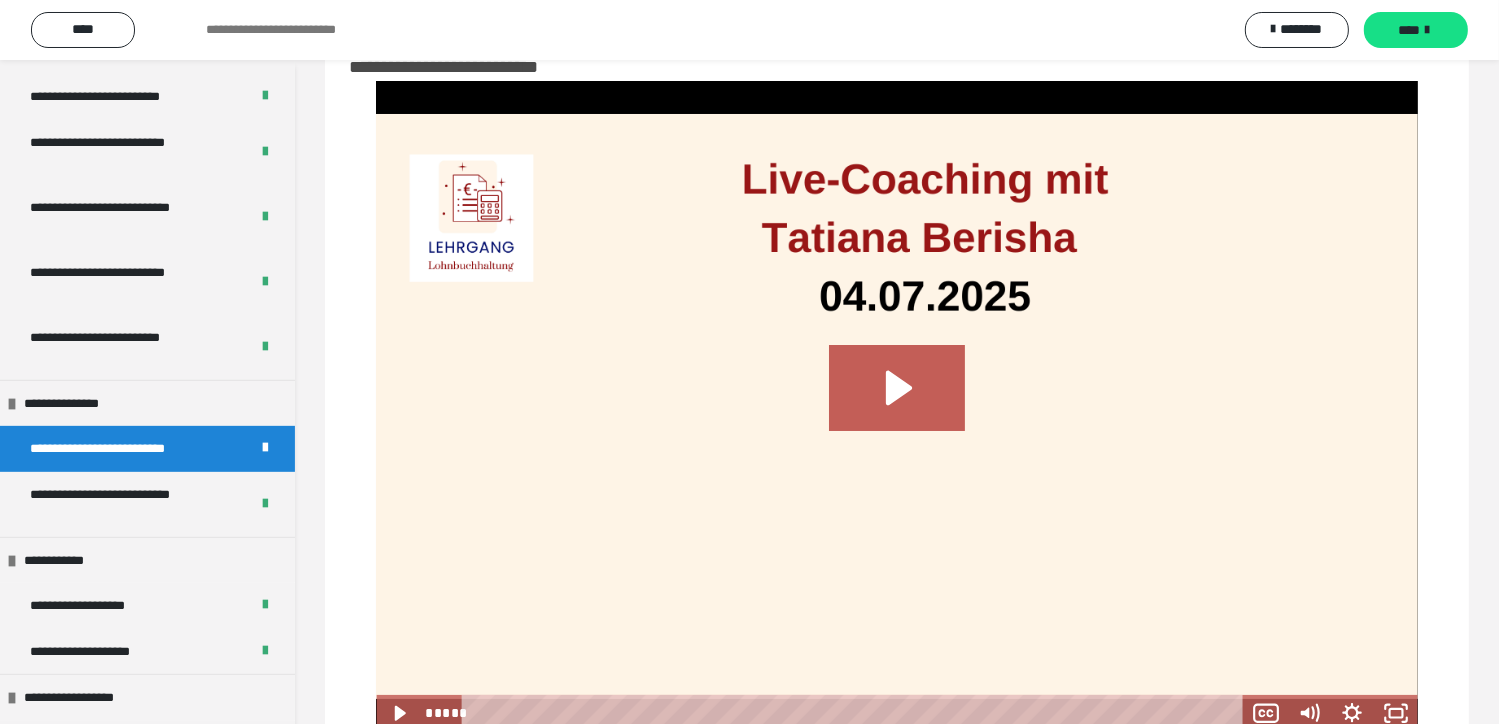 scroll, scrollTop: 121, scrollLeft: 0, axis: vertical 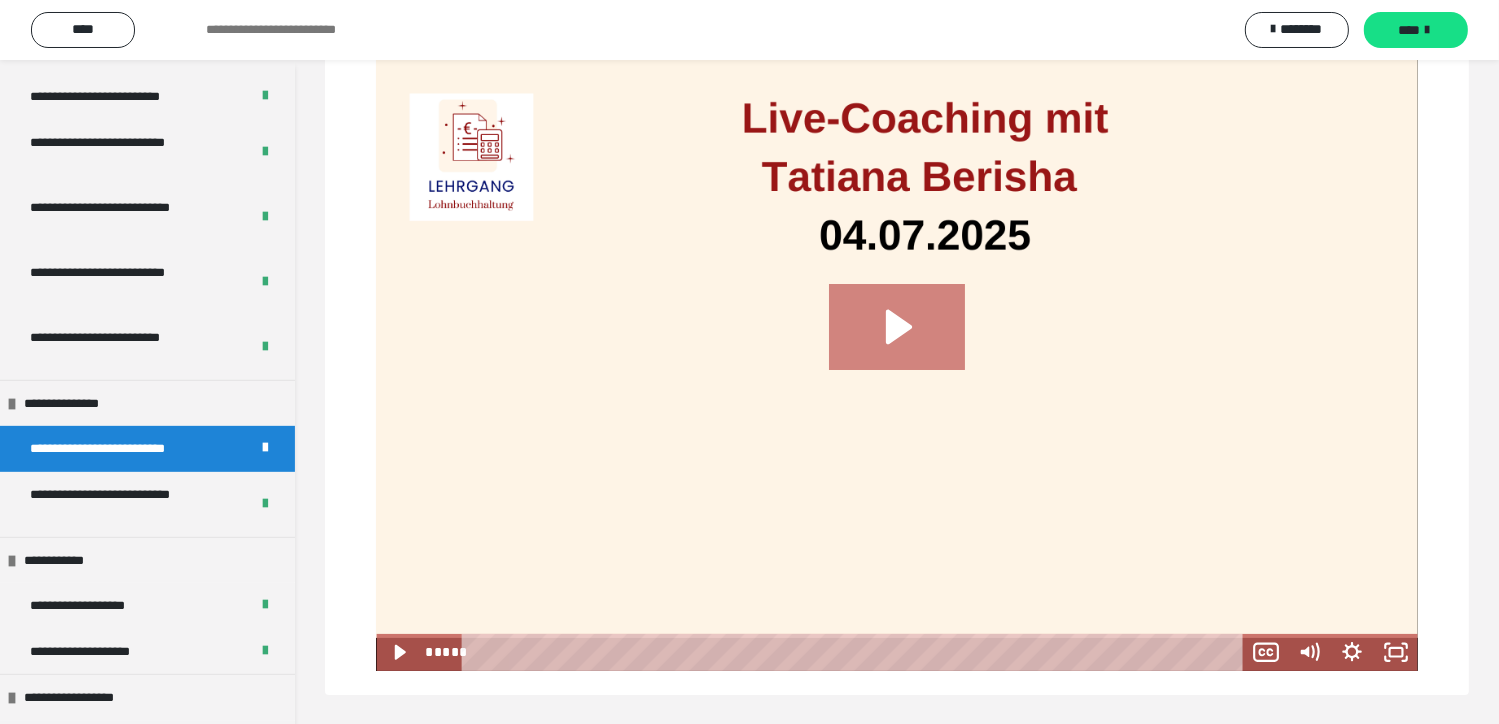click 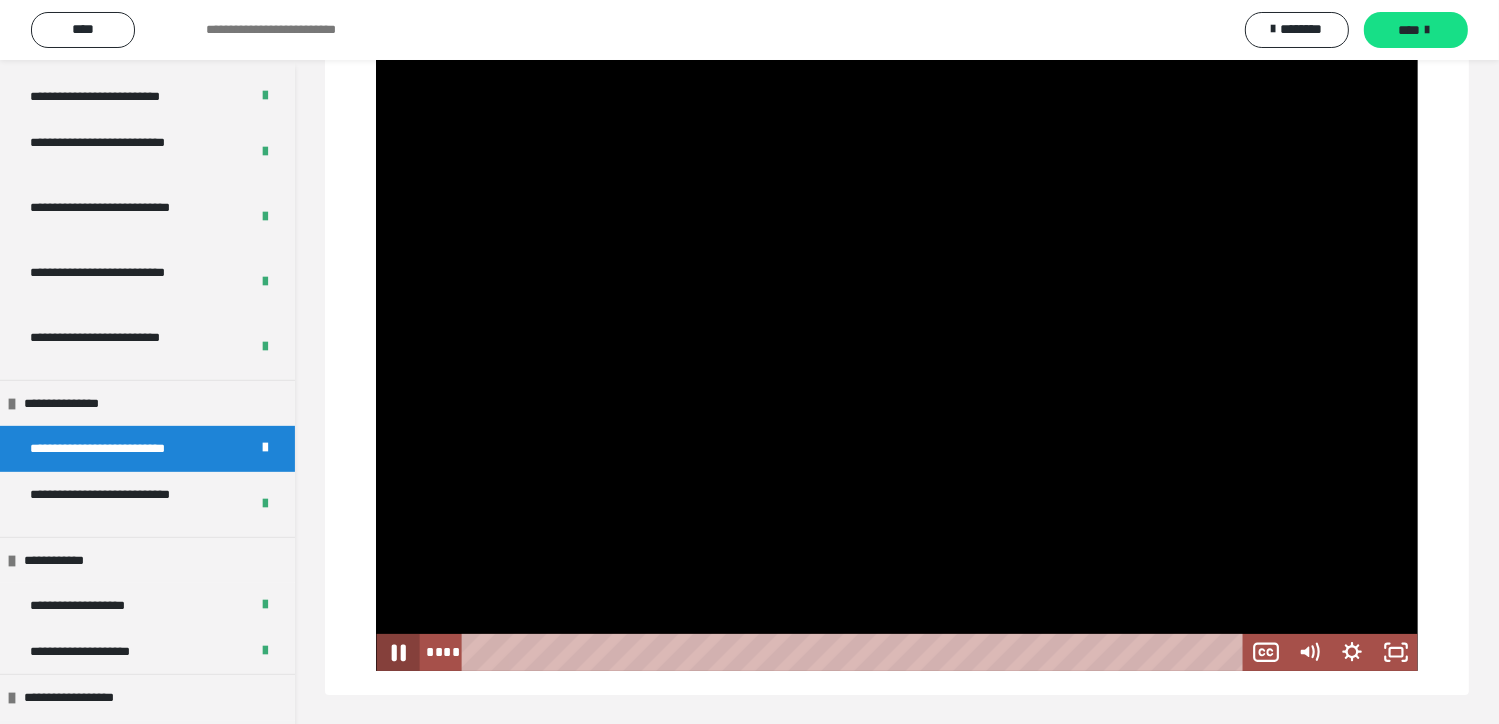 click 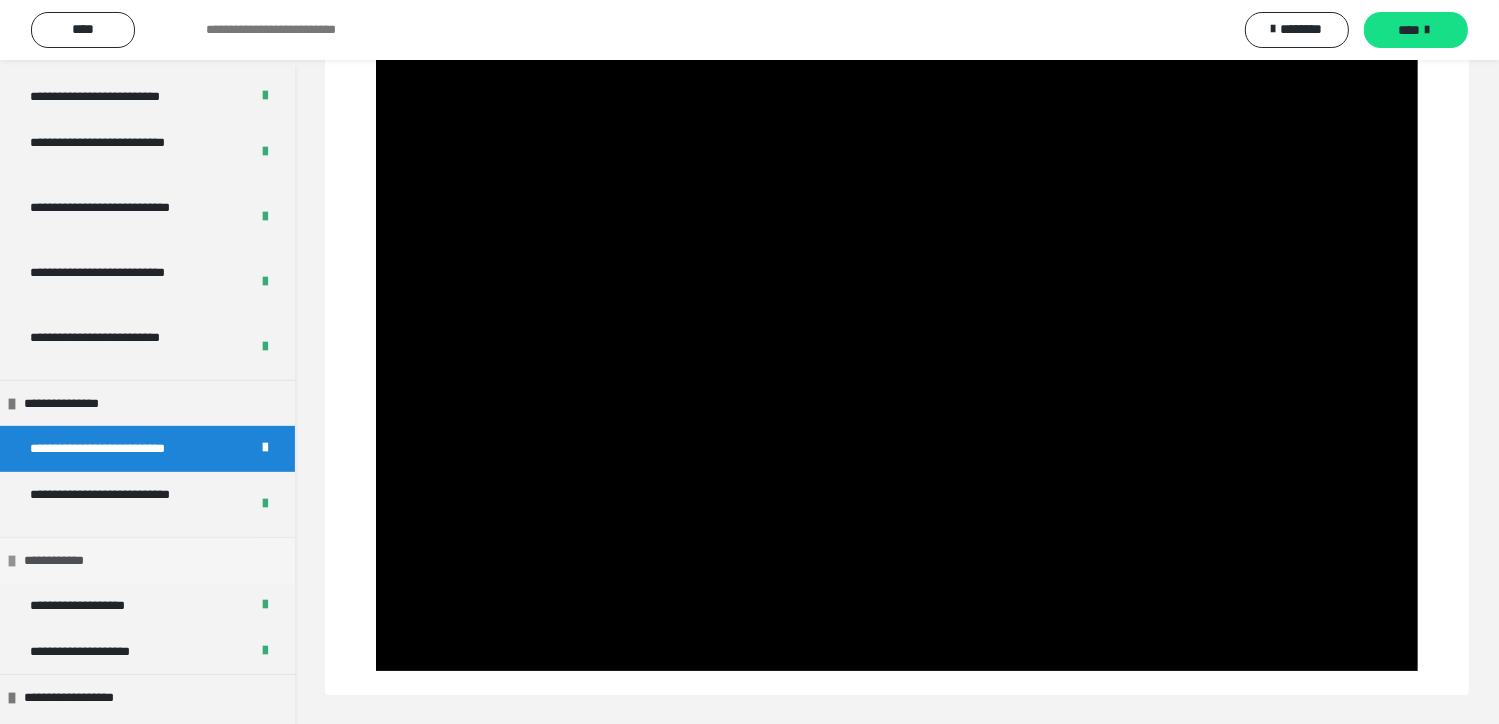 scroll, scrollTop: 1100, scrollLeft: 0, axis: vertical 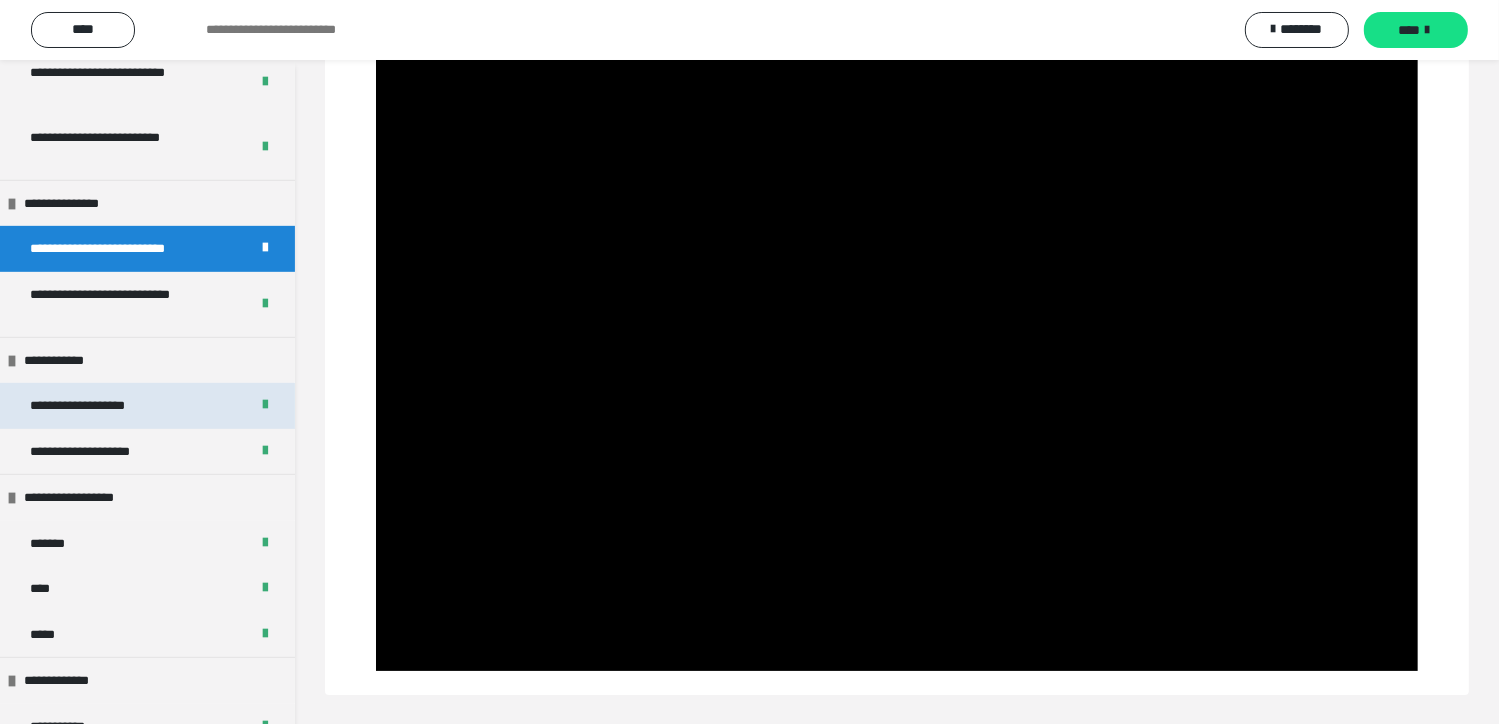 click on "**********" at bounding box center (89, 406) 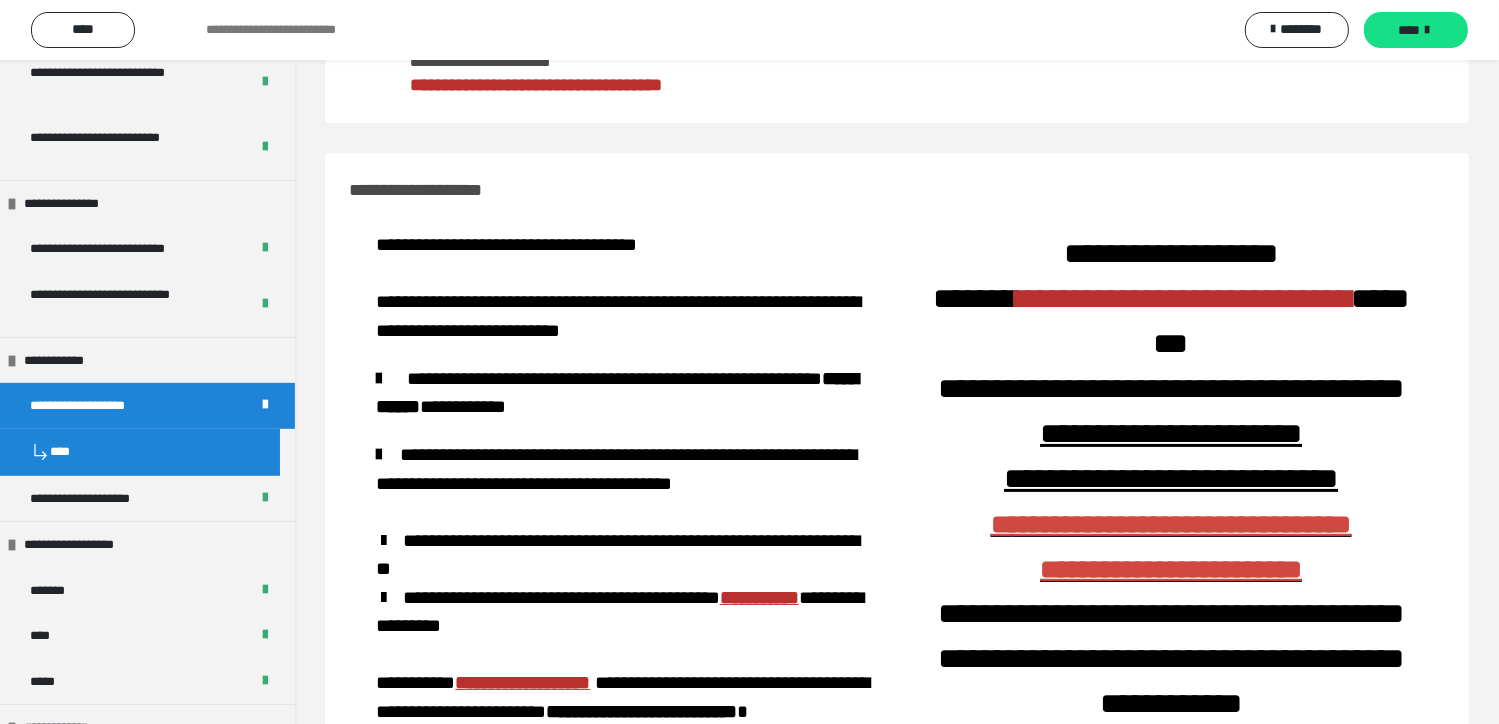scroll, scrollTop: 0, scrollLeft: 0, axis: both 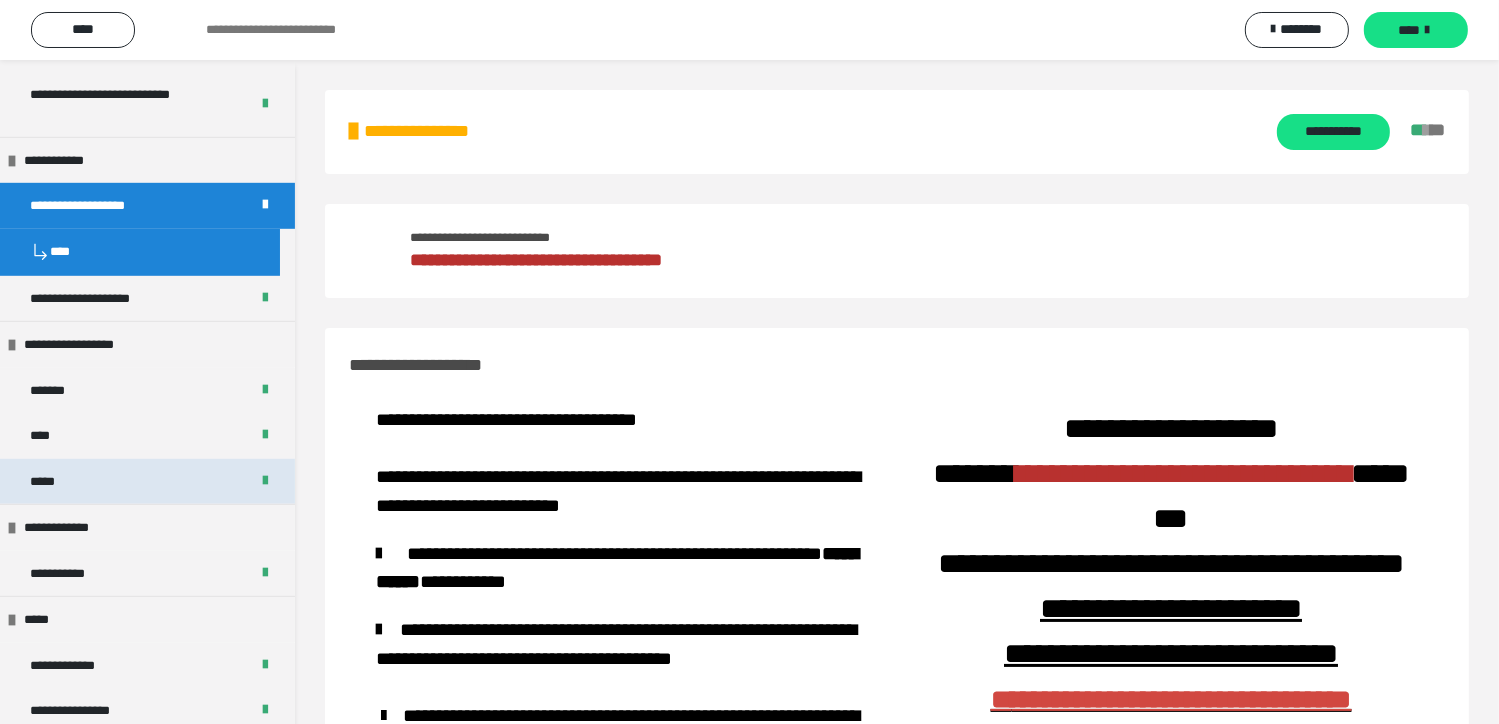 click on "*****" at bounding box center [147, 482] 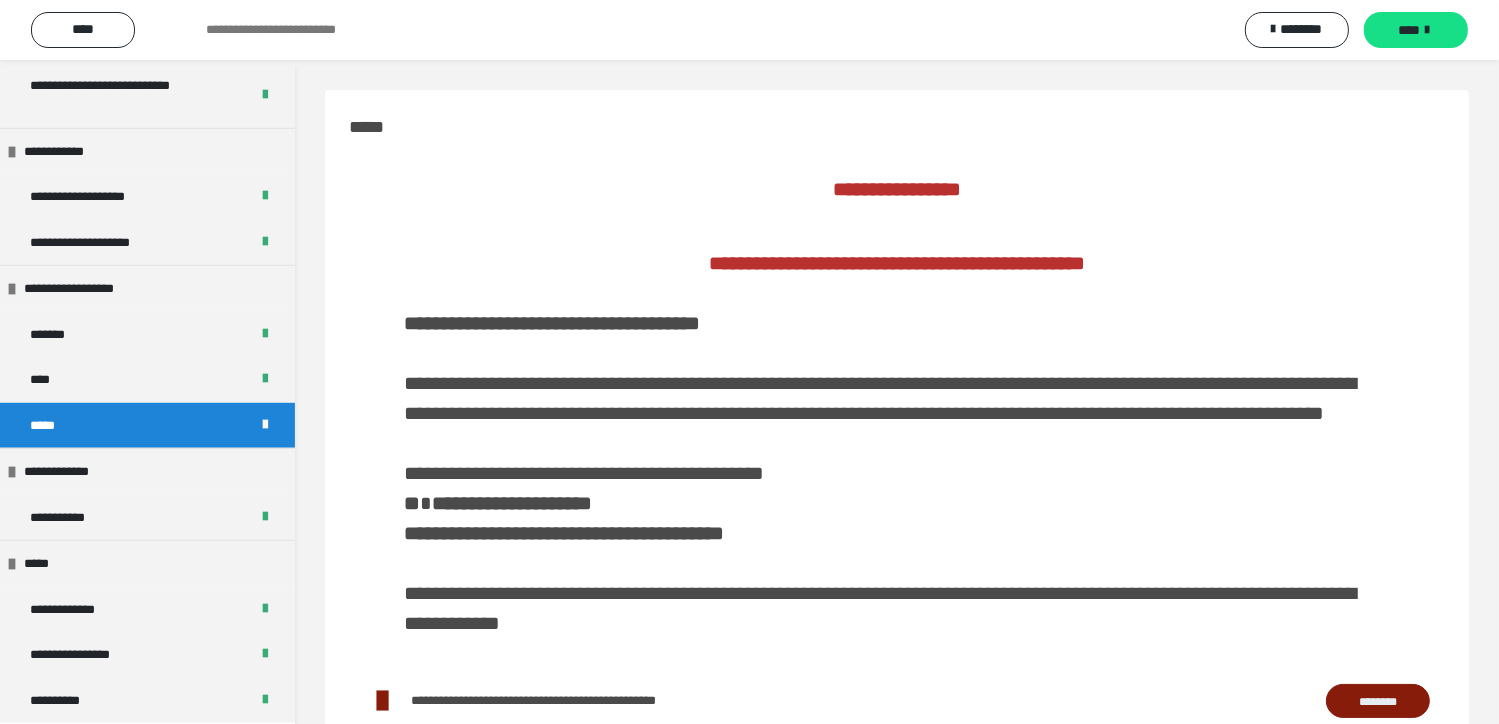 scroll, scrollTop: 1312, scrollLeft: 0, axis: vertical 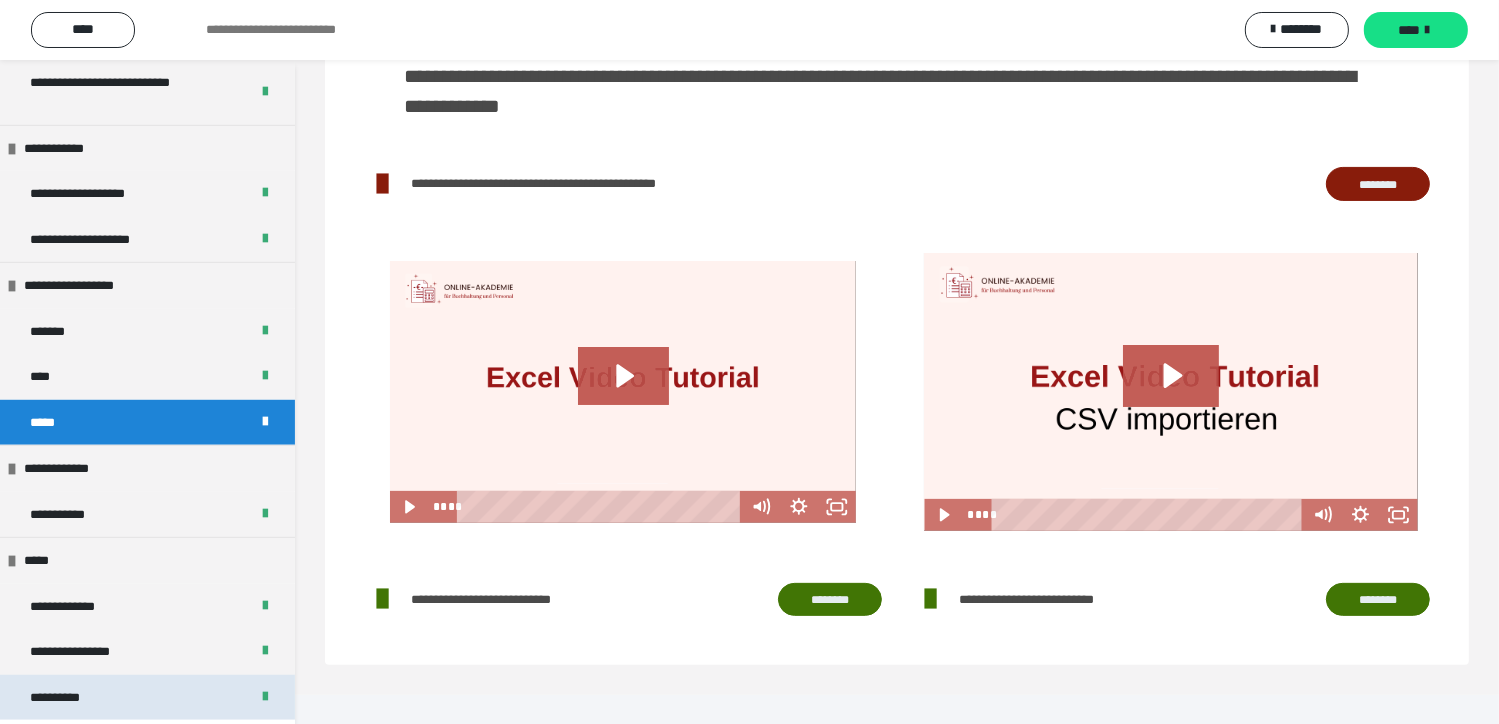 click on "**********" at bounding box center [67, 698] 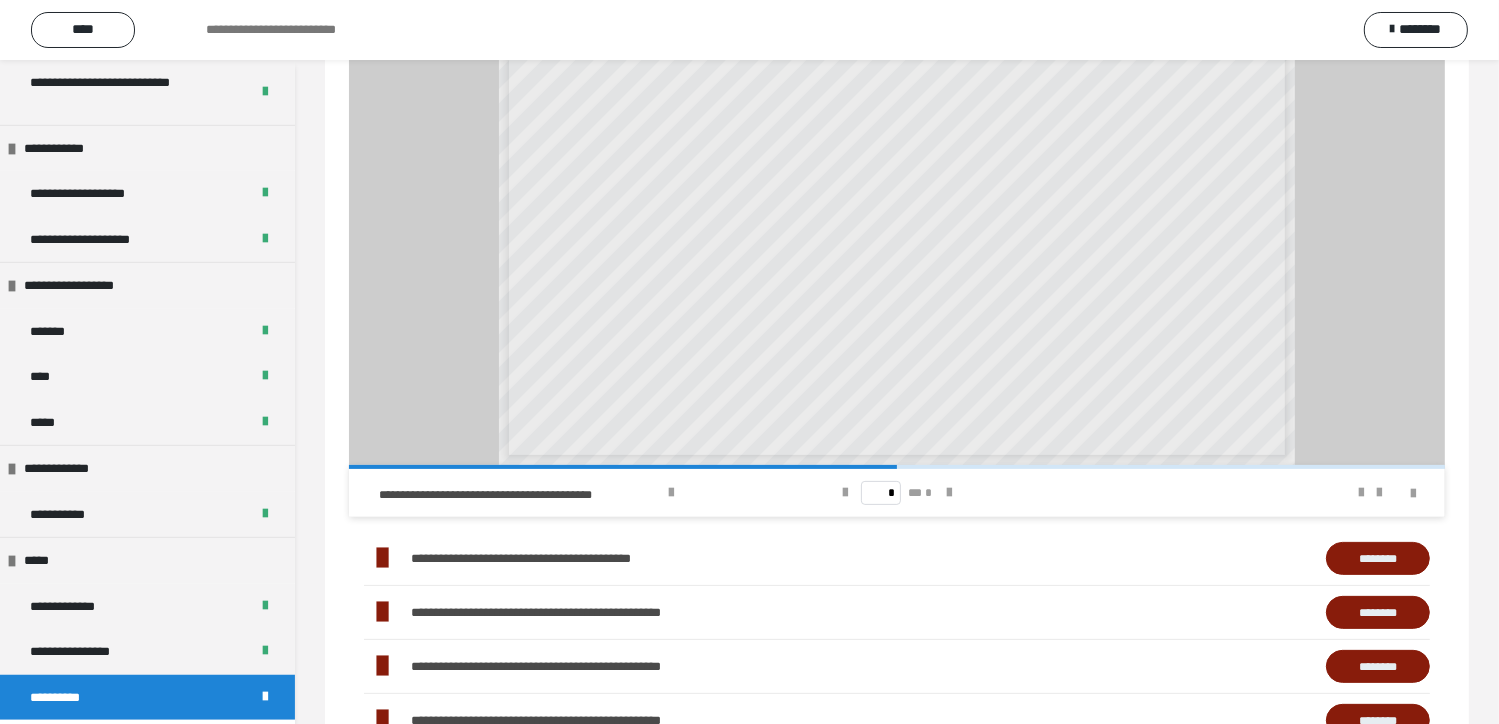 scroll, scrollTop: 400, scrollLeft: 0, axis: vertical 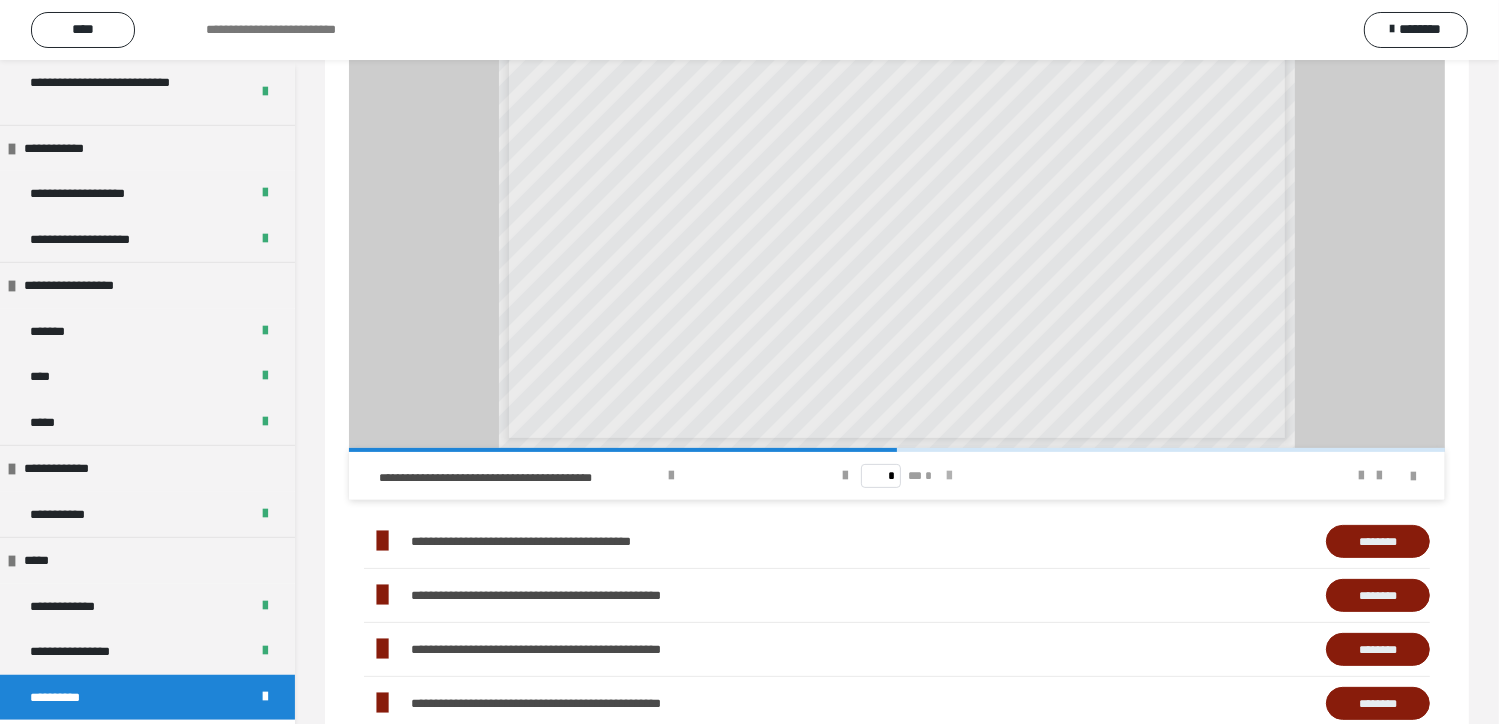 click at bounding box center (949, 476) 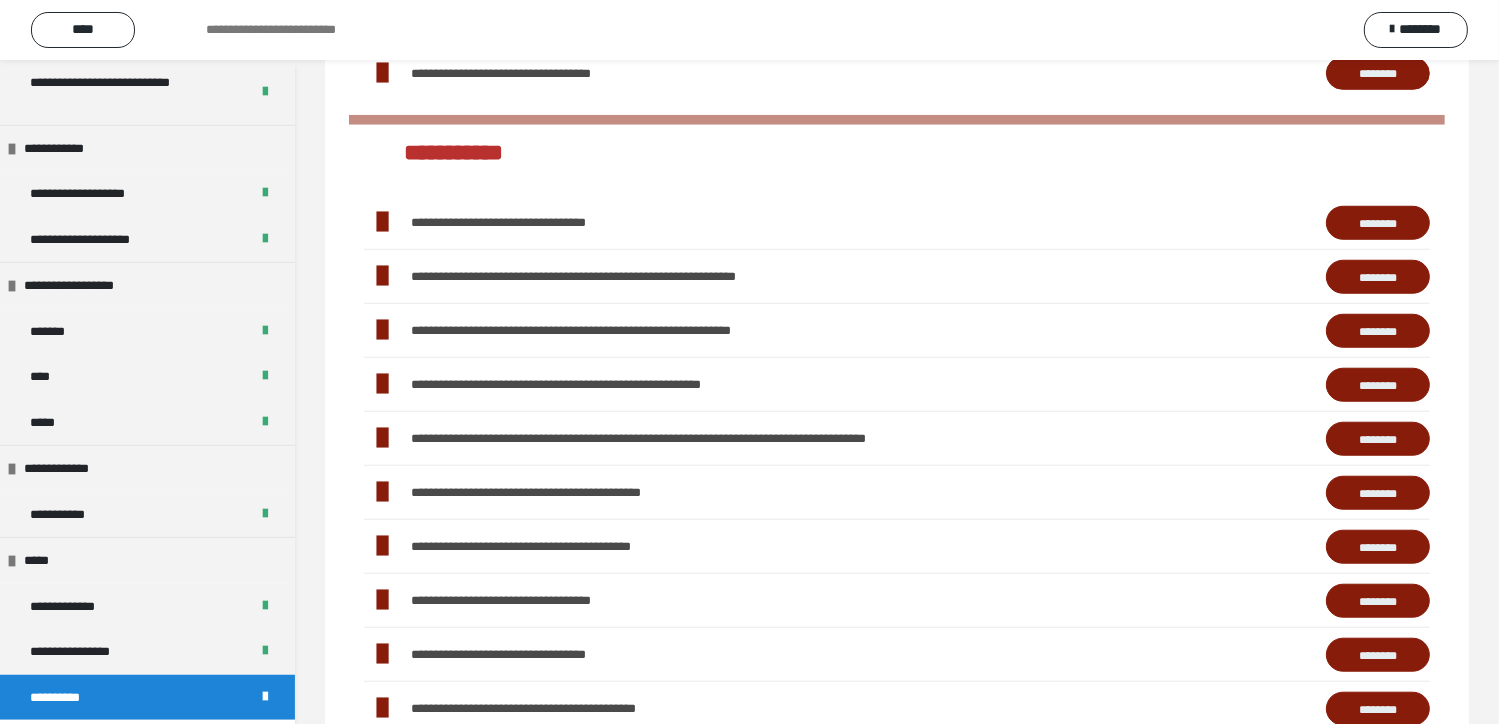 scroll, scrollTop: 1763, scrollLeft: 0, axis: vertical 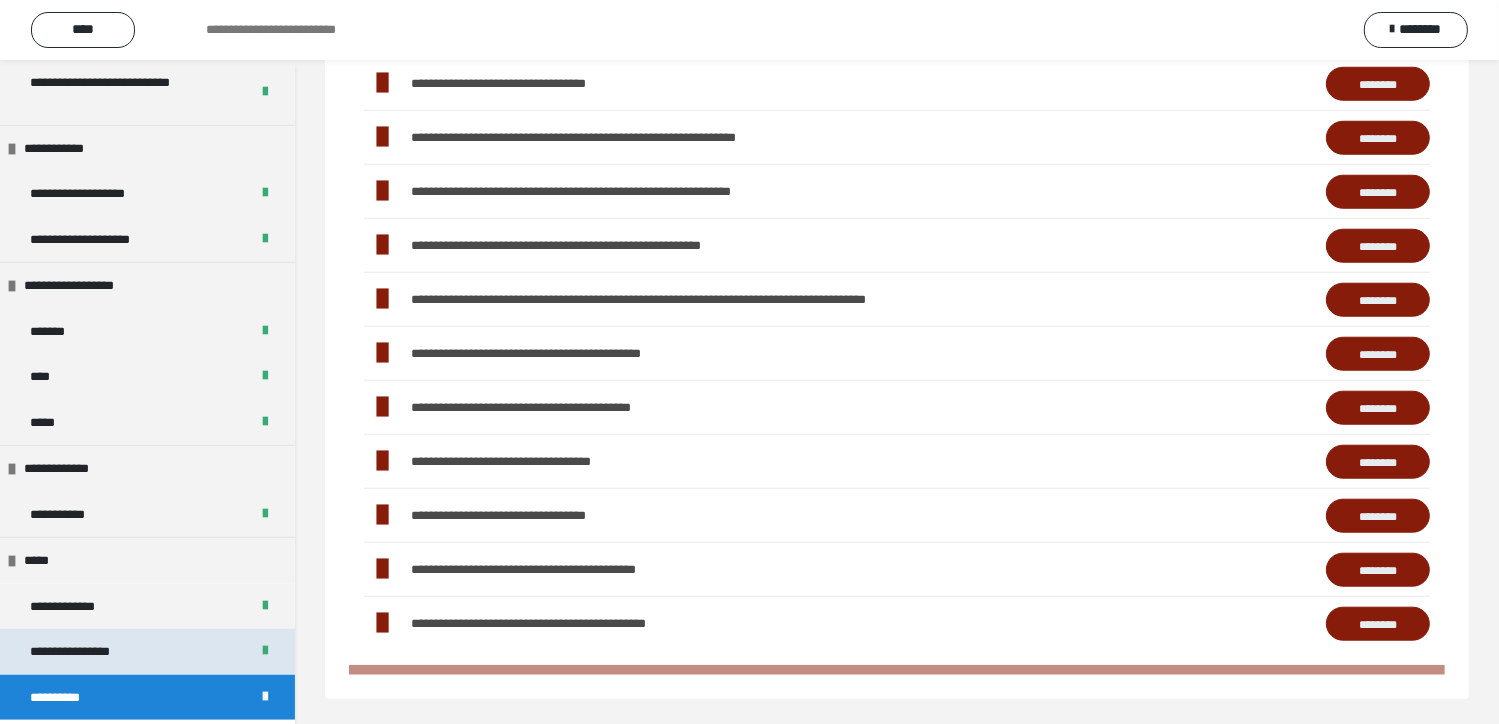 click on "**********" at bounding box center [88, 652] 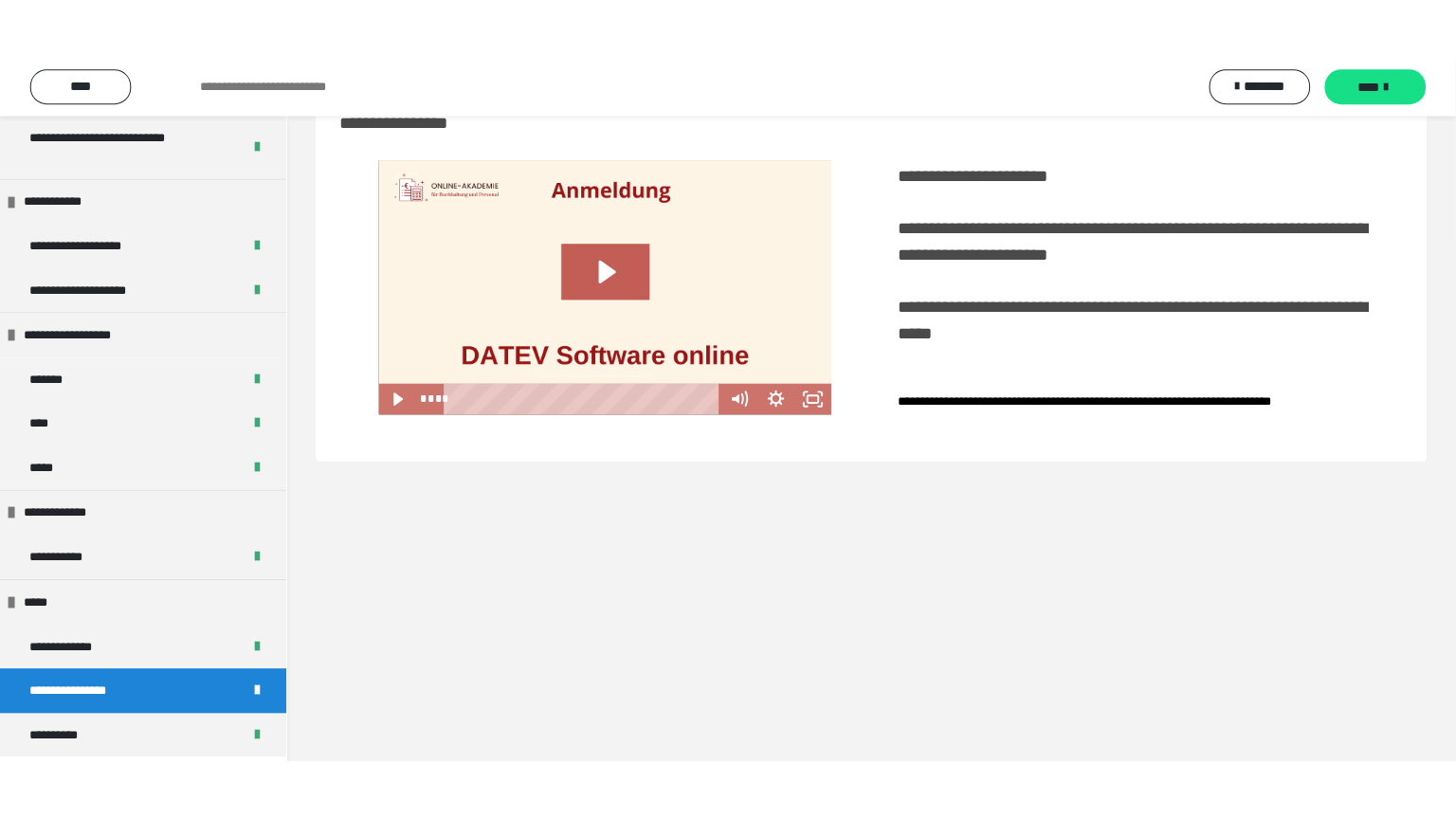 scroll, scrollTop: 0, scrollLeft: 0, axis: both 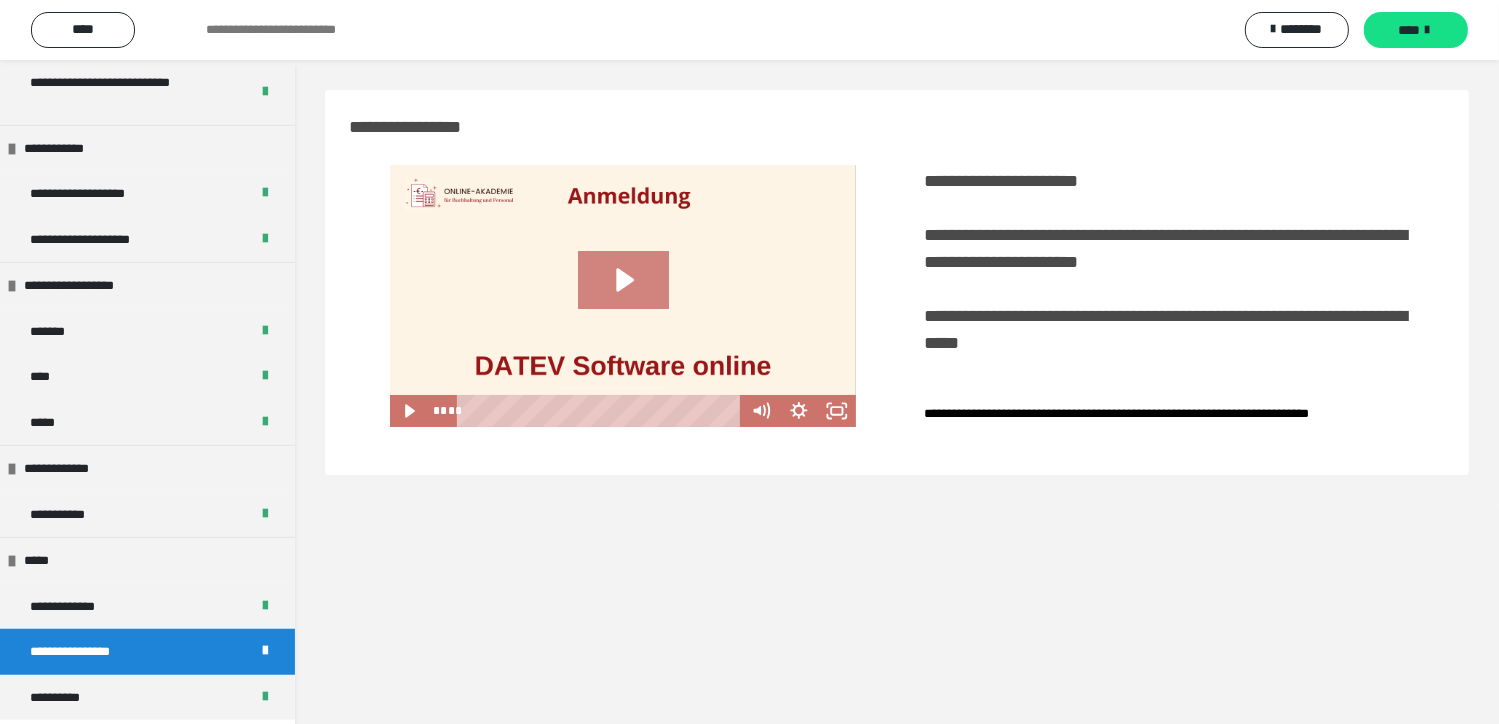 click 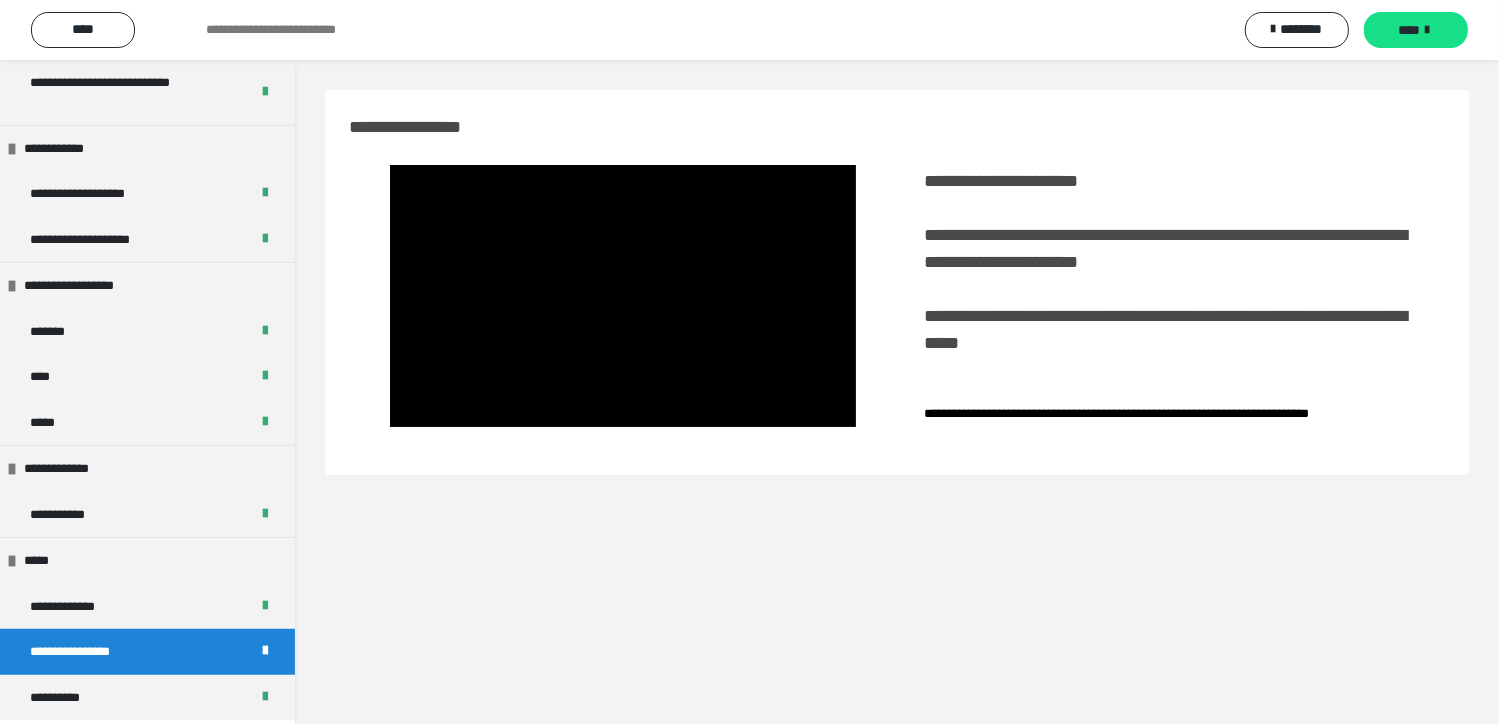 type 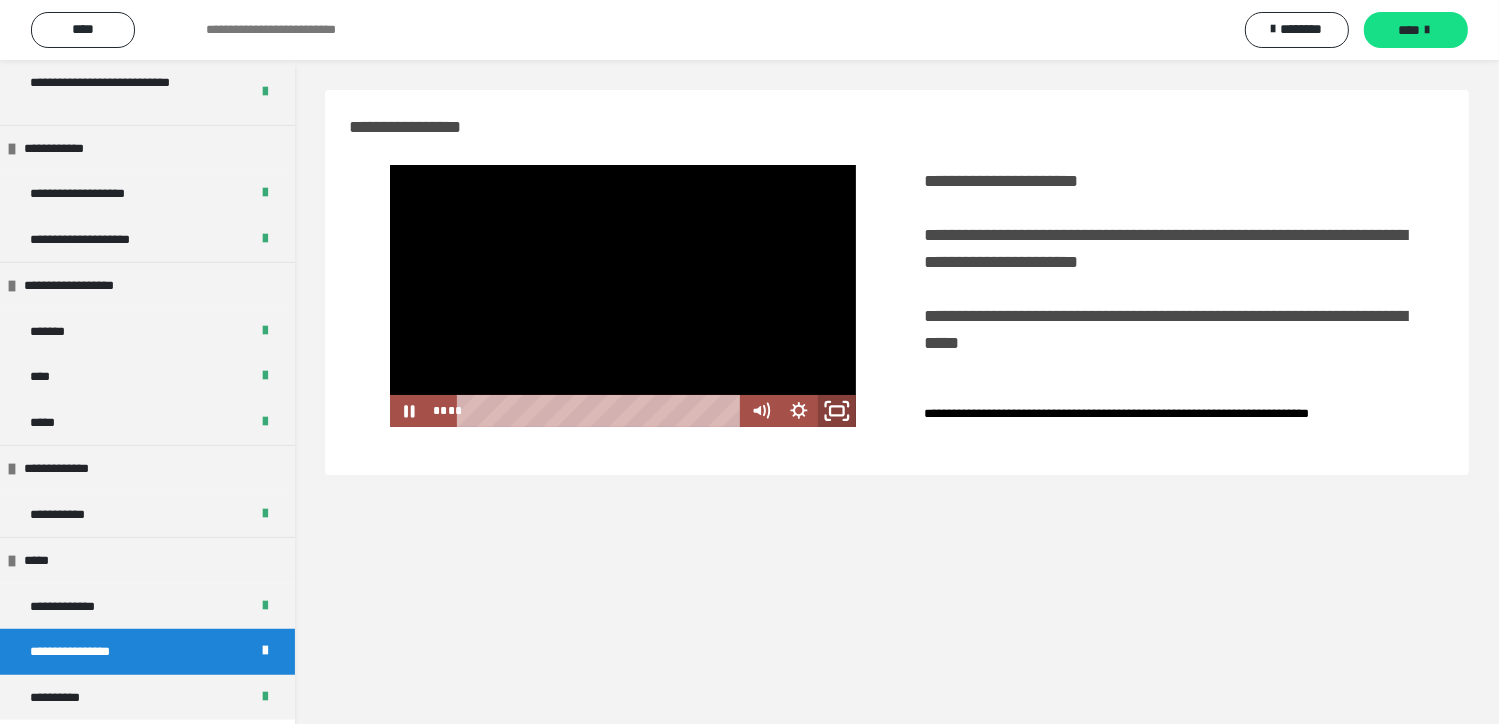 click 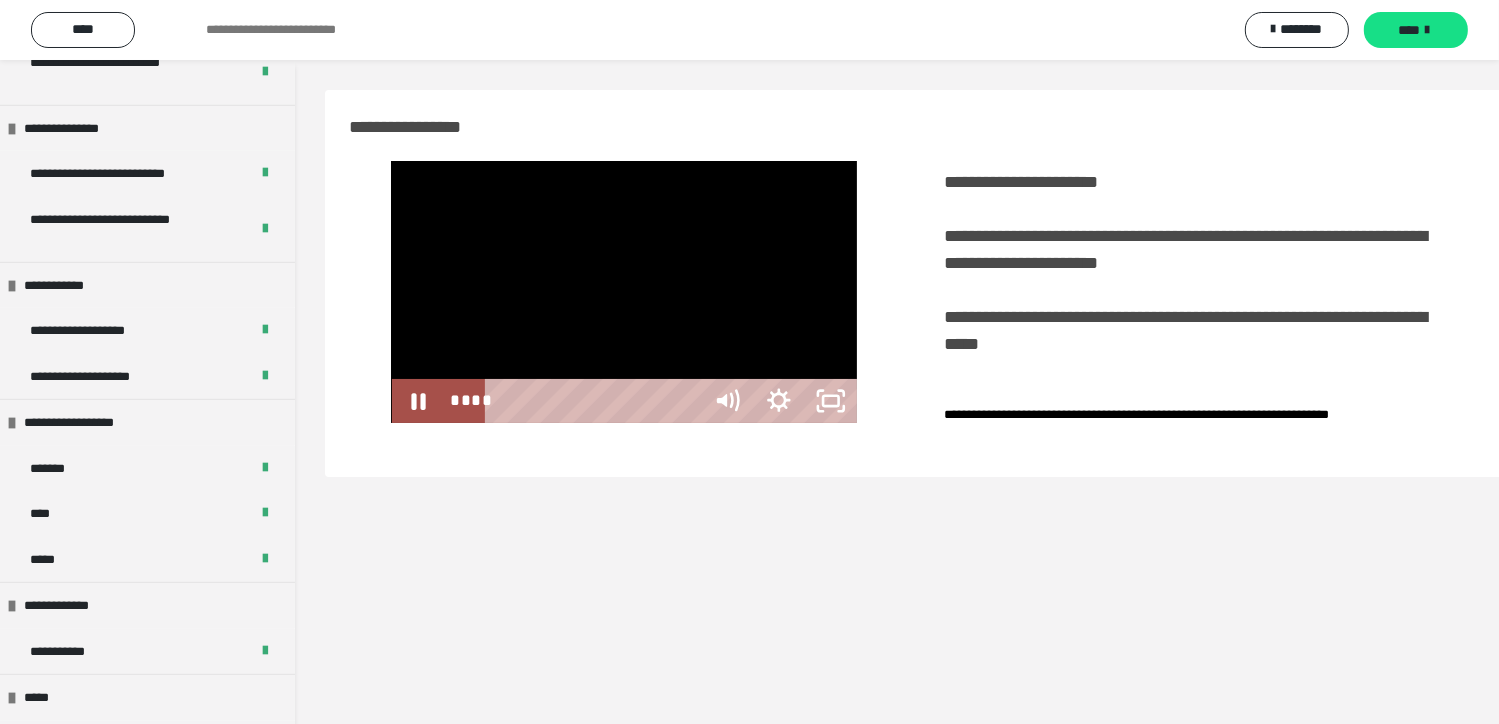 scroll, scrollTop: 1172, scrollLeft: 0, axis: vertical 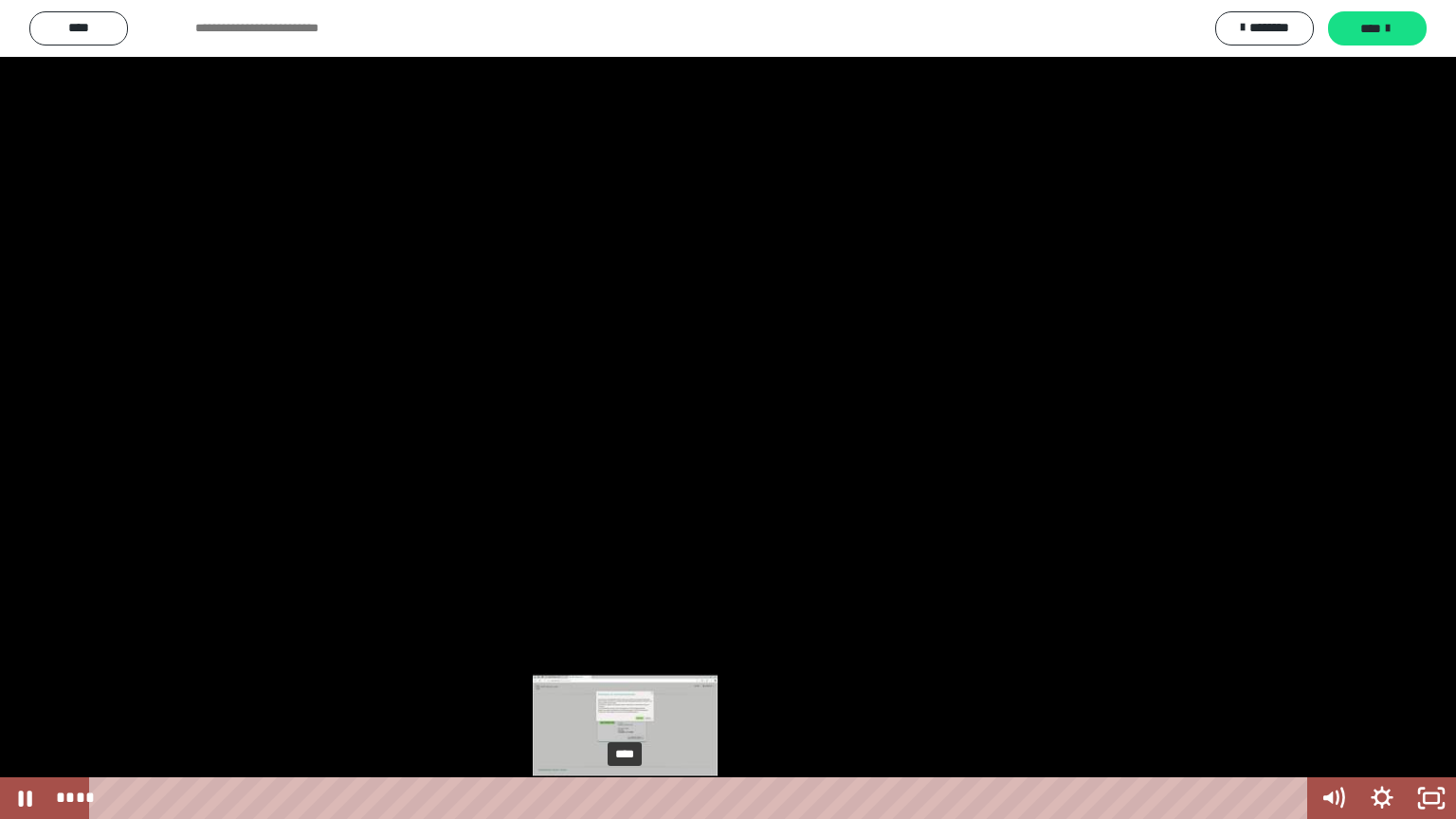 click on "****" at bounding box center [701, 798] 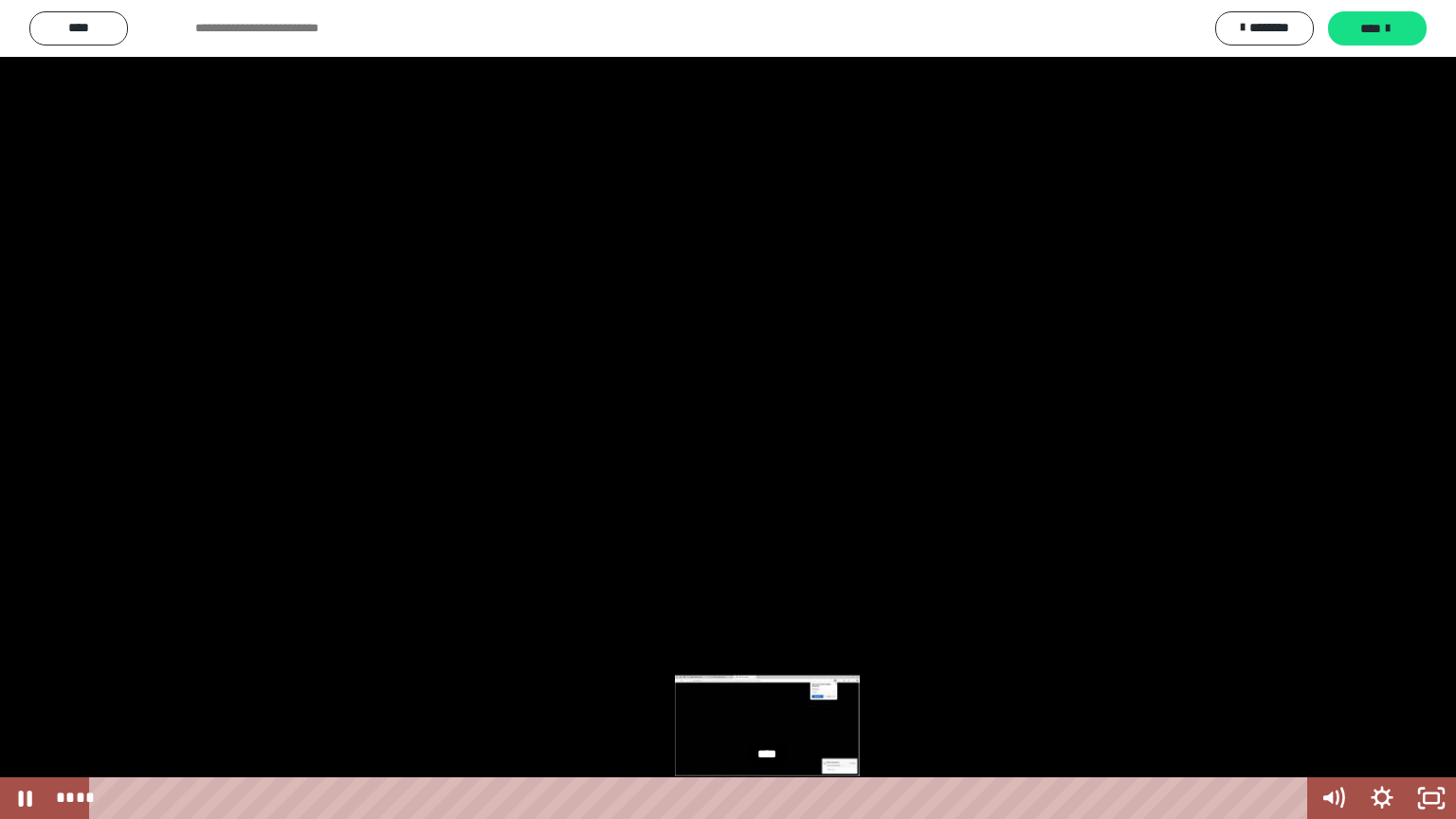 click on "****" at bounding box center [701, 798] 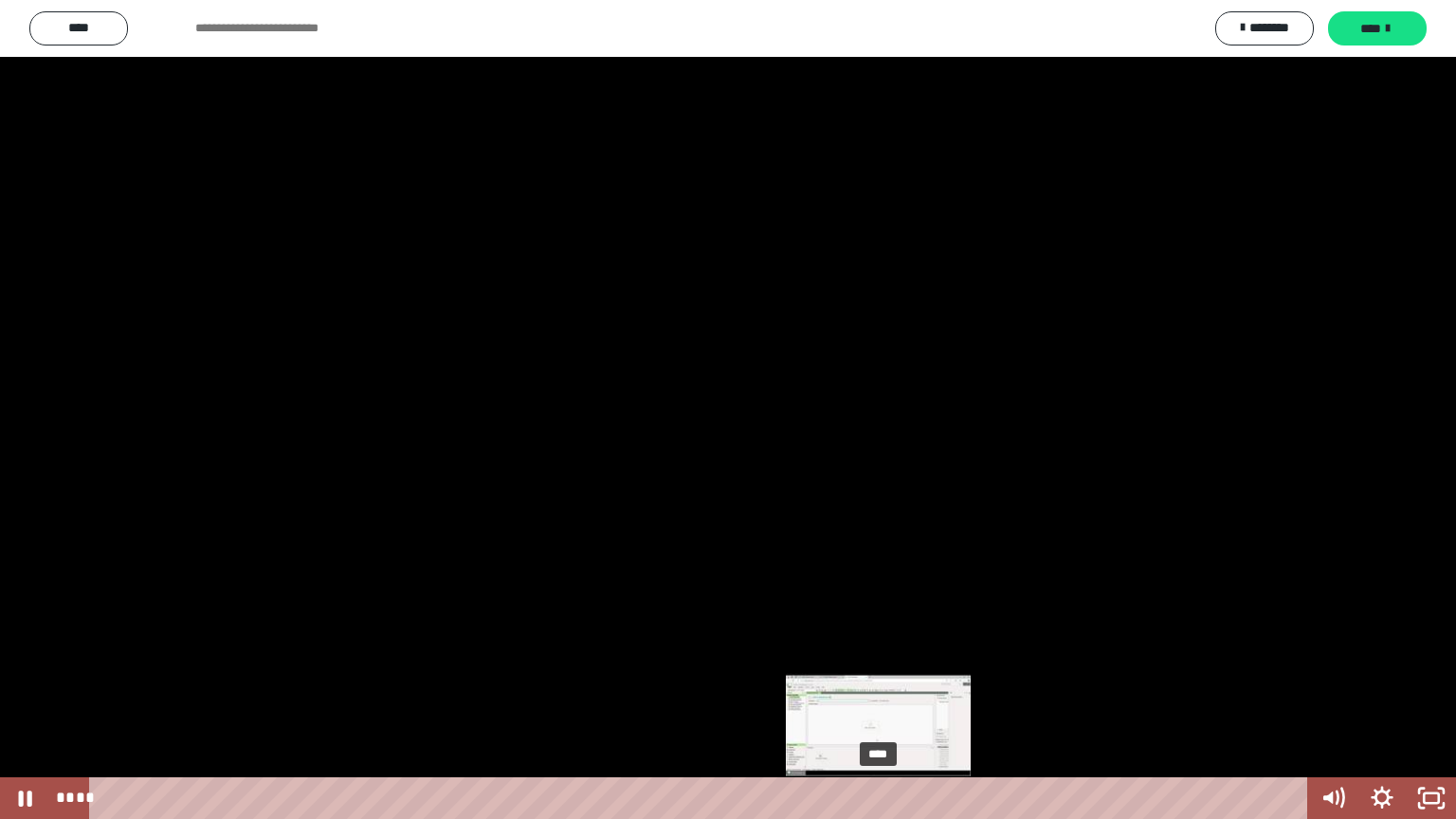 click on "****" at bounding box center (701, 798) 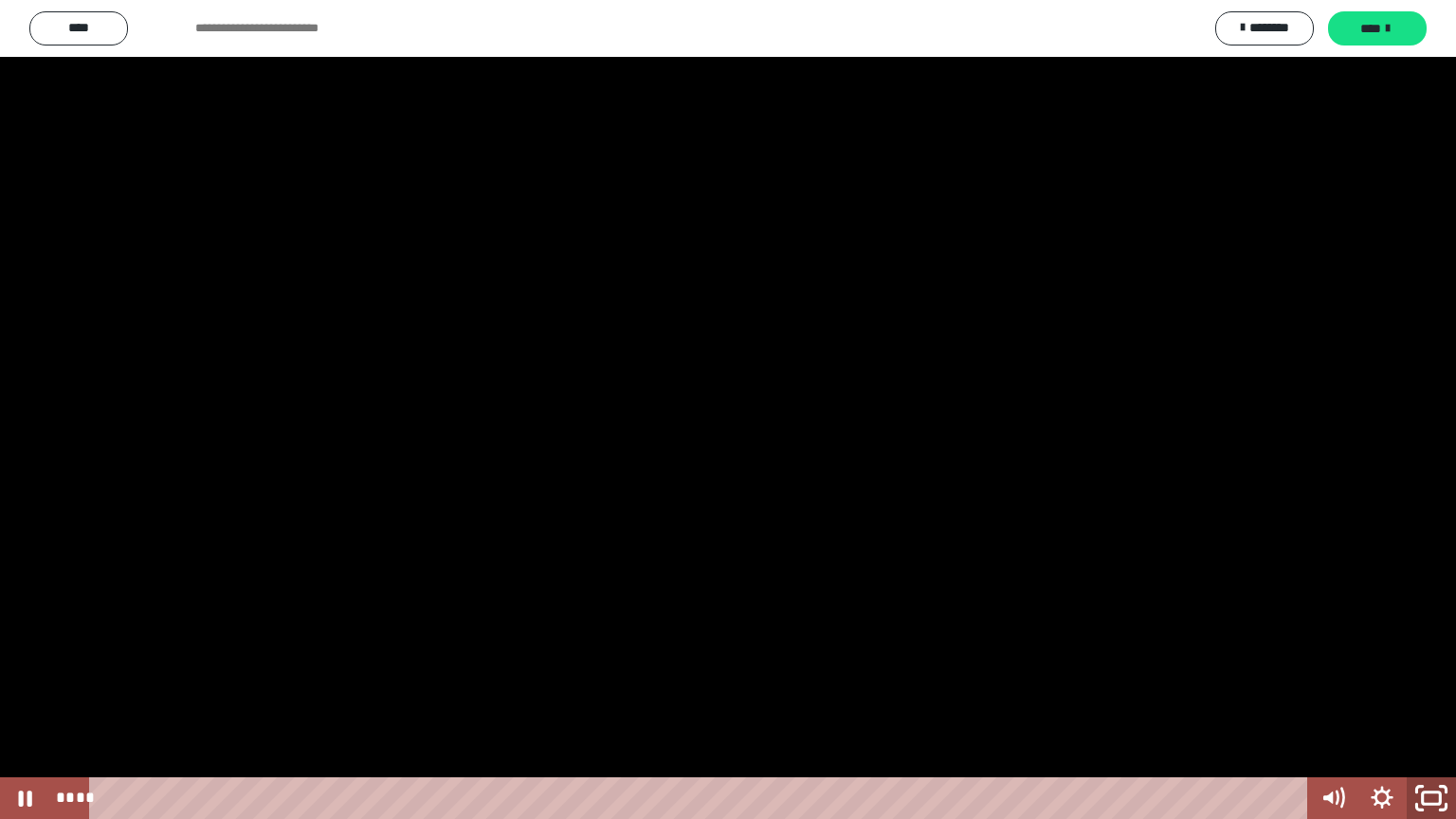 click 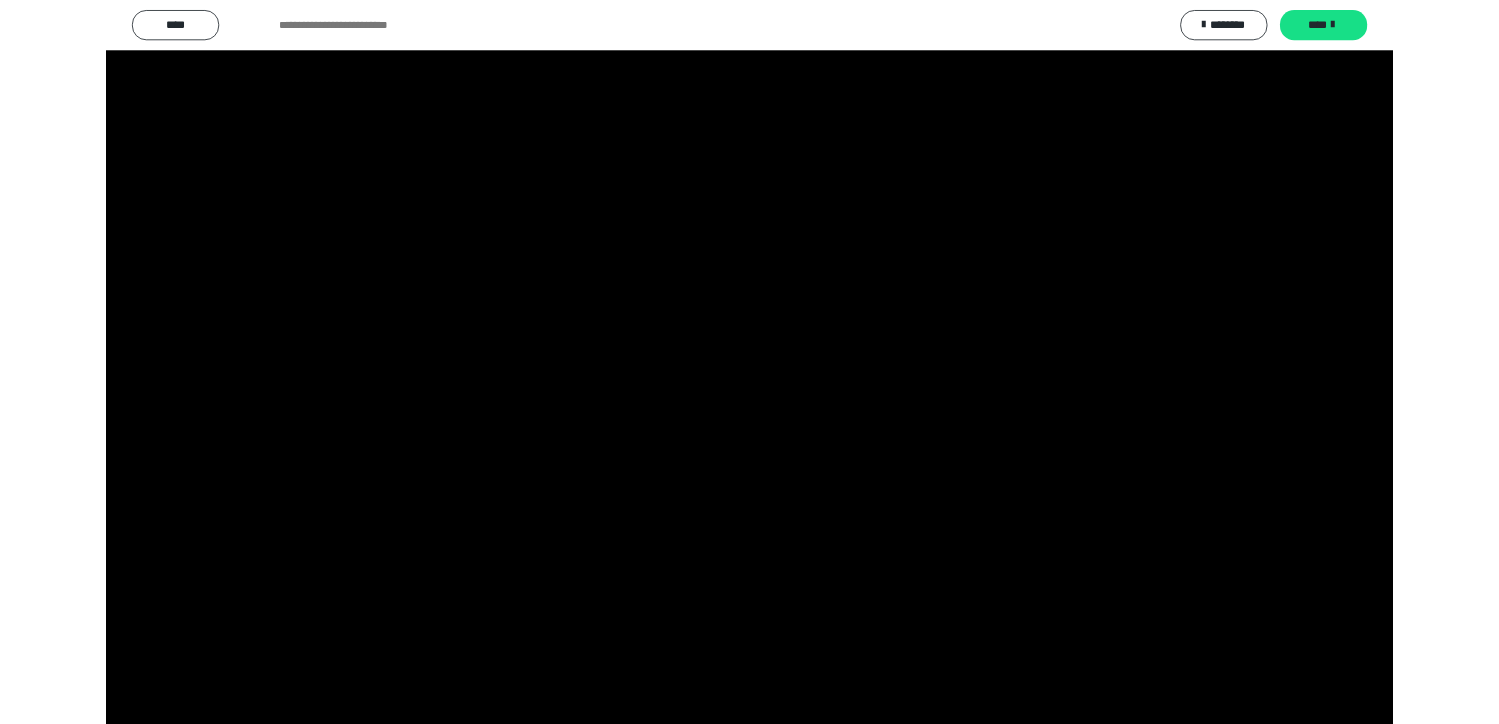 scroll, scrollTop: 1312, scrollLeft: 0, axis: vertical 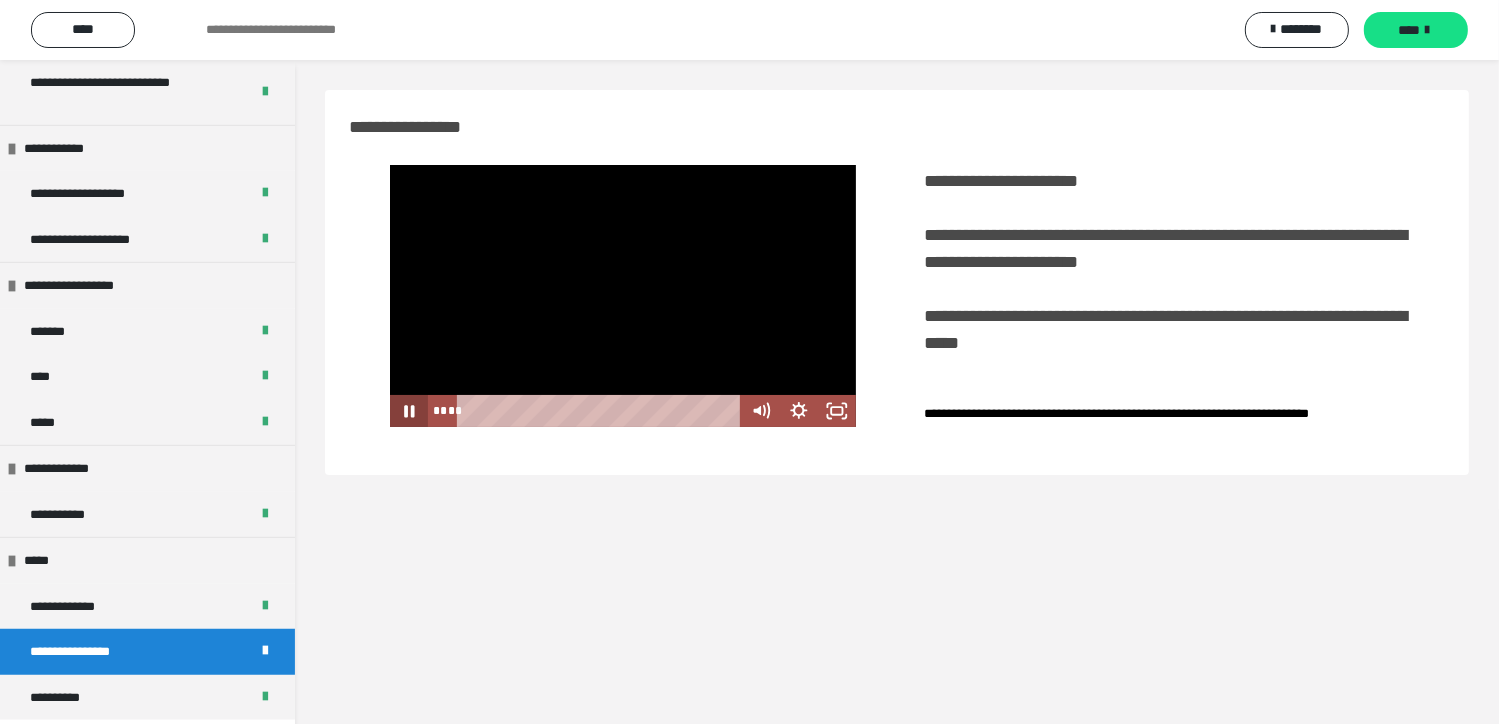 click 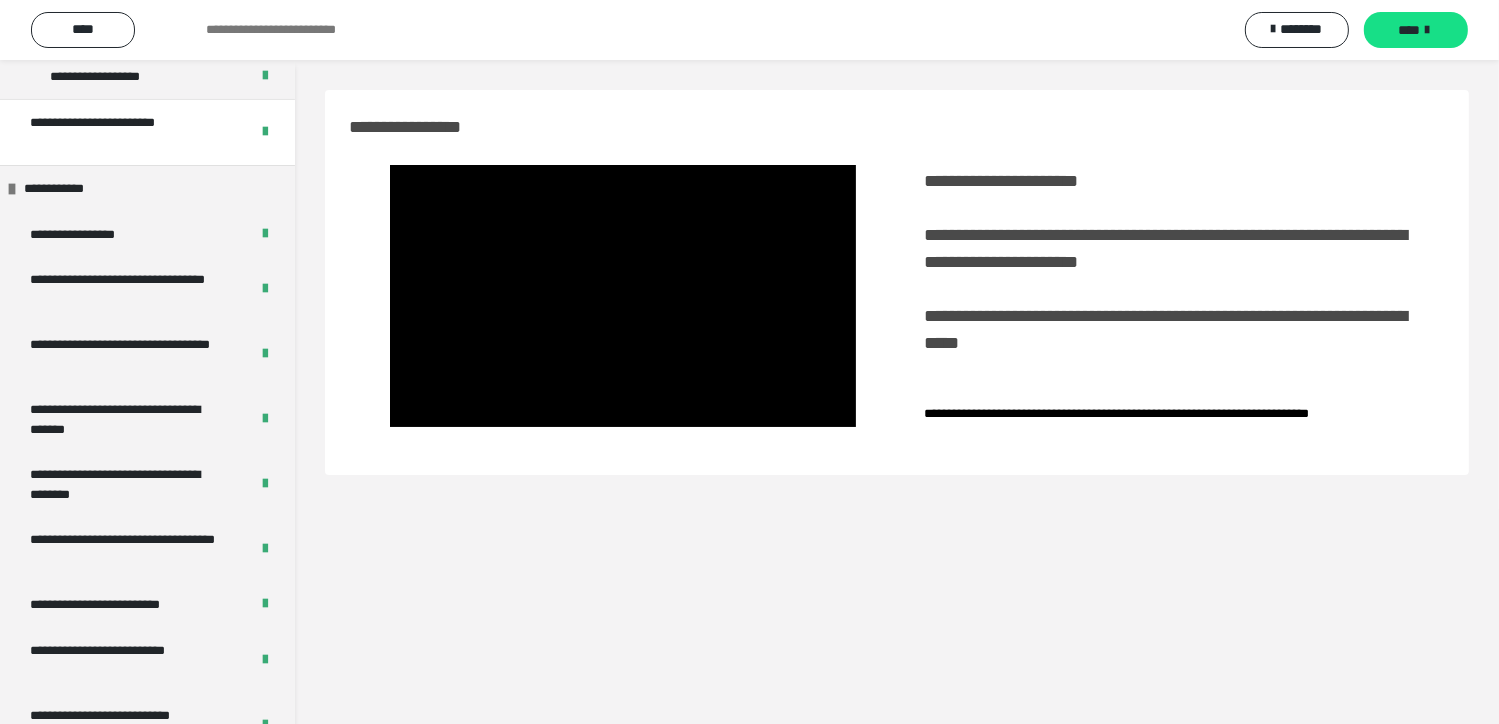 scroll, scrollTop: 400, scrollLeft: 0, axis: vertical 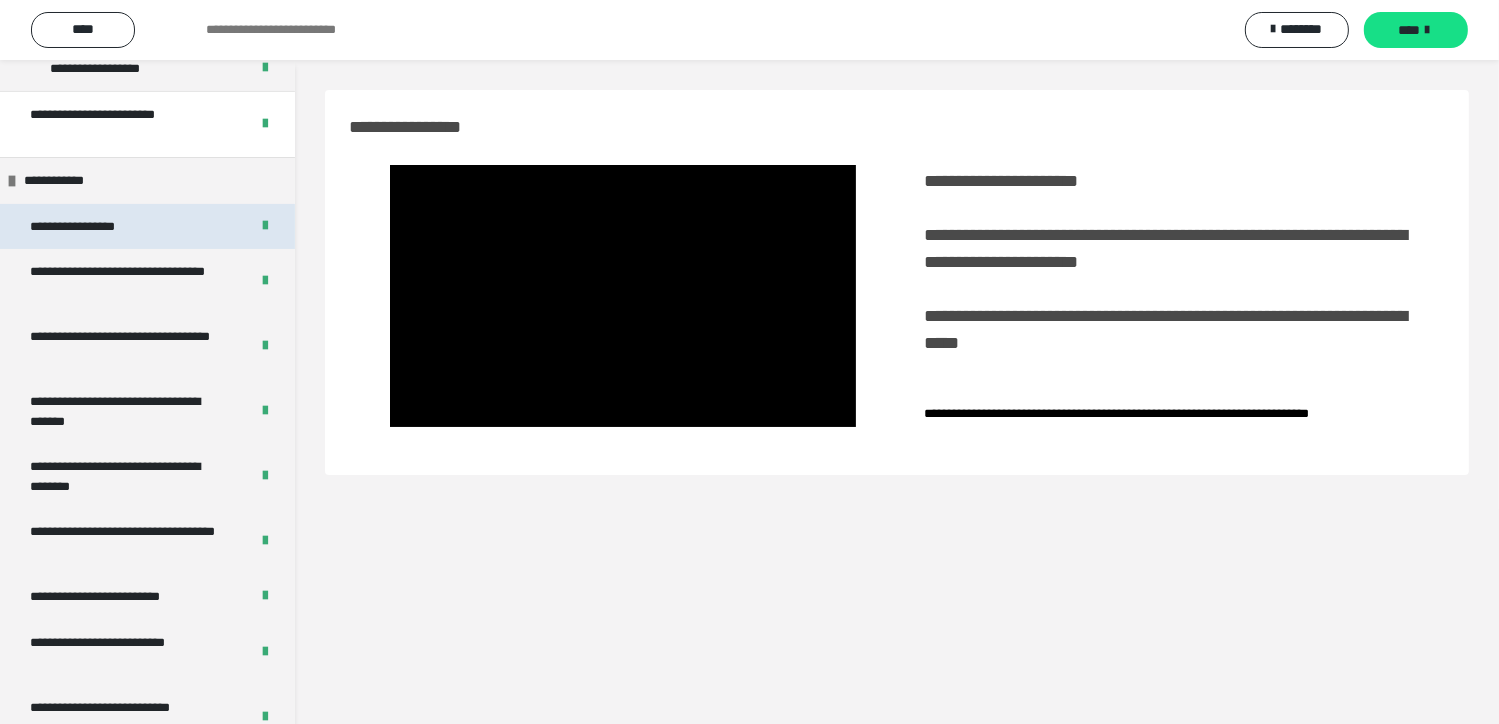 click on "**********" at bounding box center [93, 227] 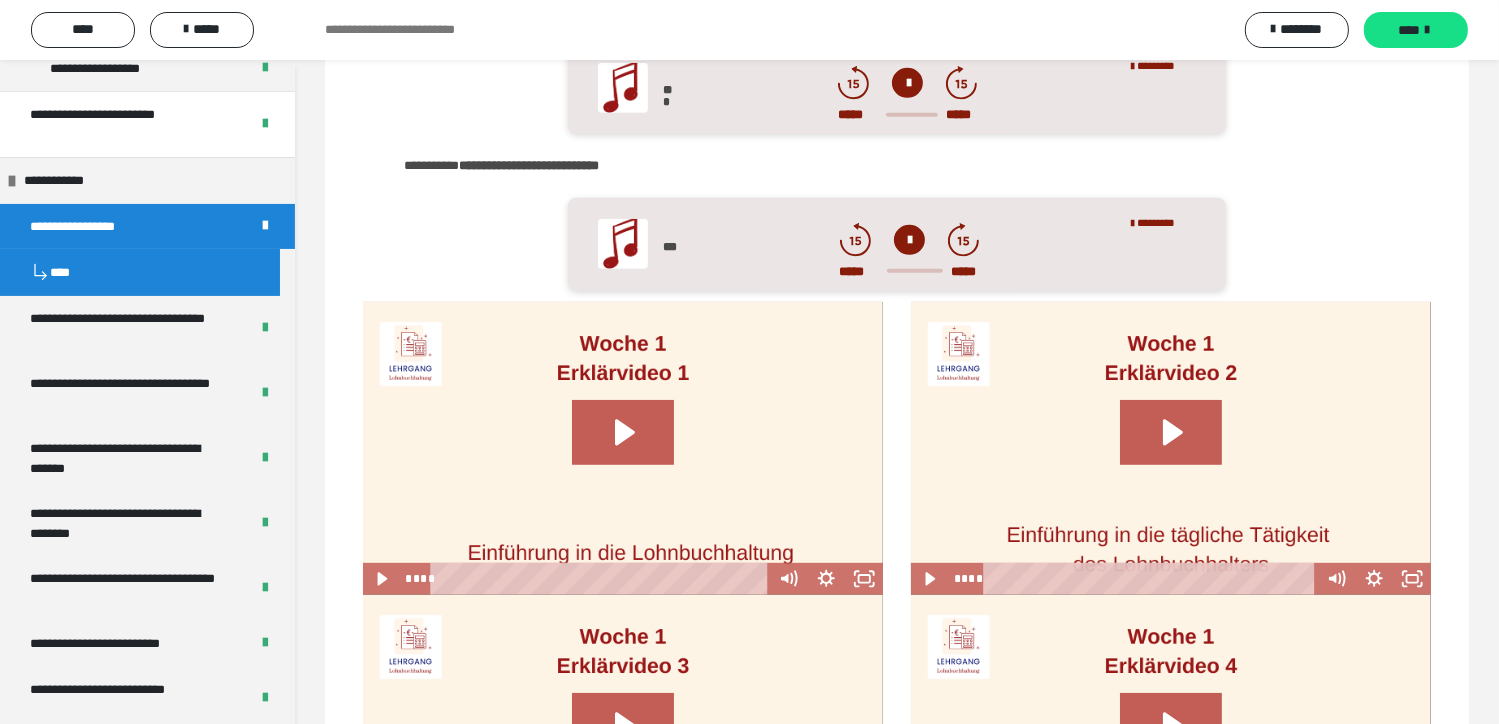 scroll, scrollTop: 1000, scrollLeft: 0, axis: vertical 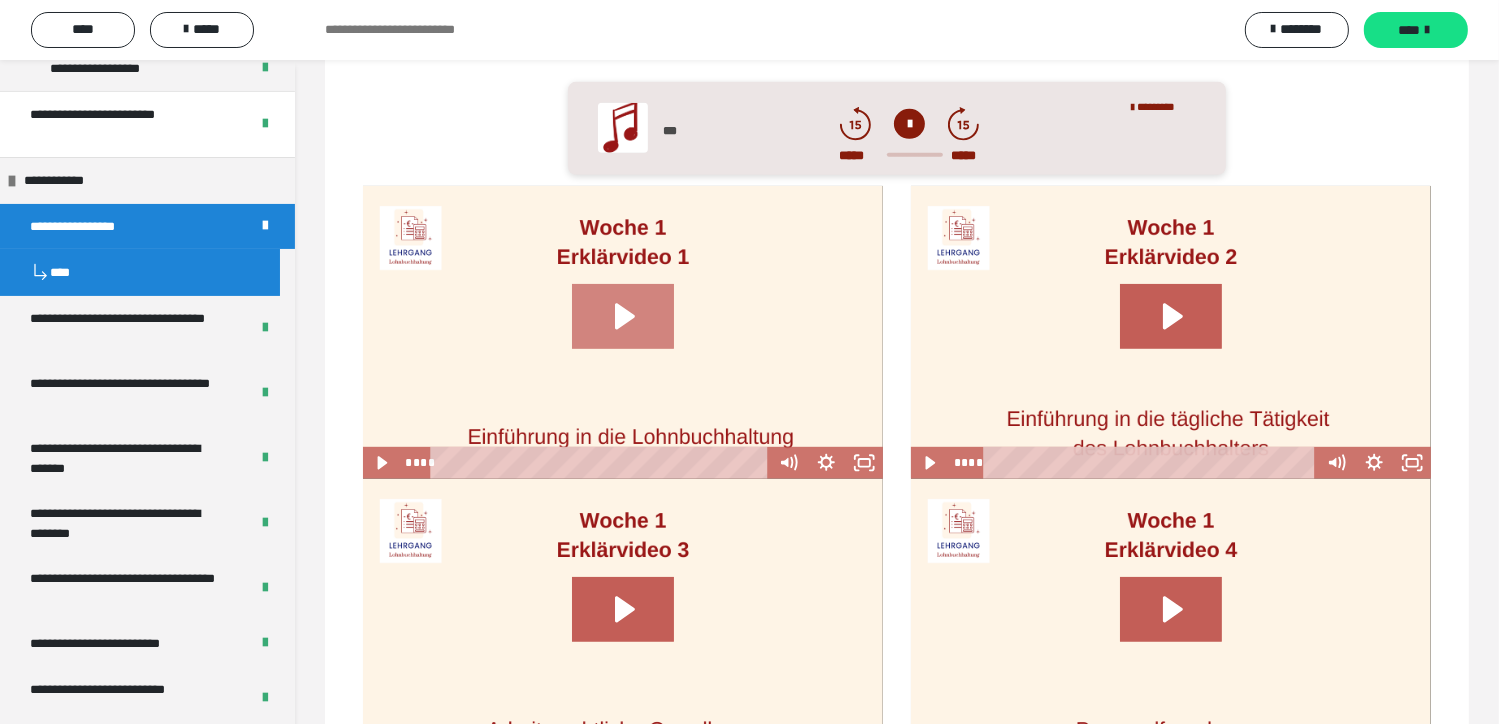 click 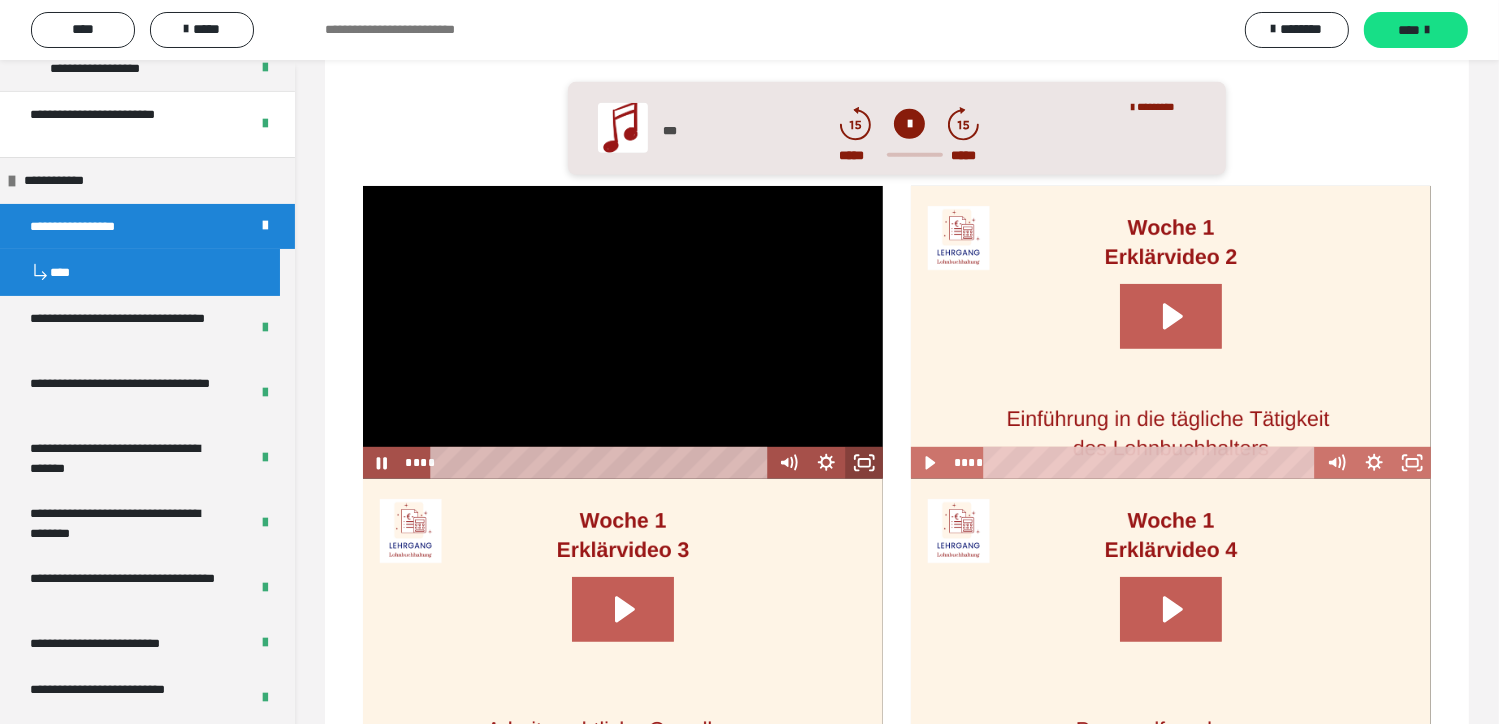 click 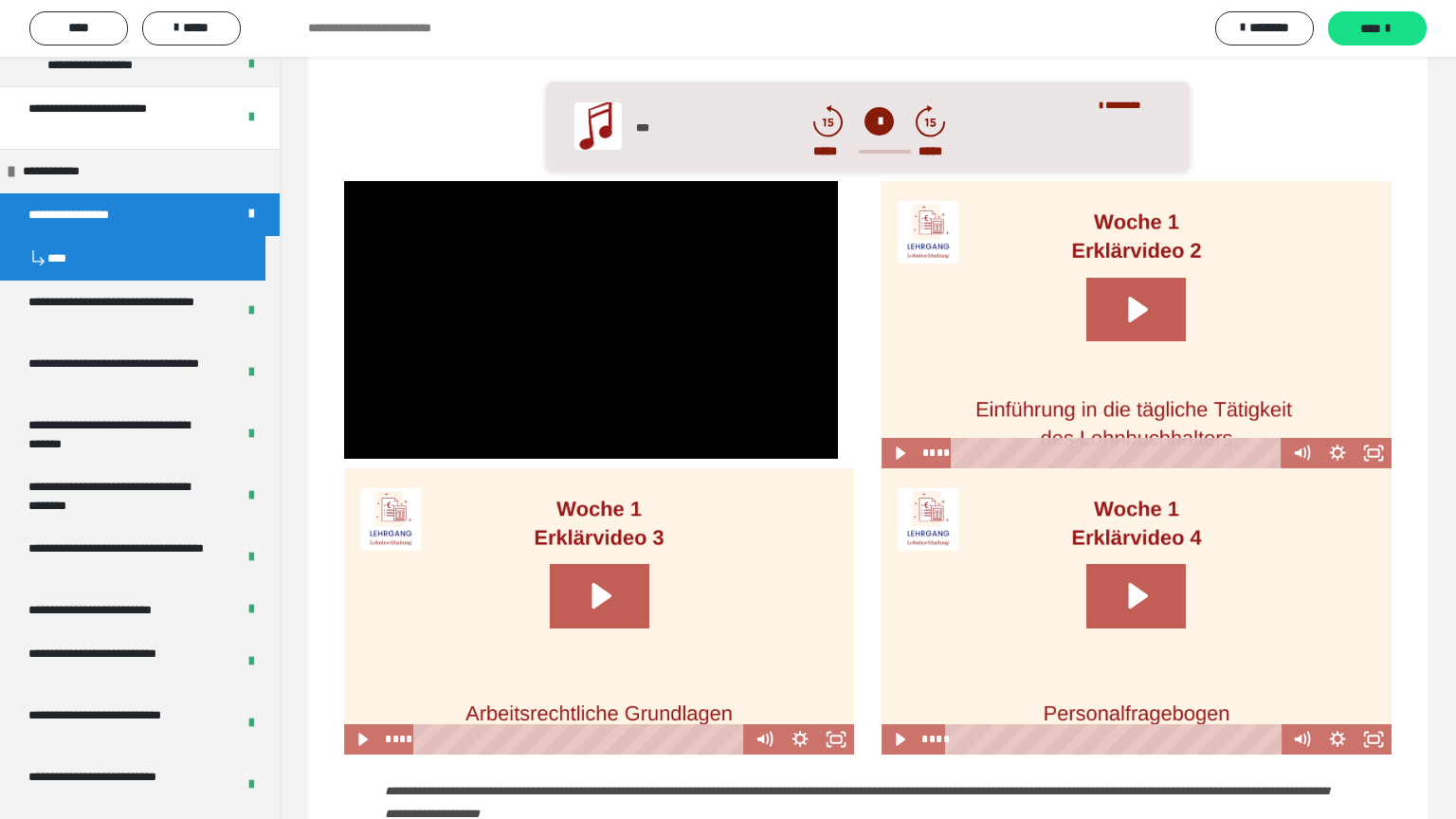 type 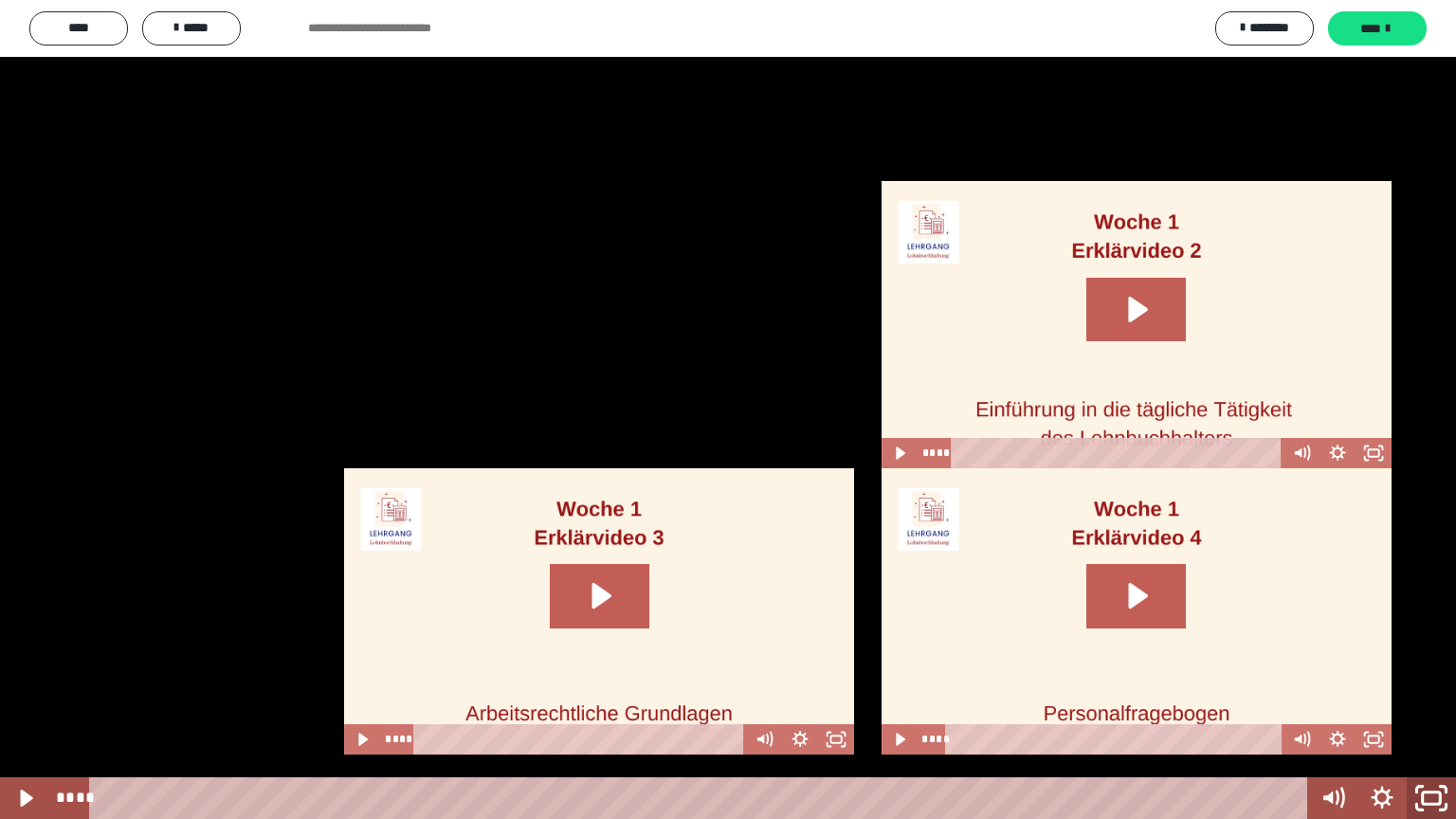 click 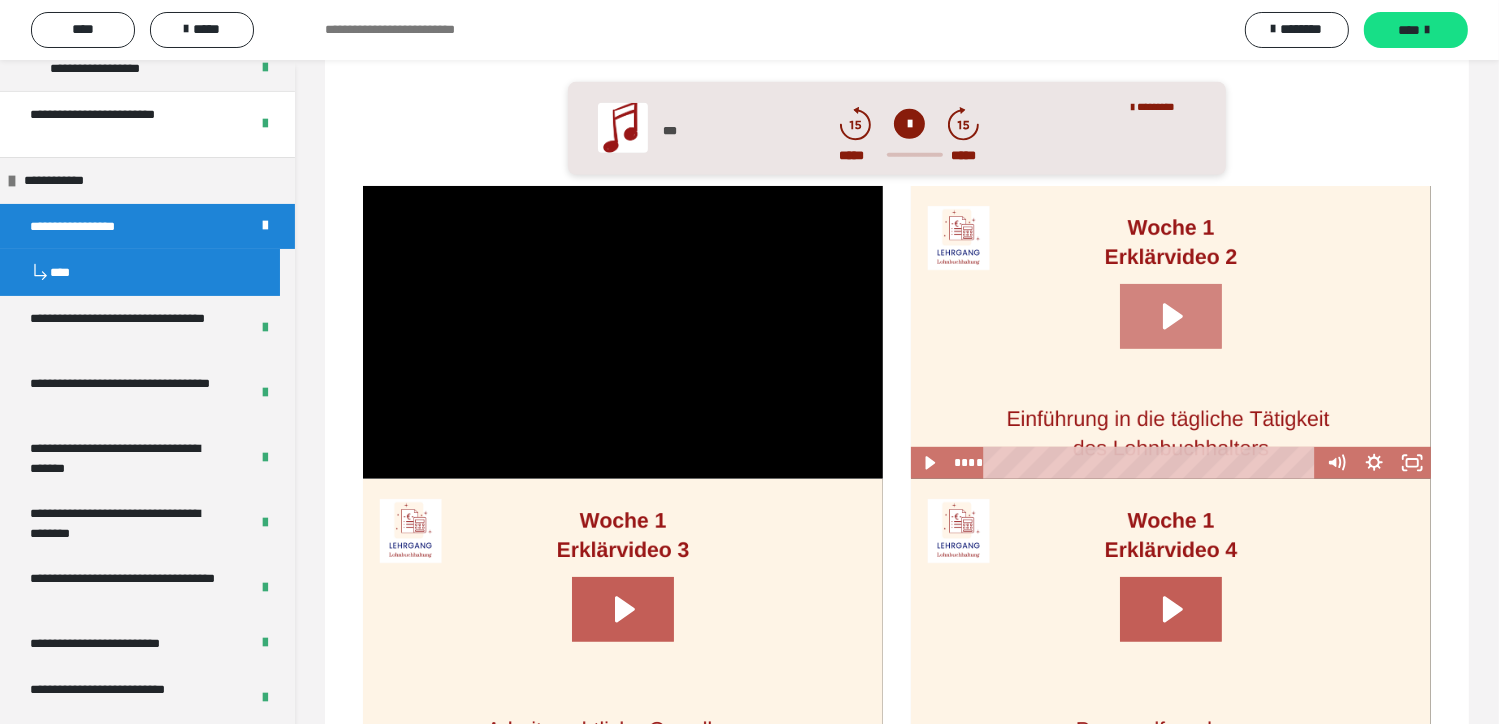 click 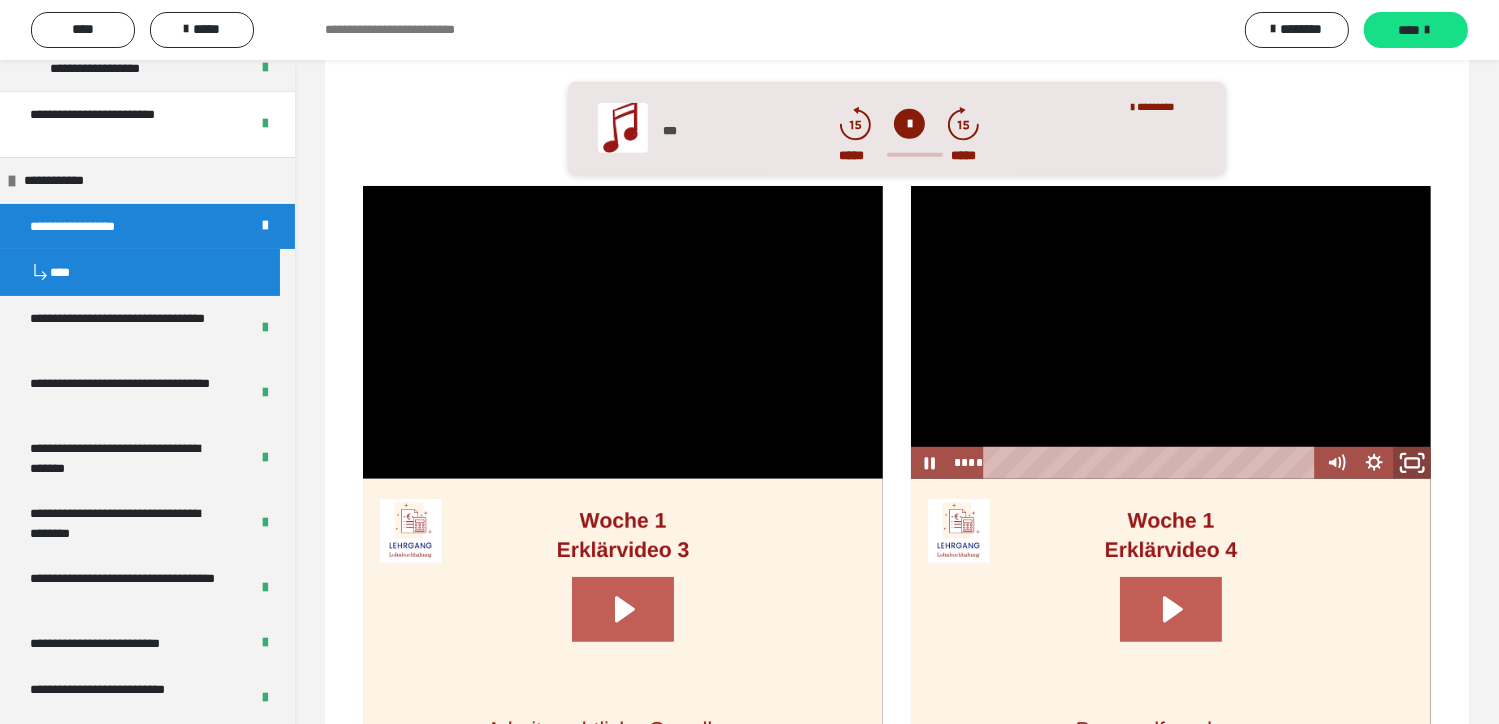 click 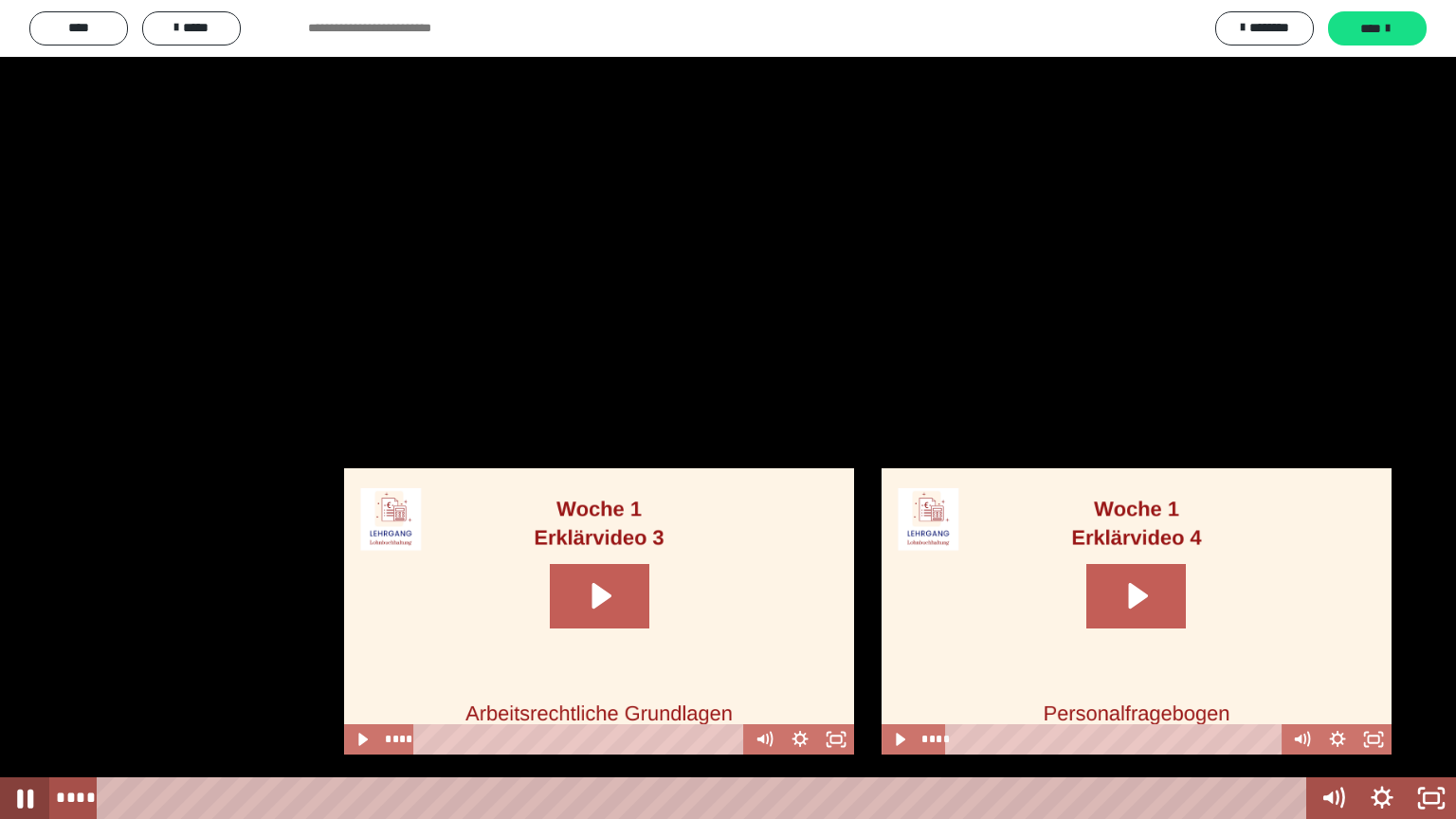 click 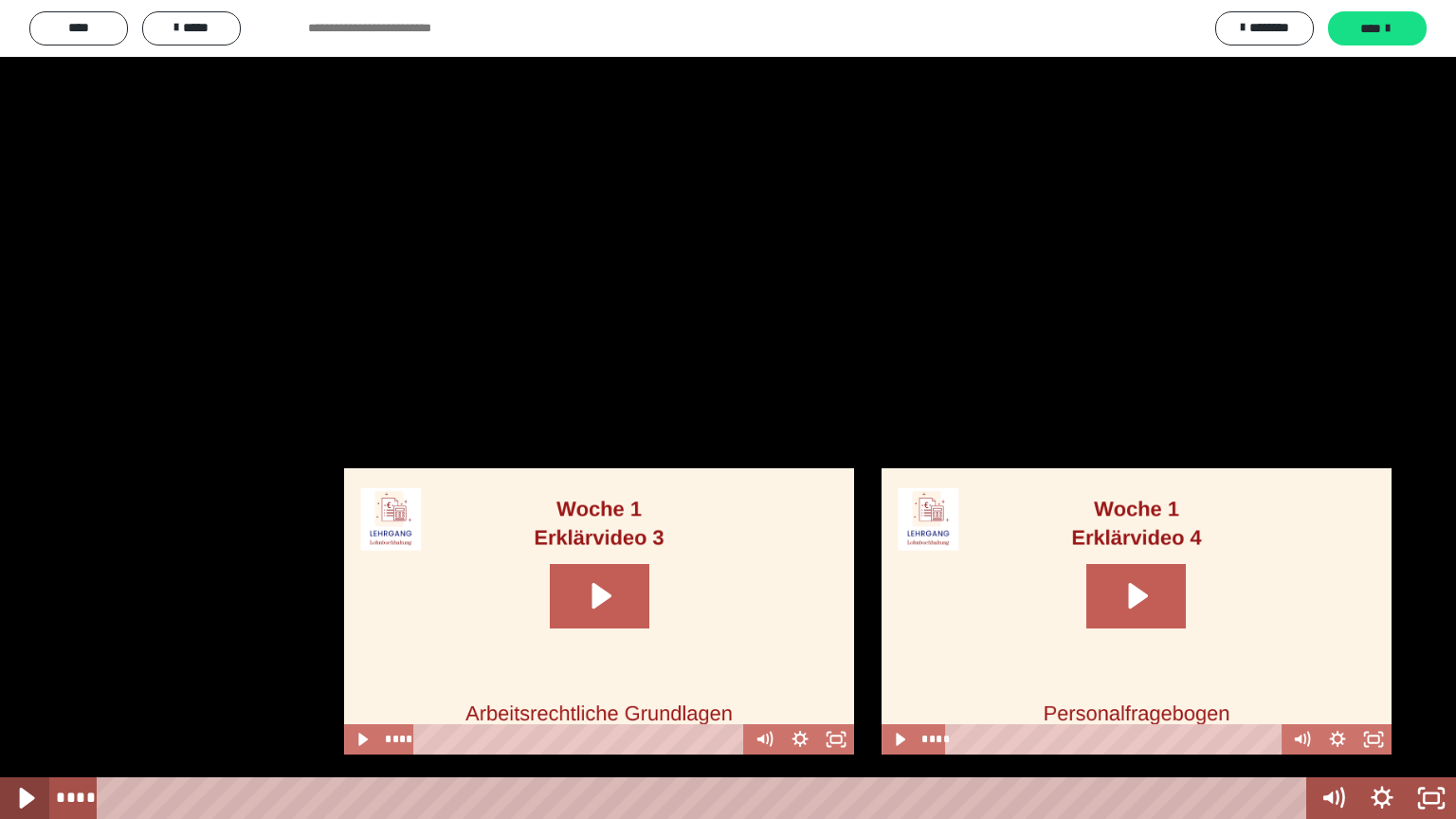 click 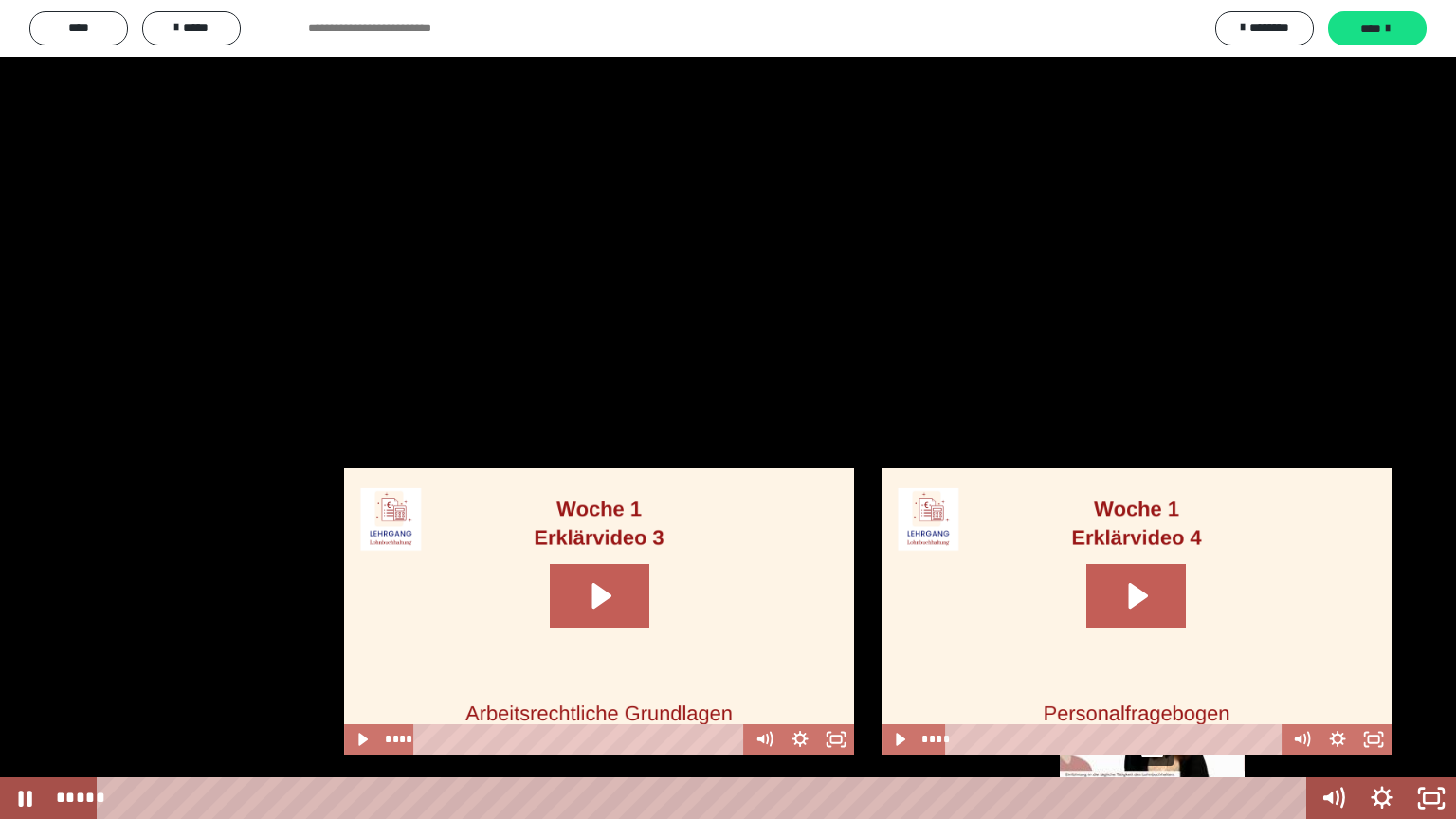 click on "*****" at bounding box center (705, 798) 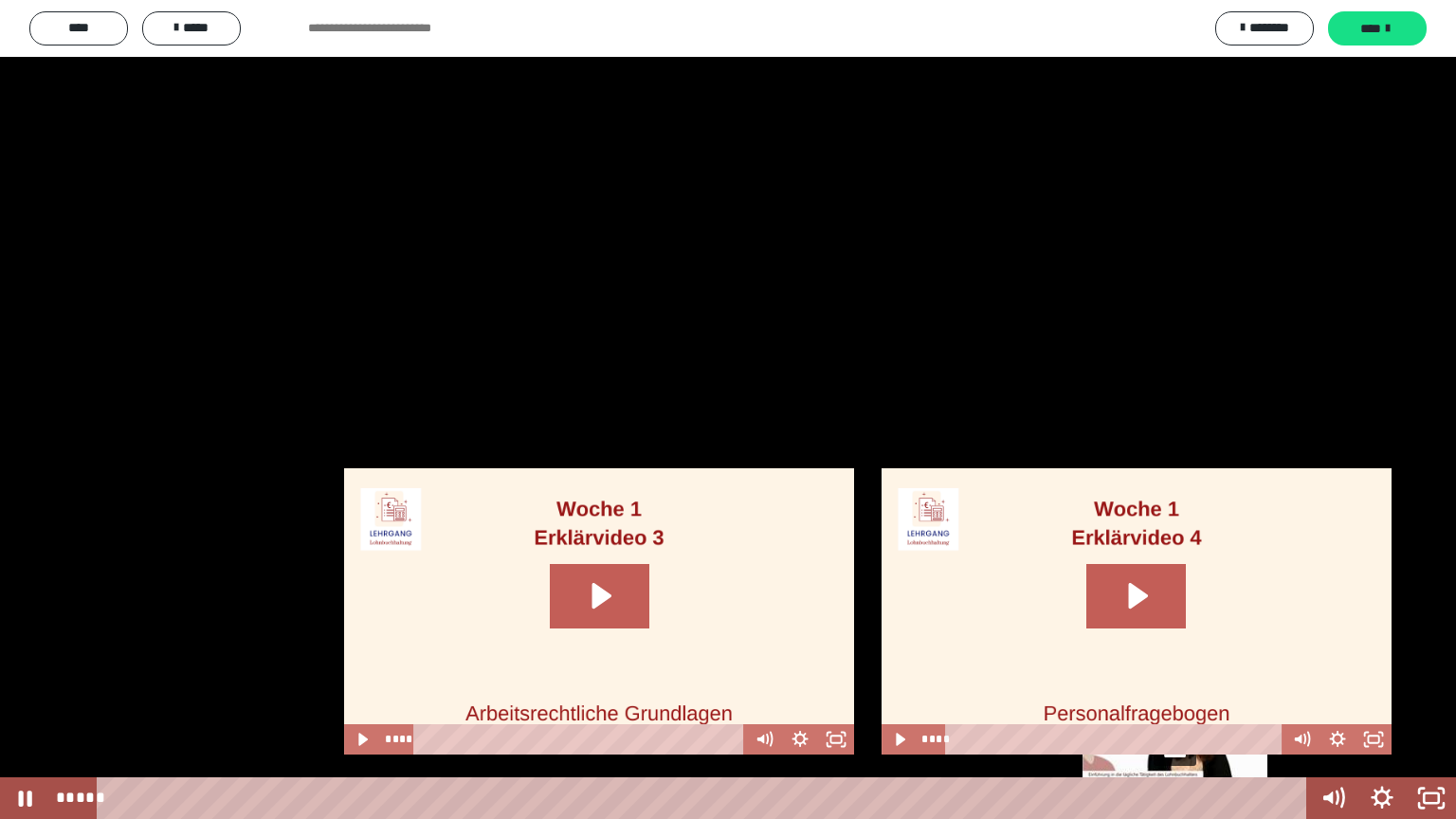 click on "*****" at bounding box center [705, 798] 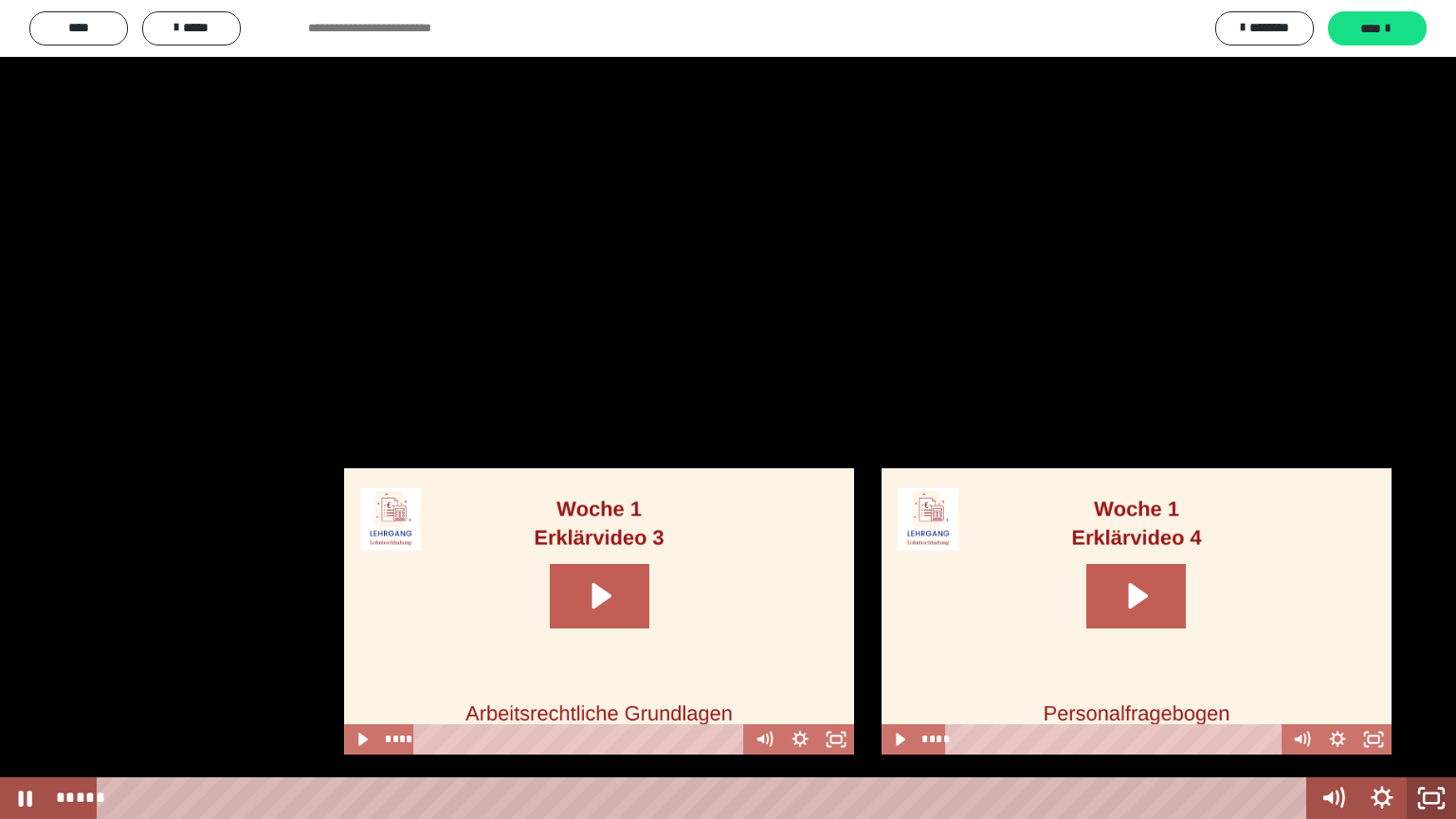 click 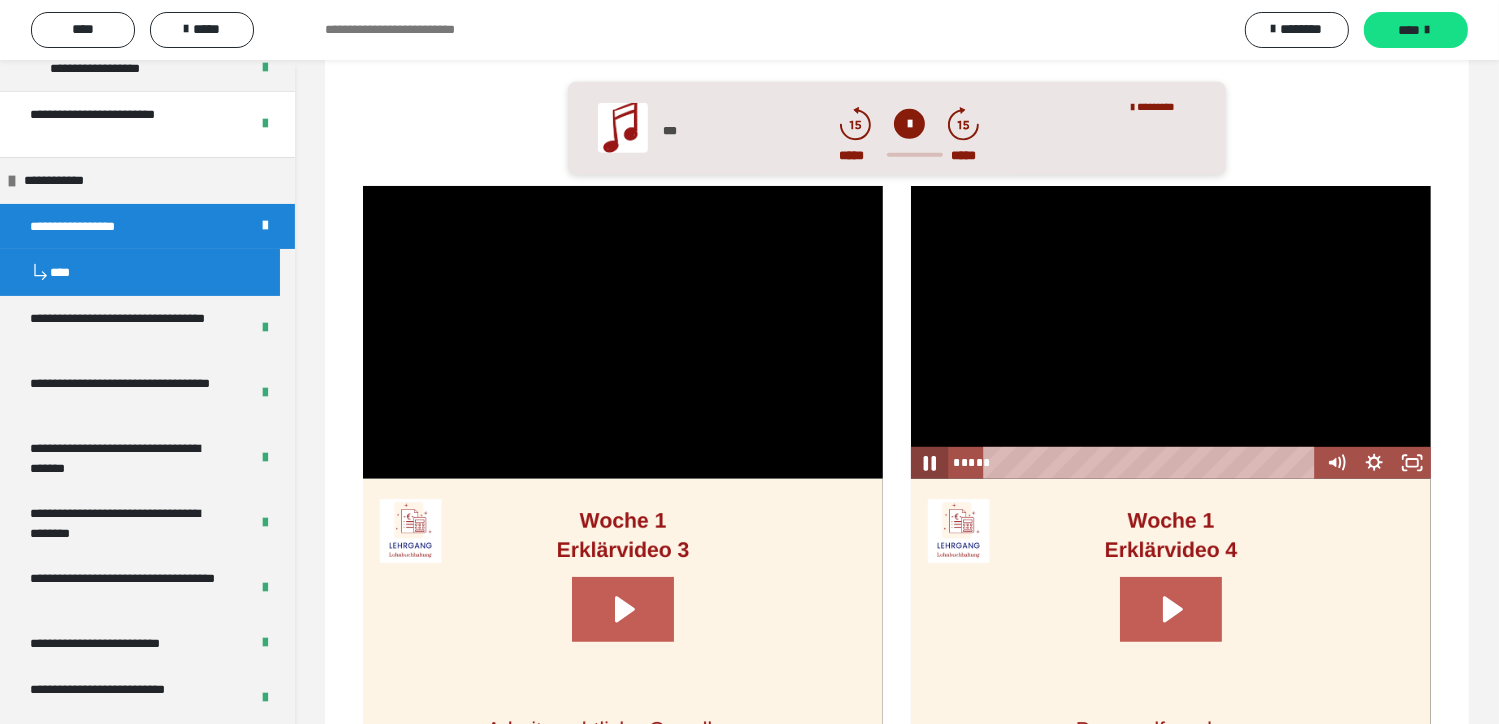 click 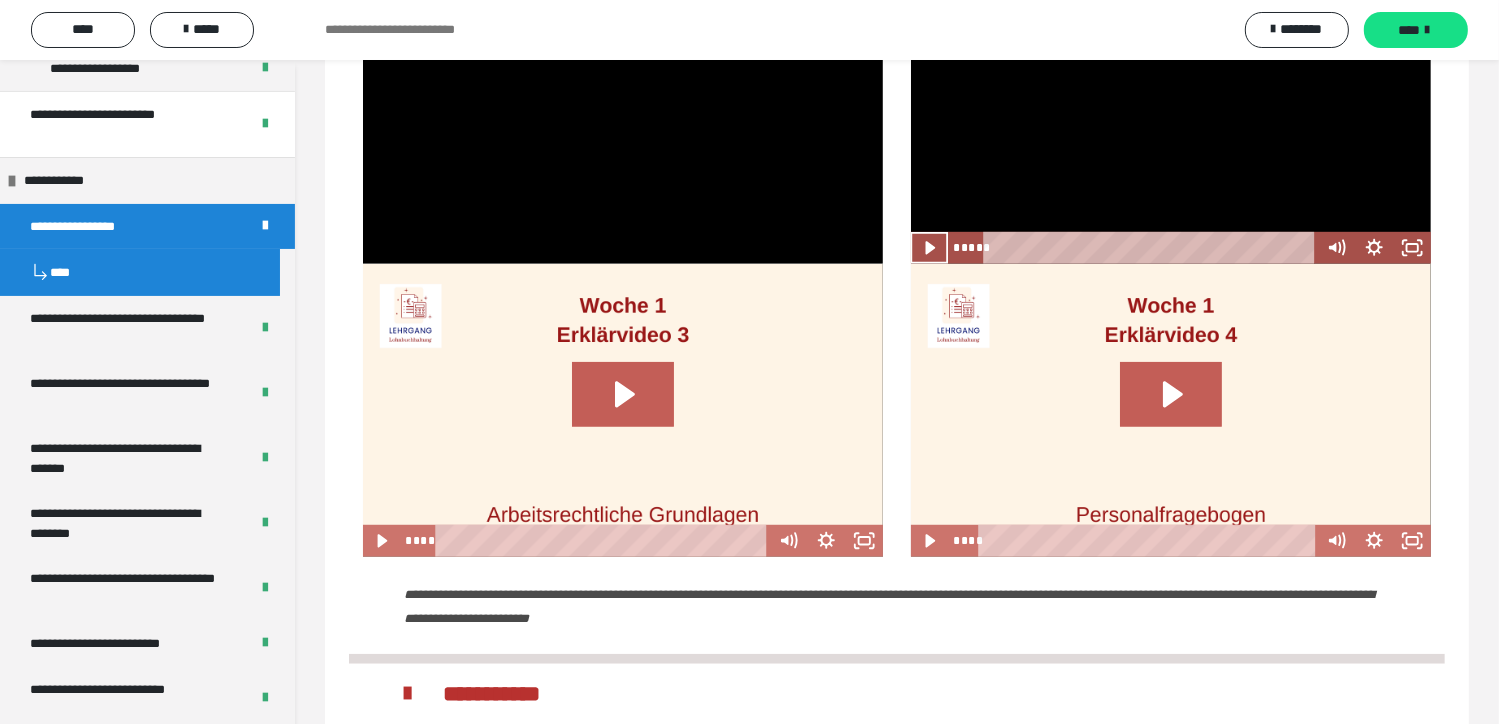 scroll, scrollTop: 1100, scrollLeft: 0, axis: vertical 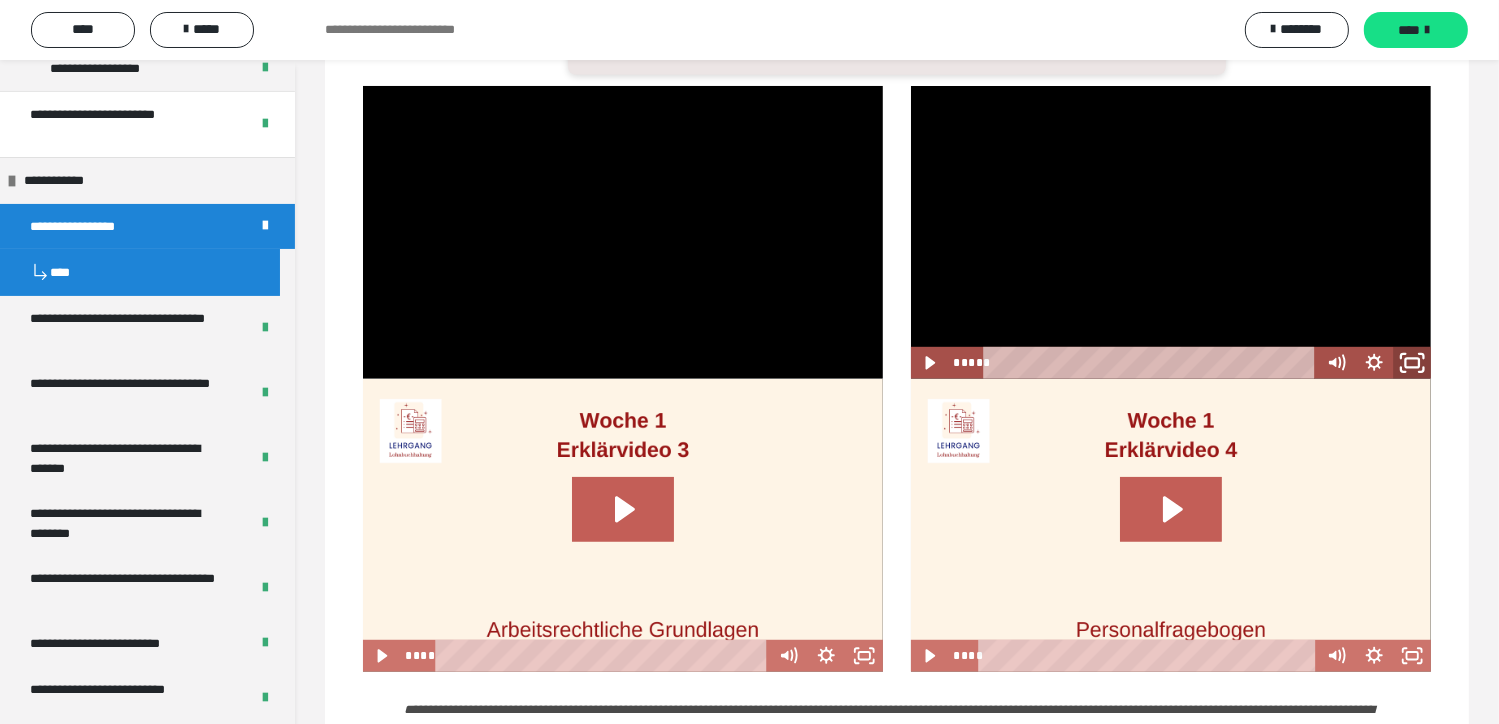 click 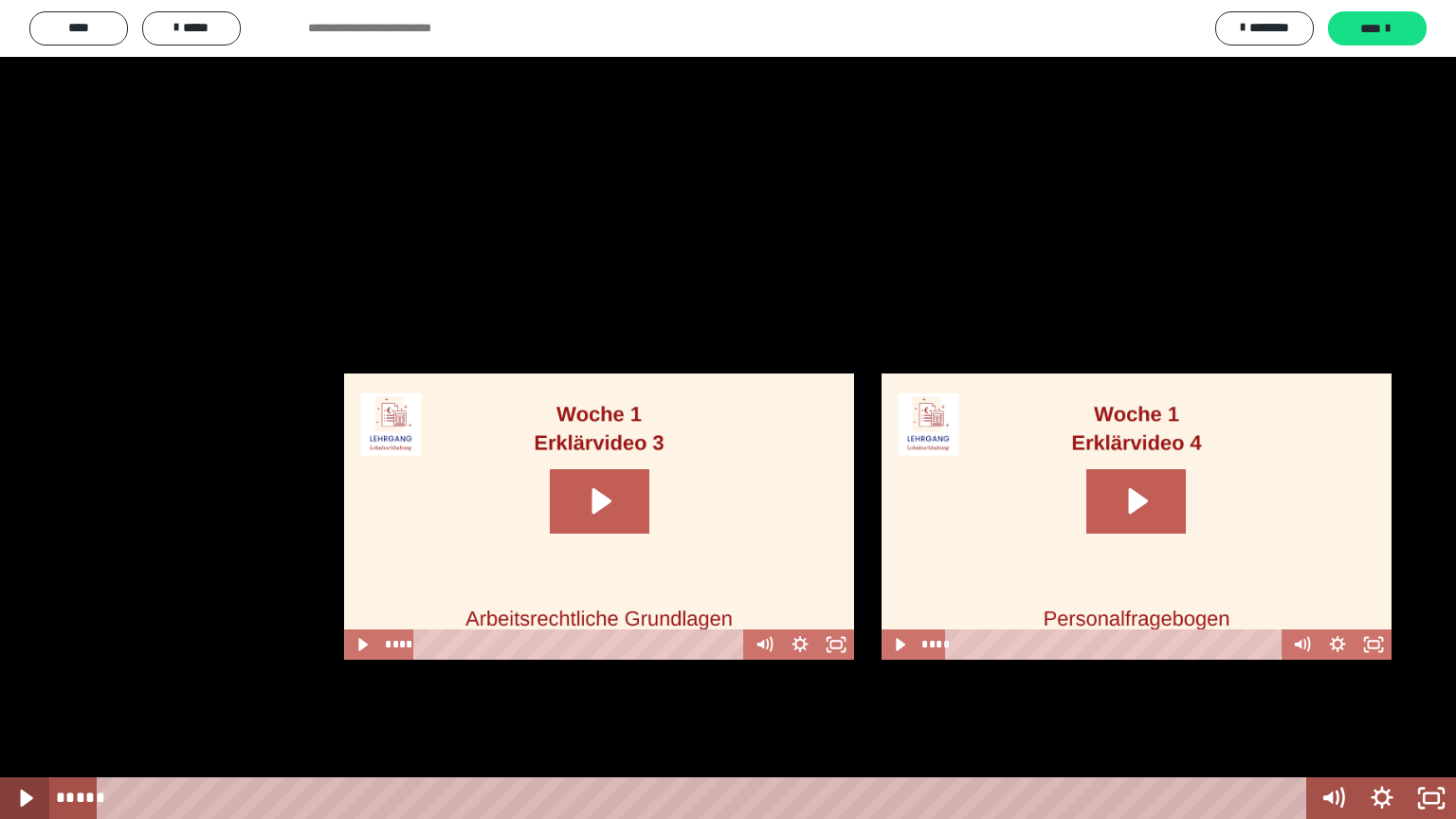 click 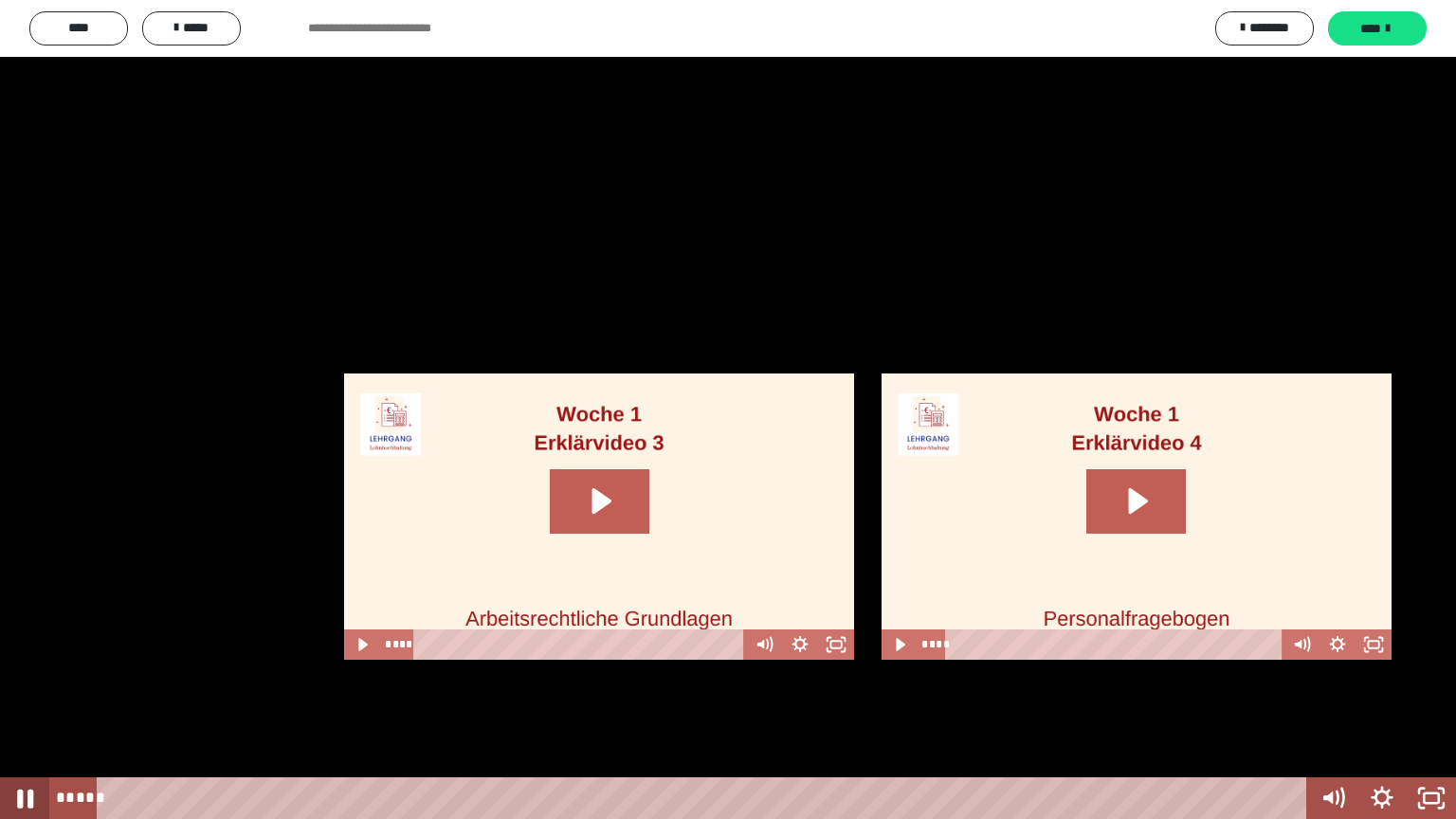 click 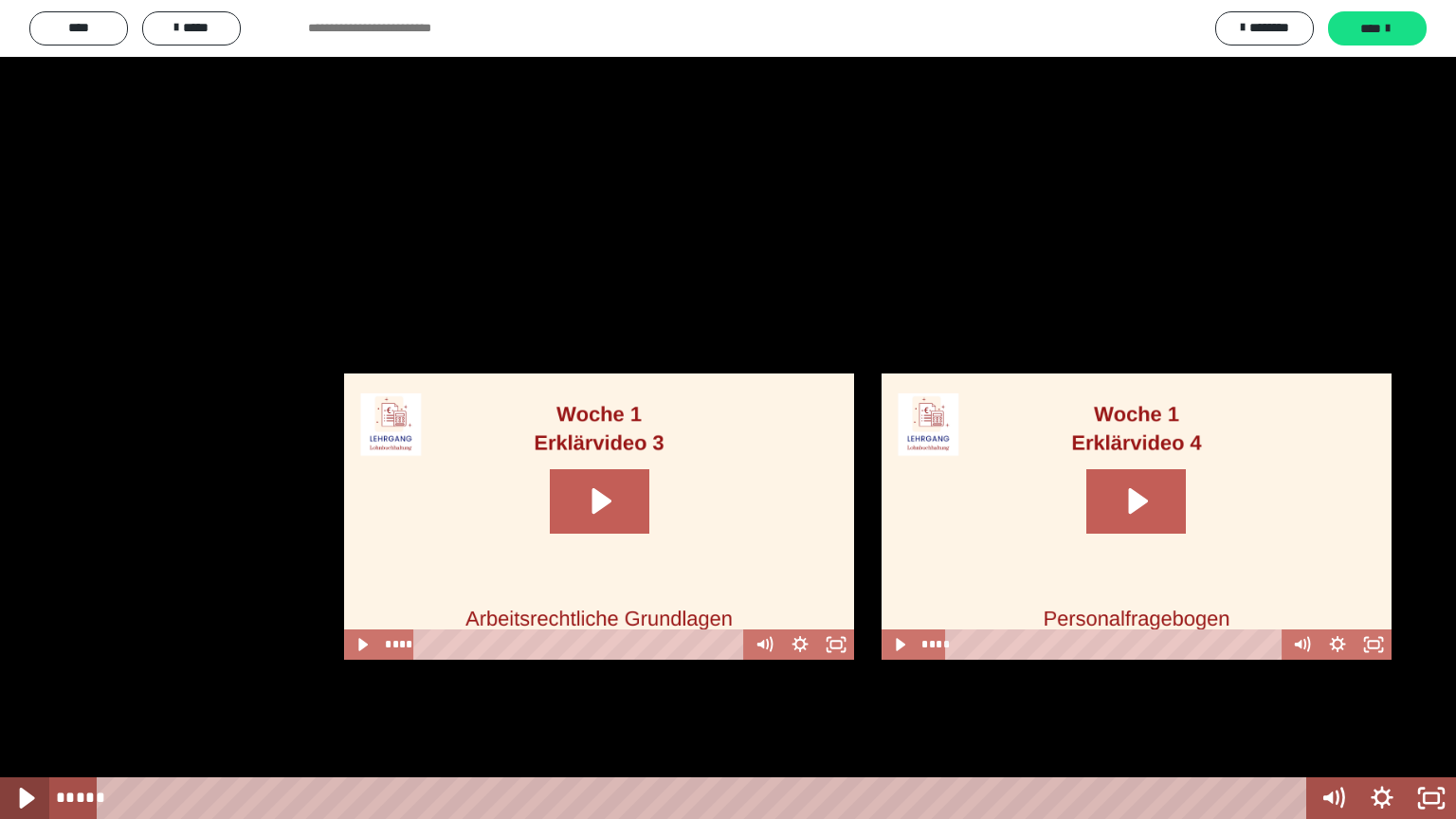 click 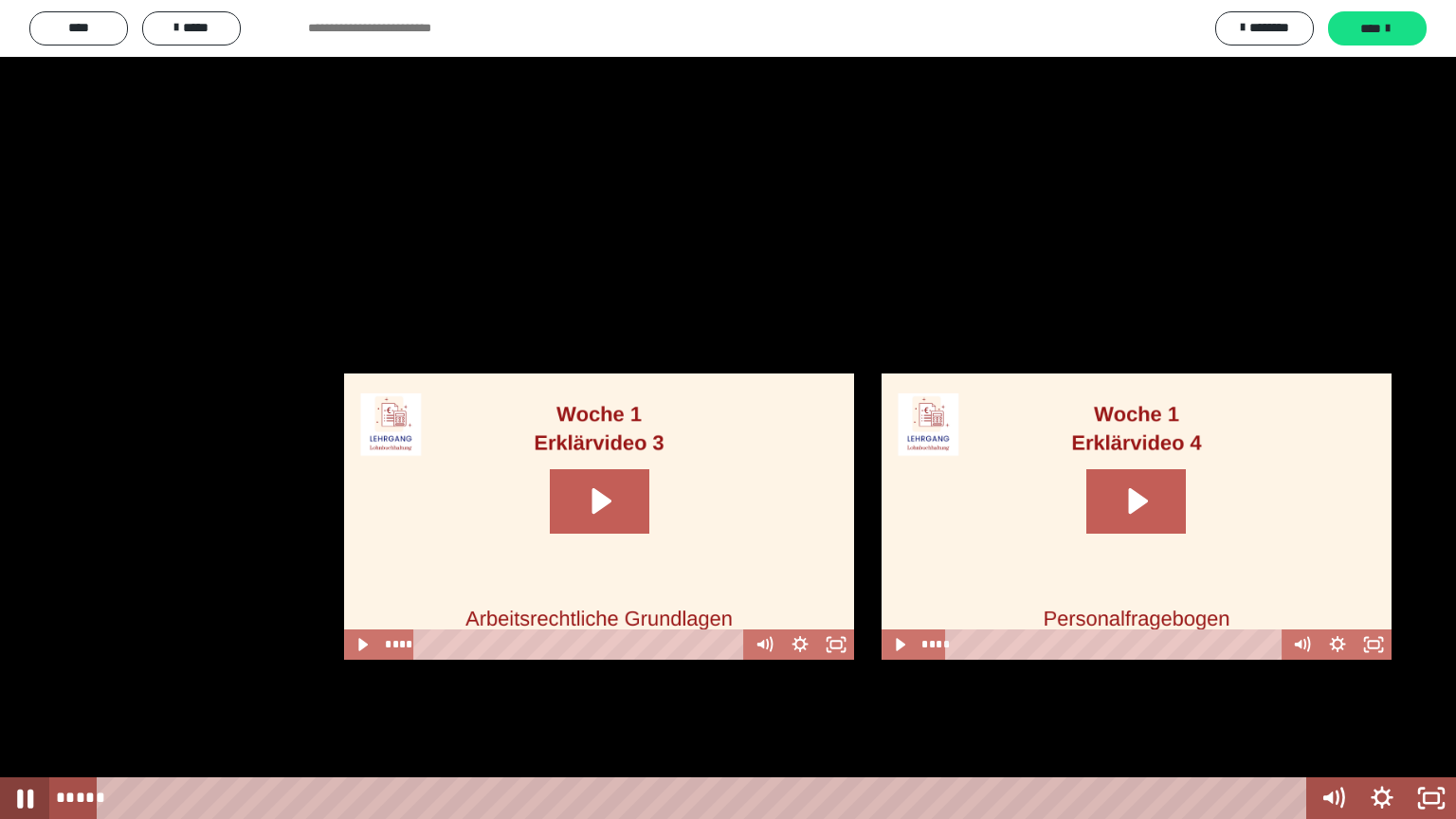 click 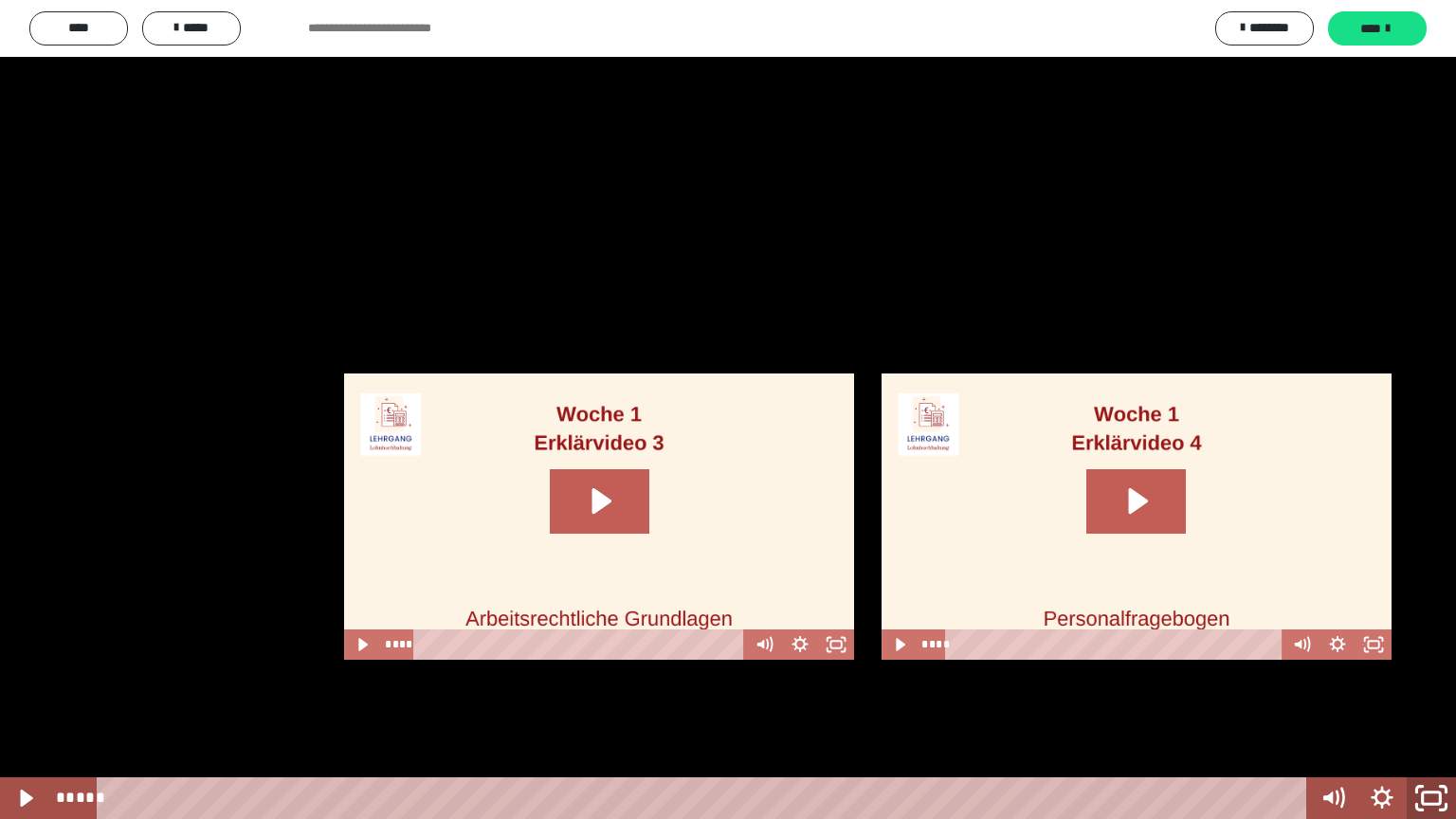 click 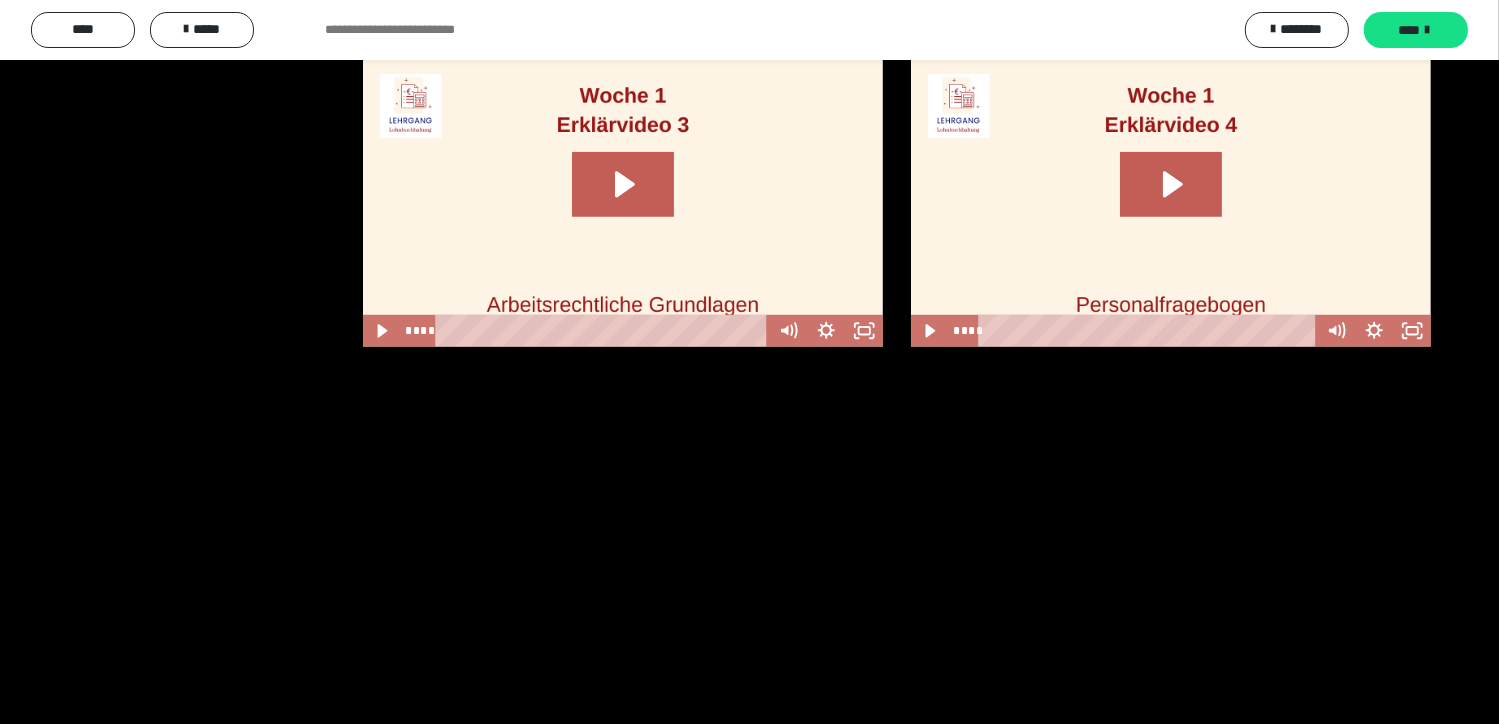 scroll, scrollTop: 1560, scrollLeft: 0, axis: vertical 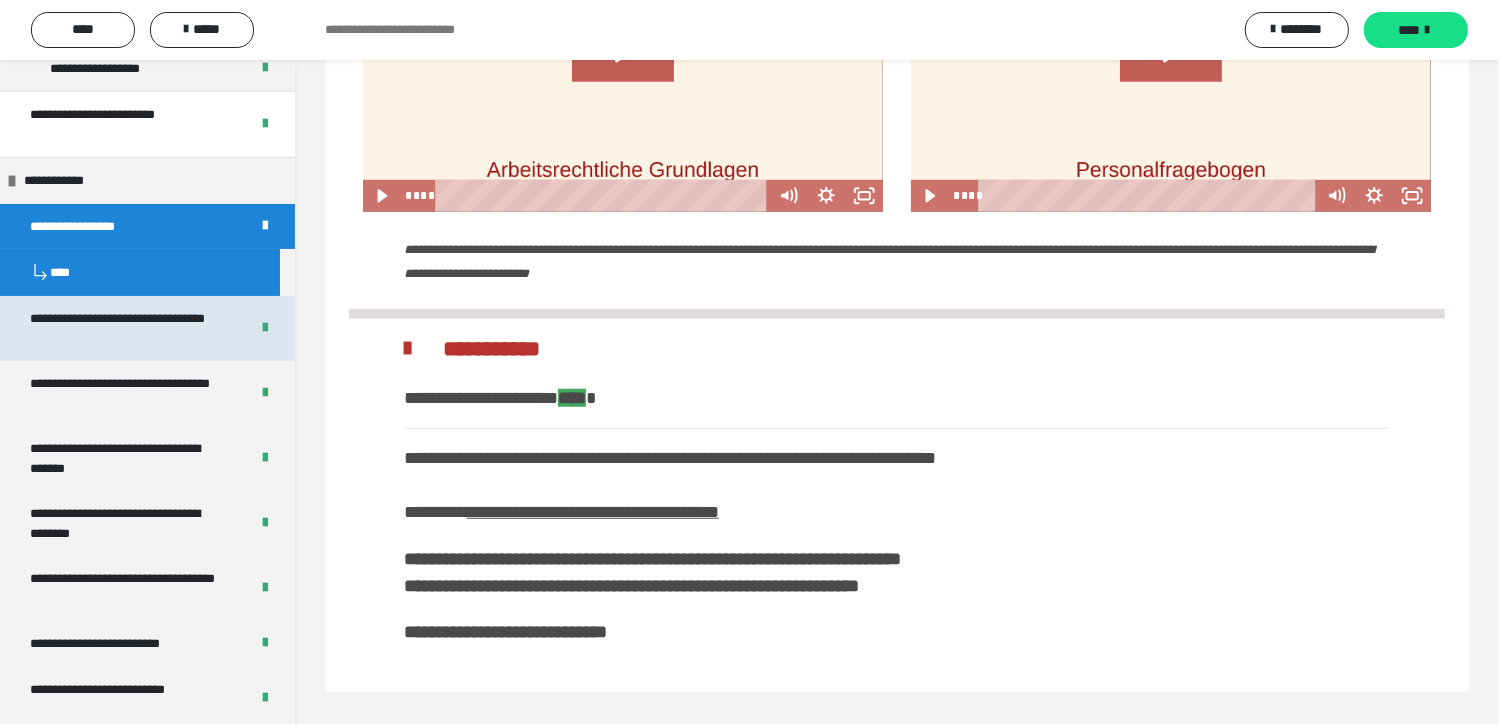 click on "**********" at bounding box center (124, 328) 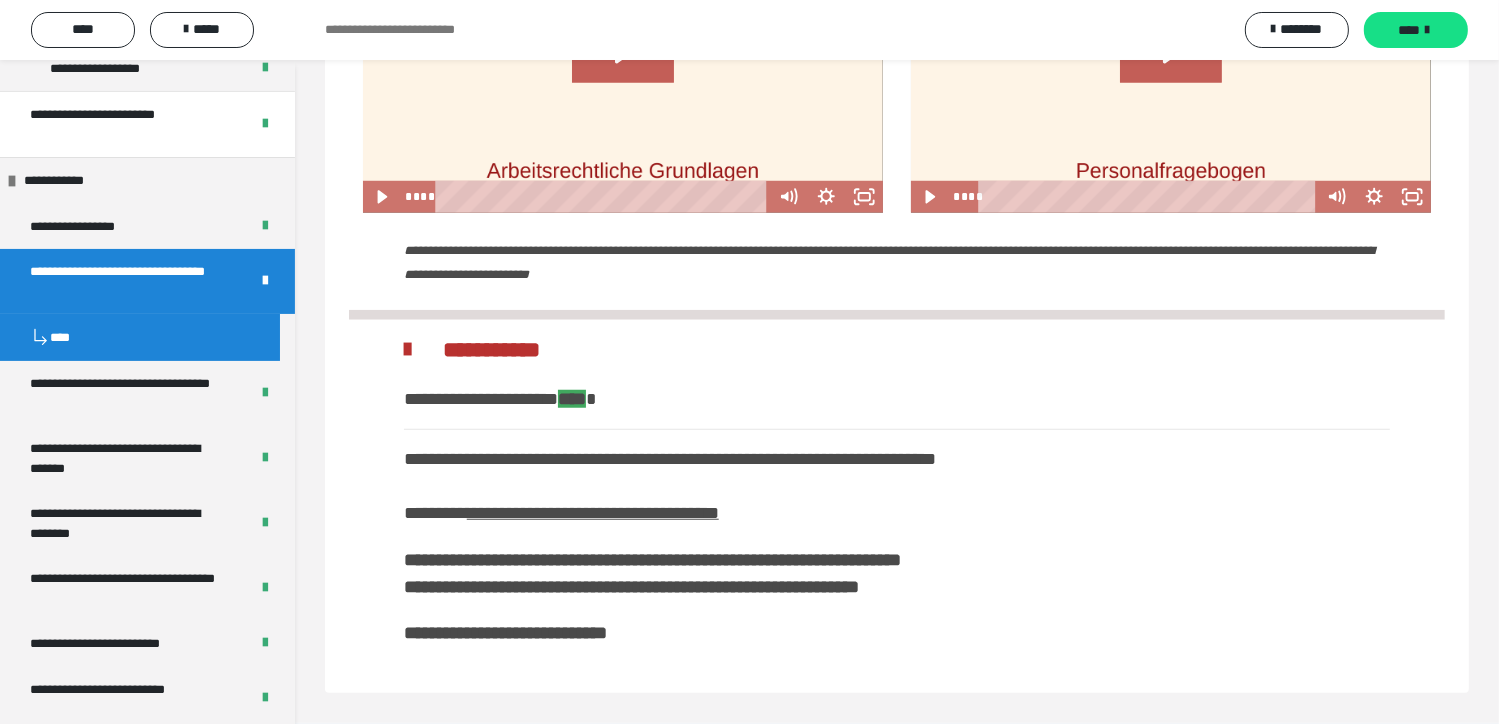 scroll, scrollTop: 946, scrollLeft: 0, axis: vertical 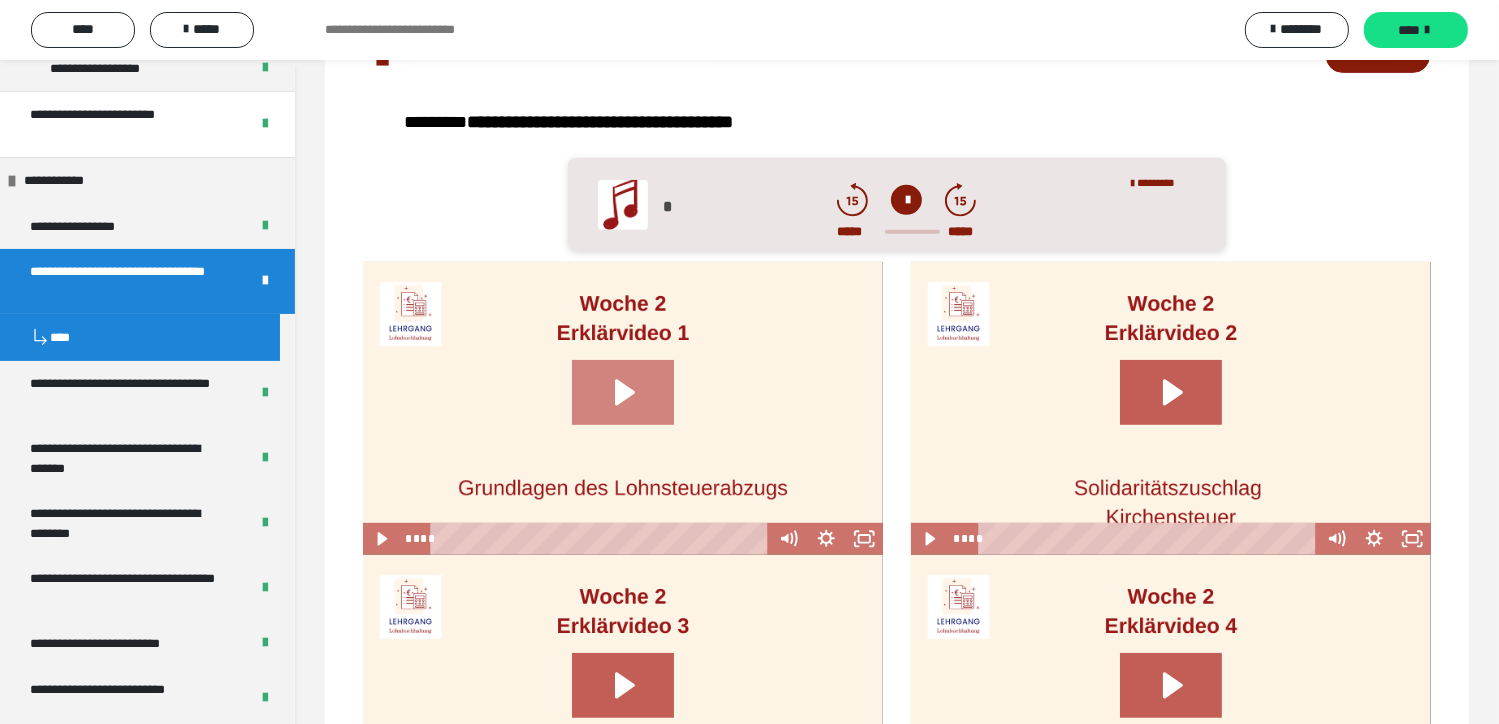 click 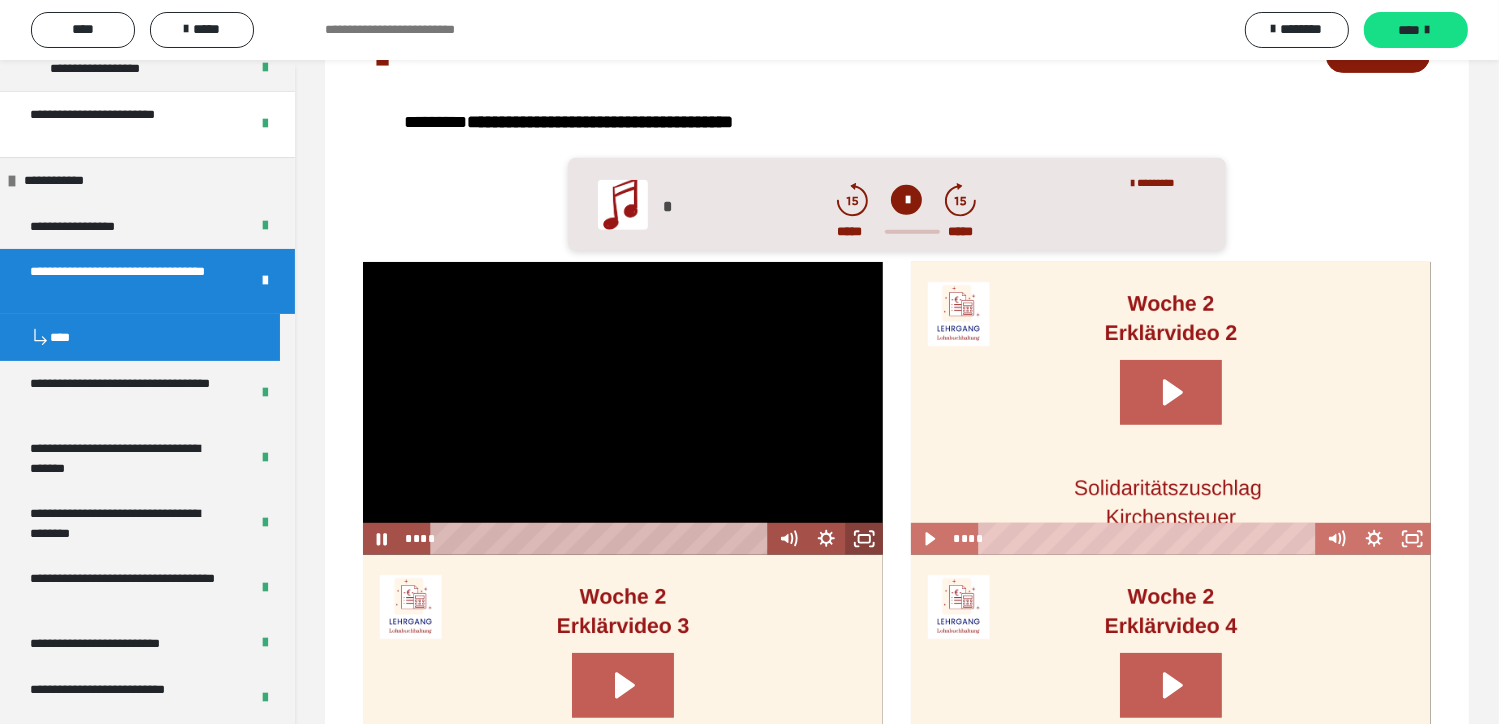 click 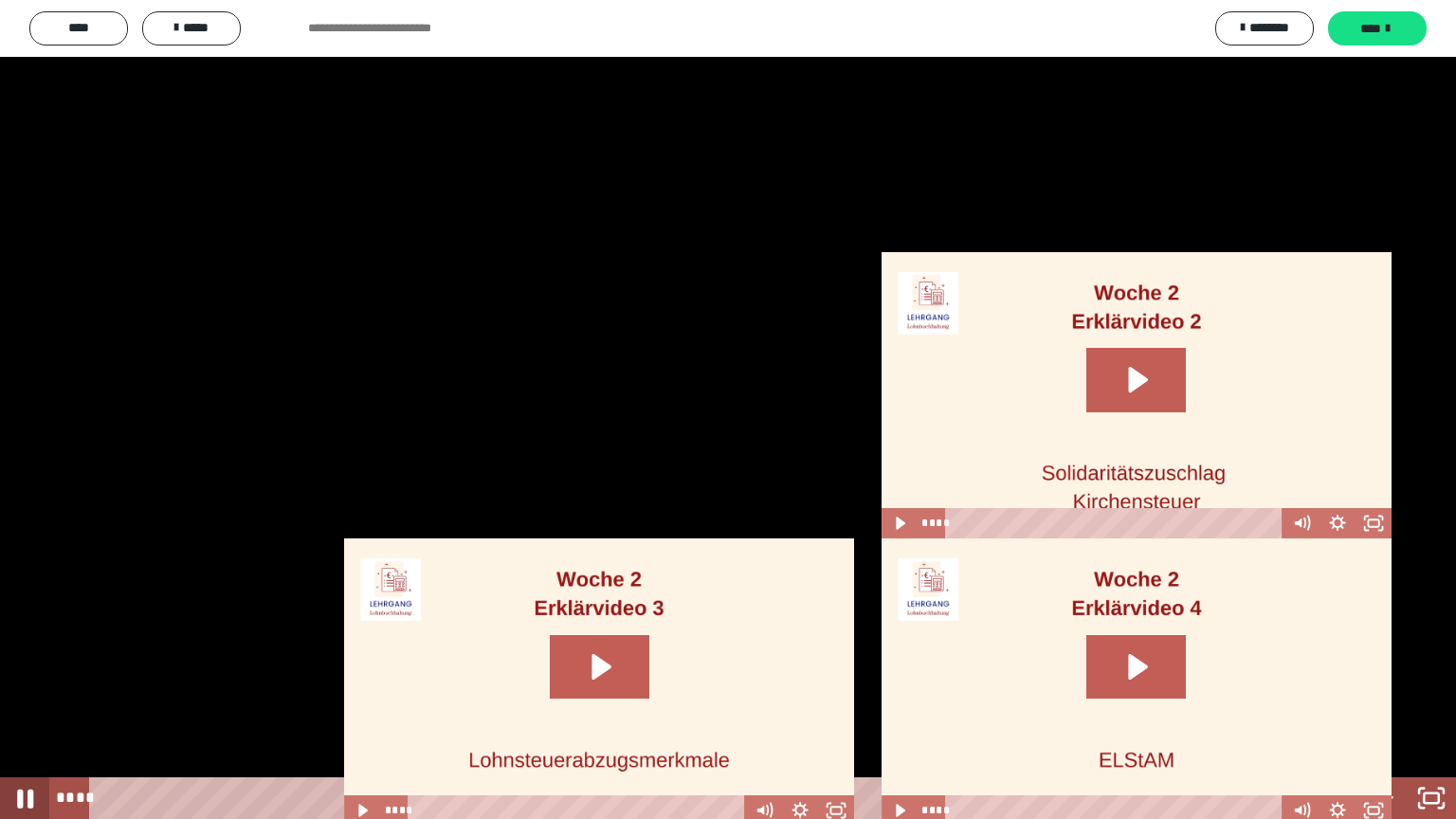 click 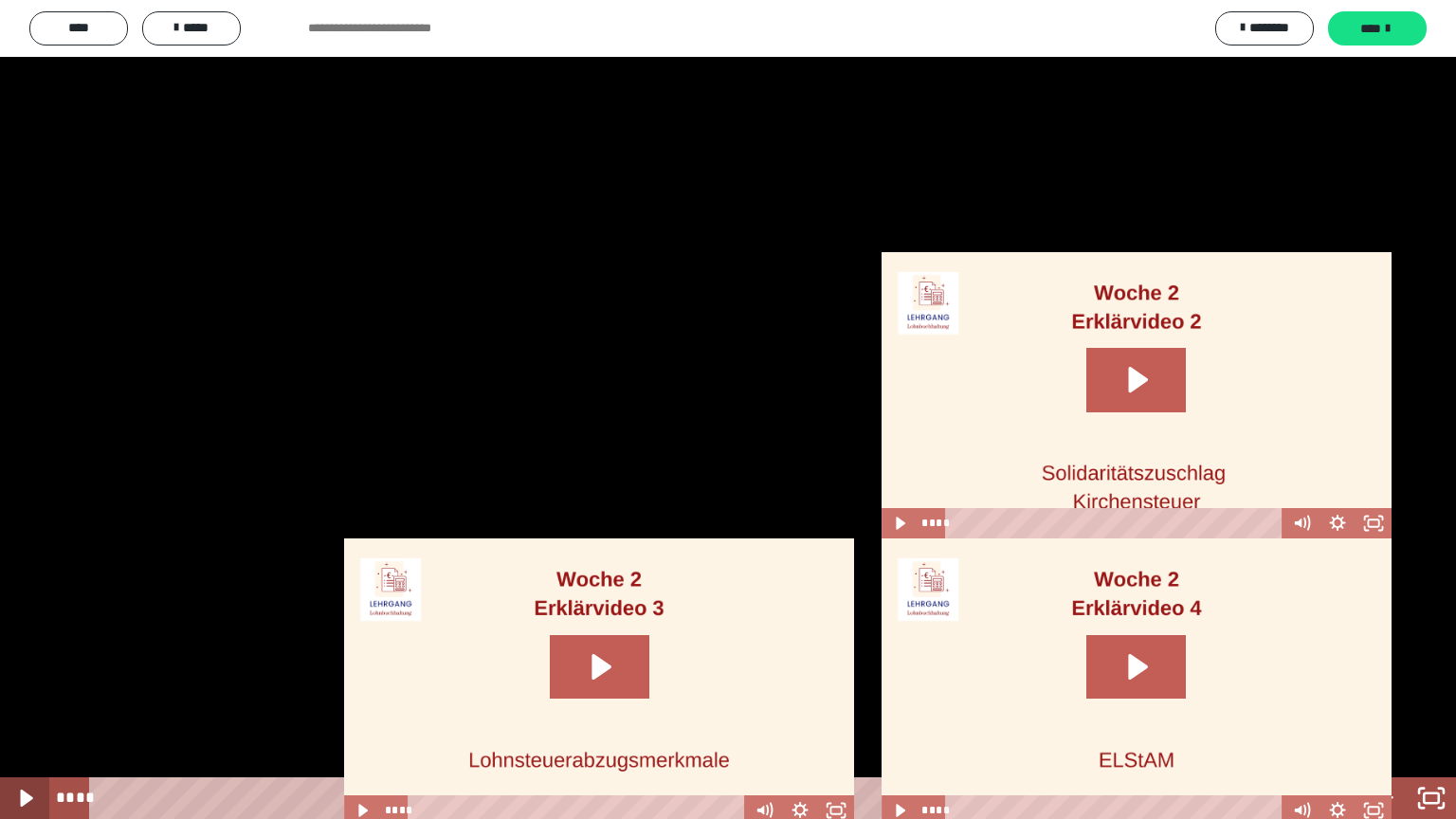 click 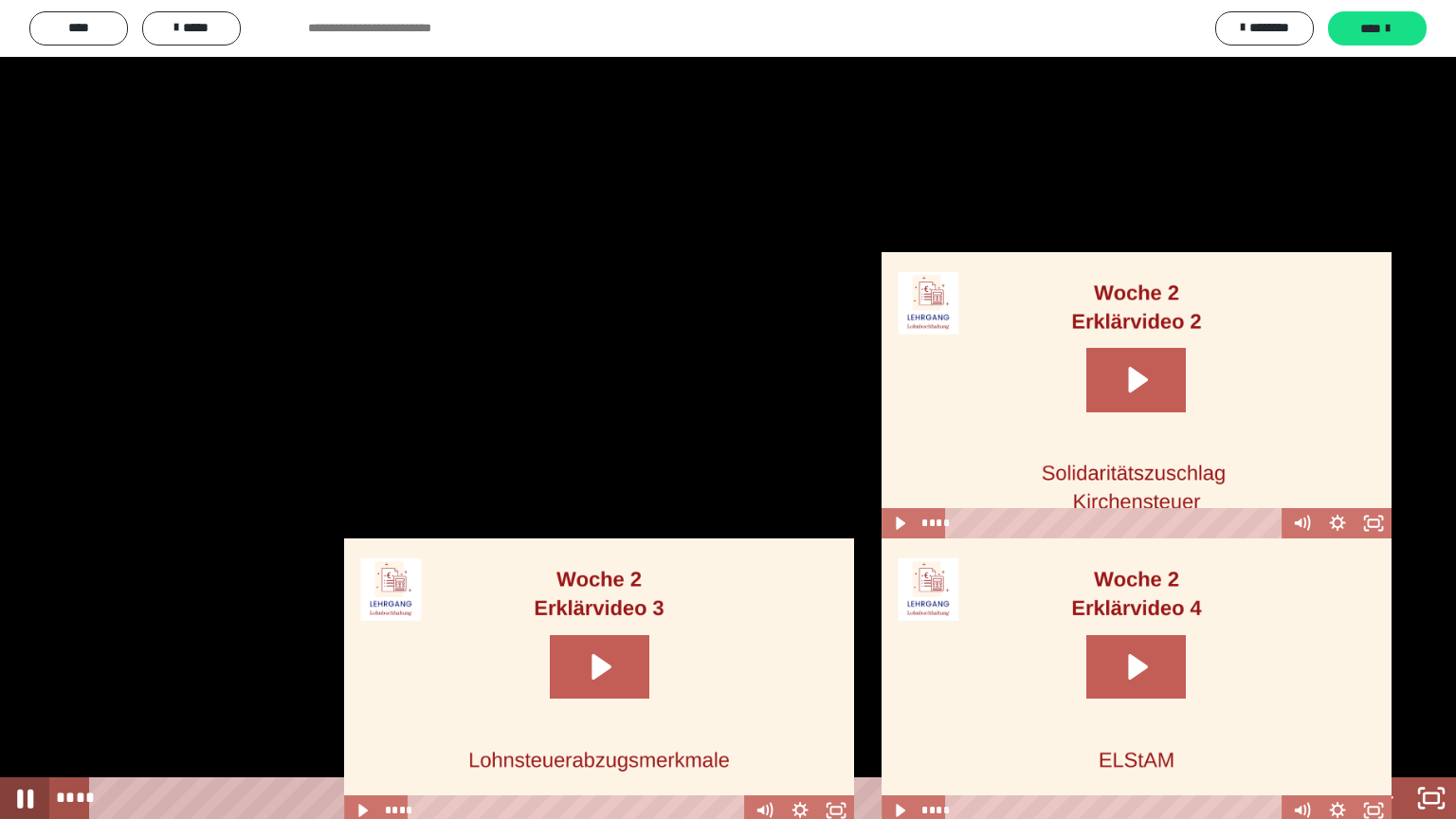 click 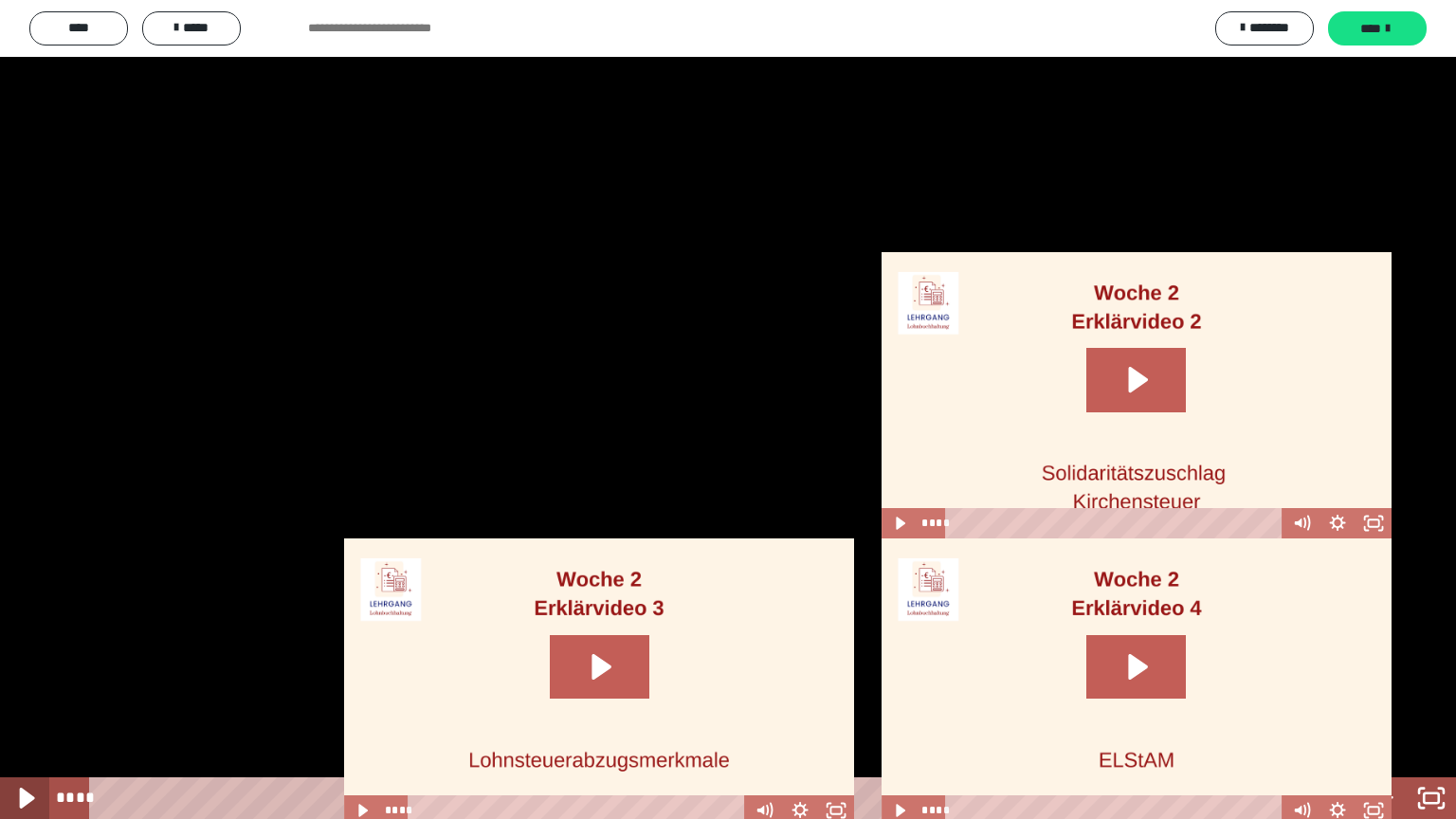 click 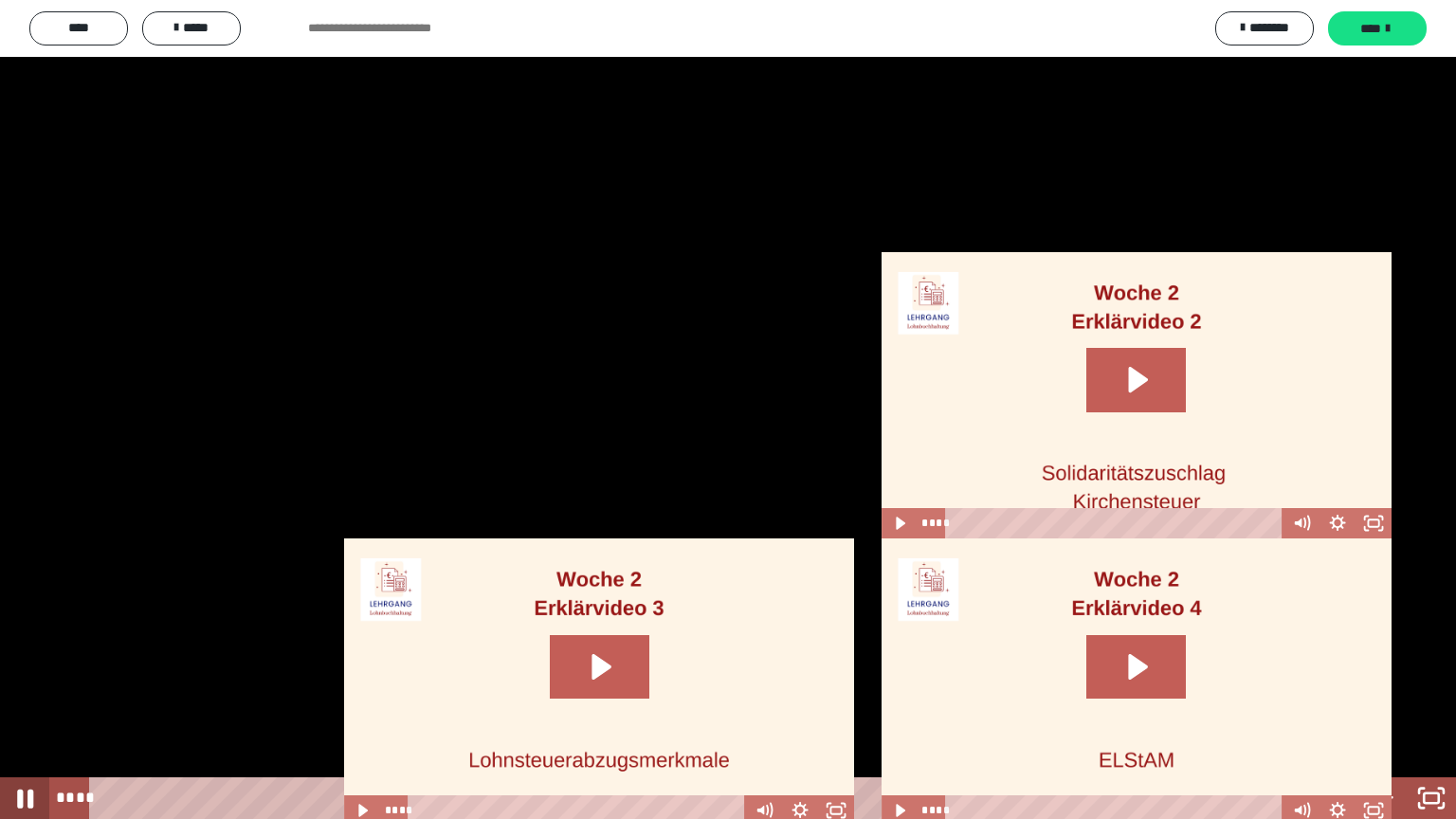 click 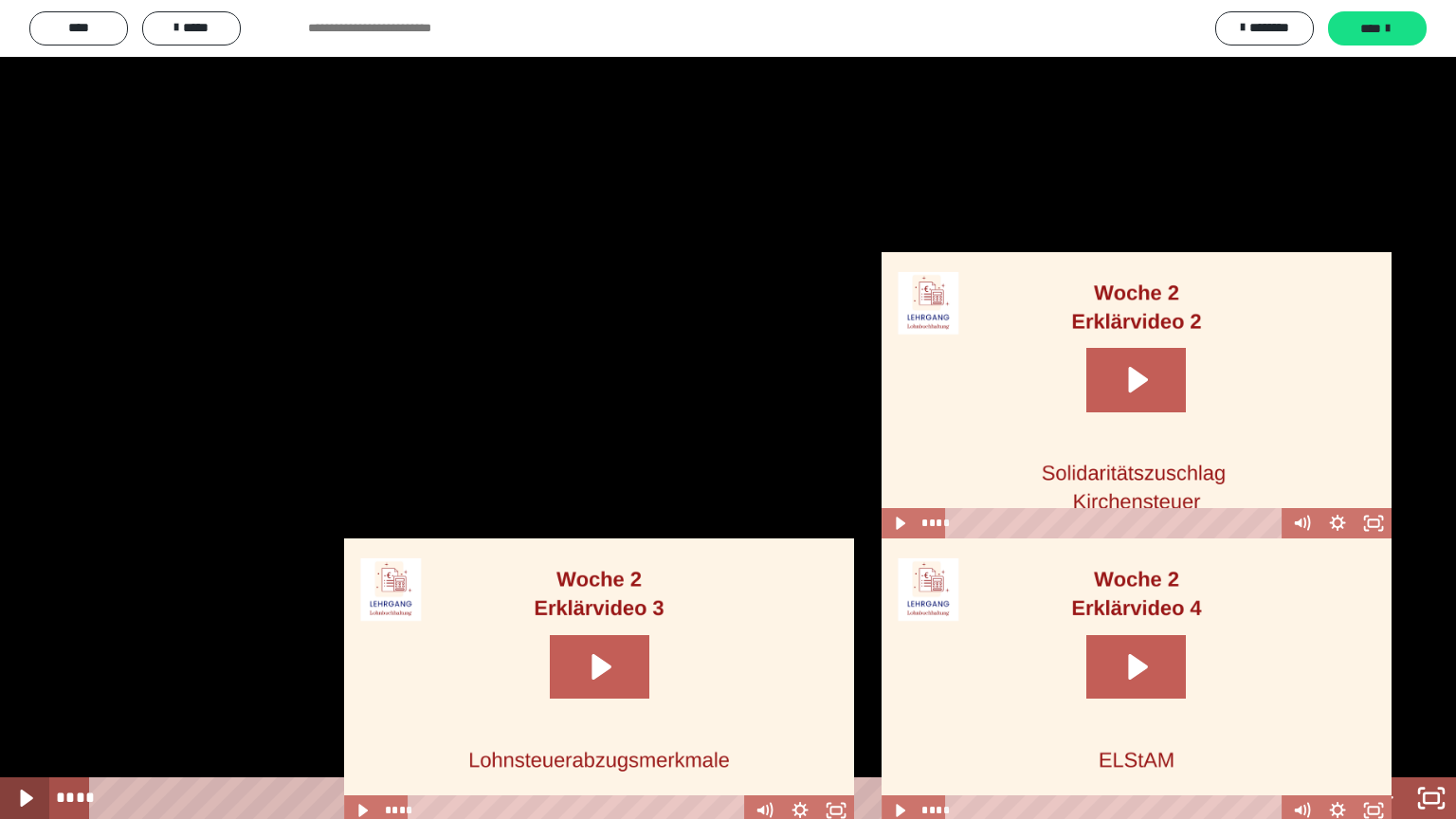 click 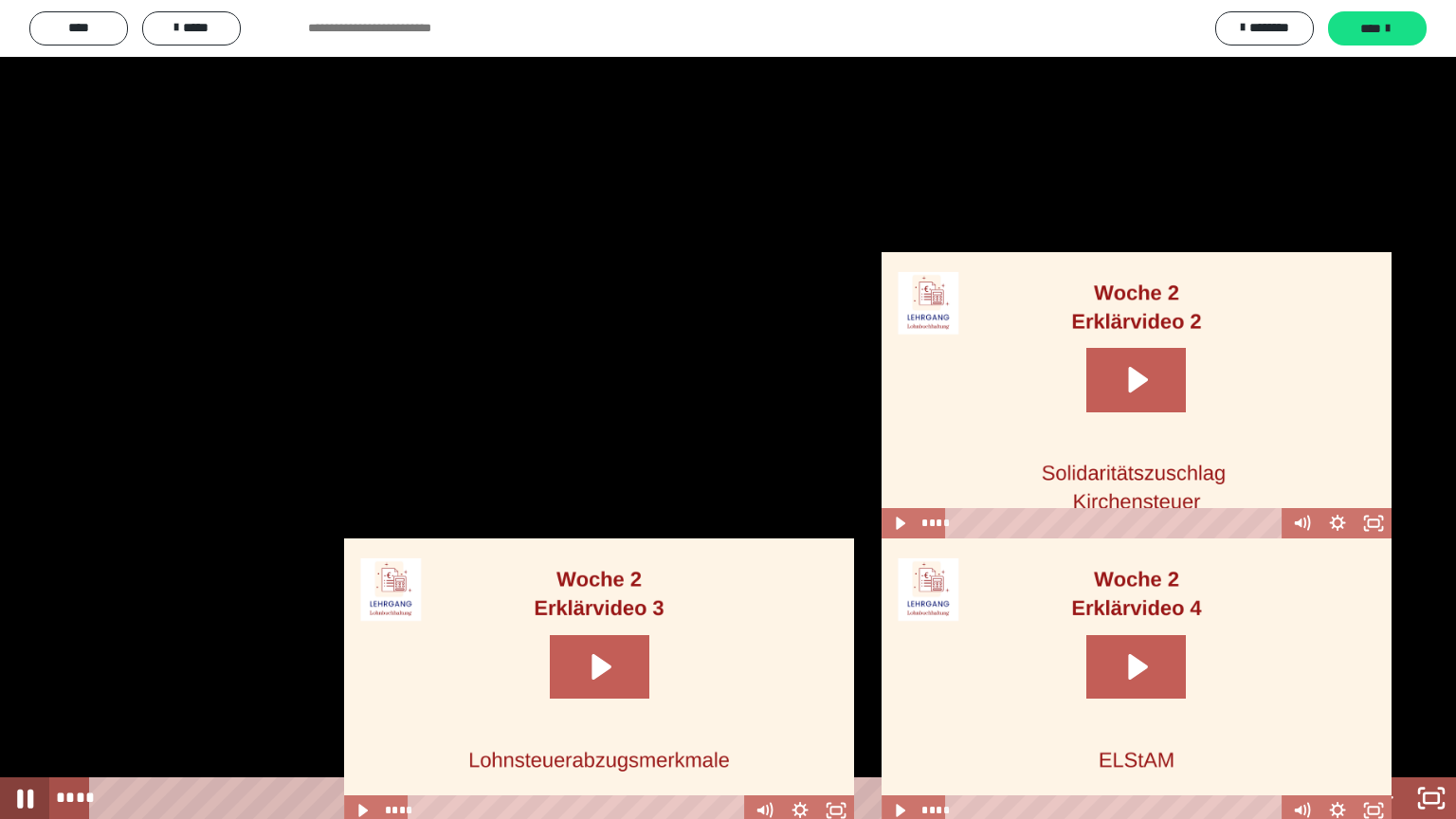 click 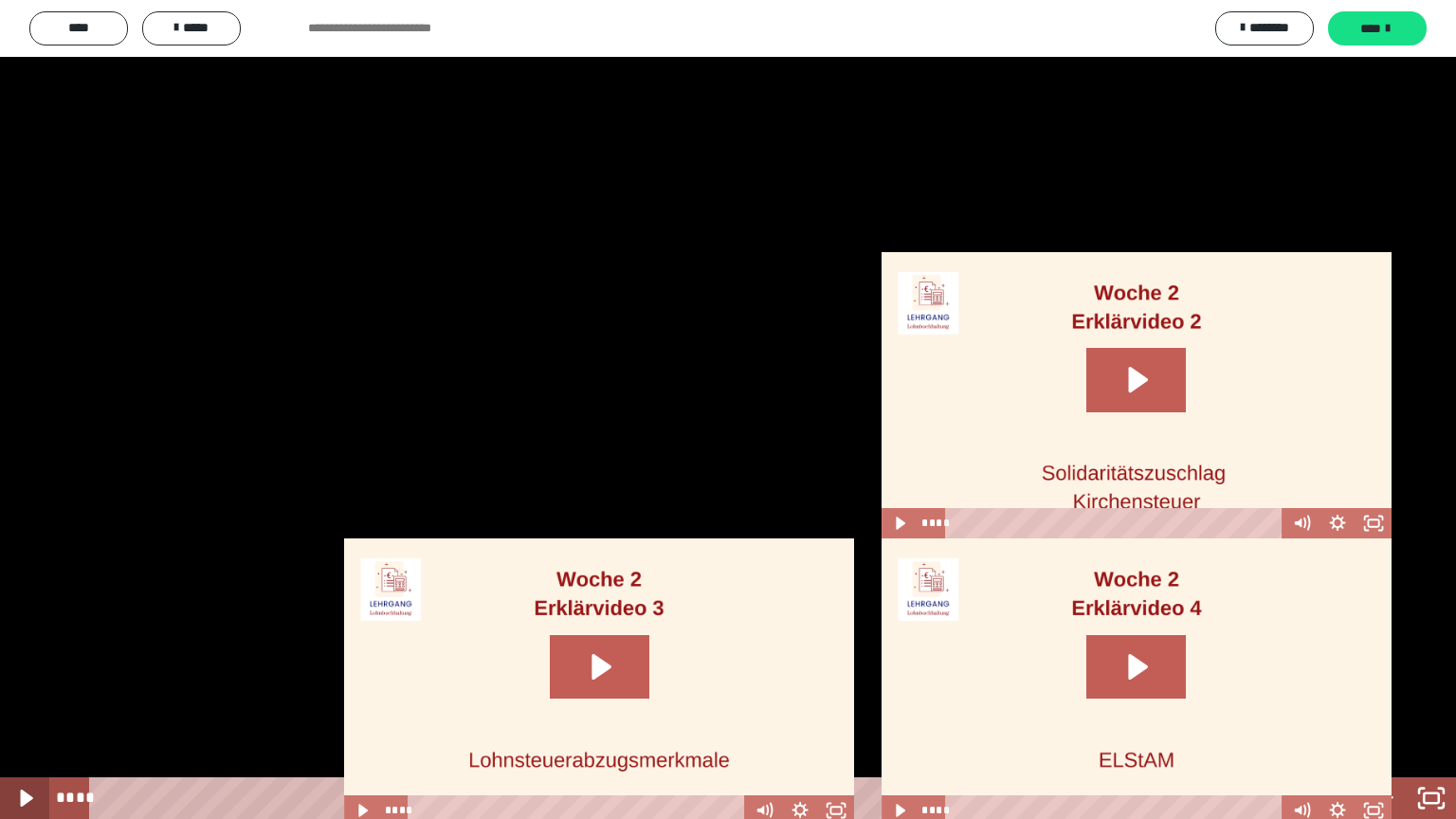 click 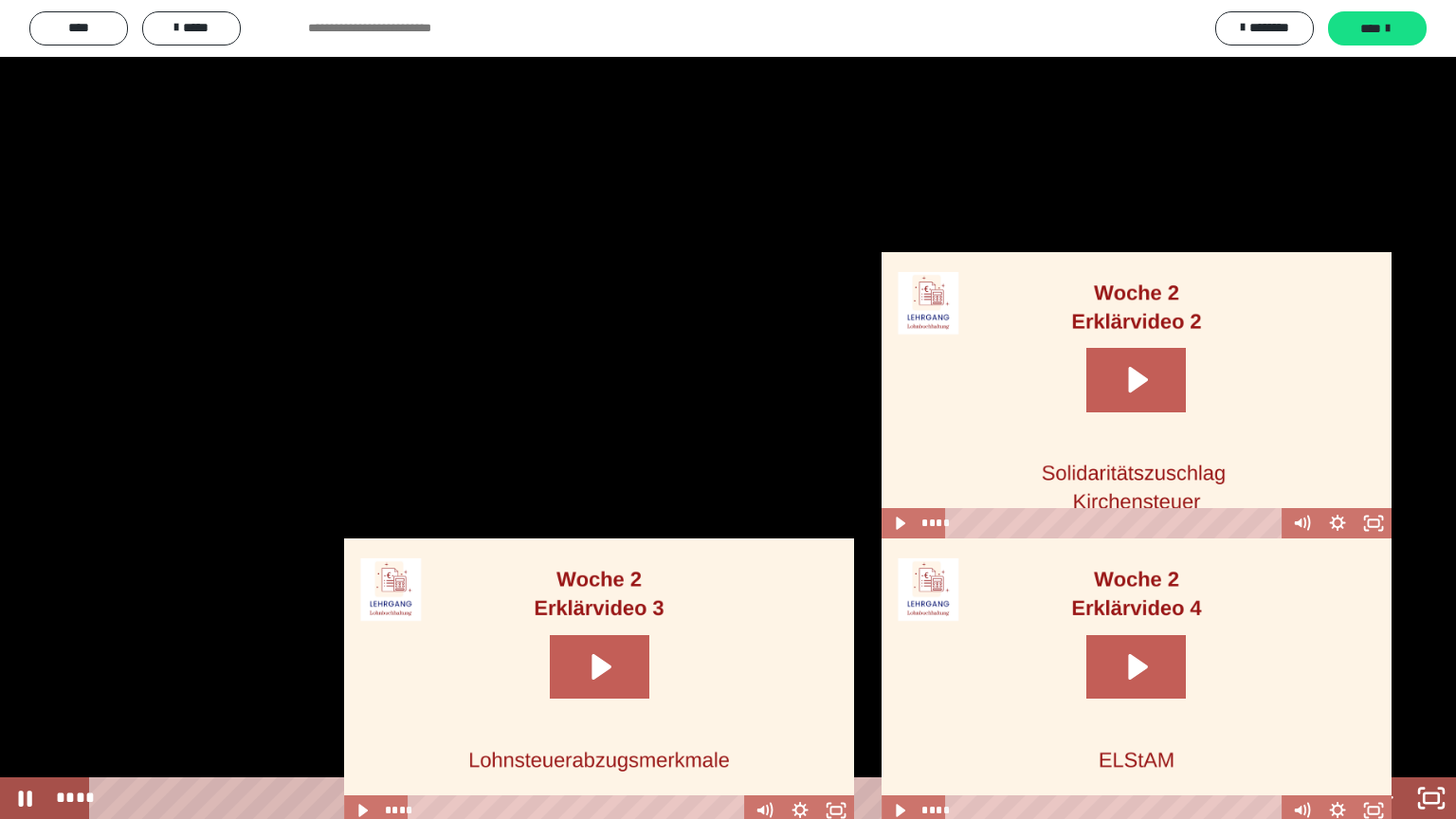 click on "****" at bounding box center [701, 798] 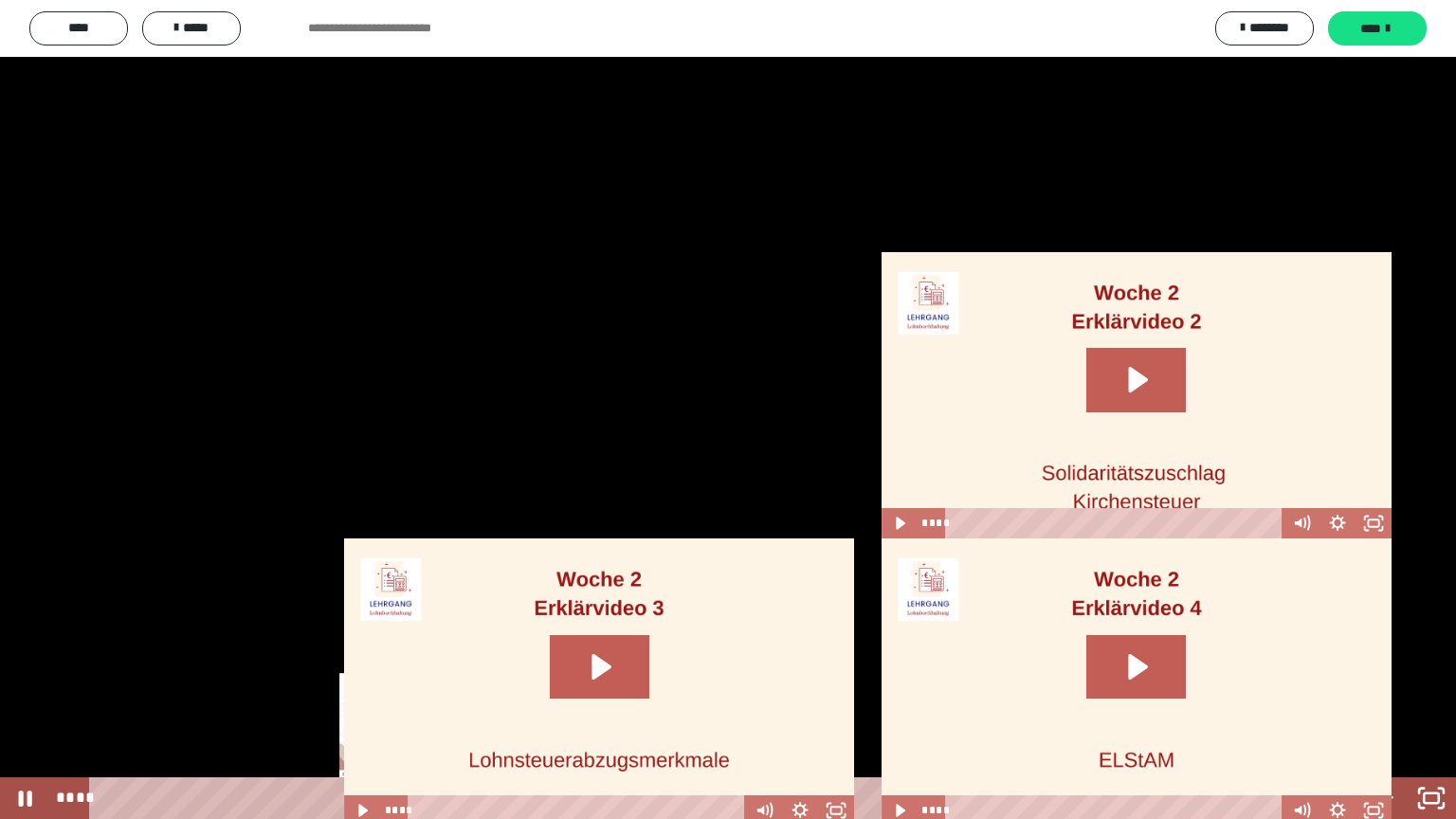 click on "****" at bounding box center [701, 798] 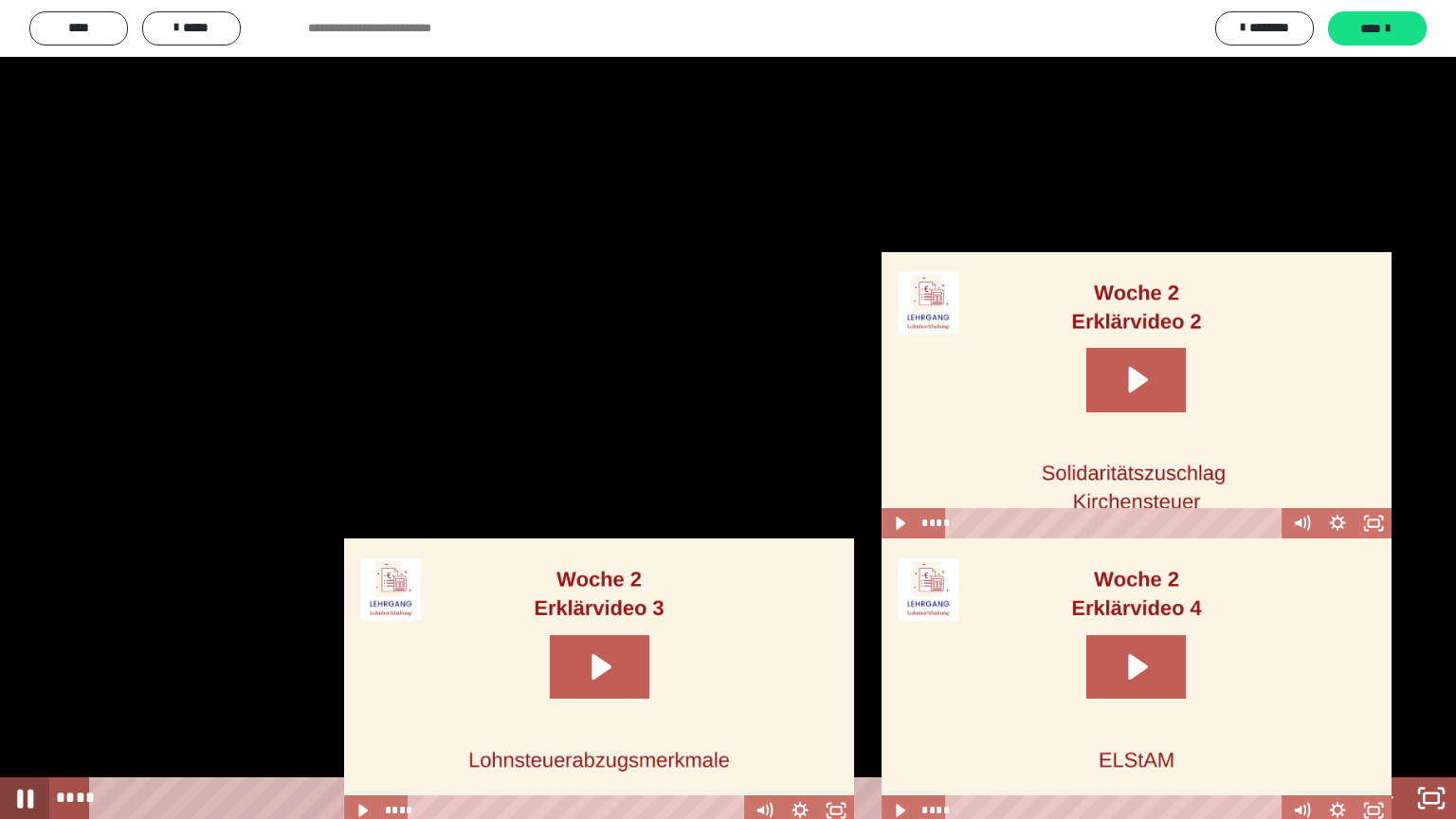 click 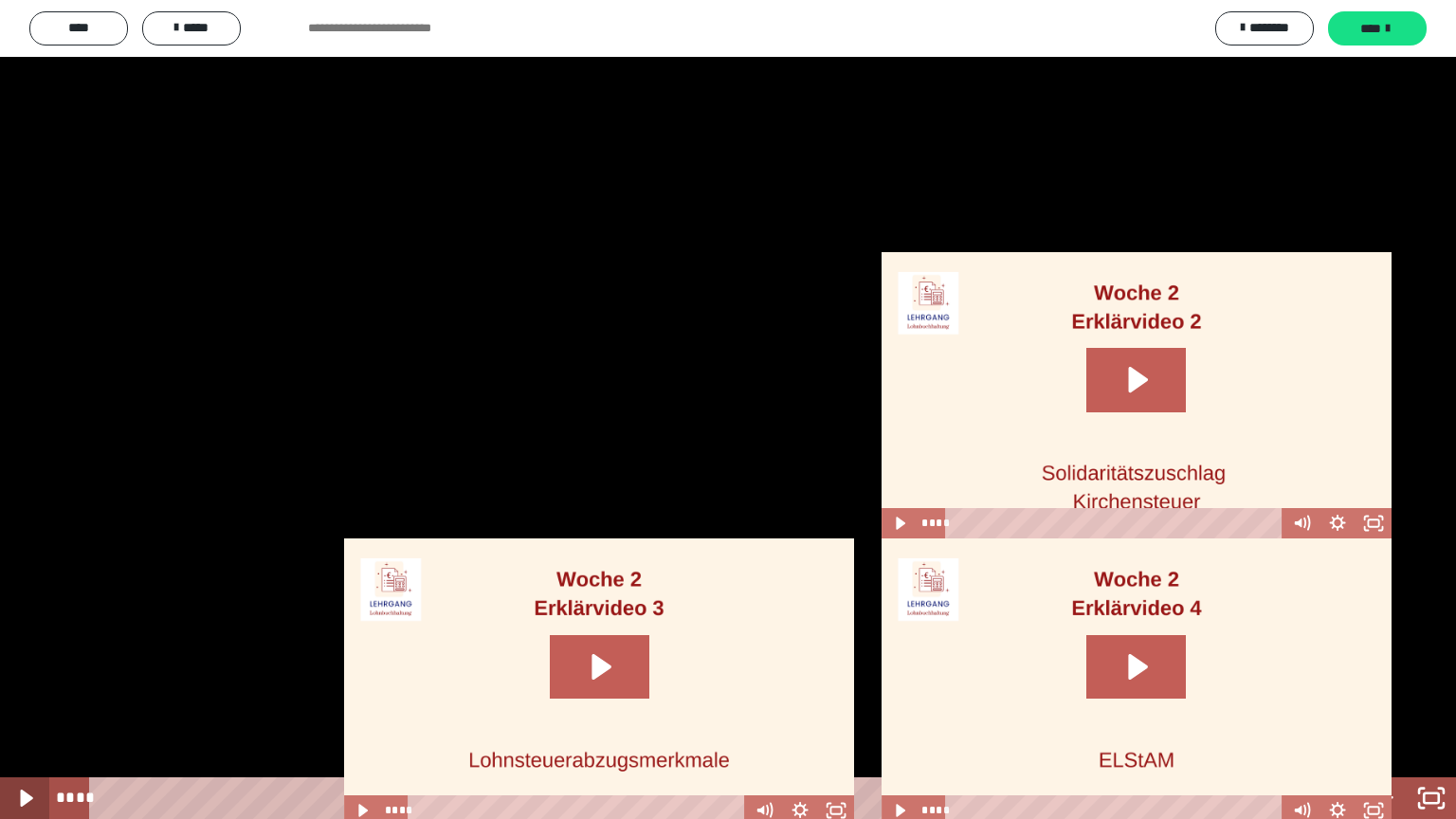 click 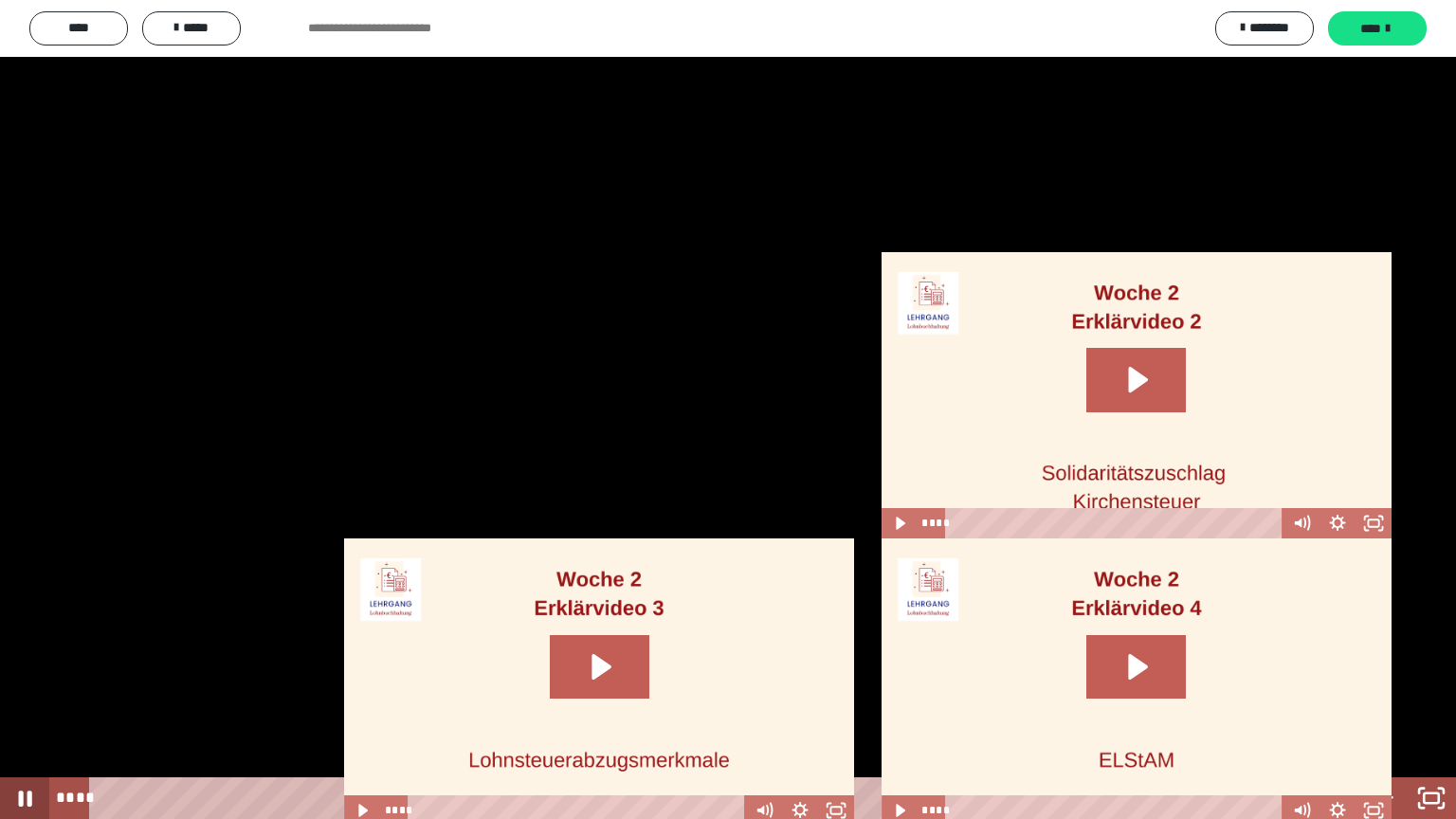 click 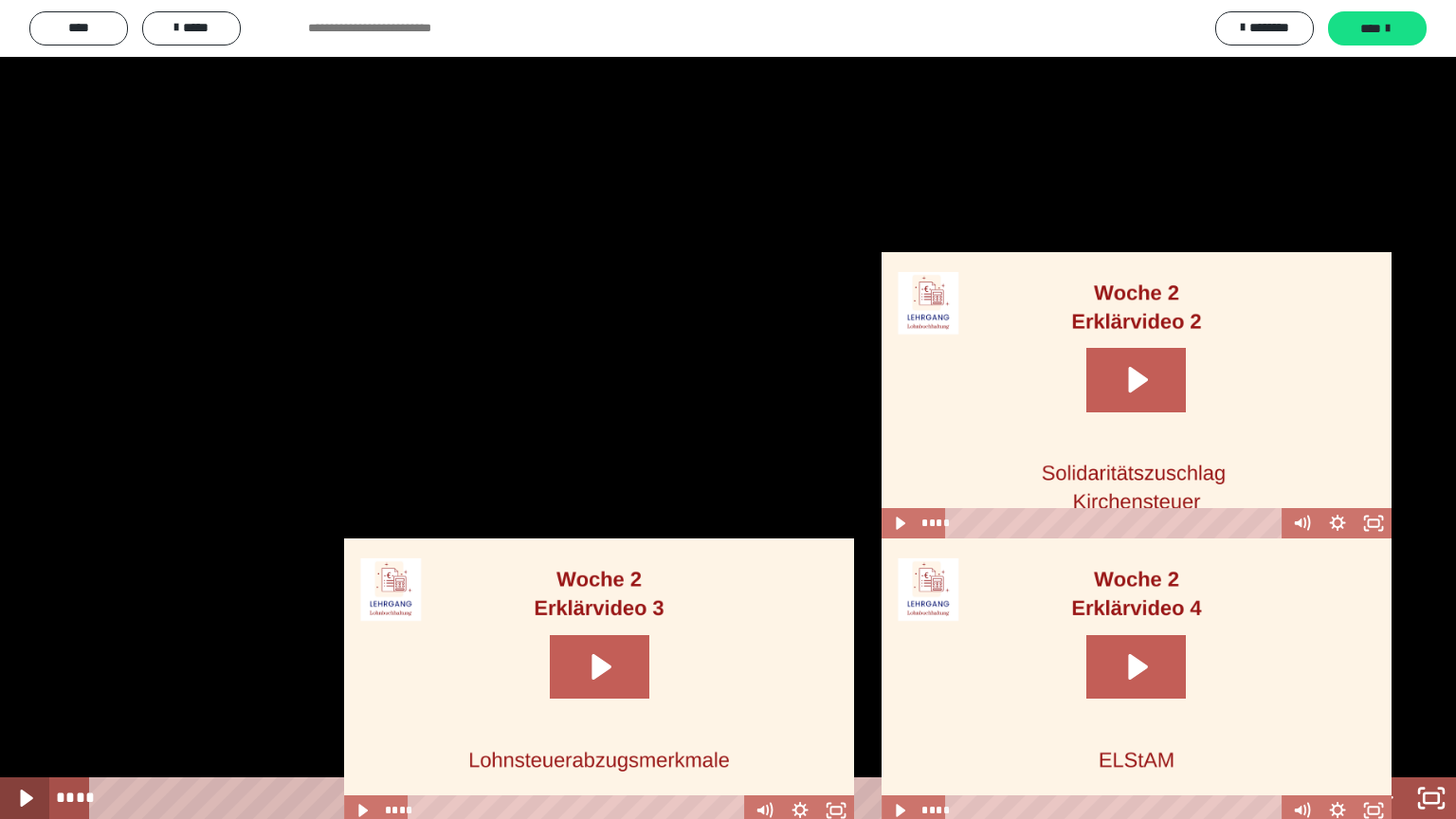 click 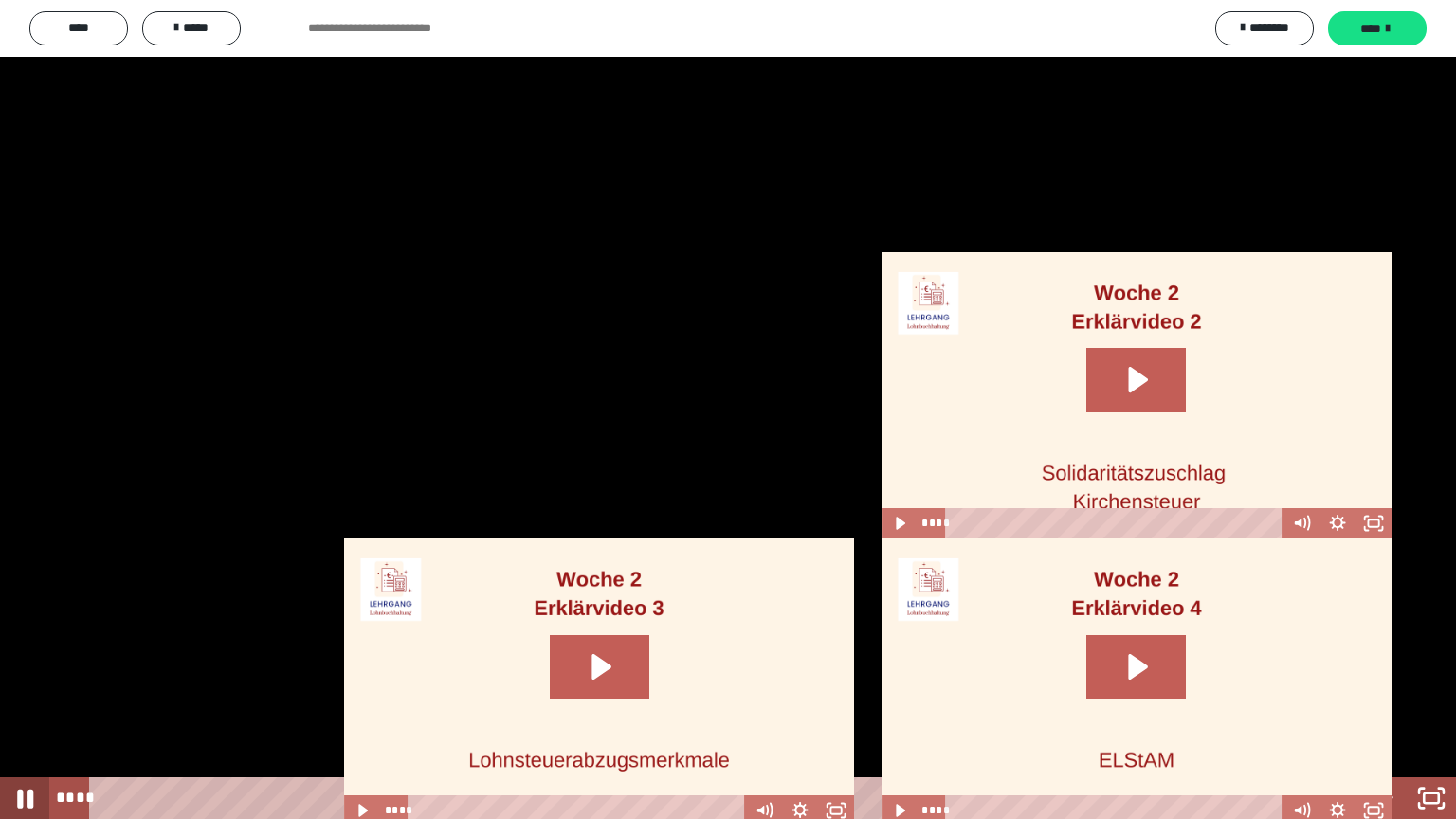 click 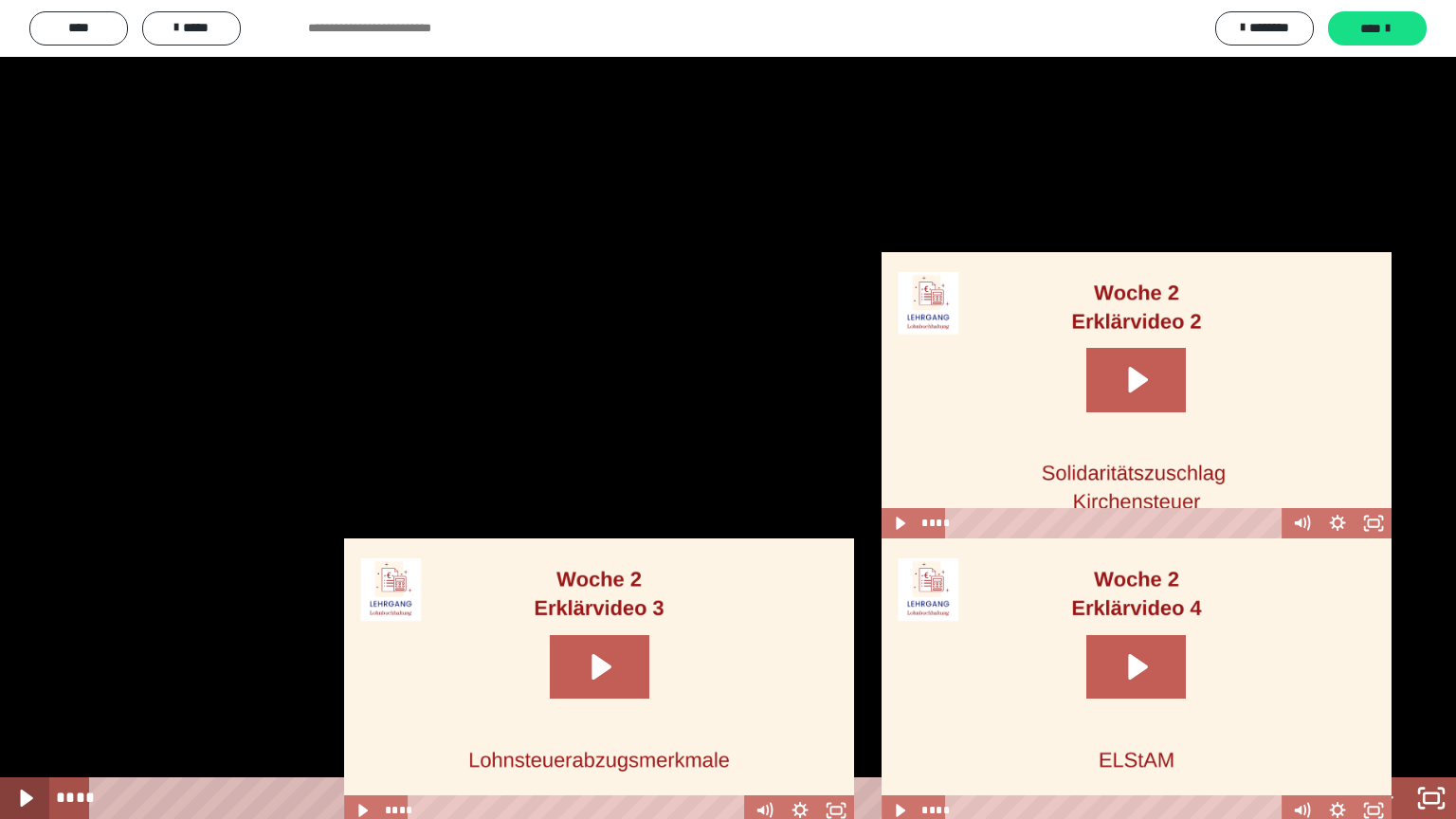 click 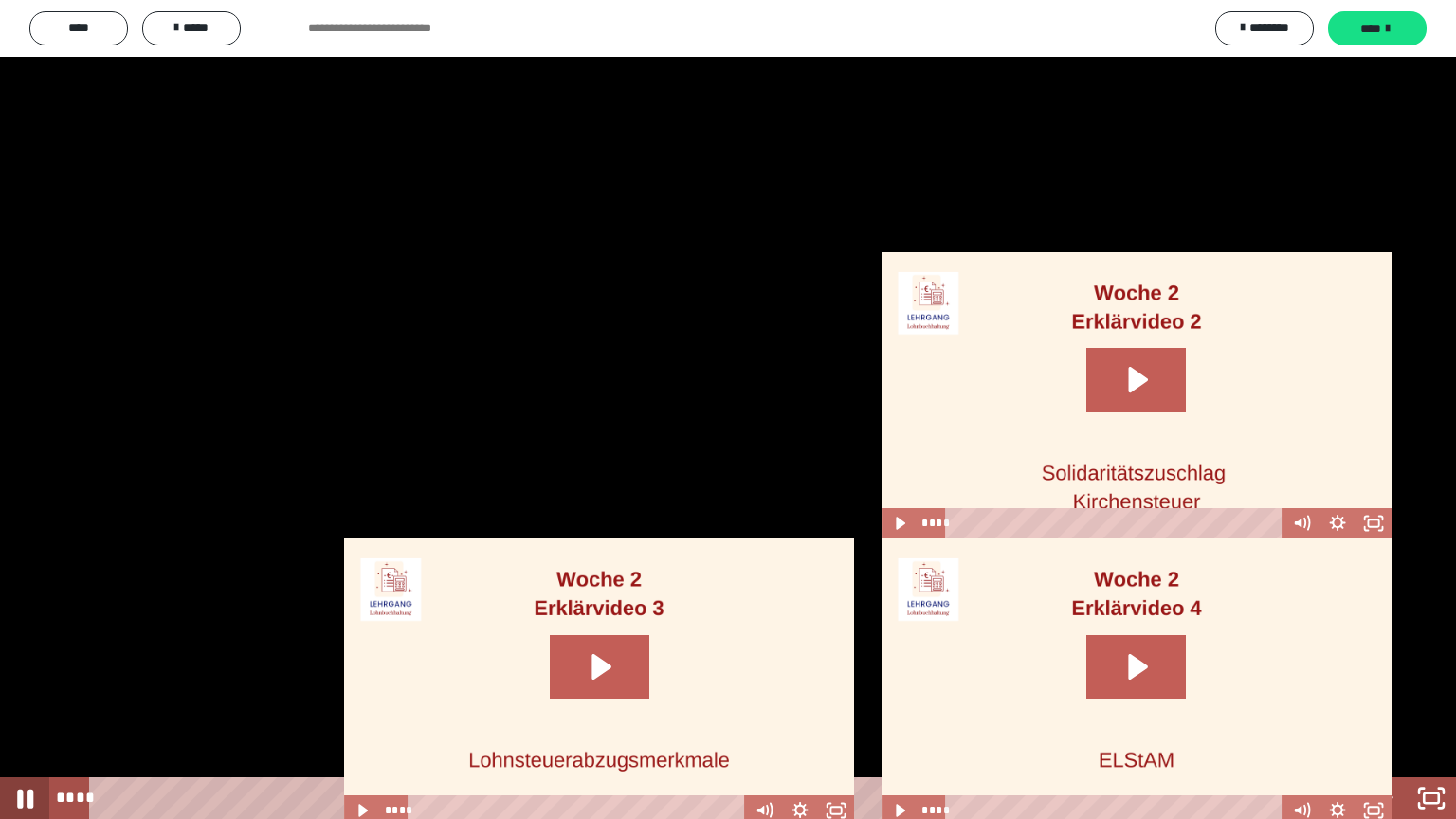 click 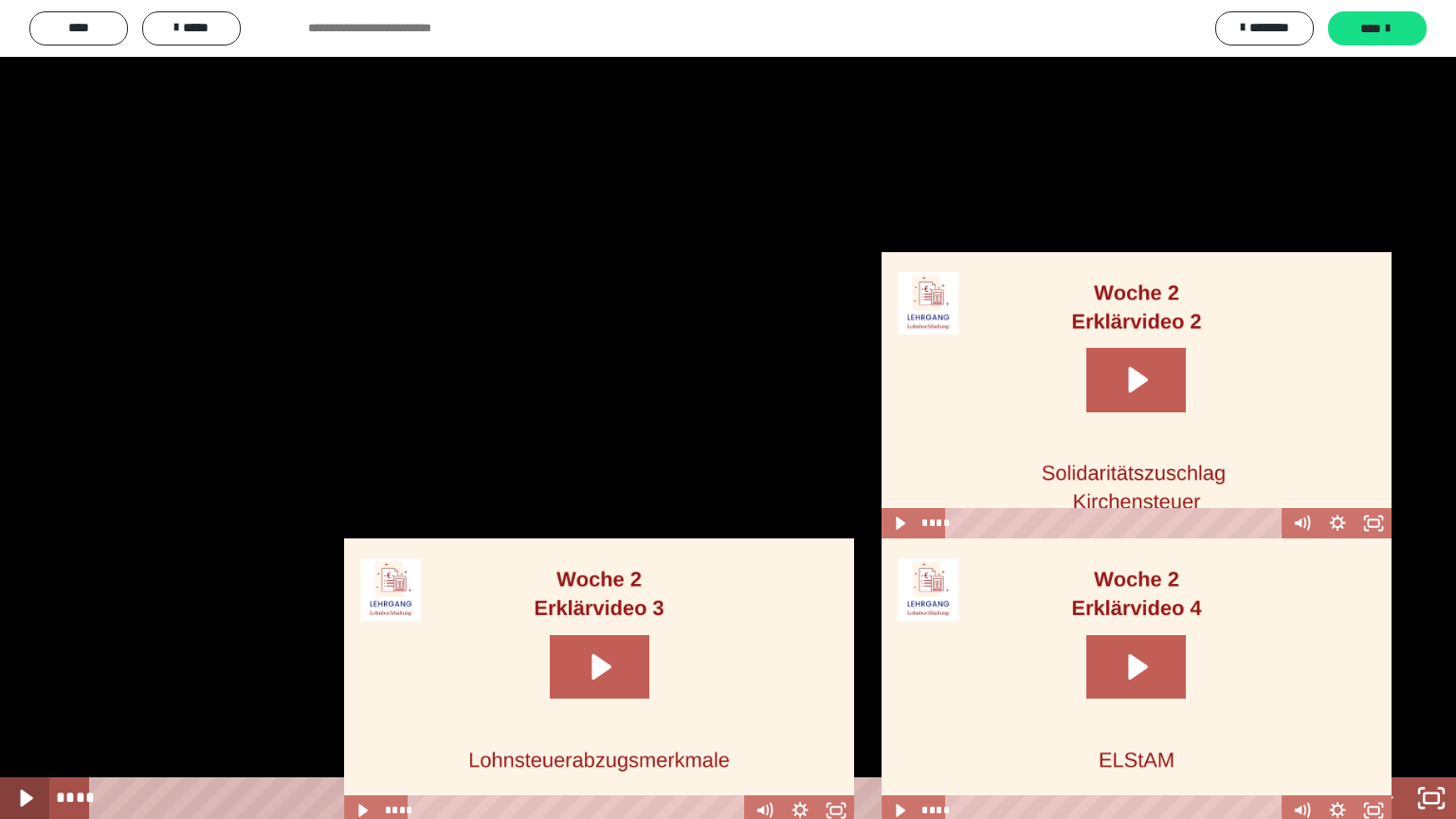 click 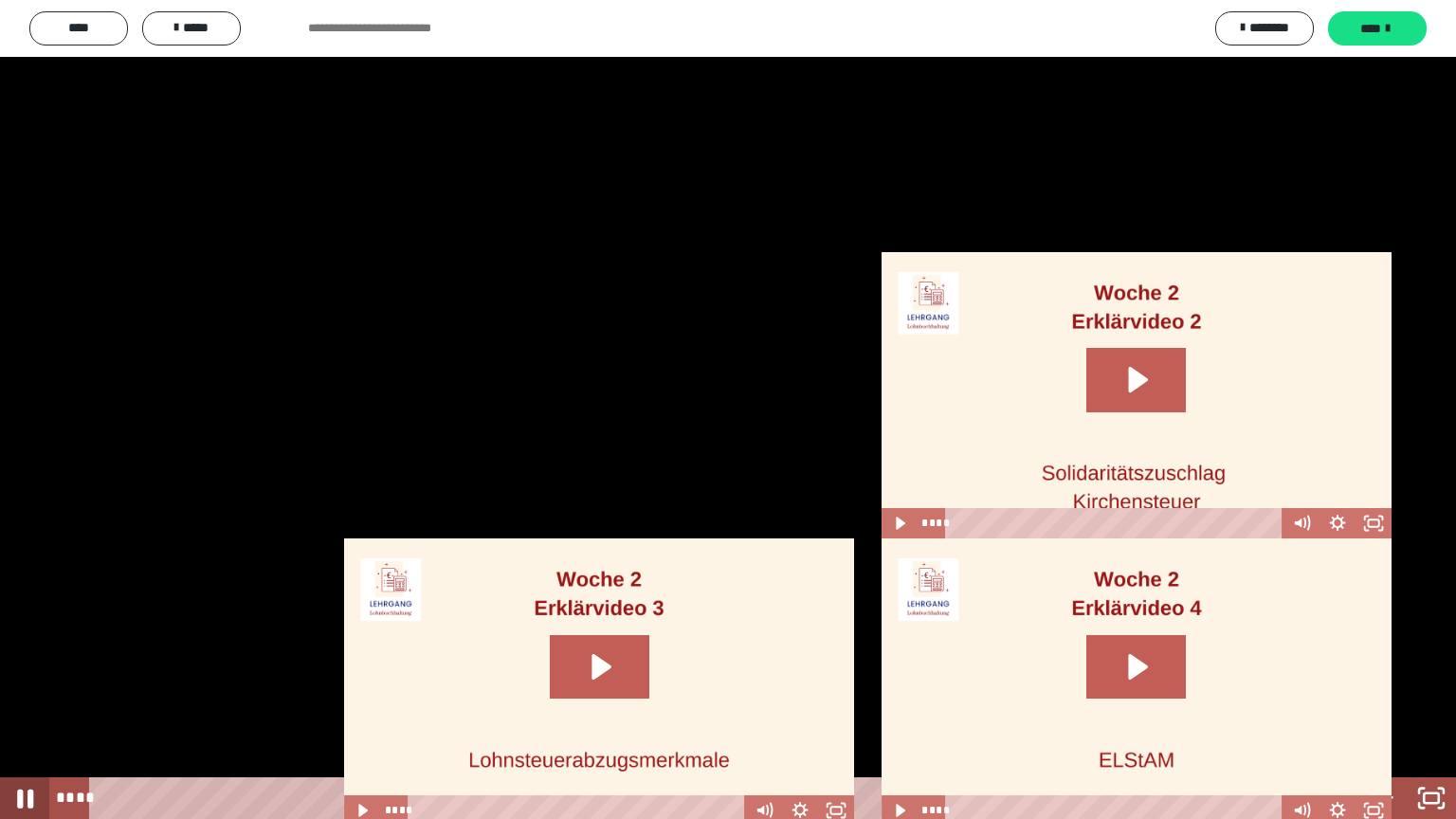 click 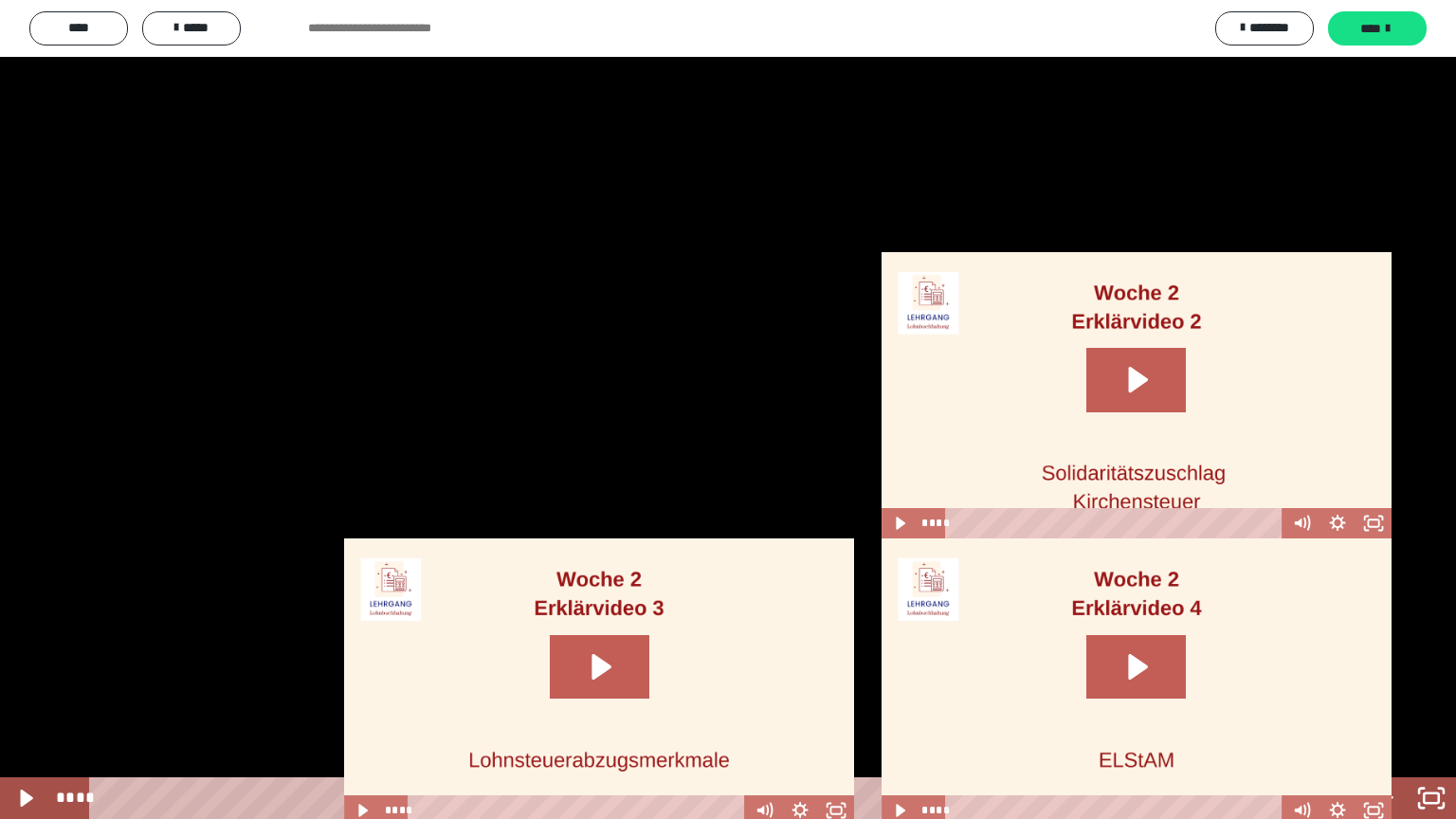 click on "****" at bounding box center [701, 798] 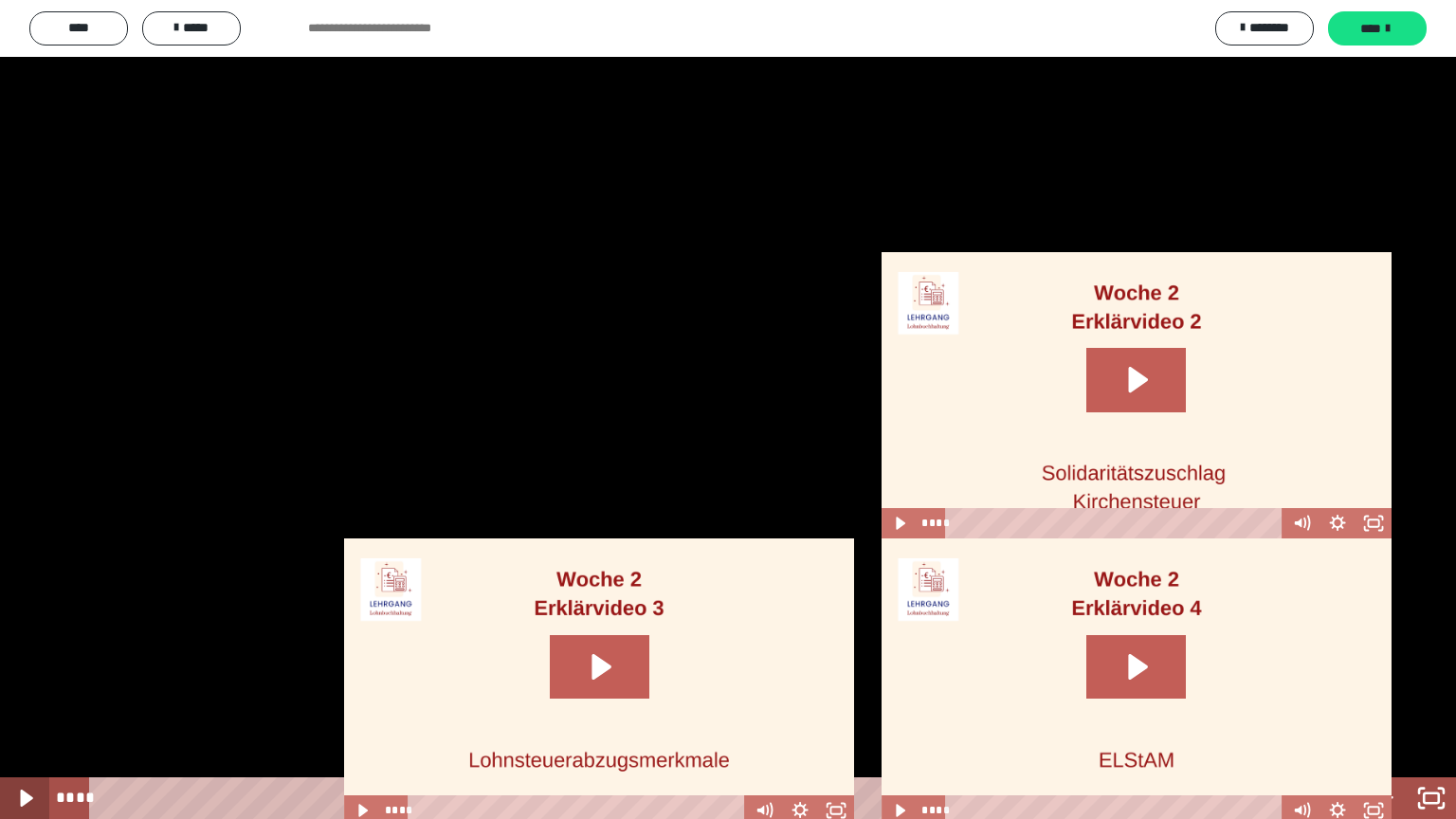 click 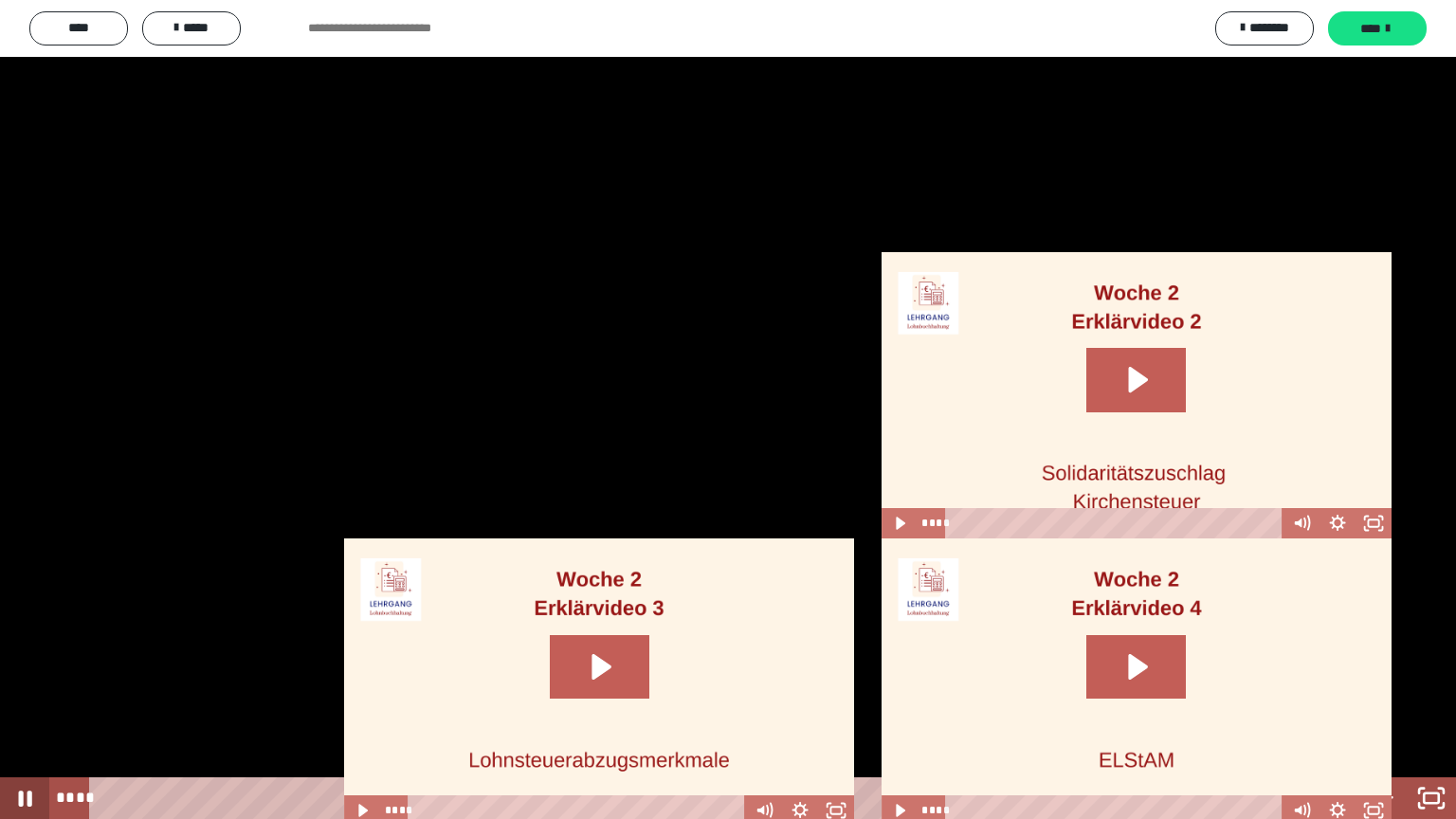 click 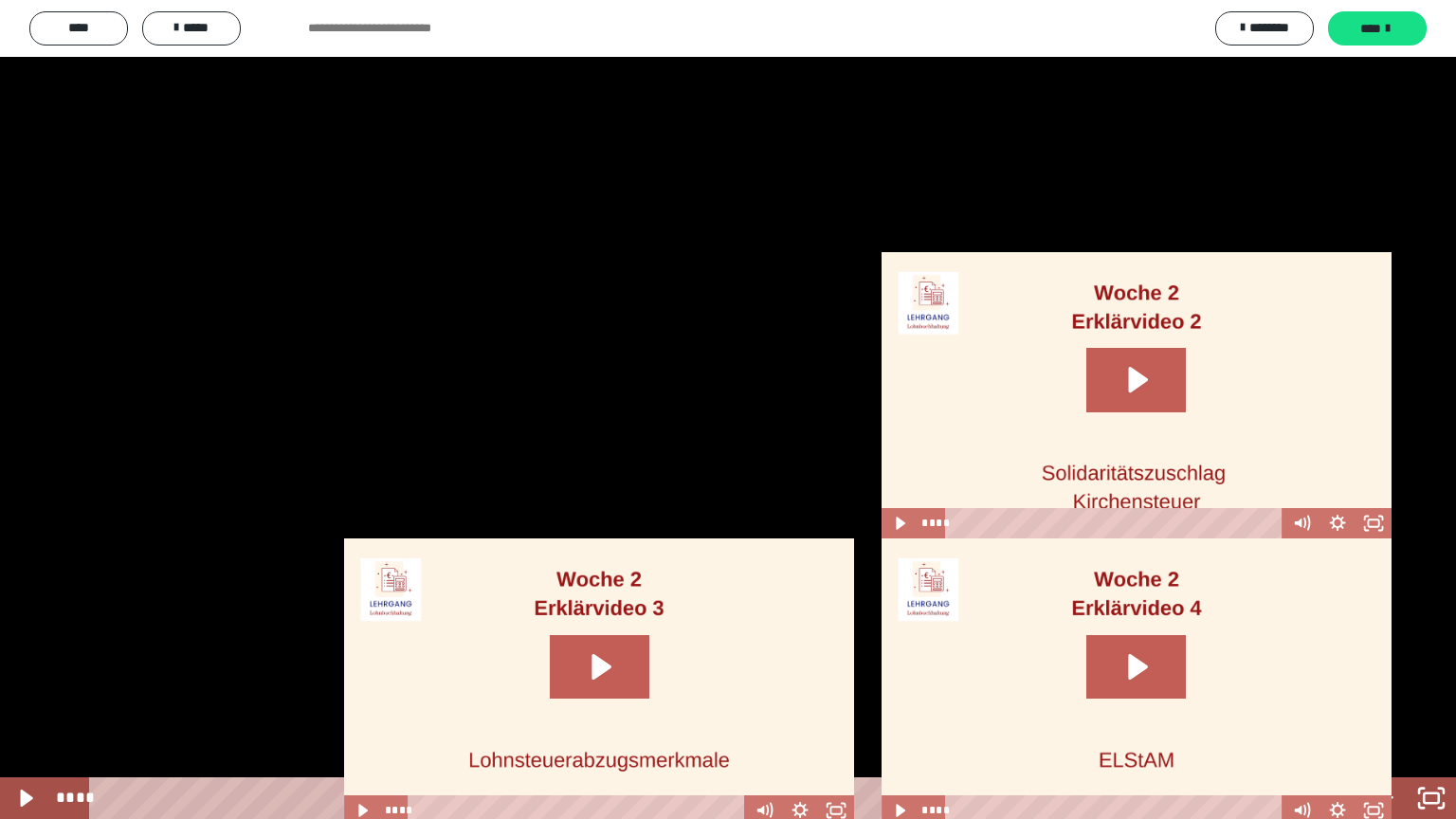 click on "****" at bounding box center [701, 798] 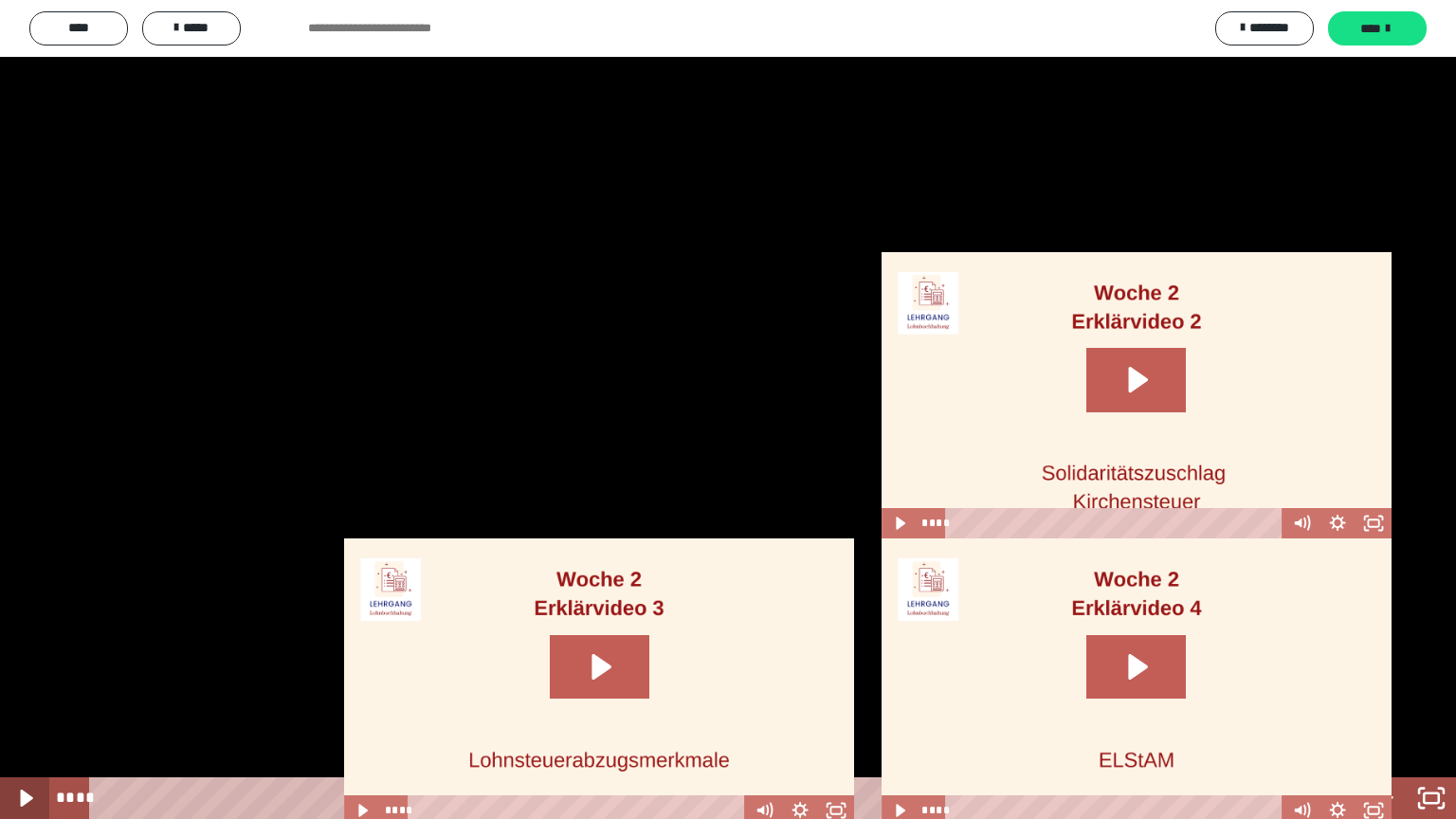 click 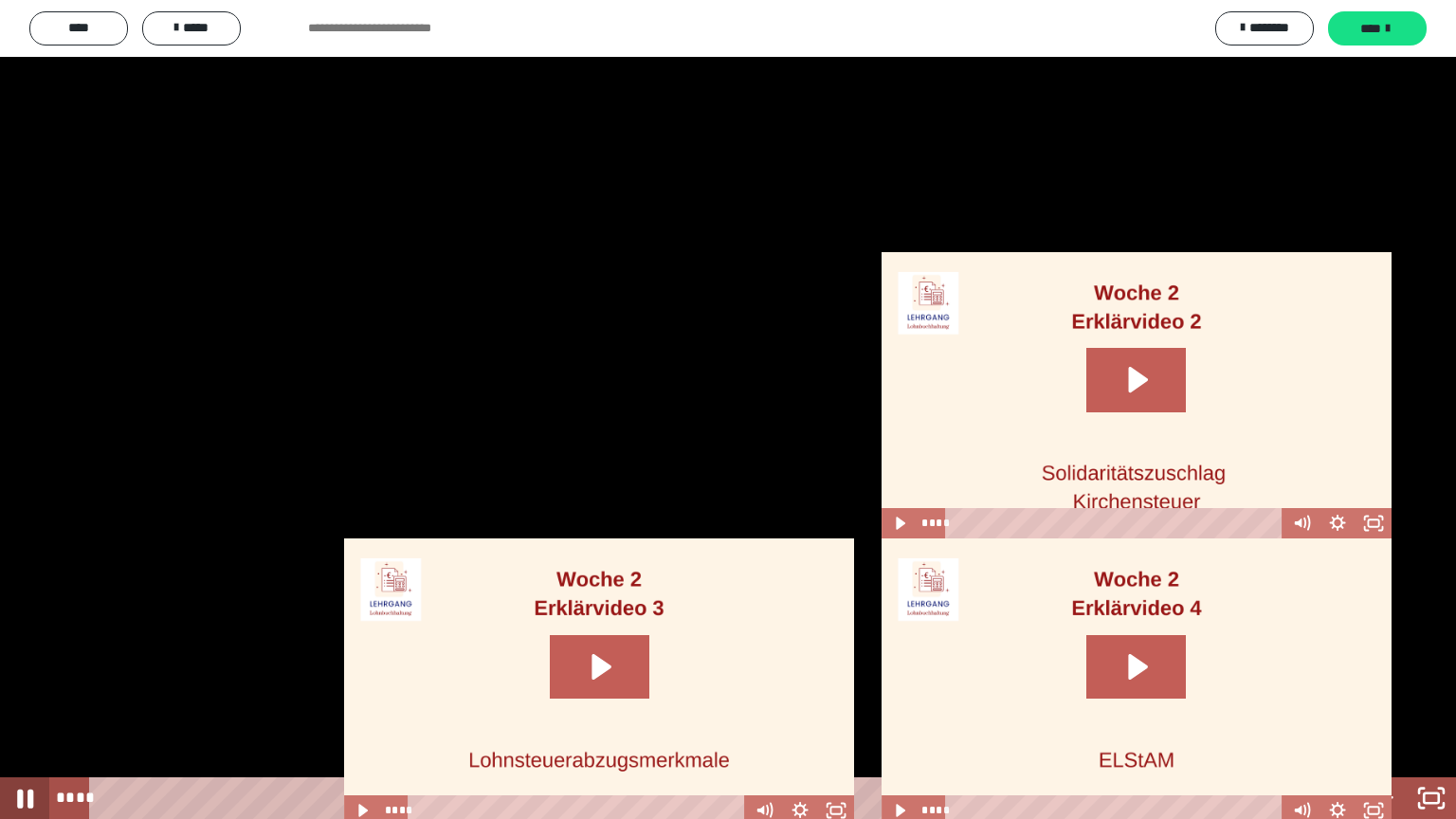 click 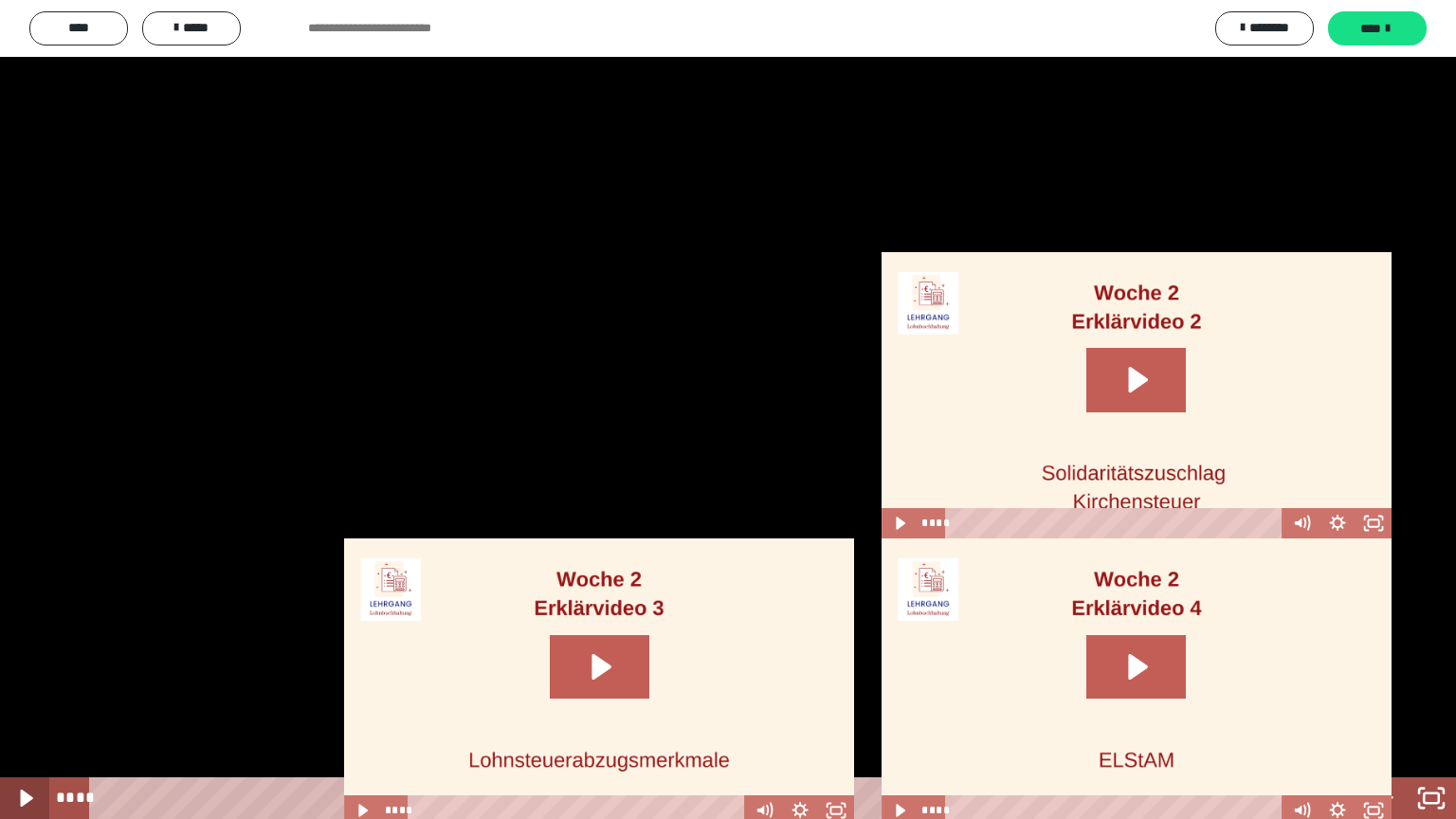 click 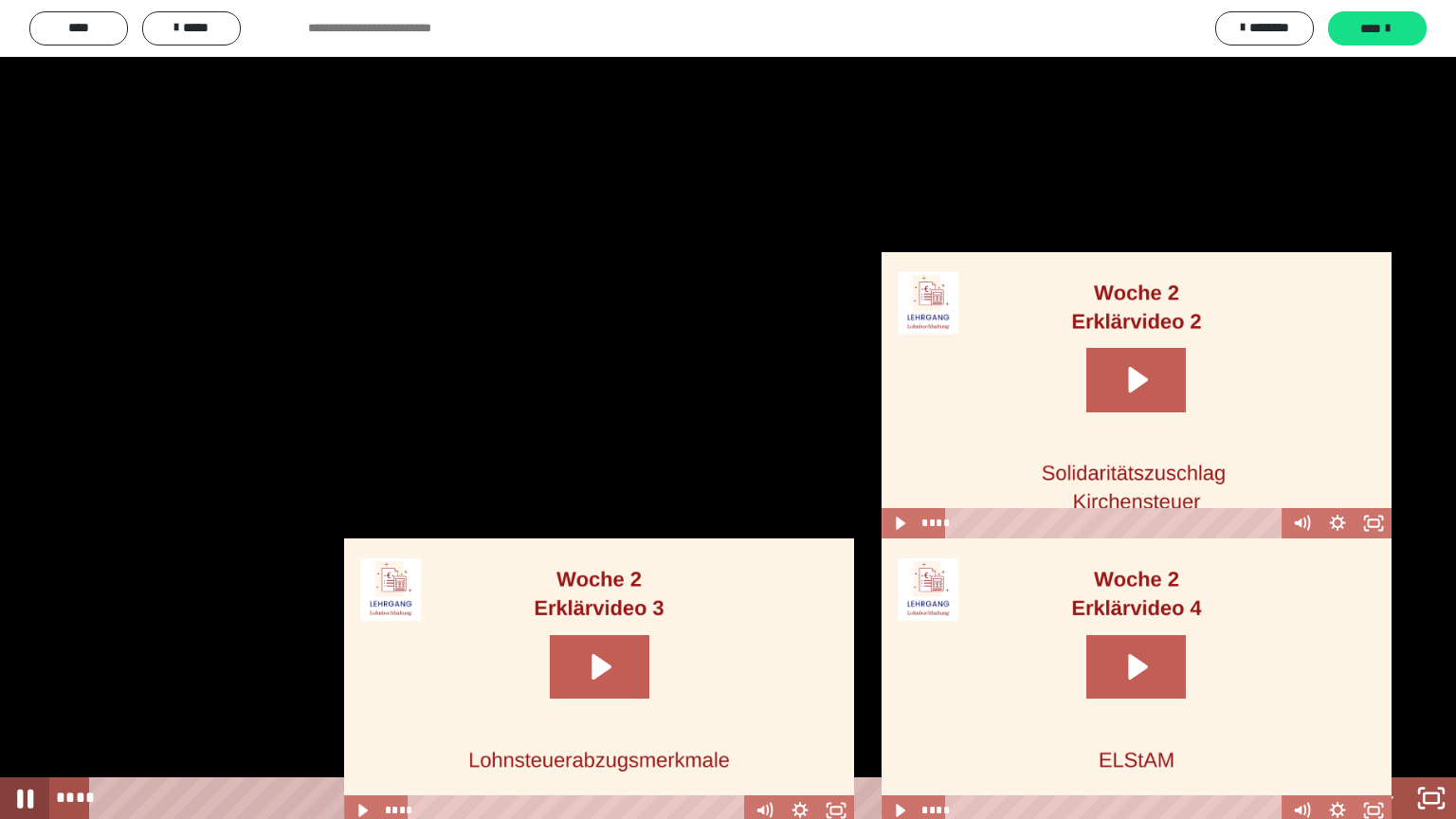 click 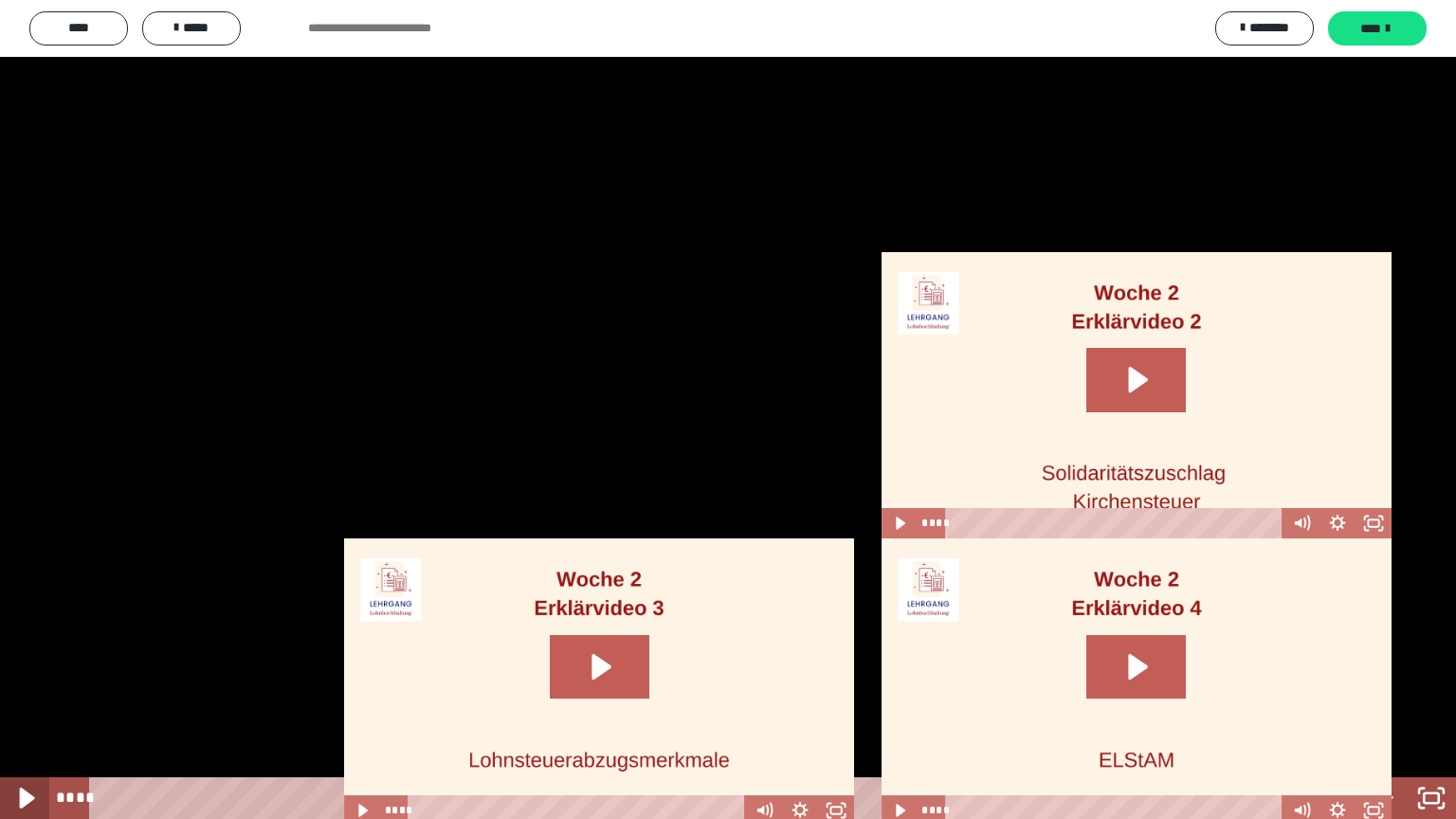 click 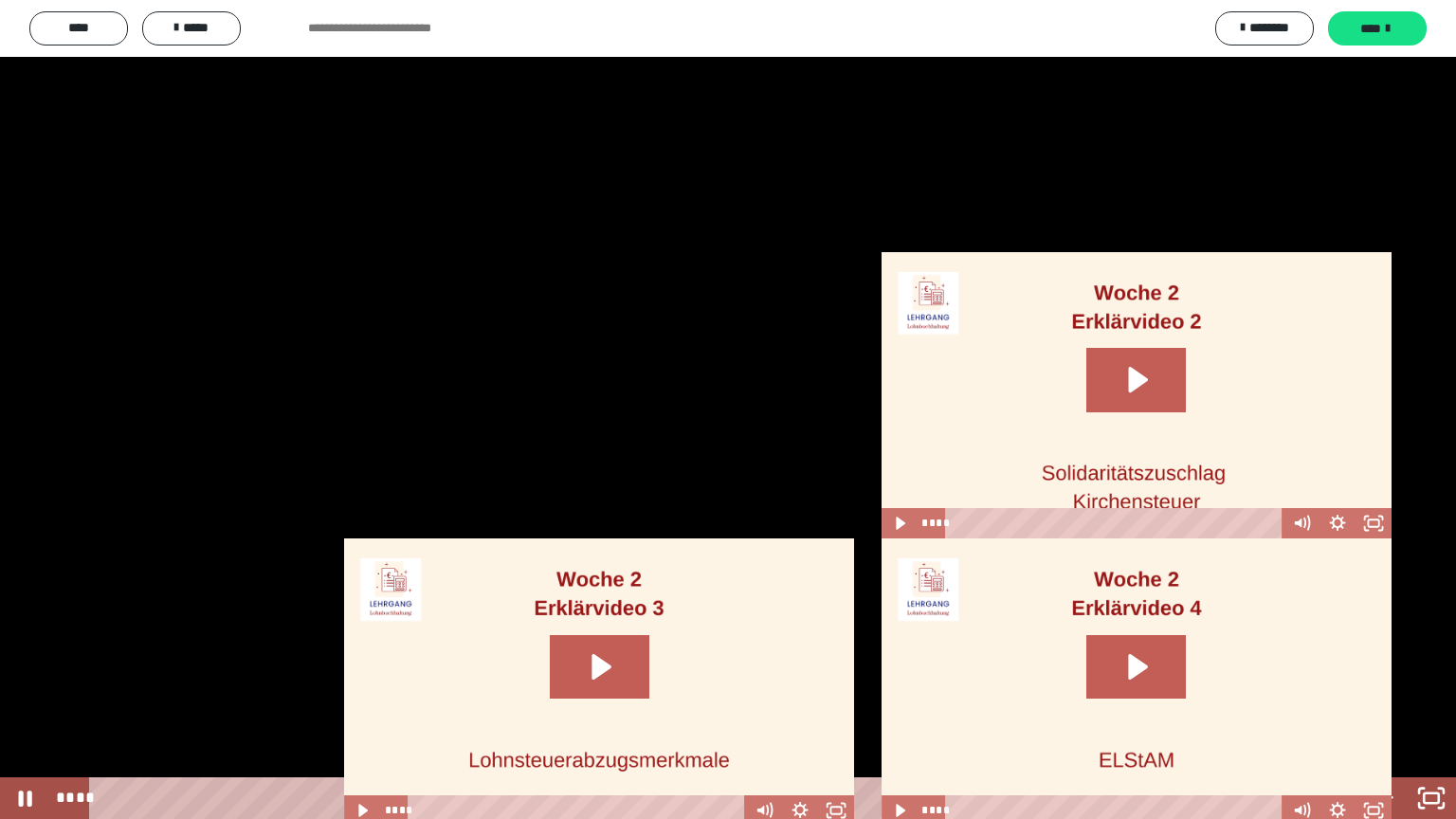 click on "****" at bounding box center (701, 798) 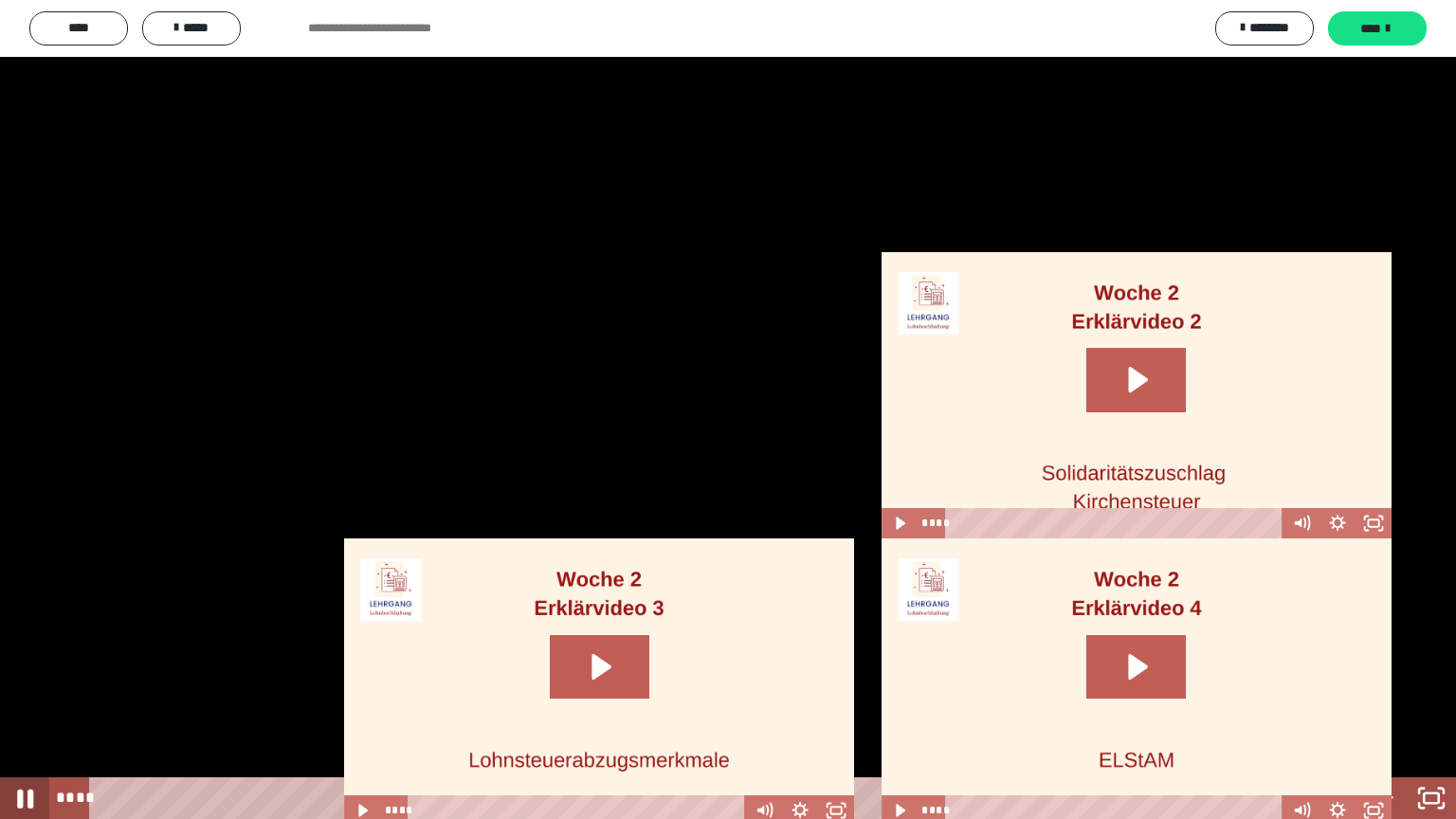 click 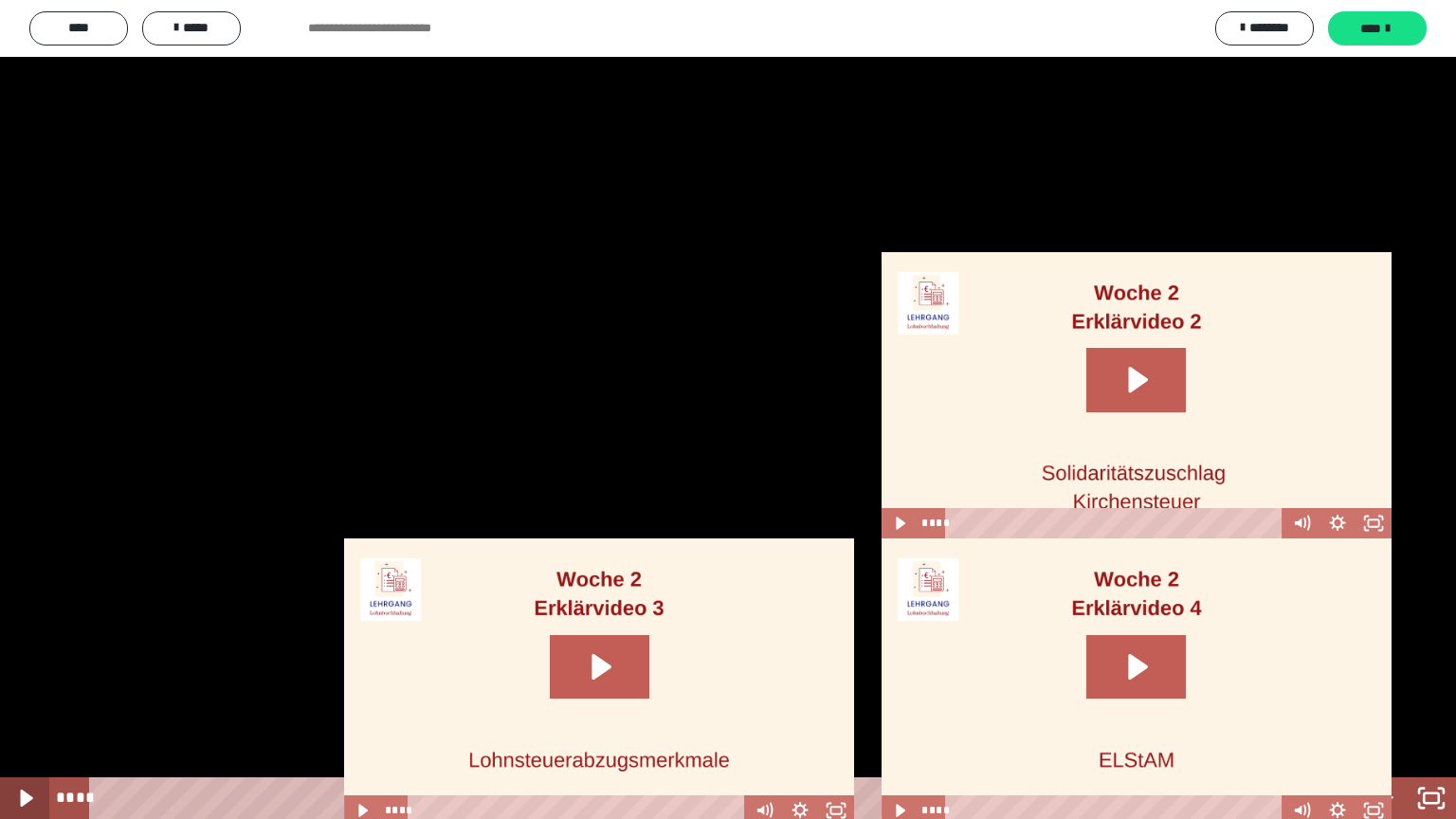 click 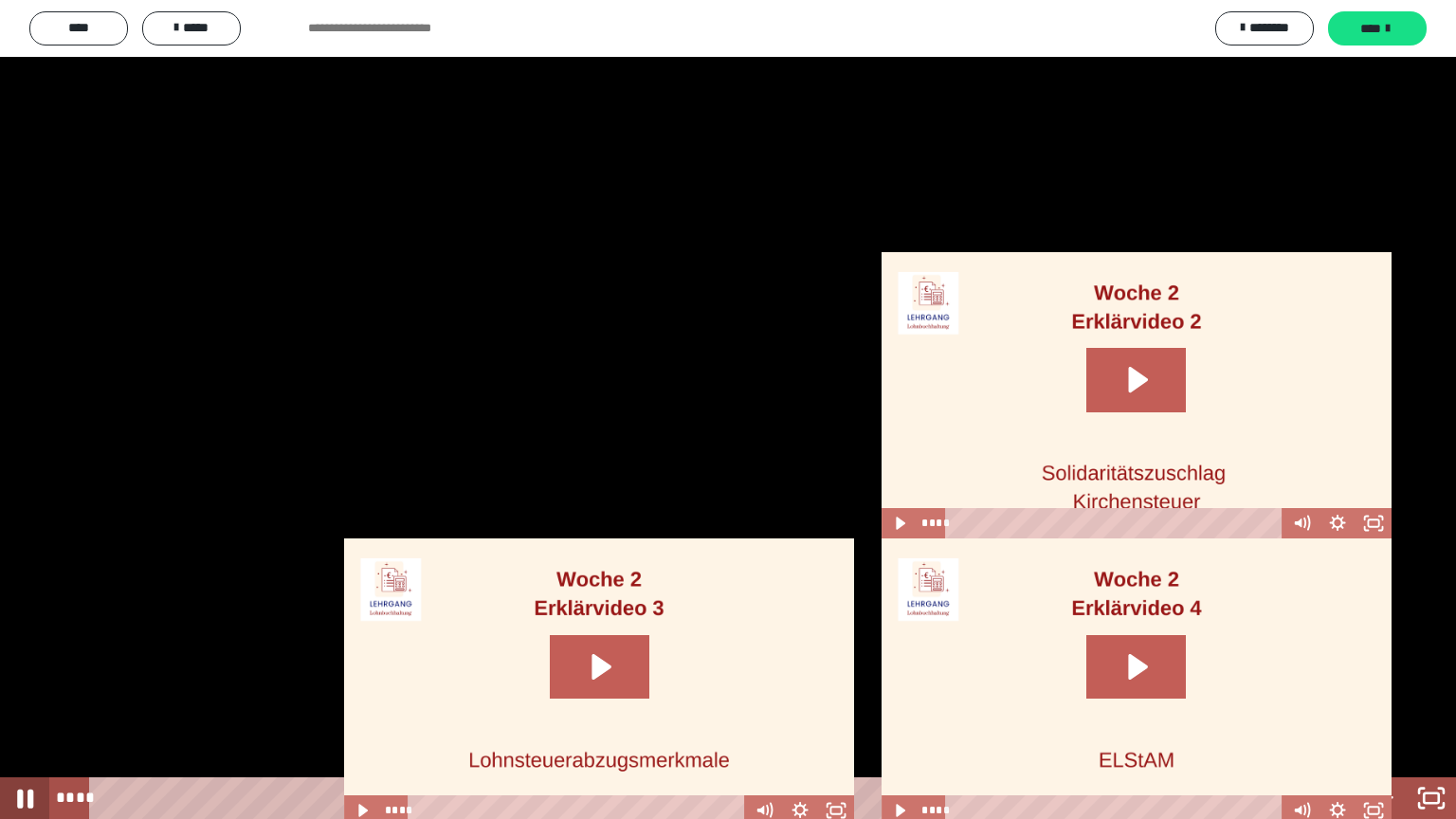 click 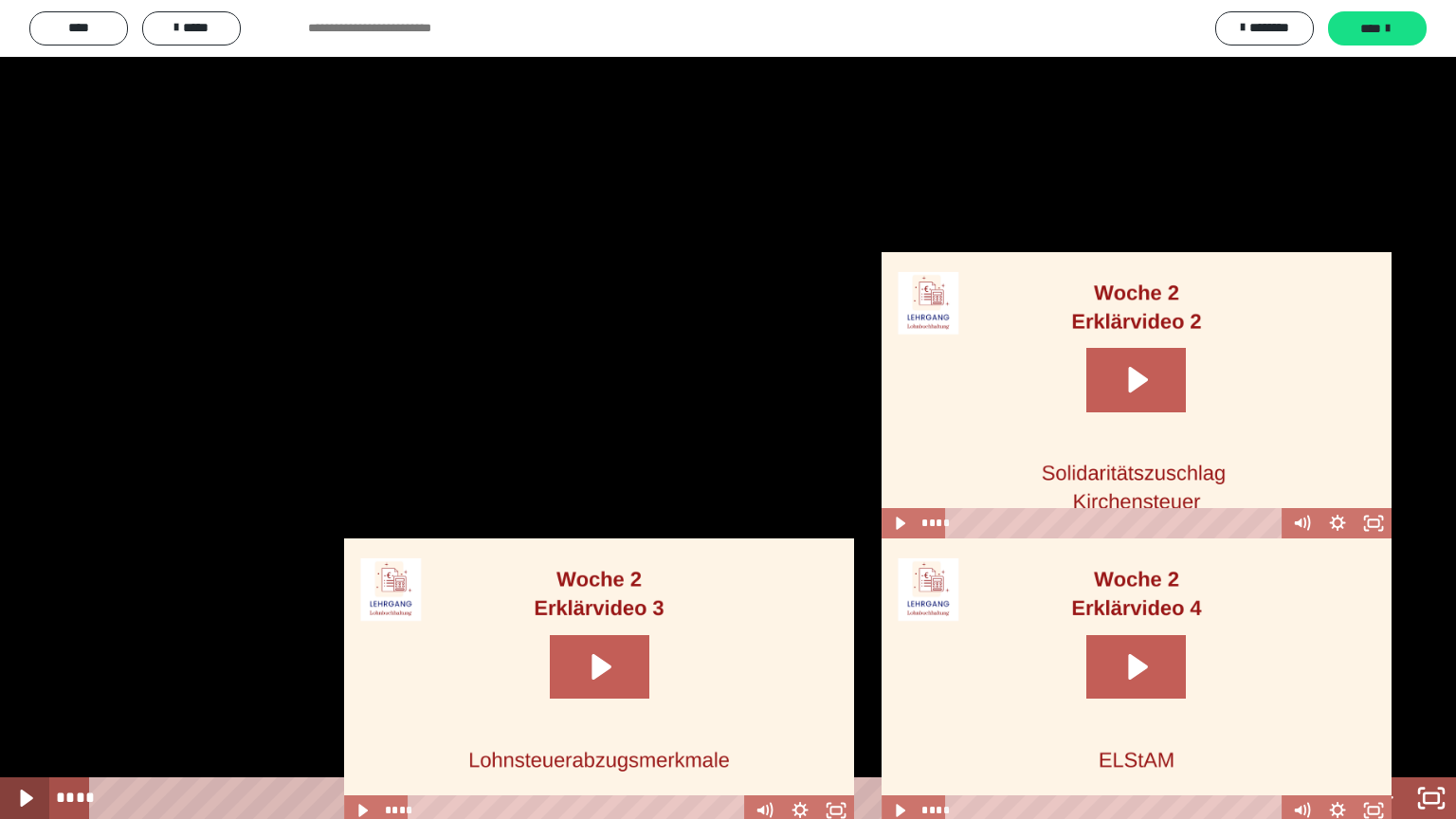 click 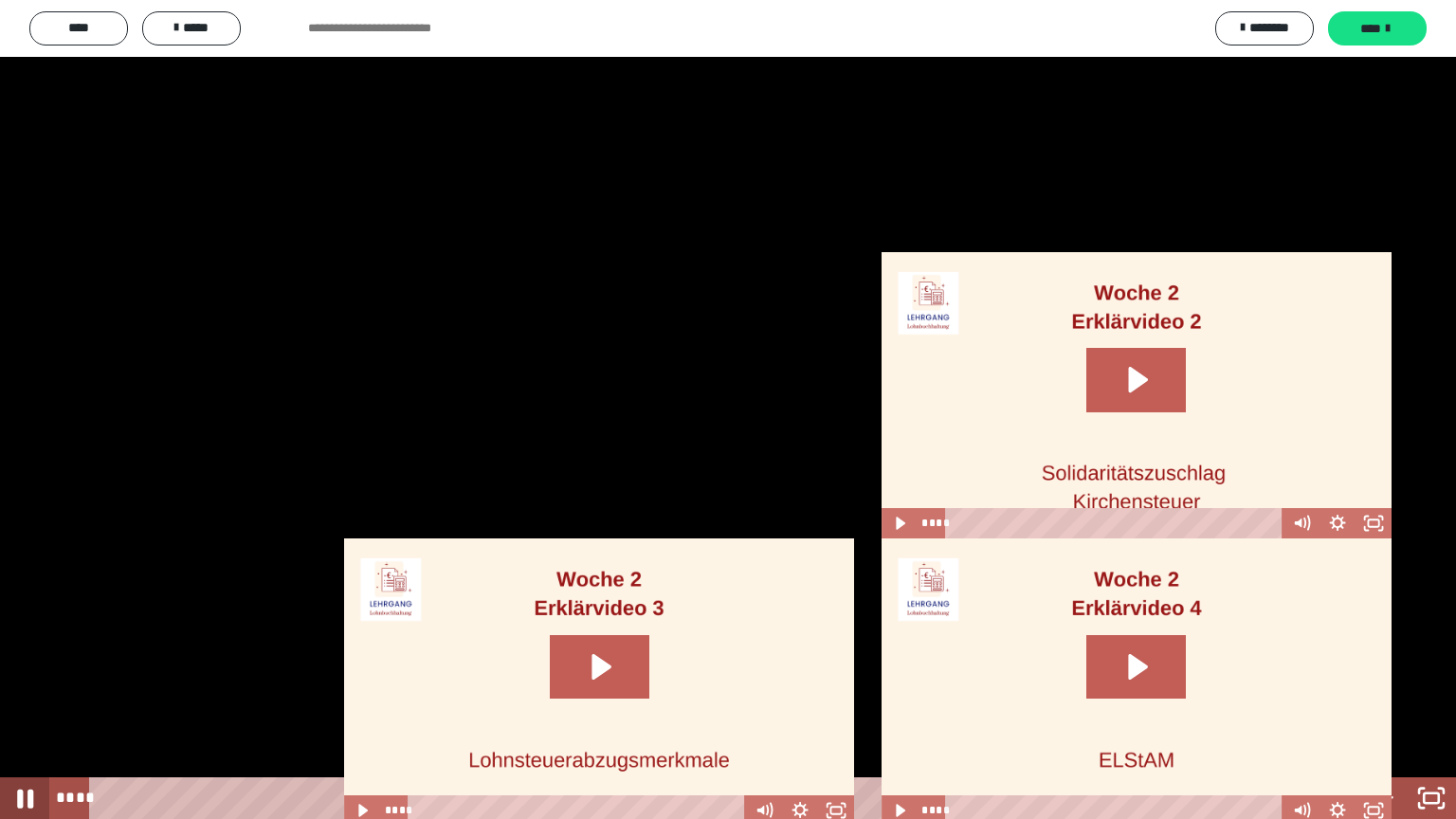click 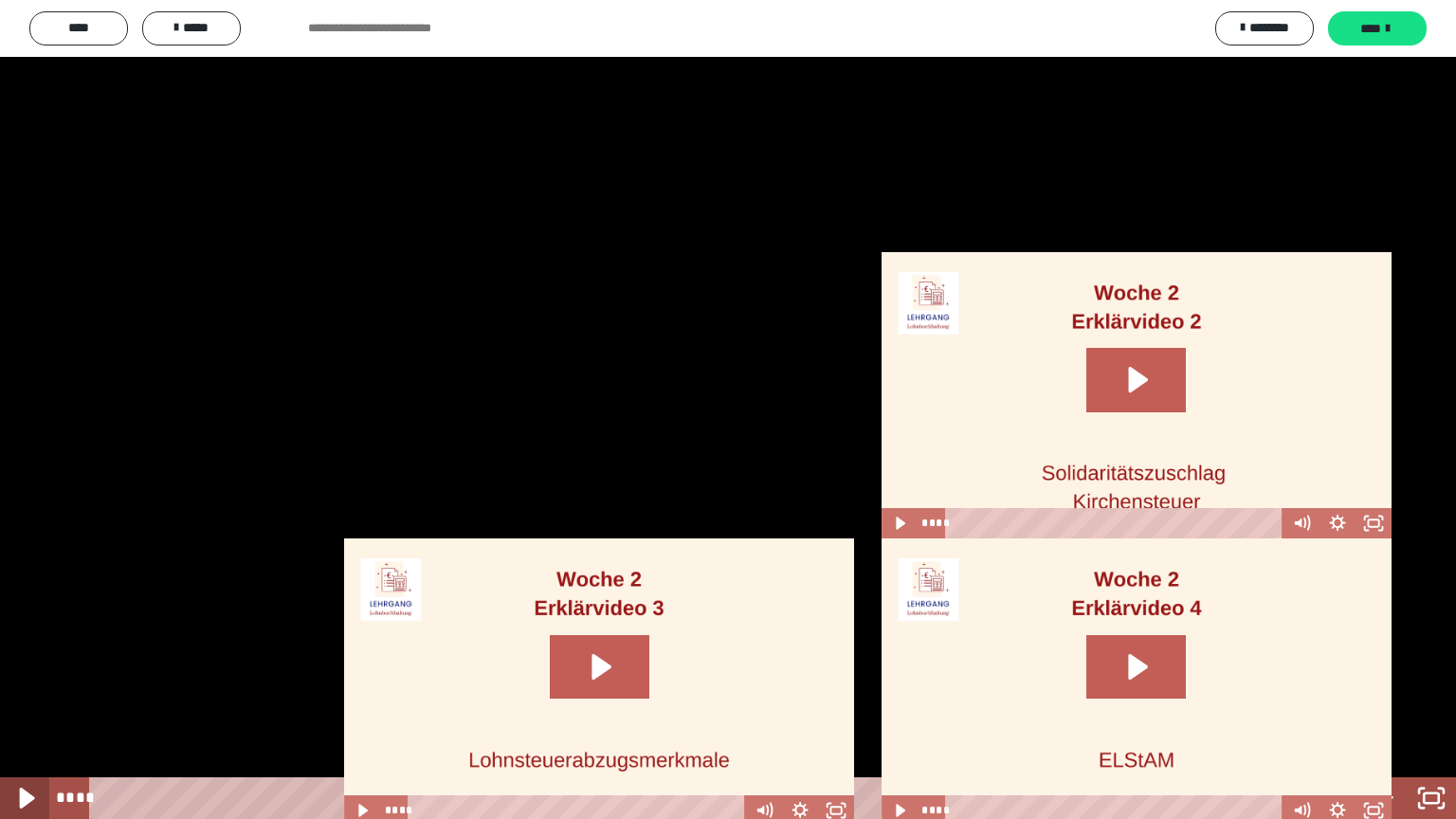 click 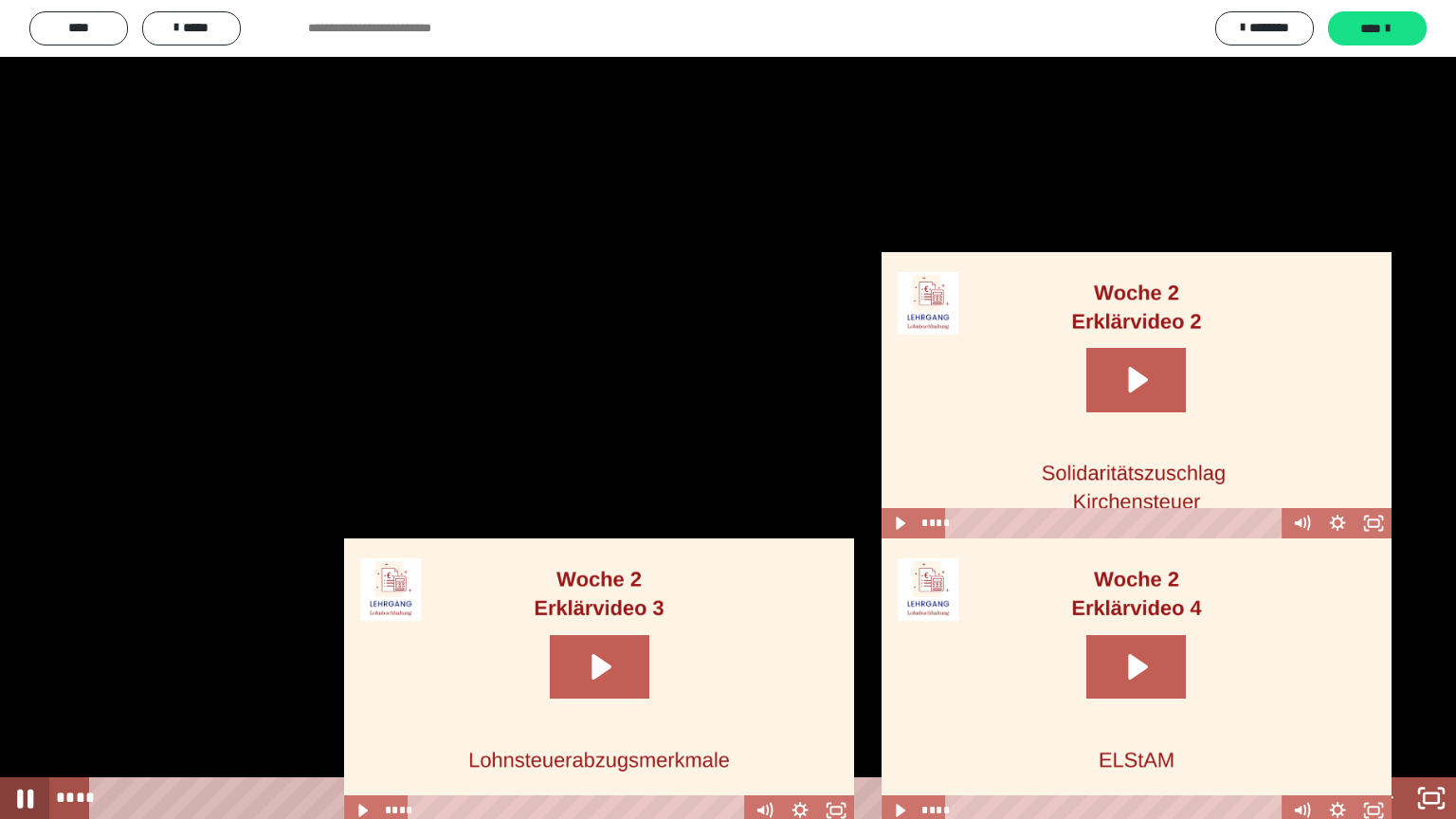 click 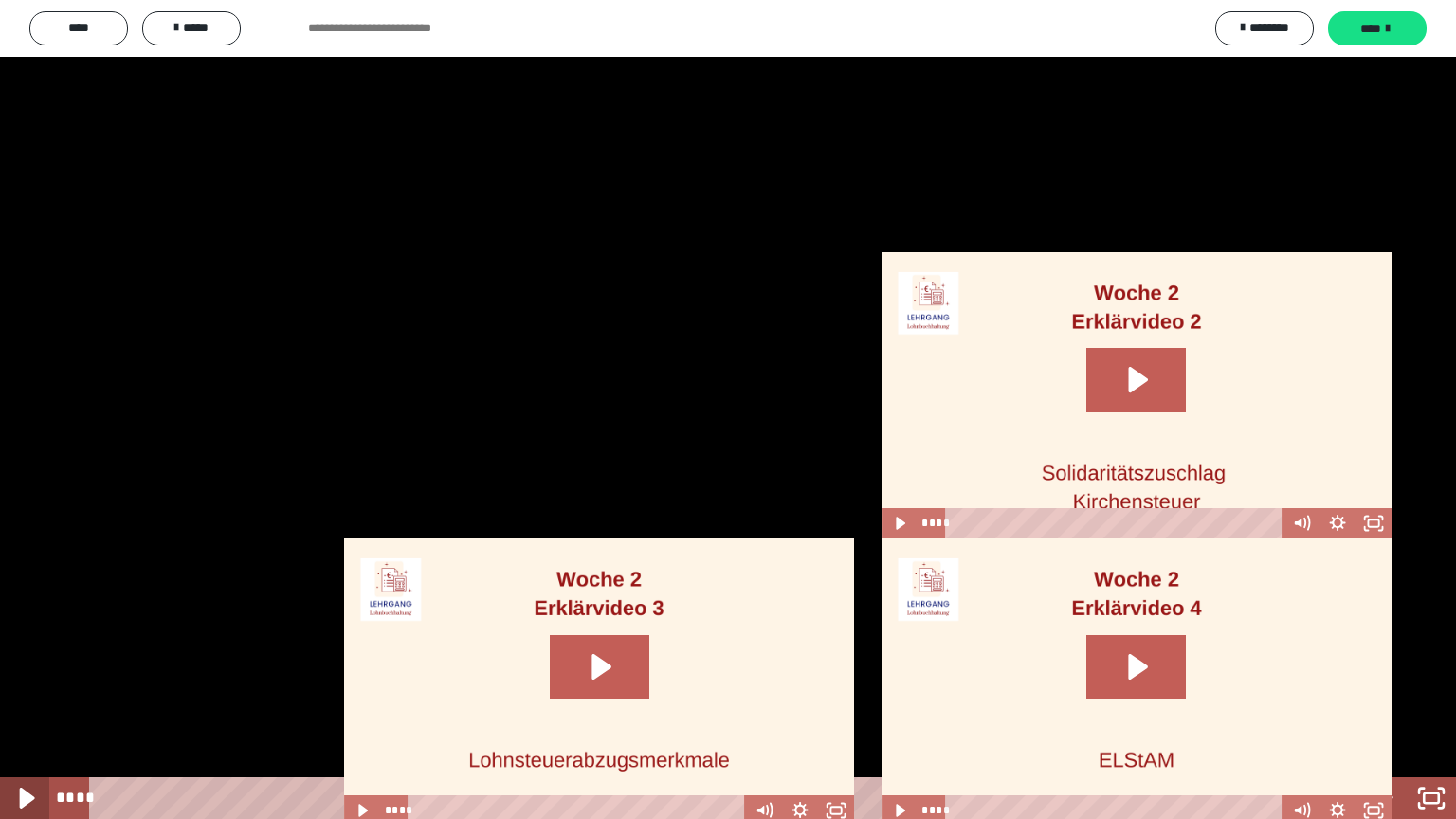 click 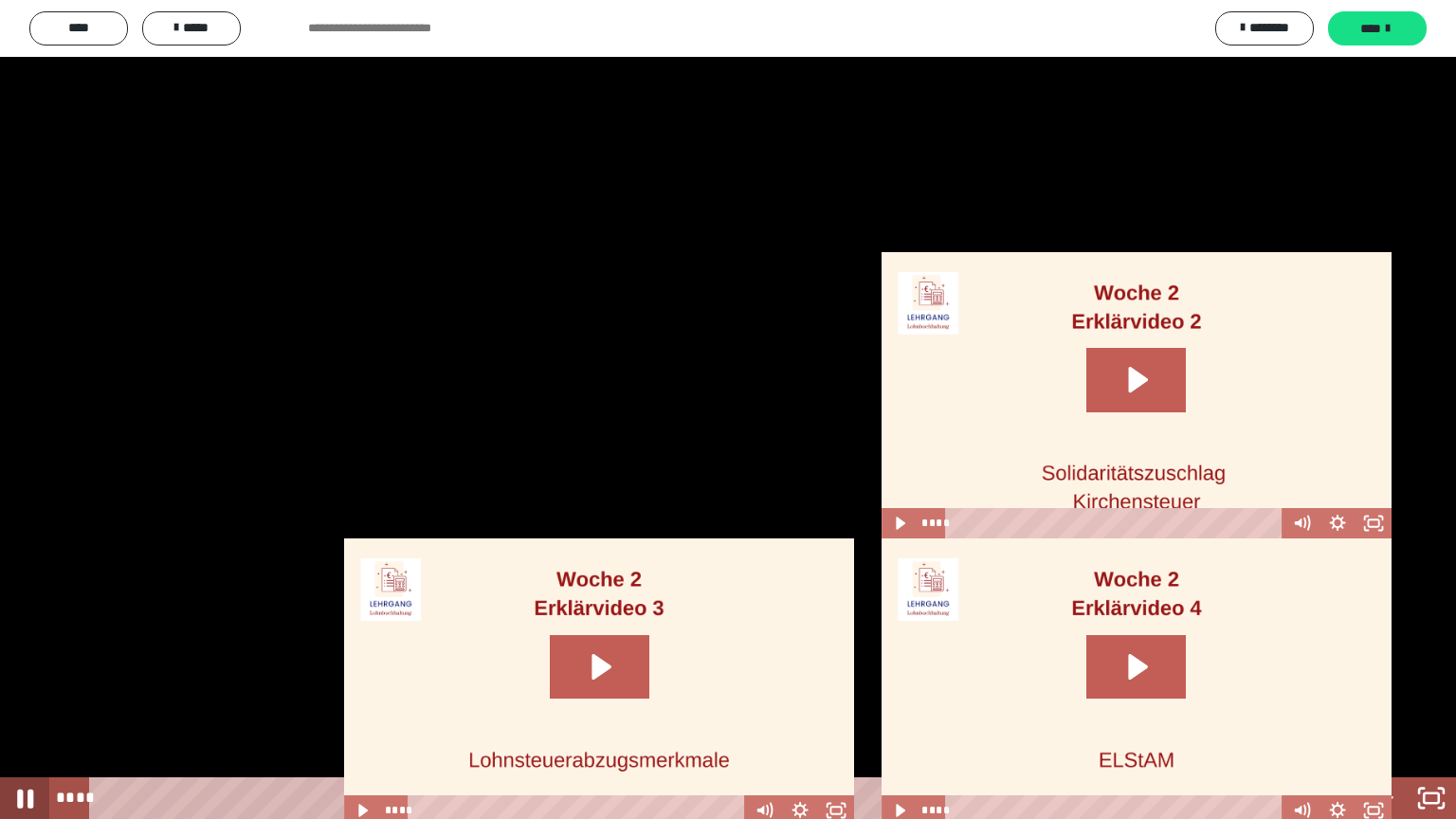 click 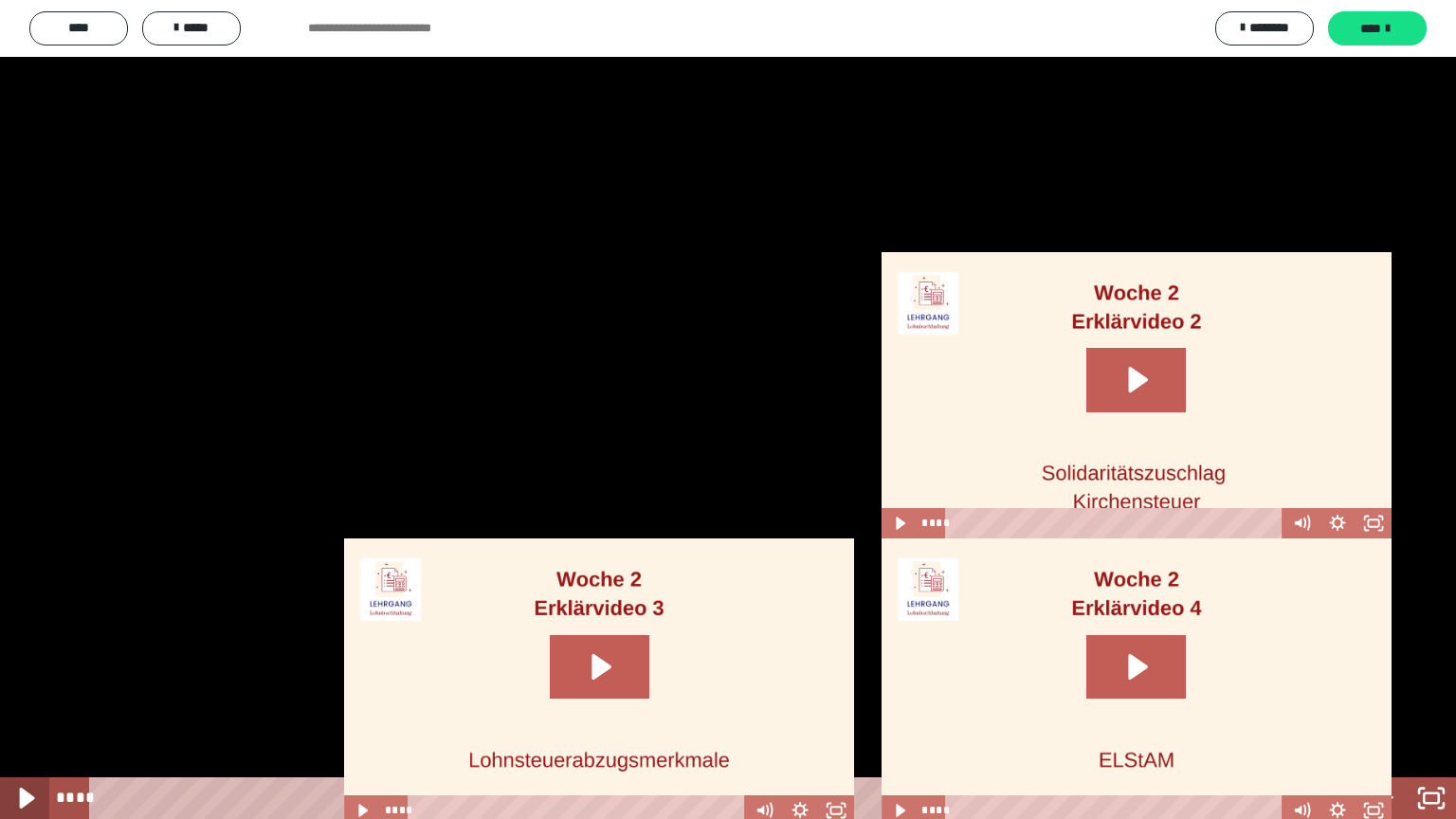 click 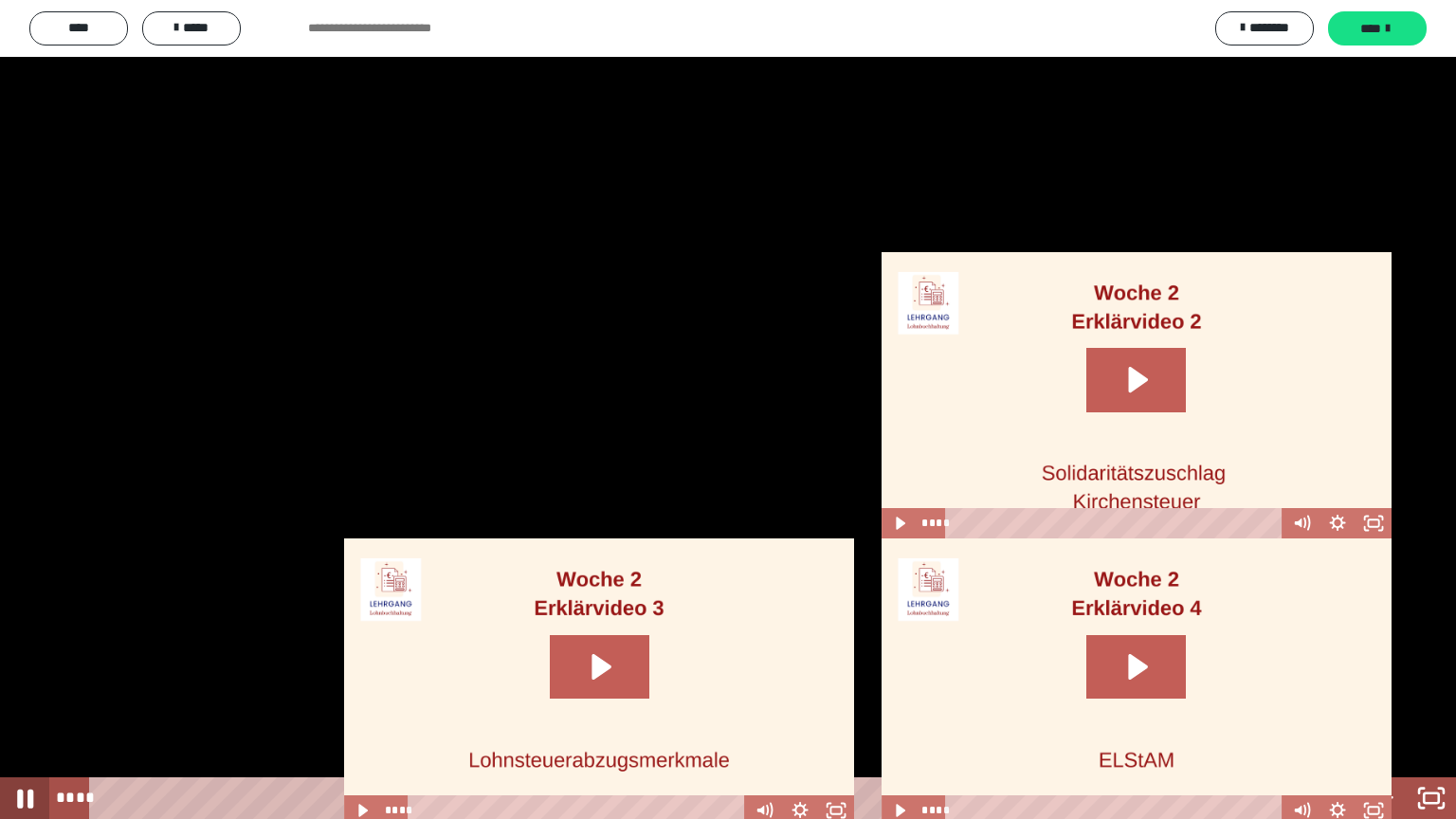 click 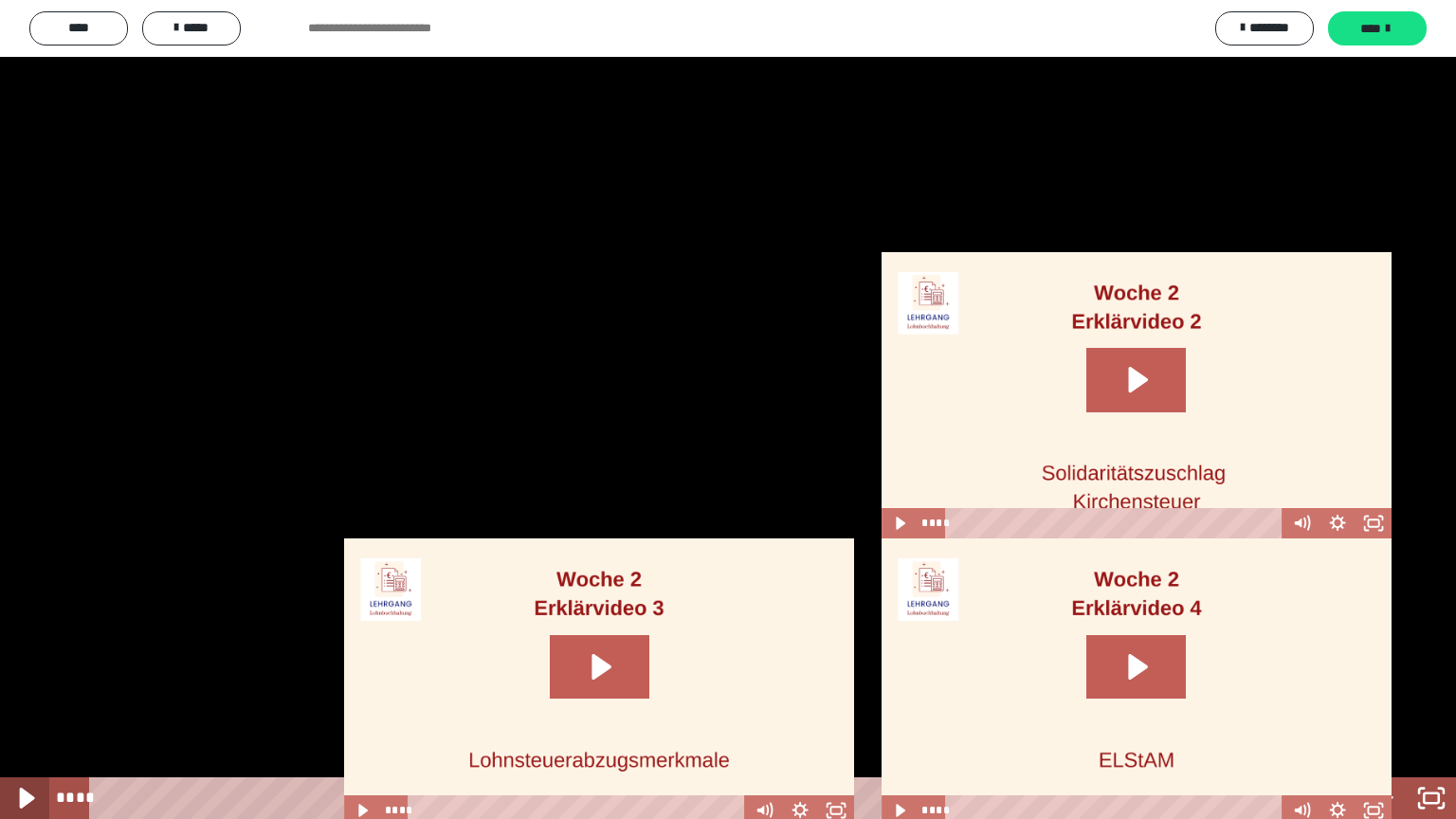 click 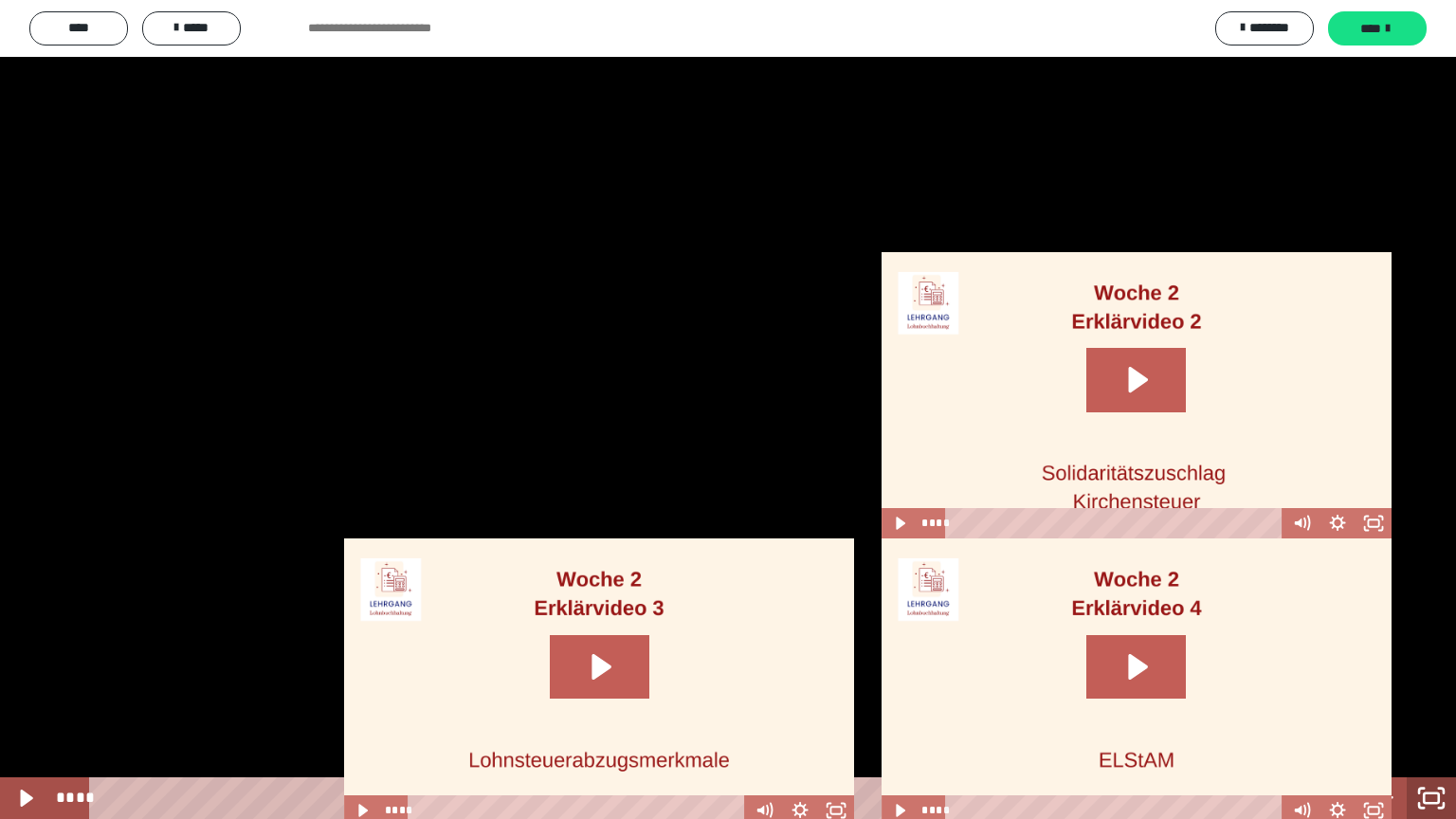 click 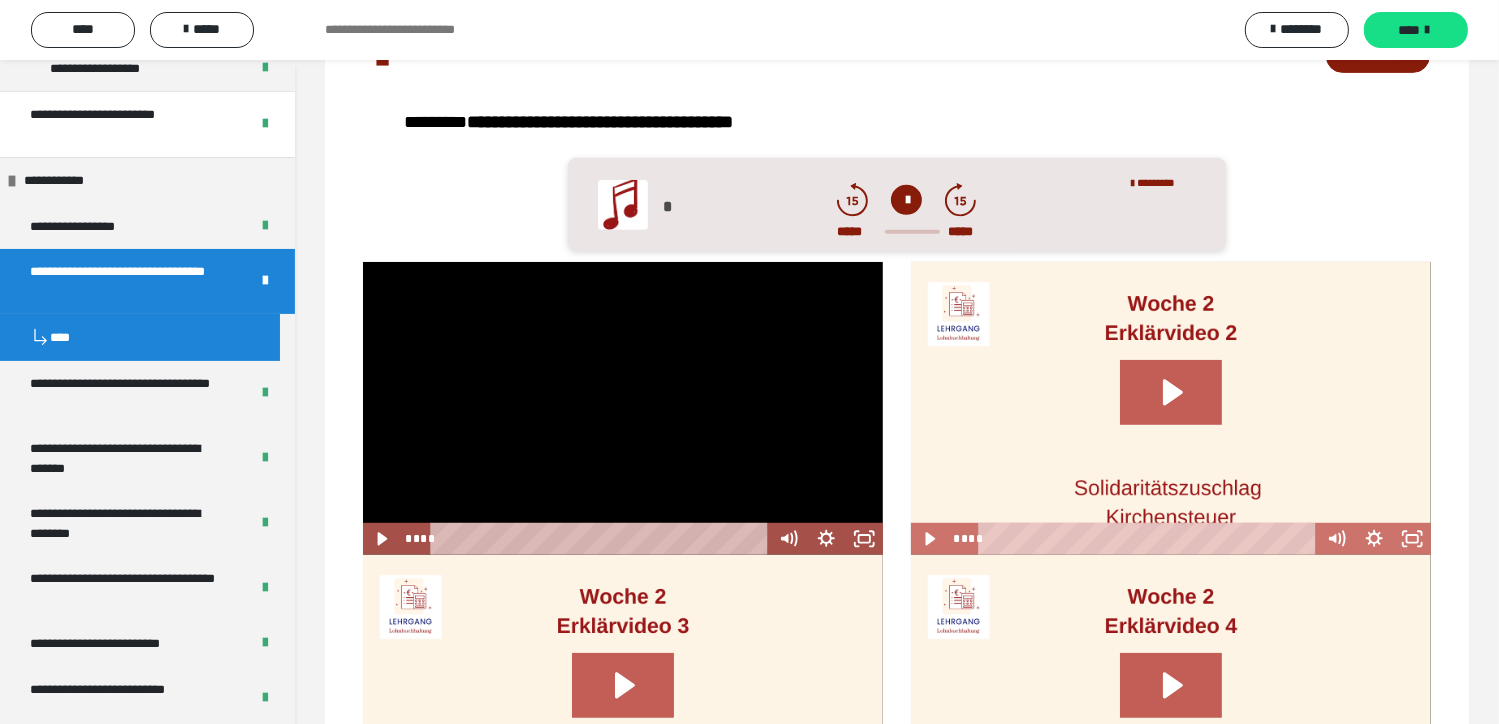 click at bounding box center [623, 408] 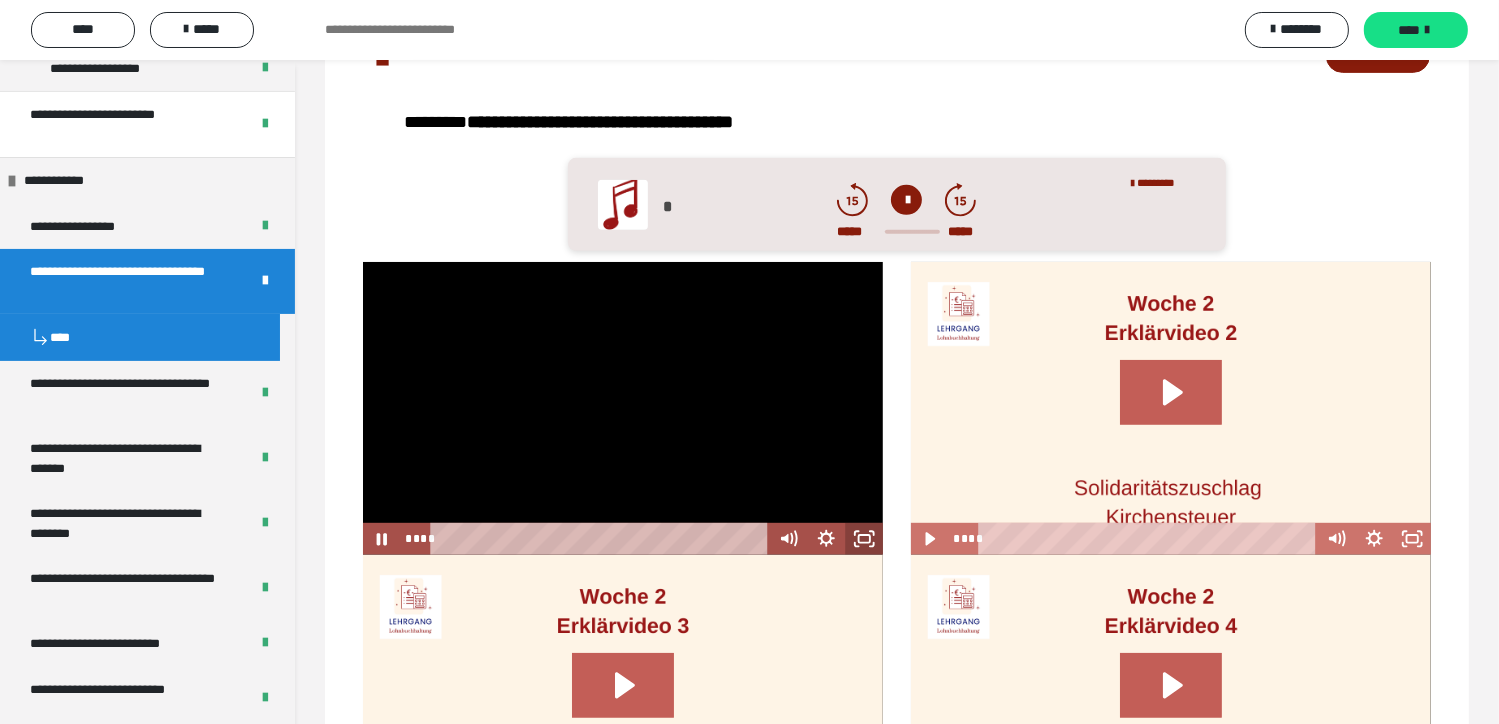 click 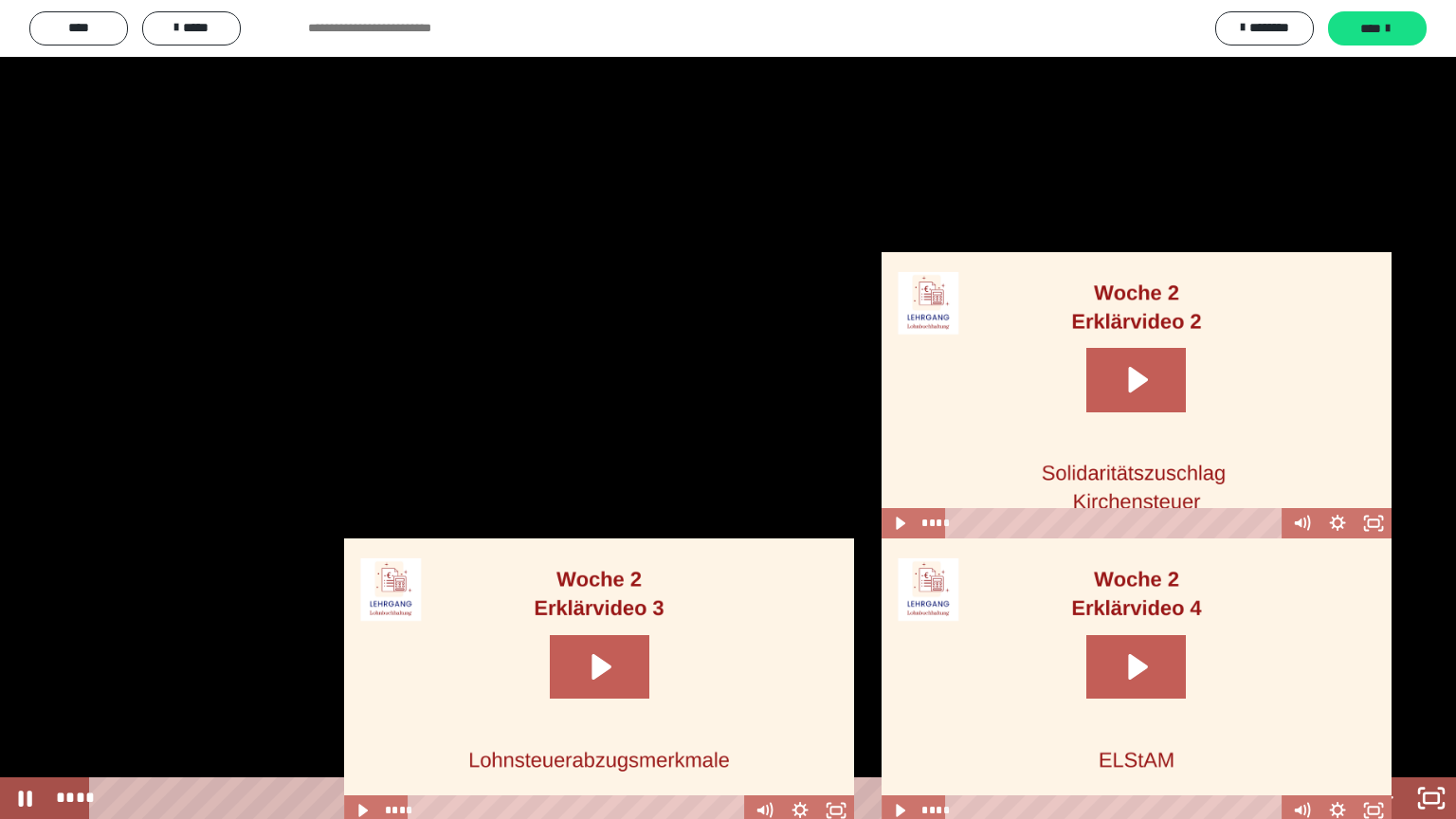 click on "****" at bounding box center (701, 798) 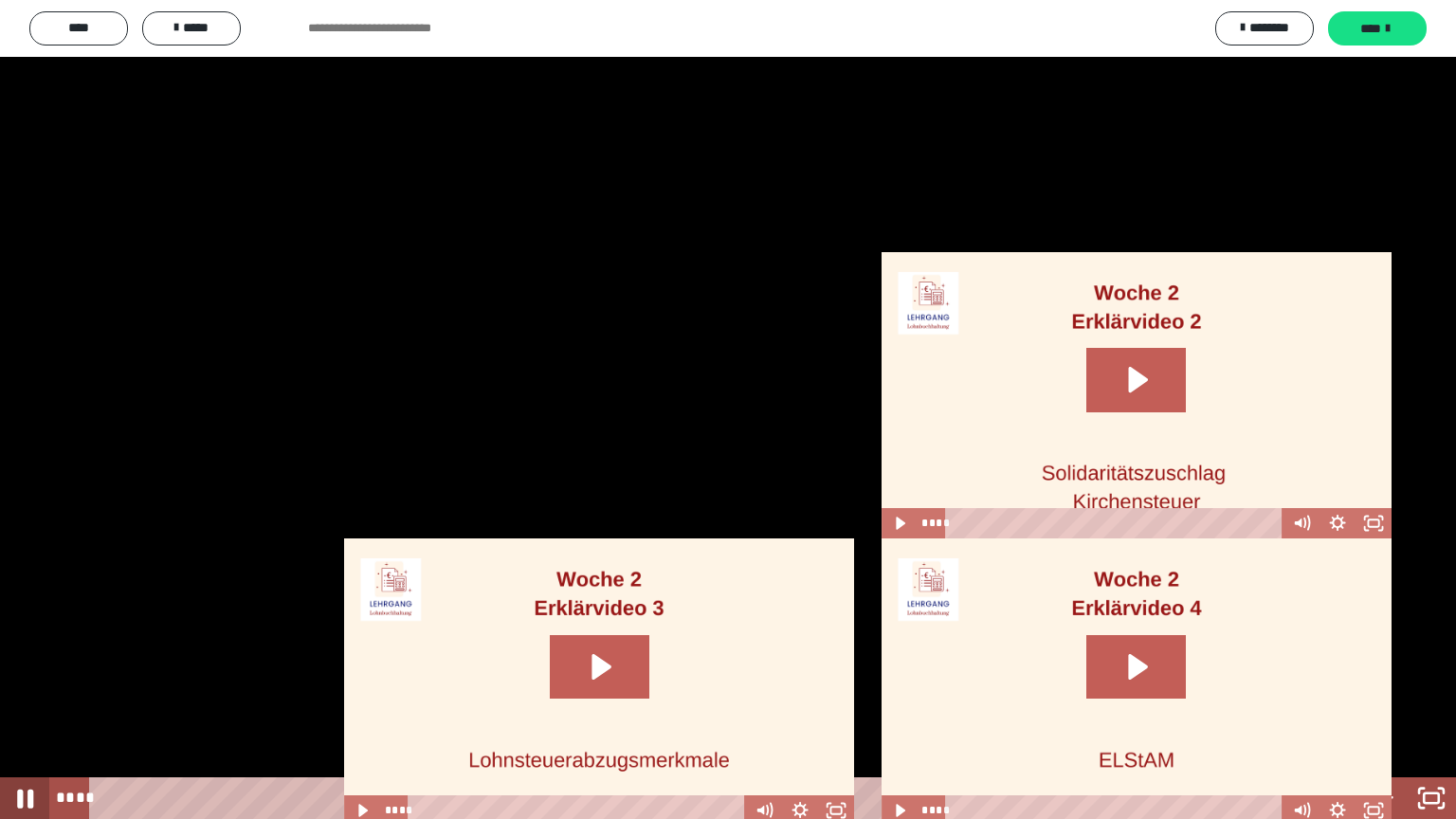 click 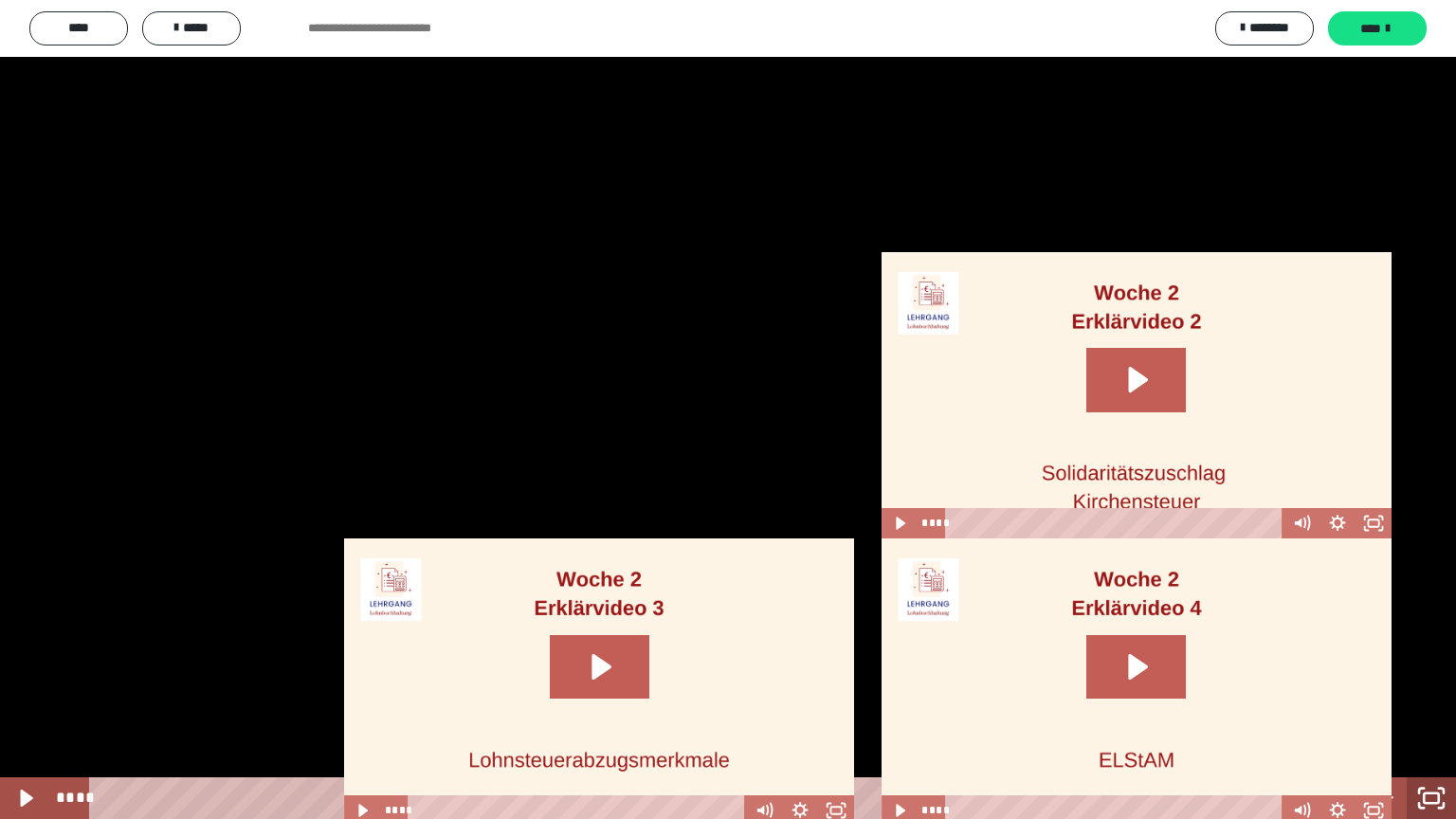 click 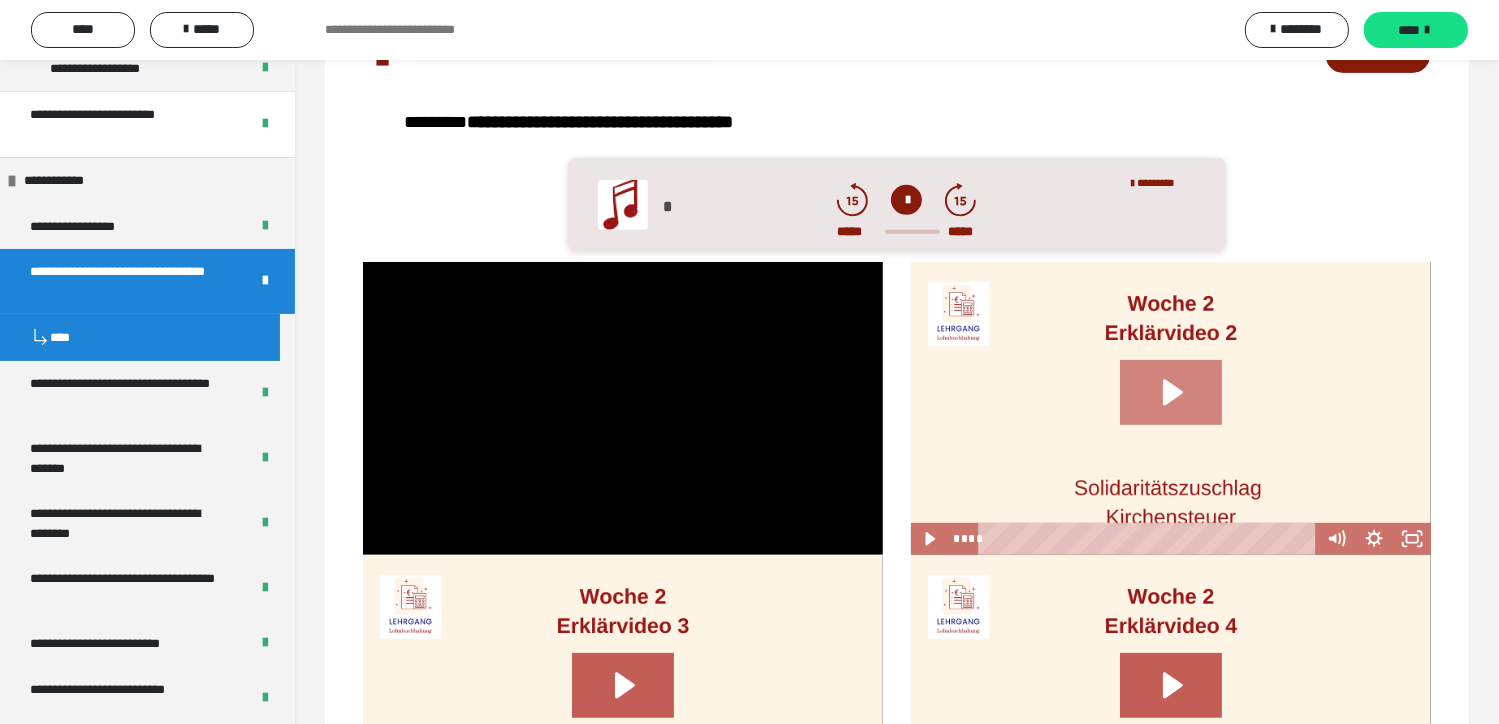 click 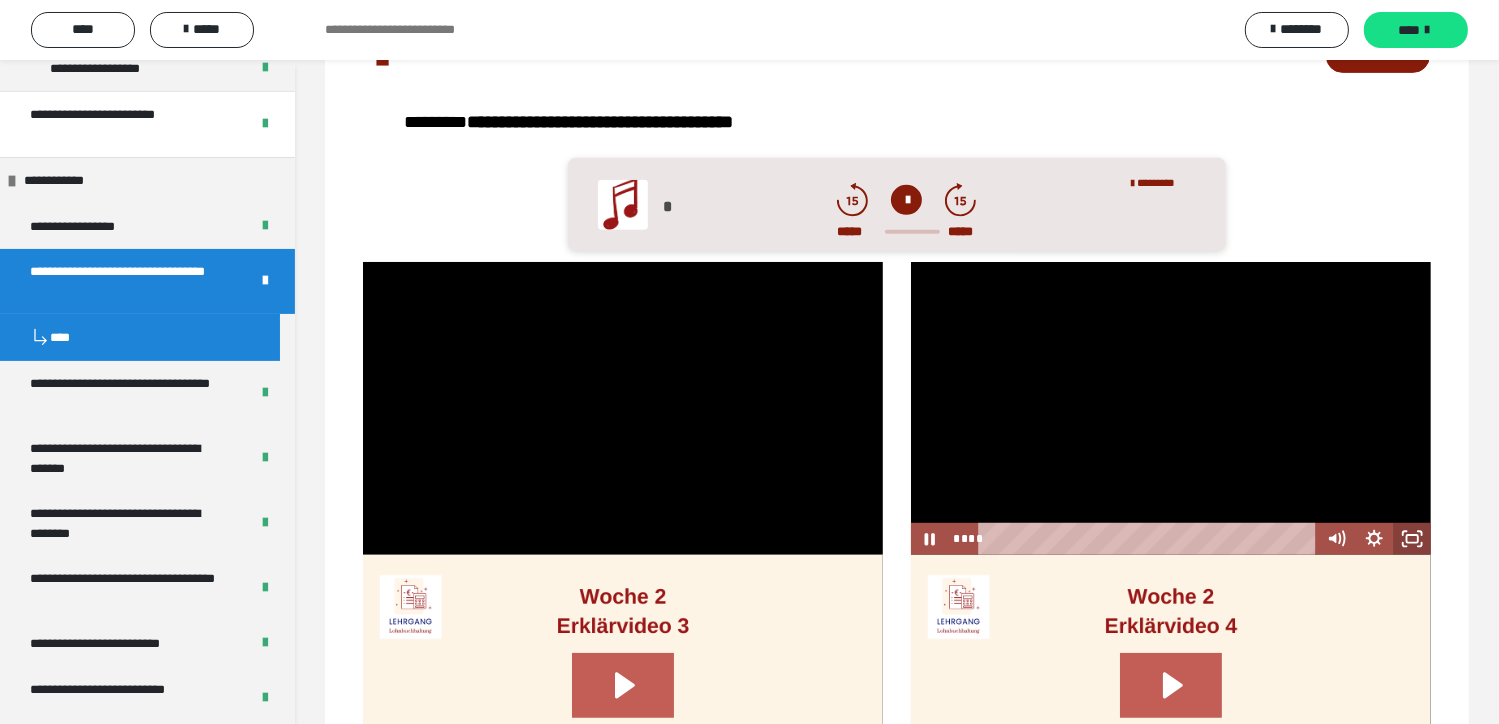 click 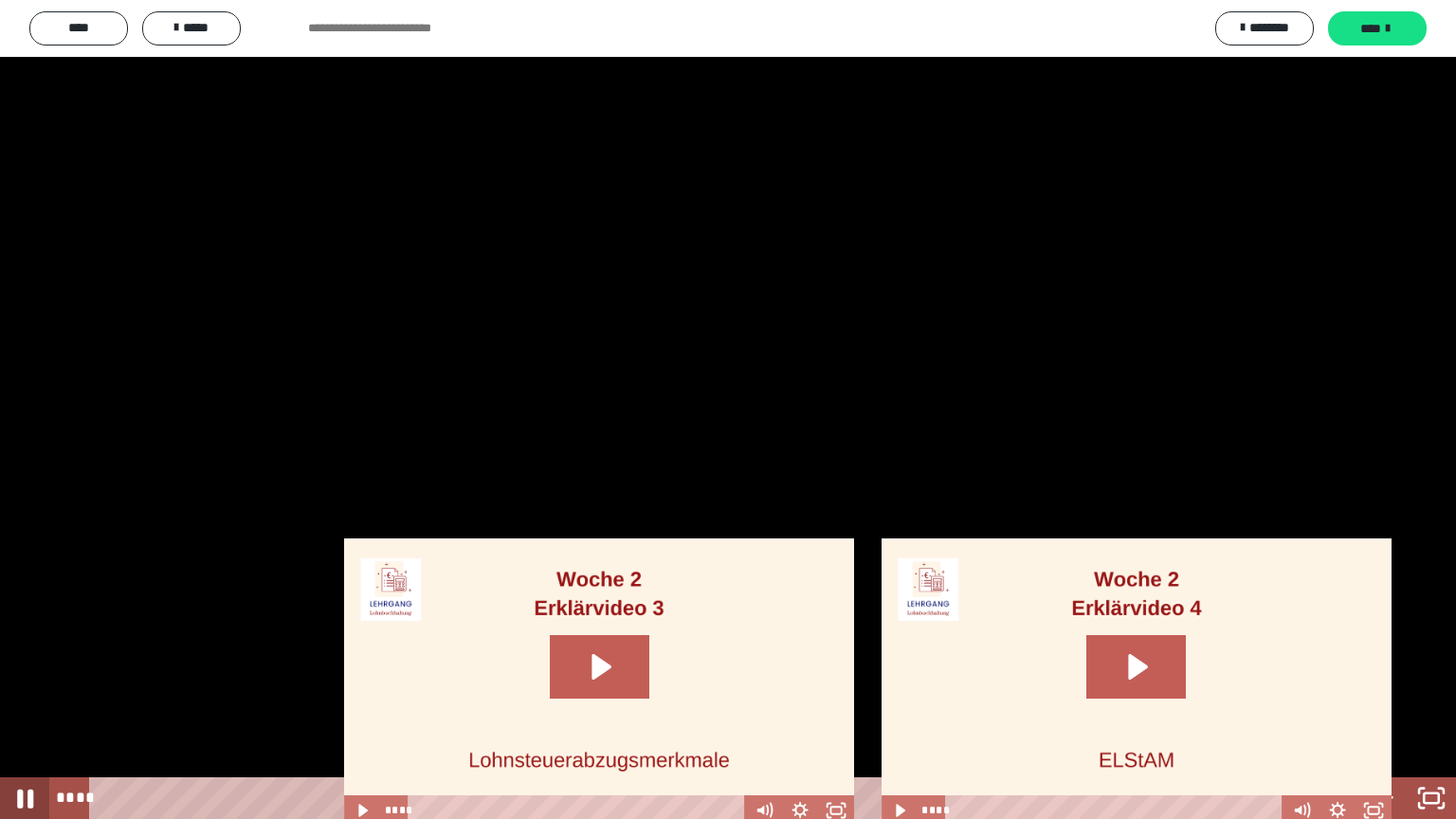 click 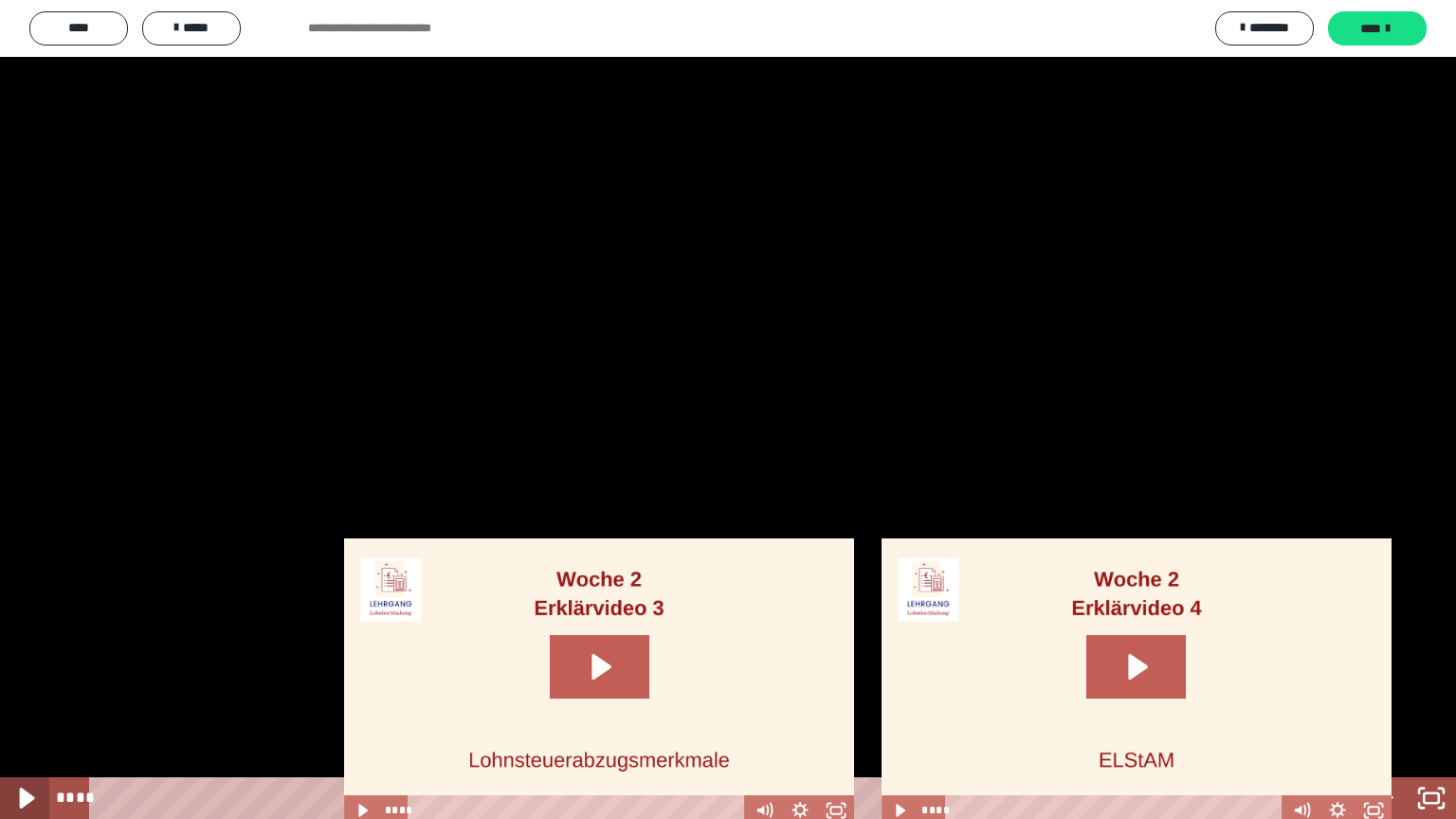 click 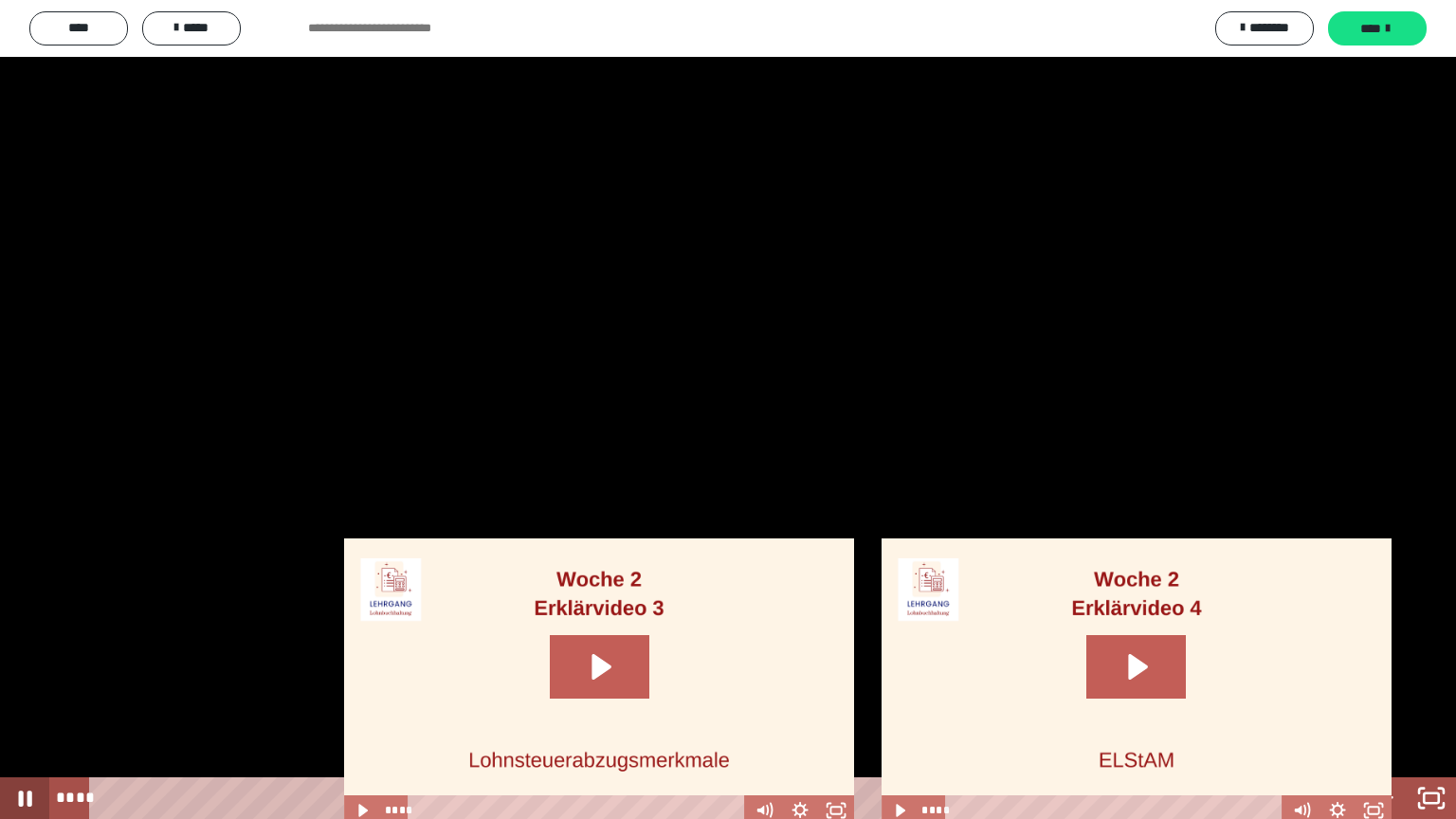 click 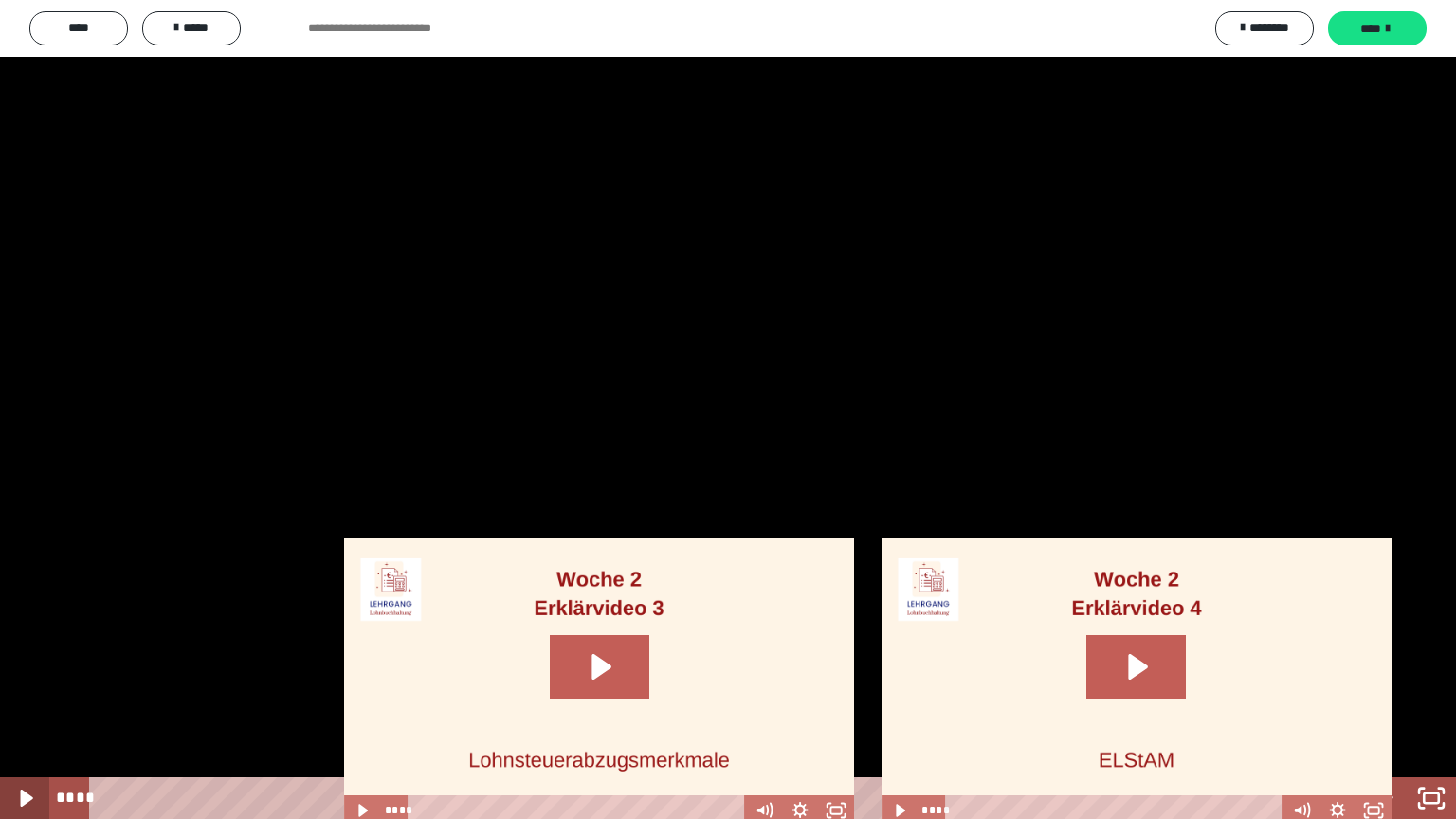 click 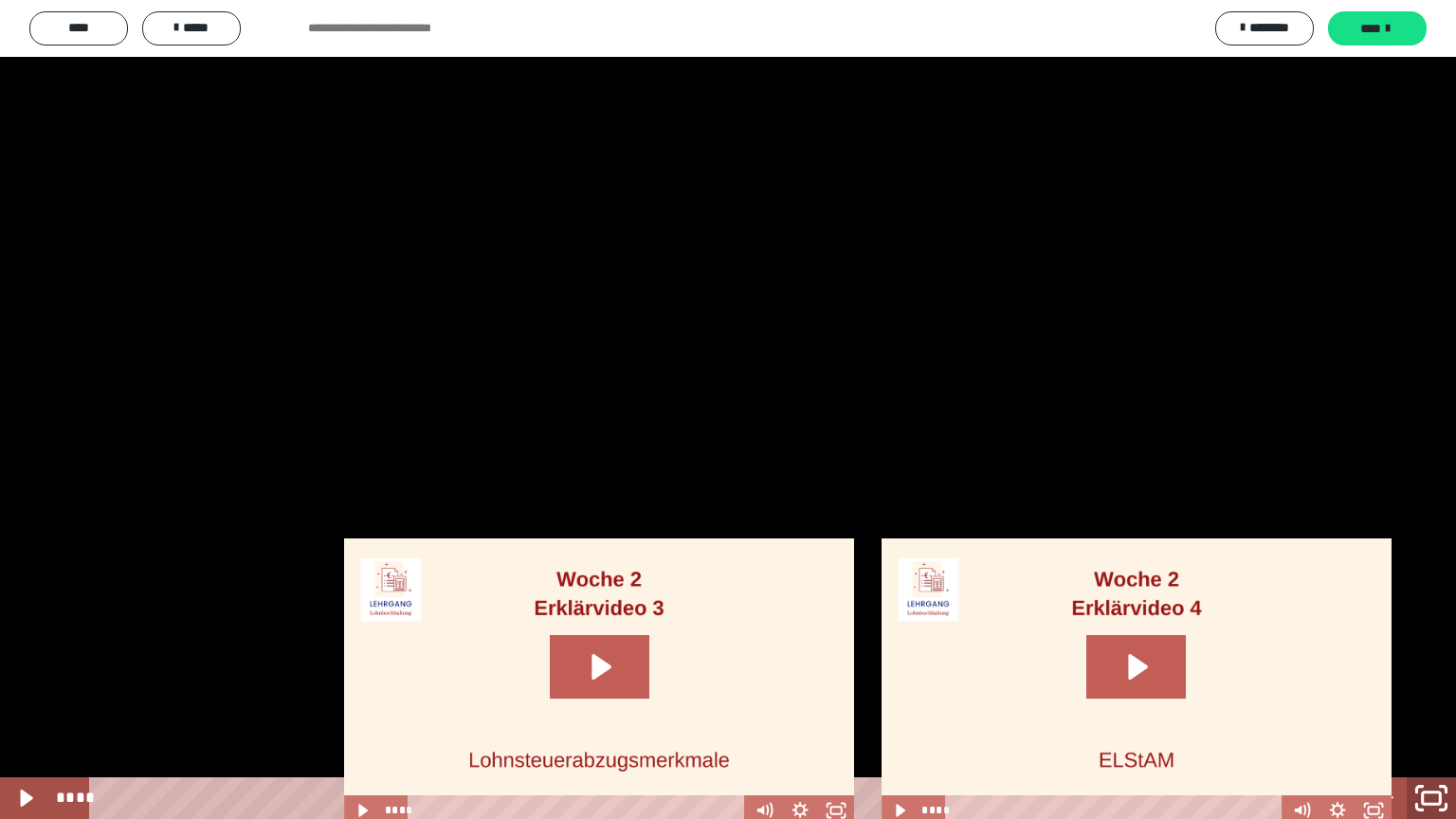 click 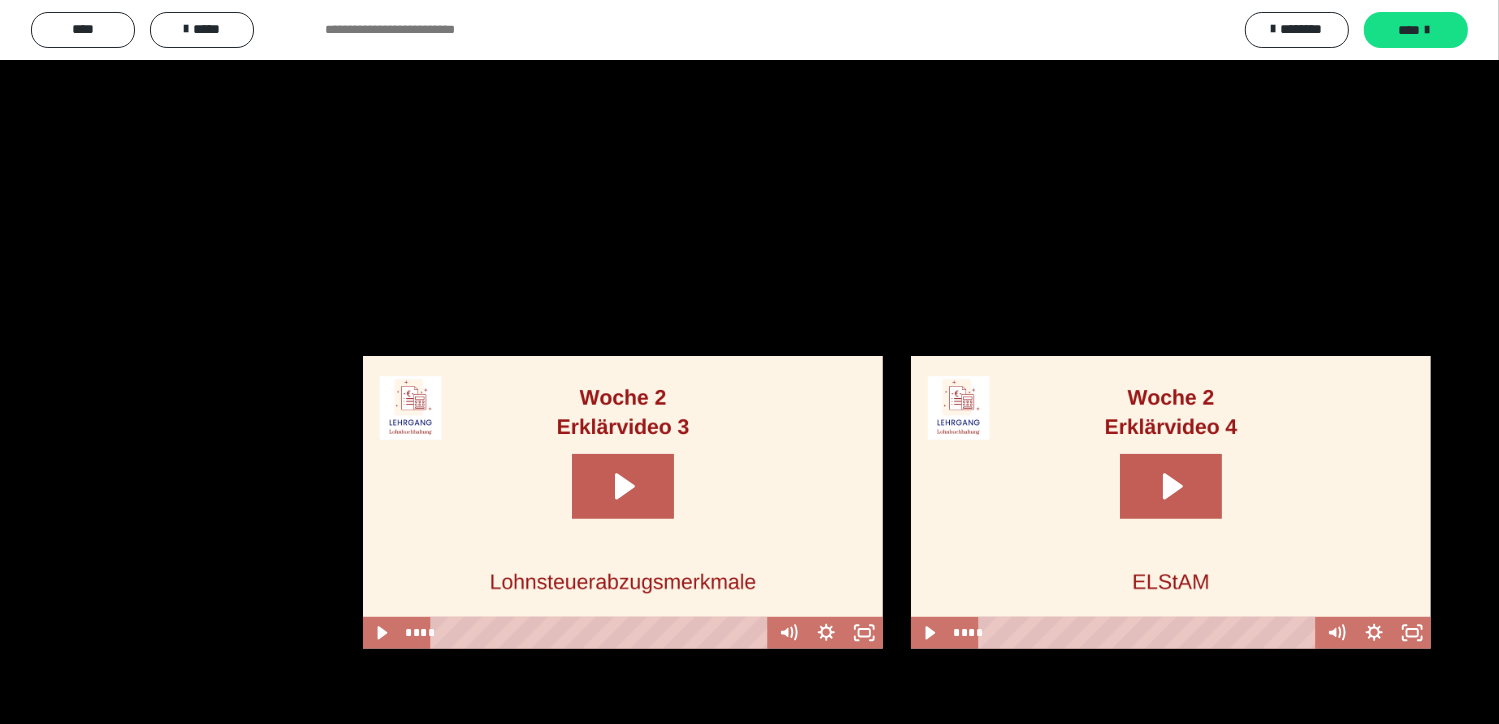 scroll, scrollTop: 1146, scrollLeft: 0, axis: vertical 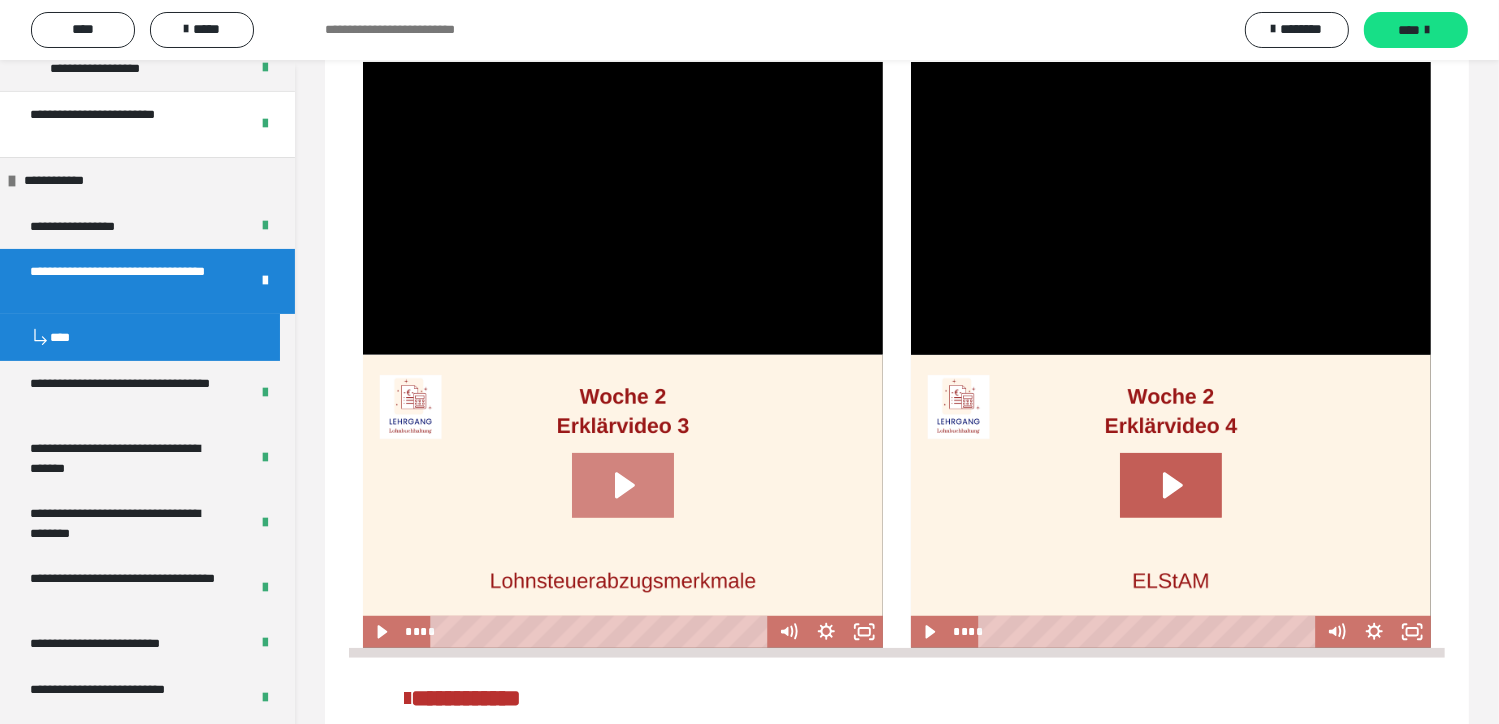 click 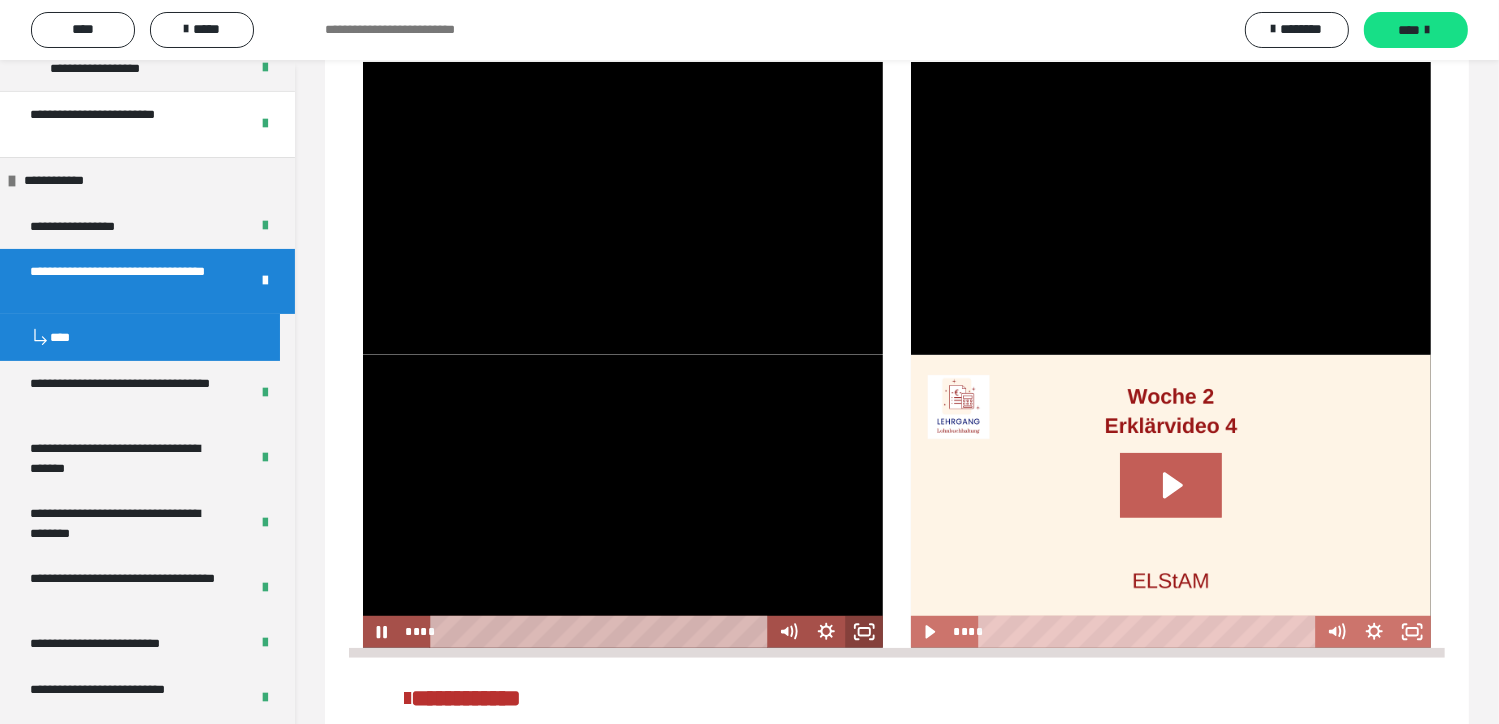 click 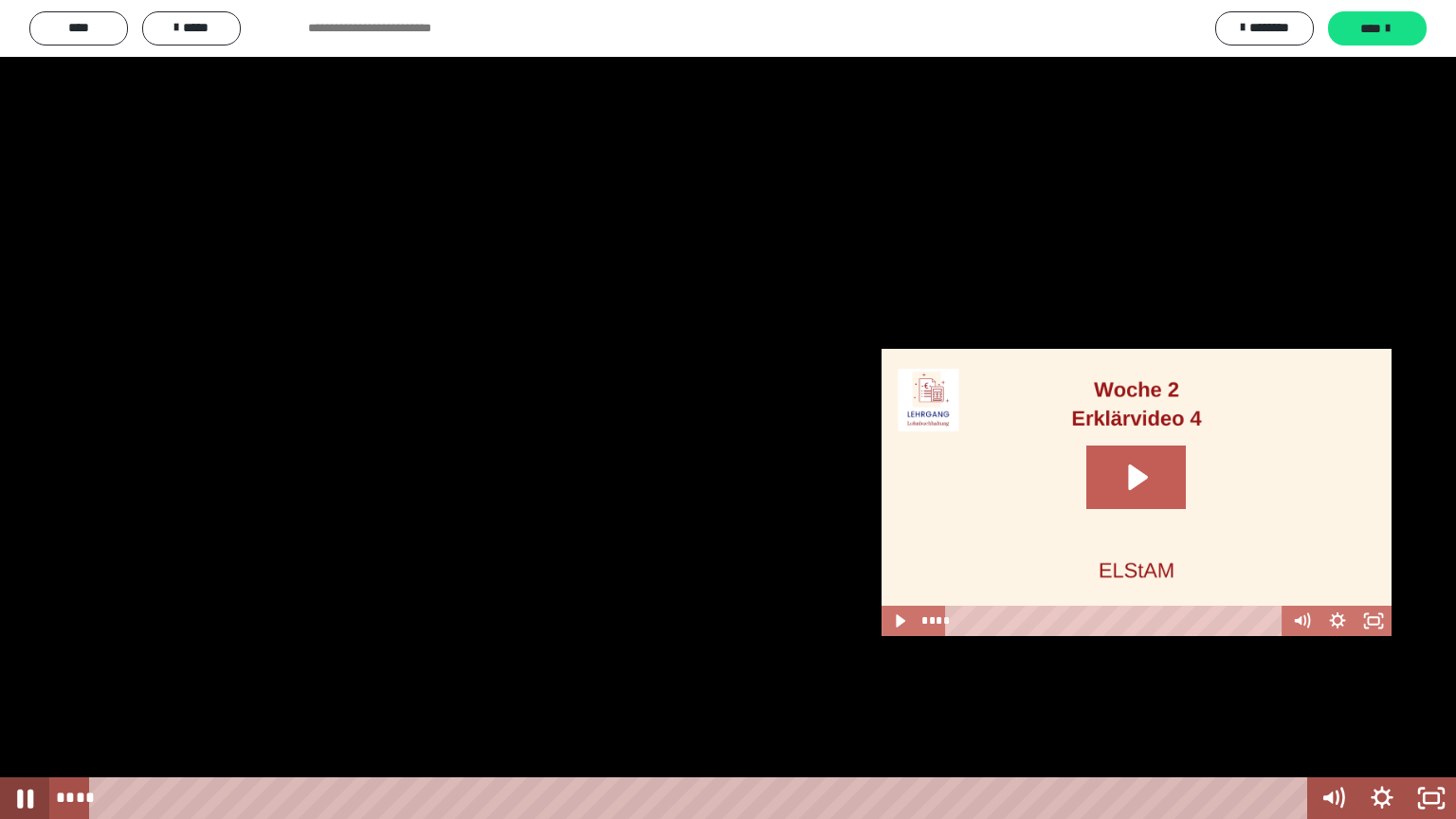 click 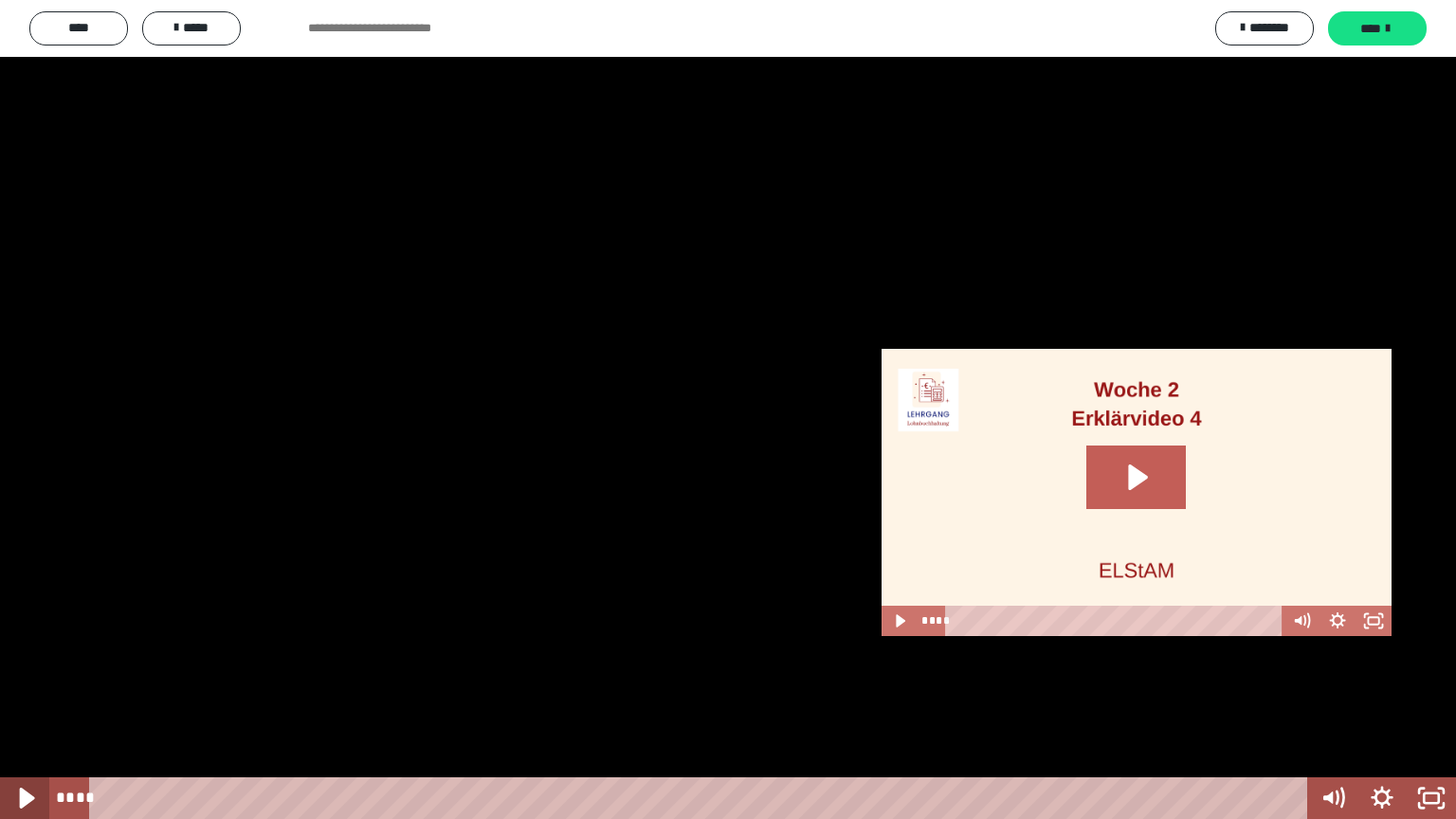 click 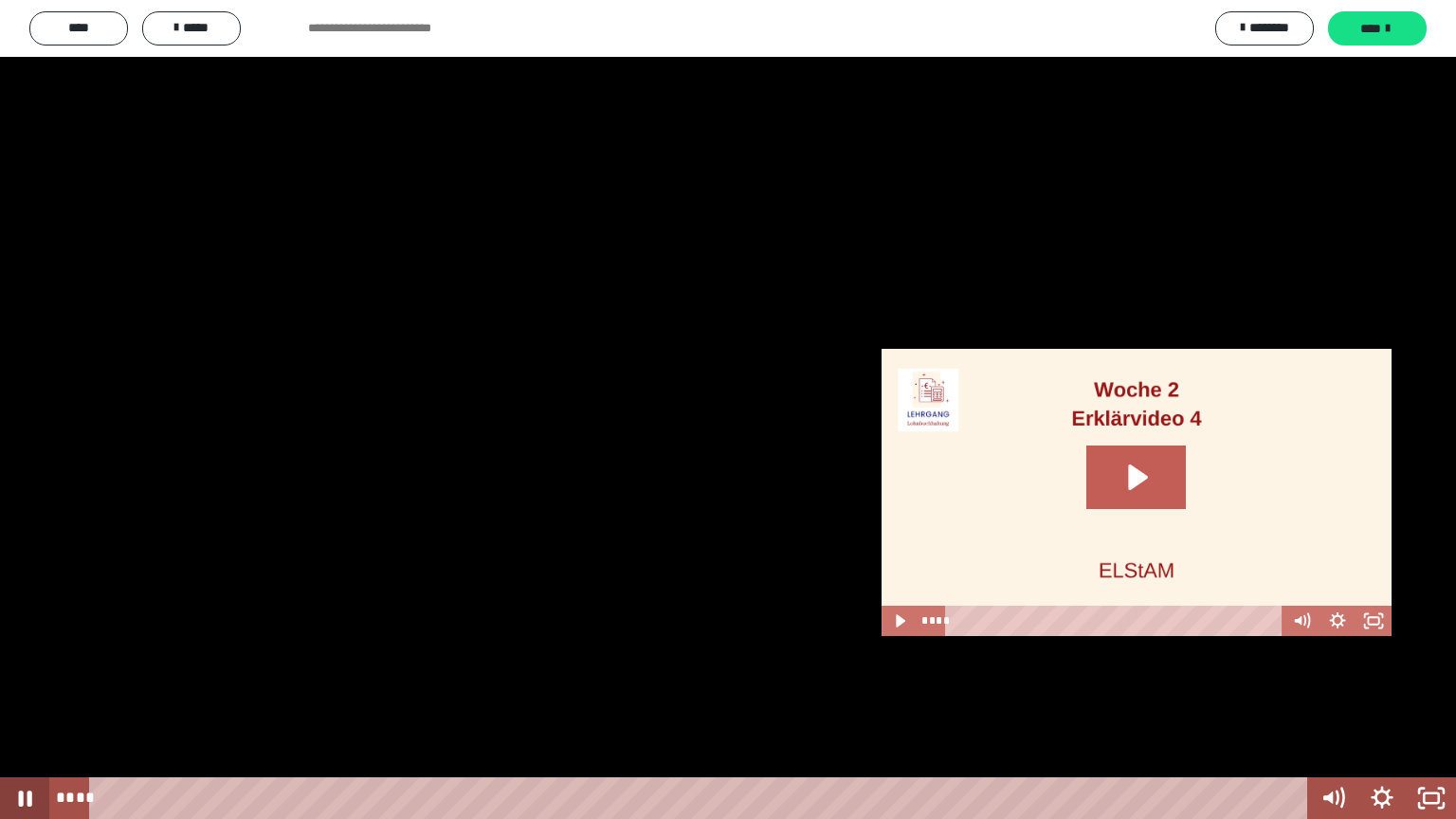 click 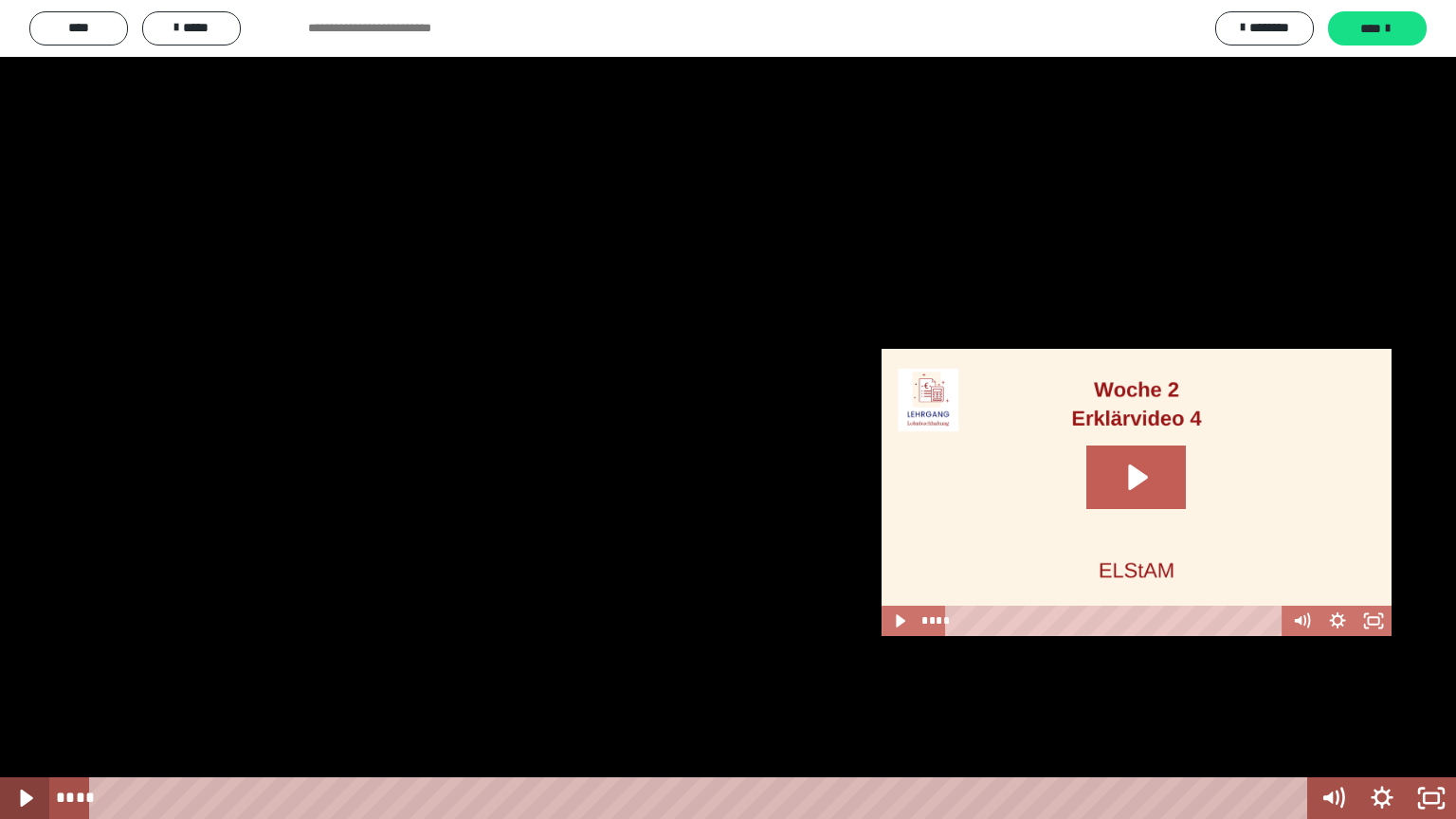 click 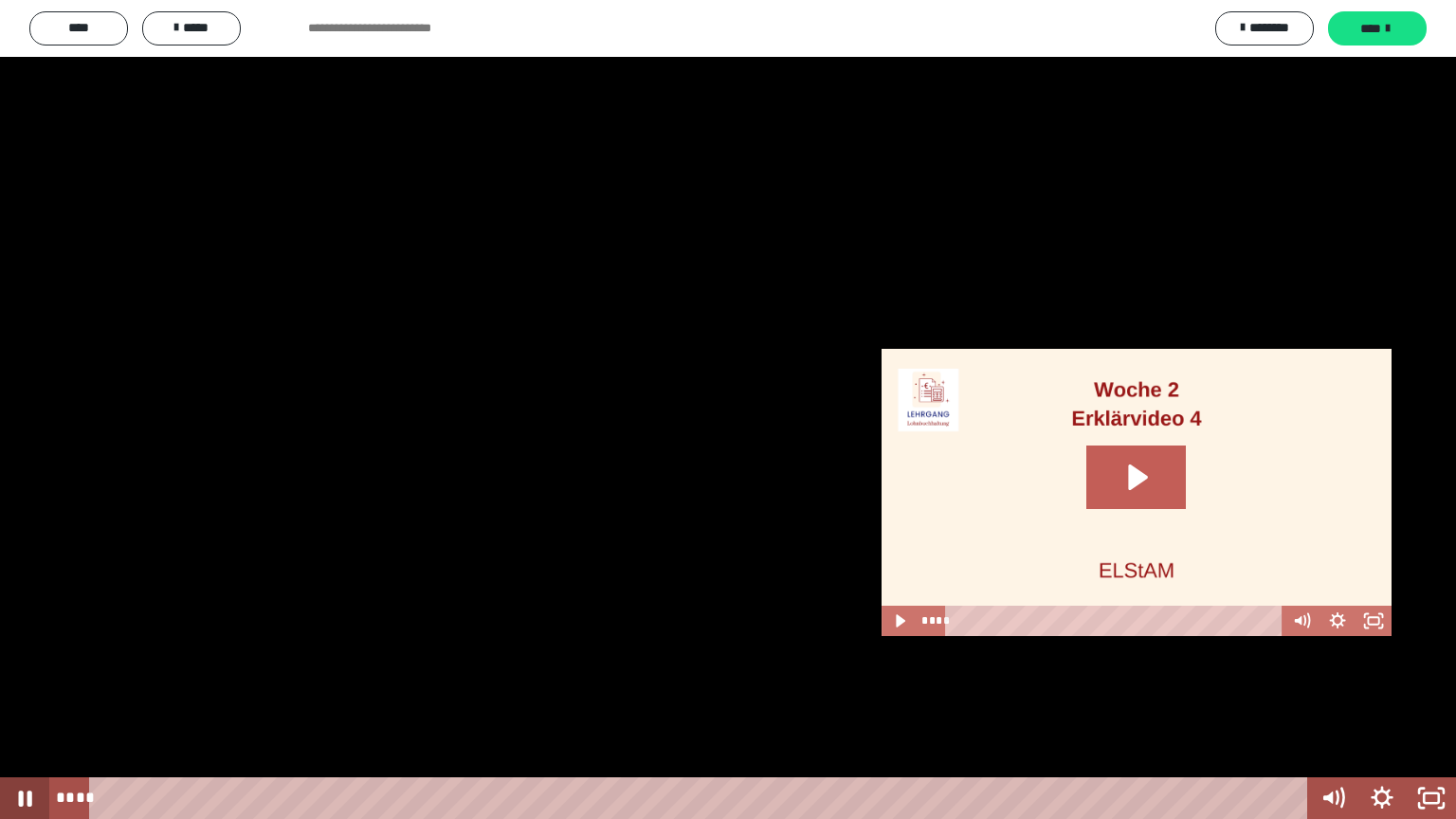 click 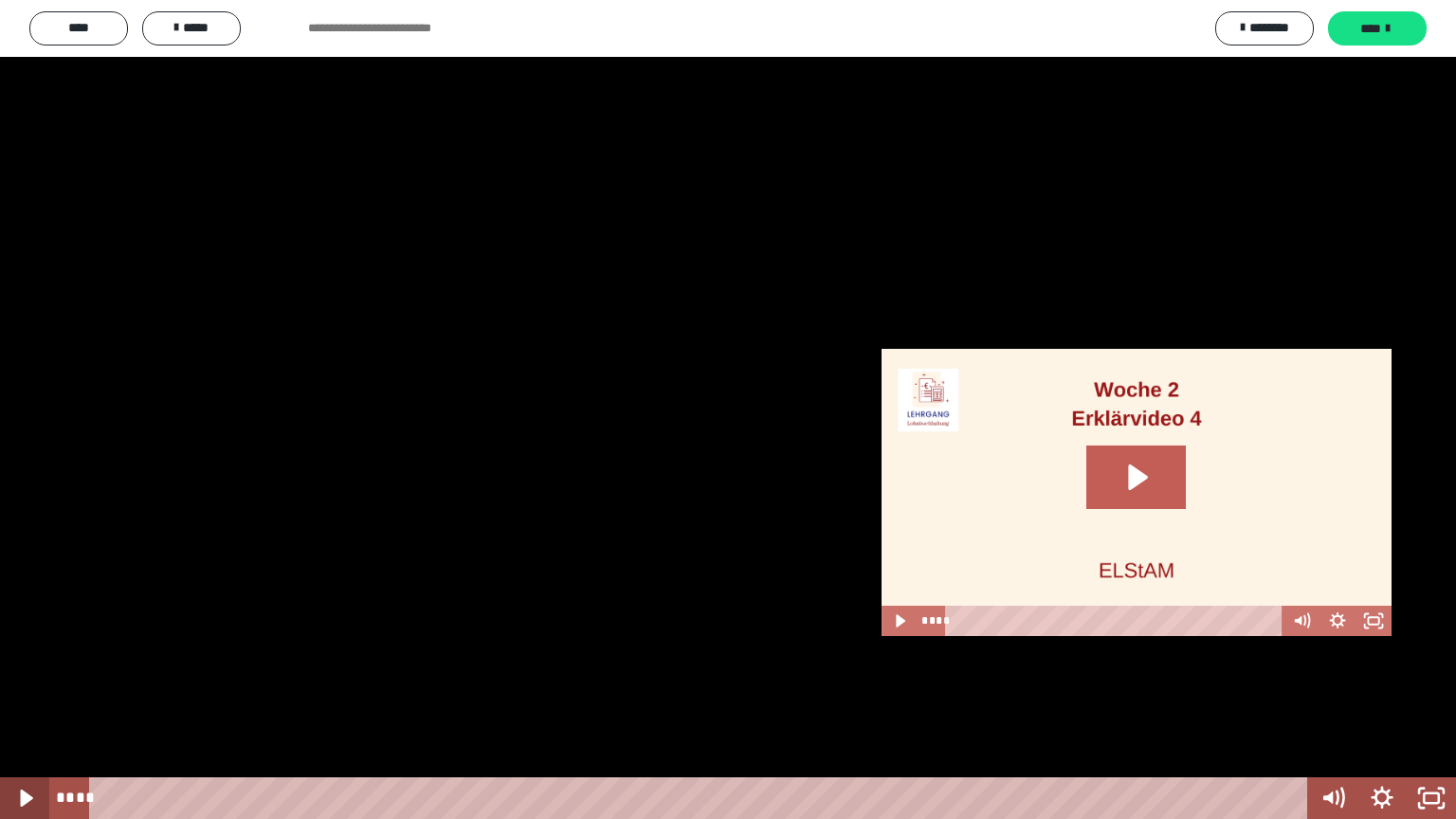 click 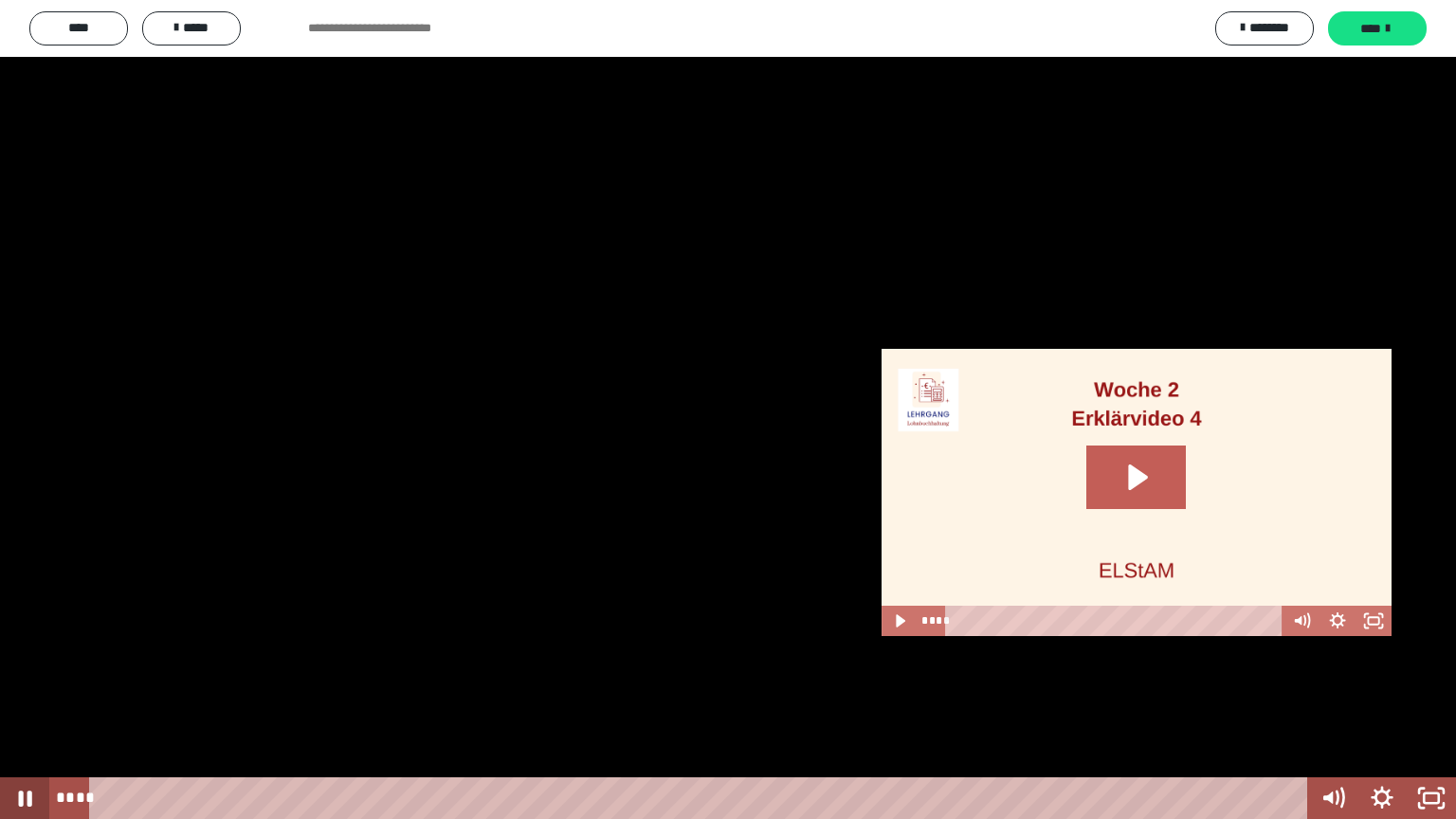 click 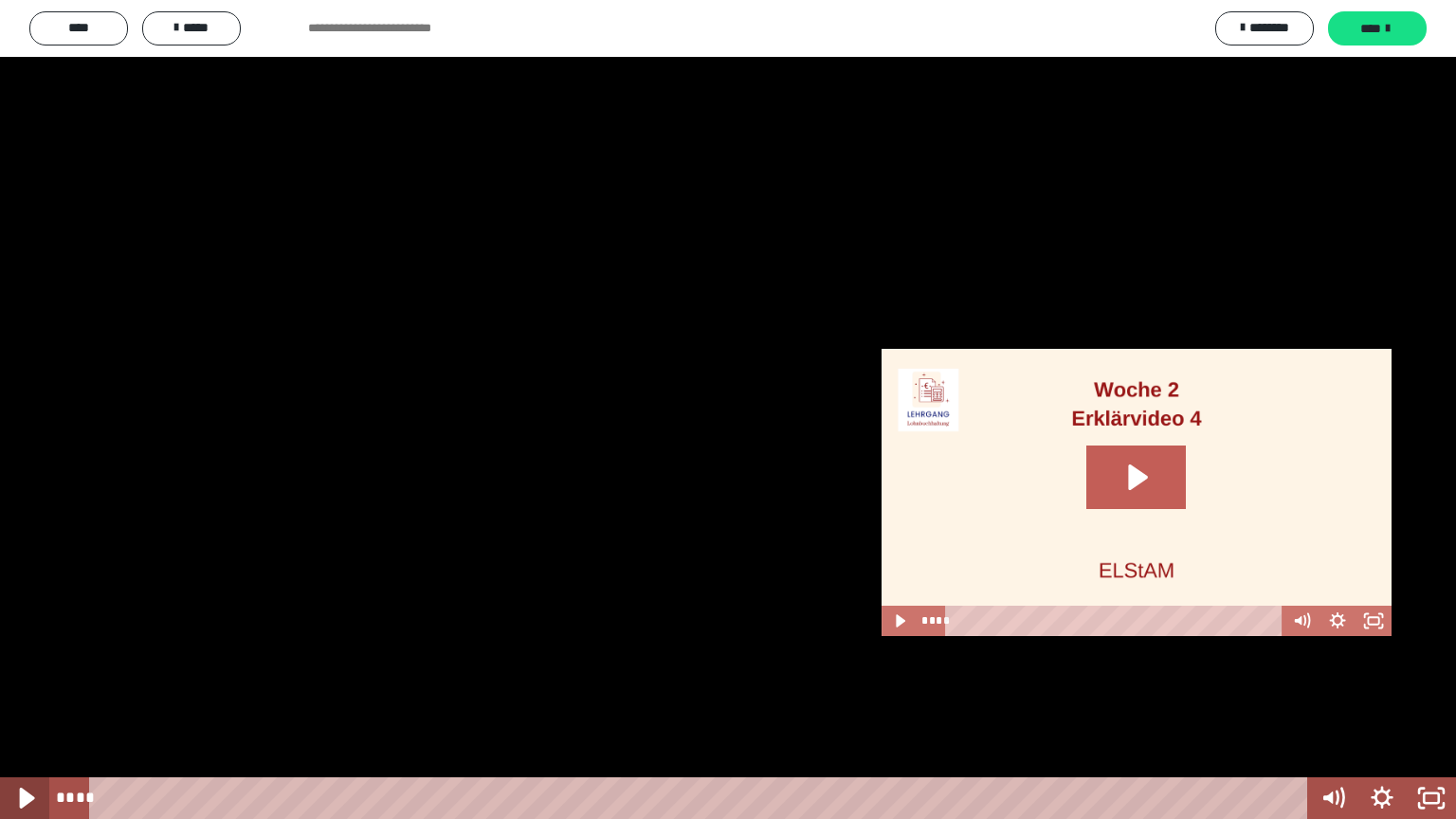 click 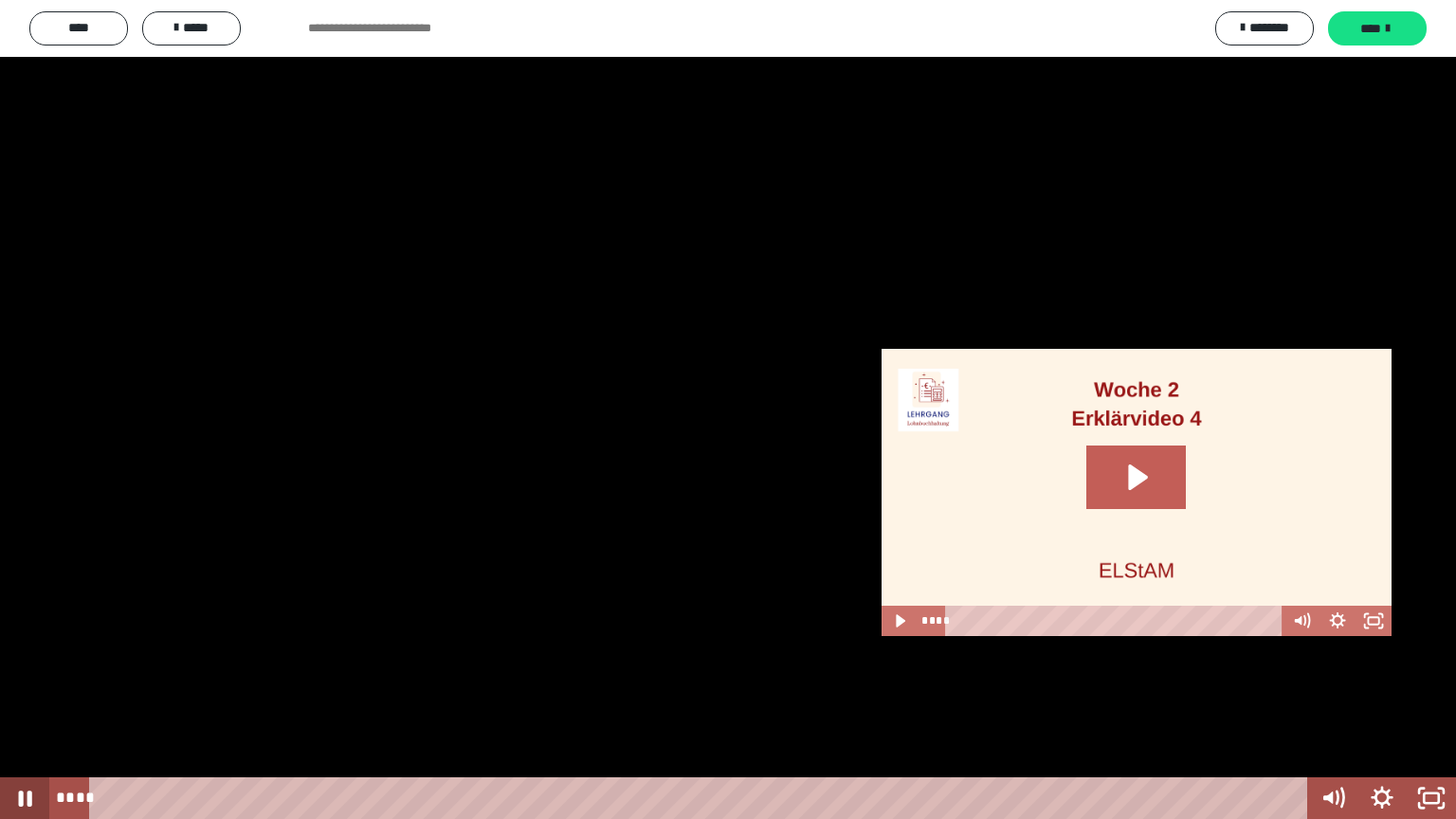 click 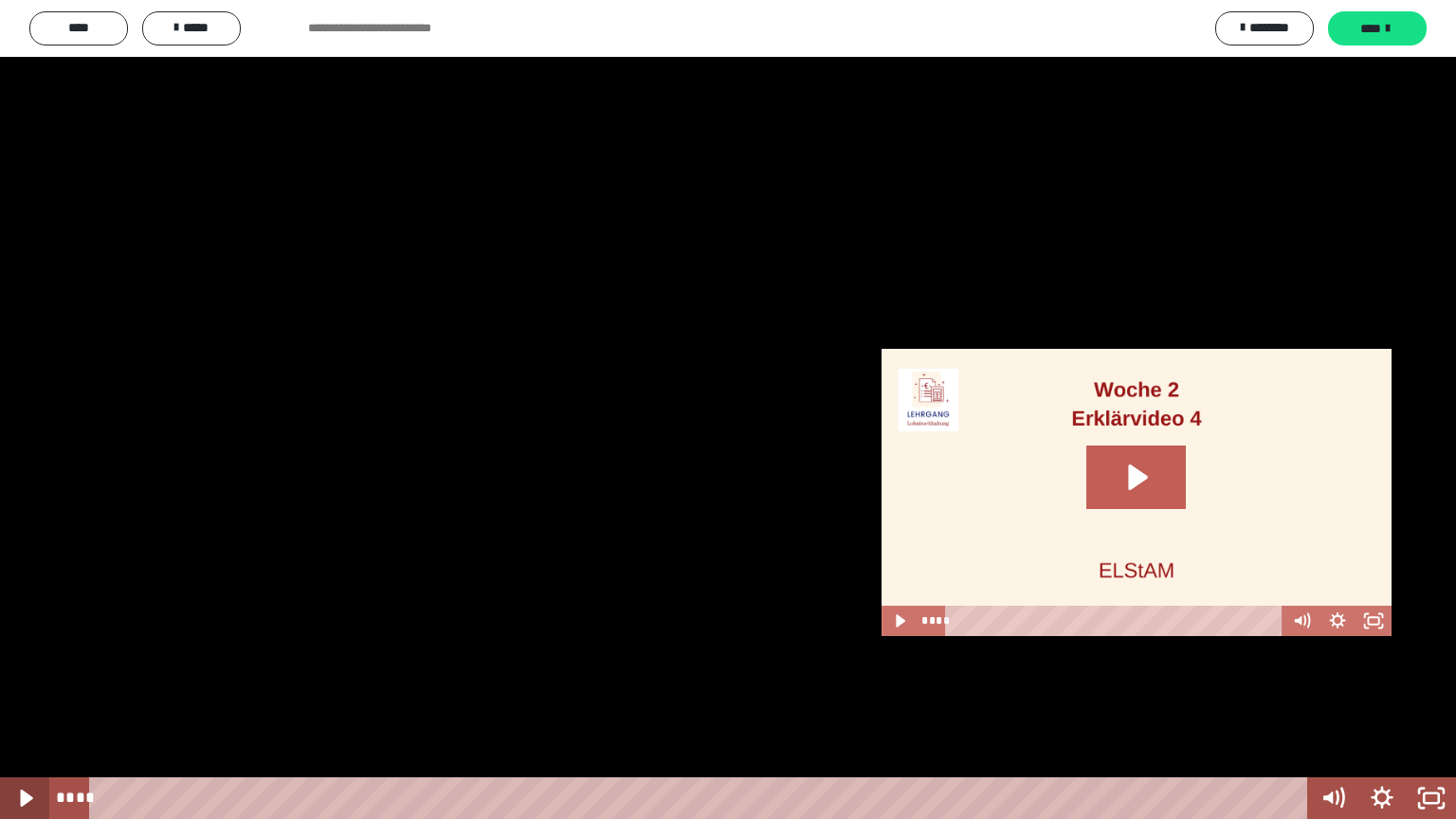 click 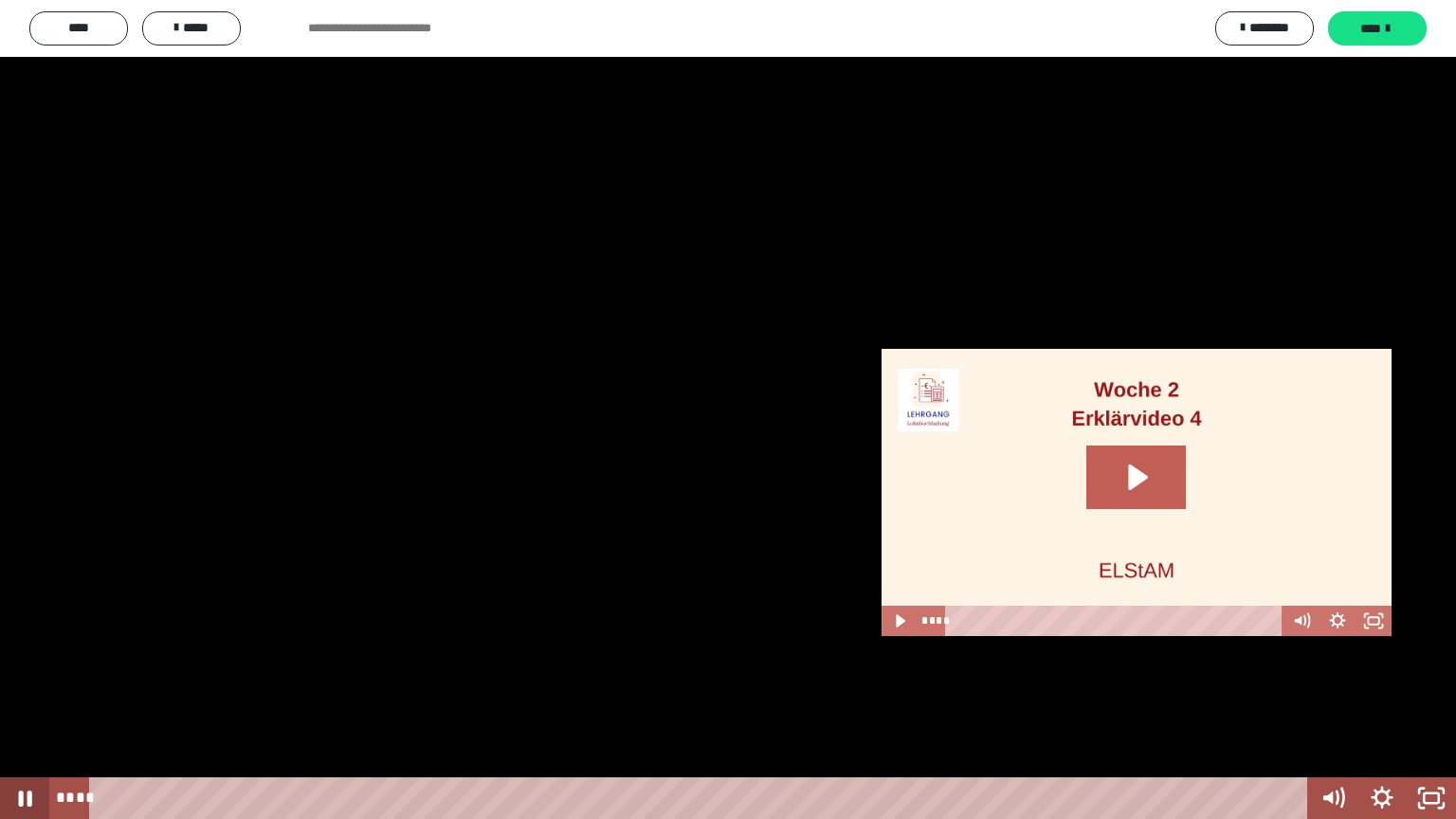 click 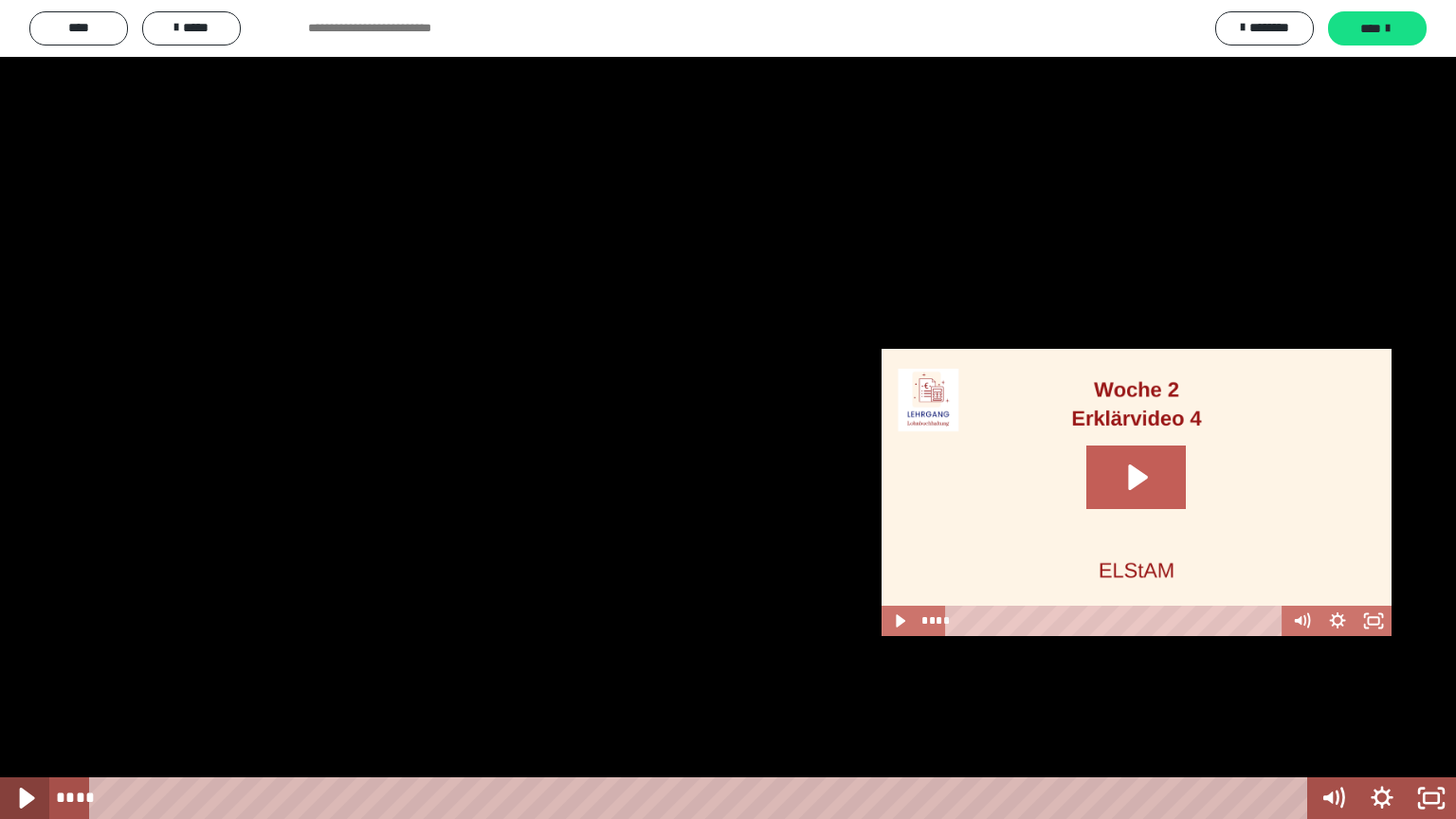 click 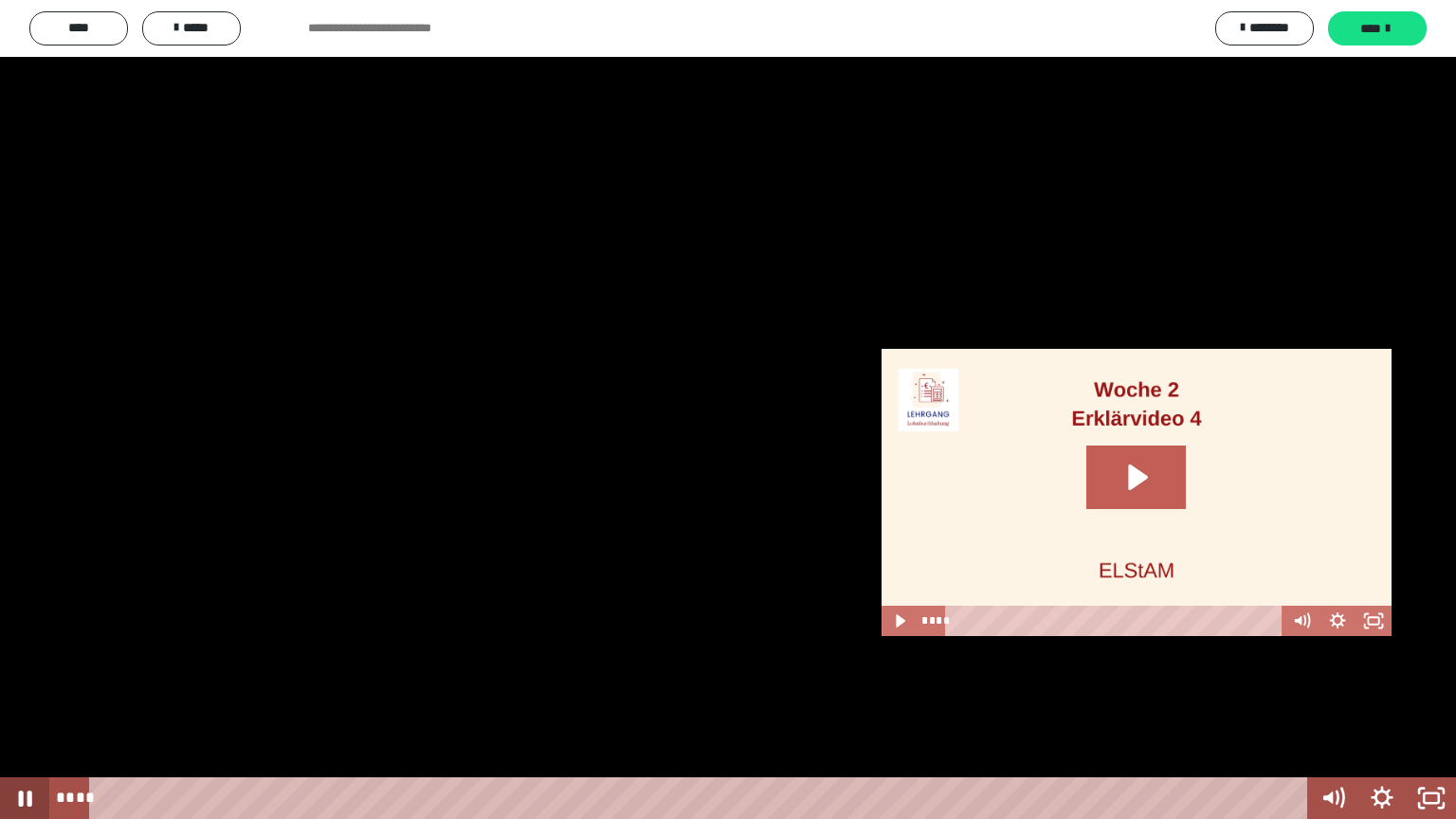 click 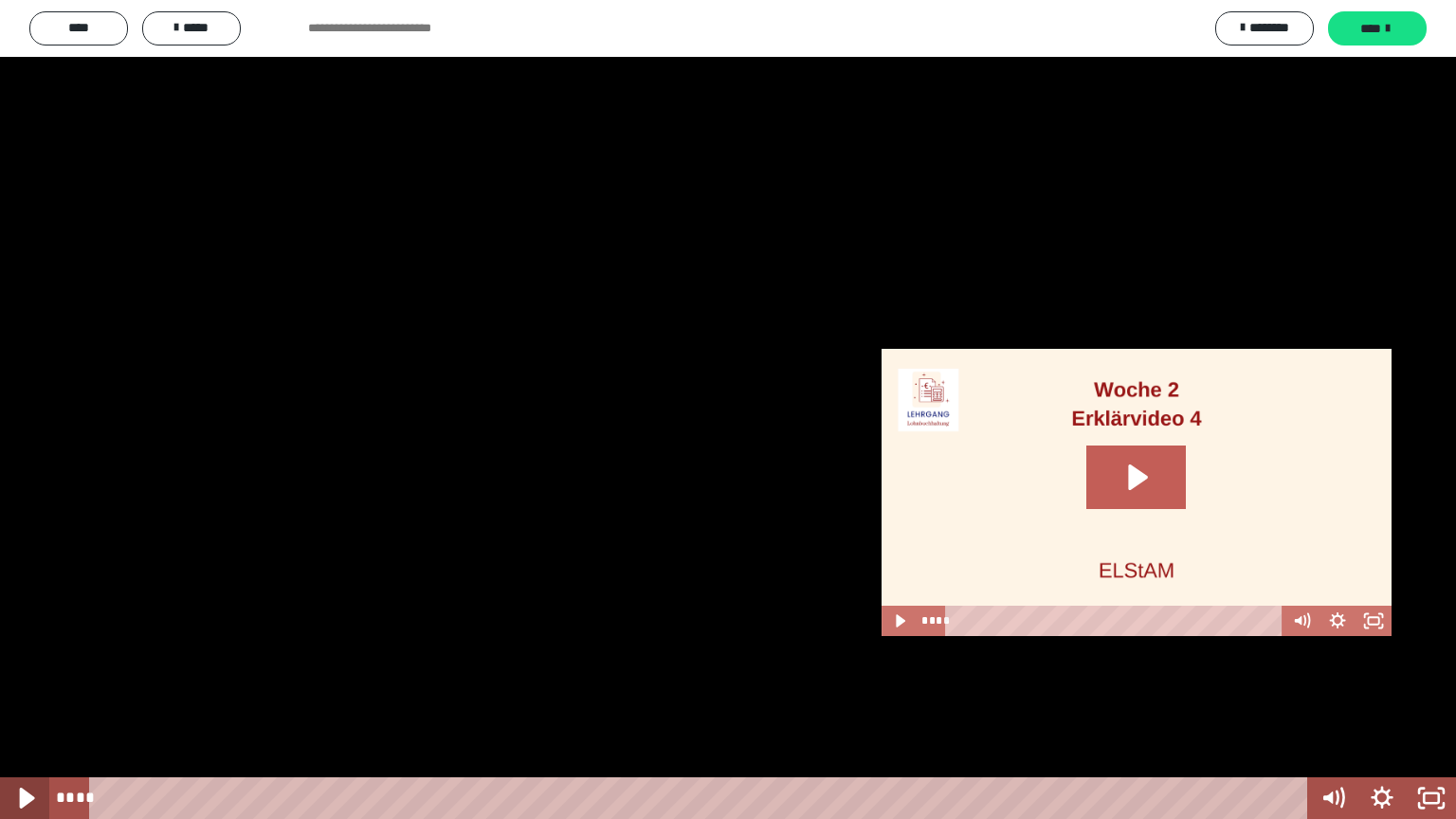 click 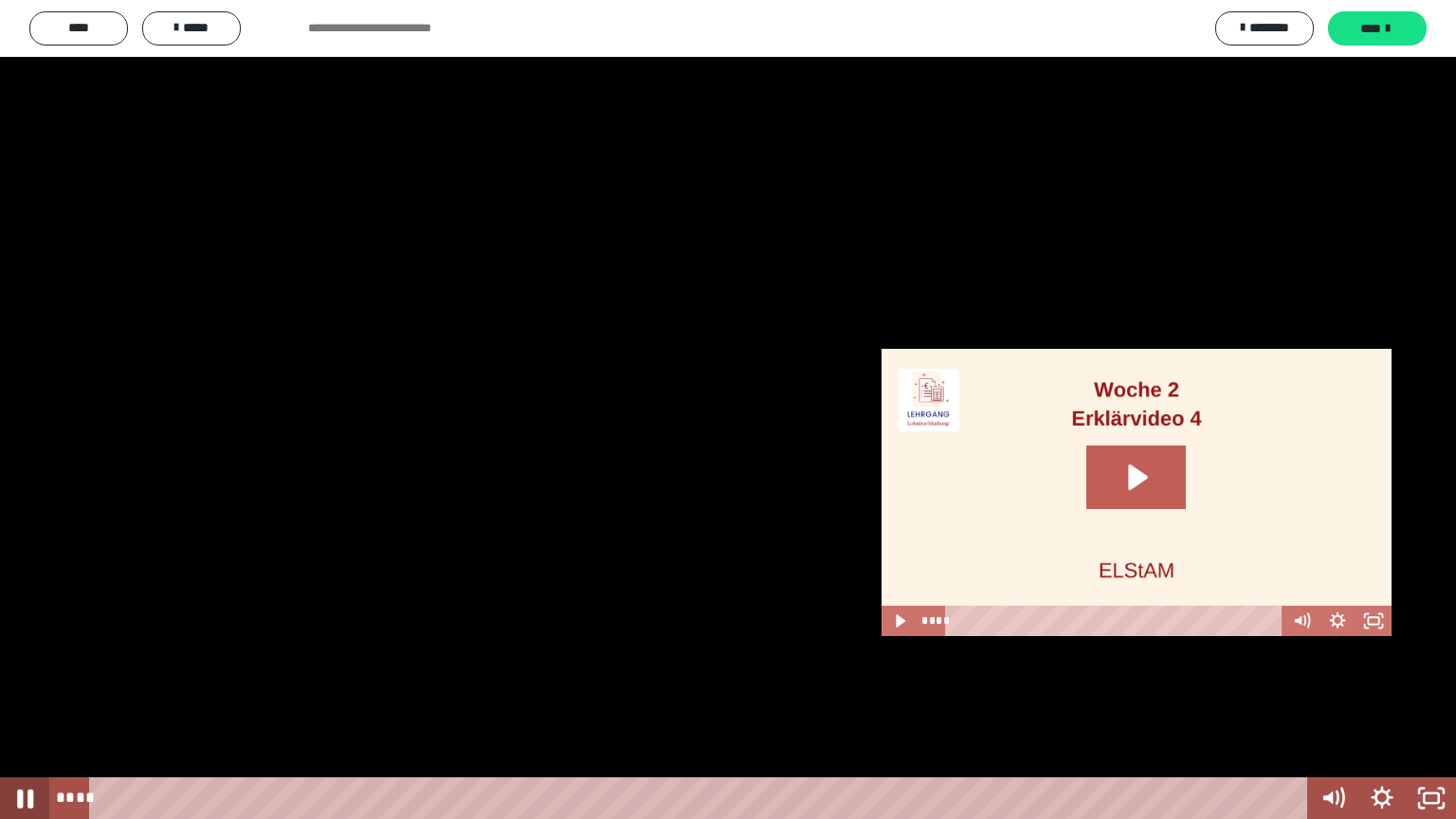 click 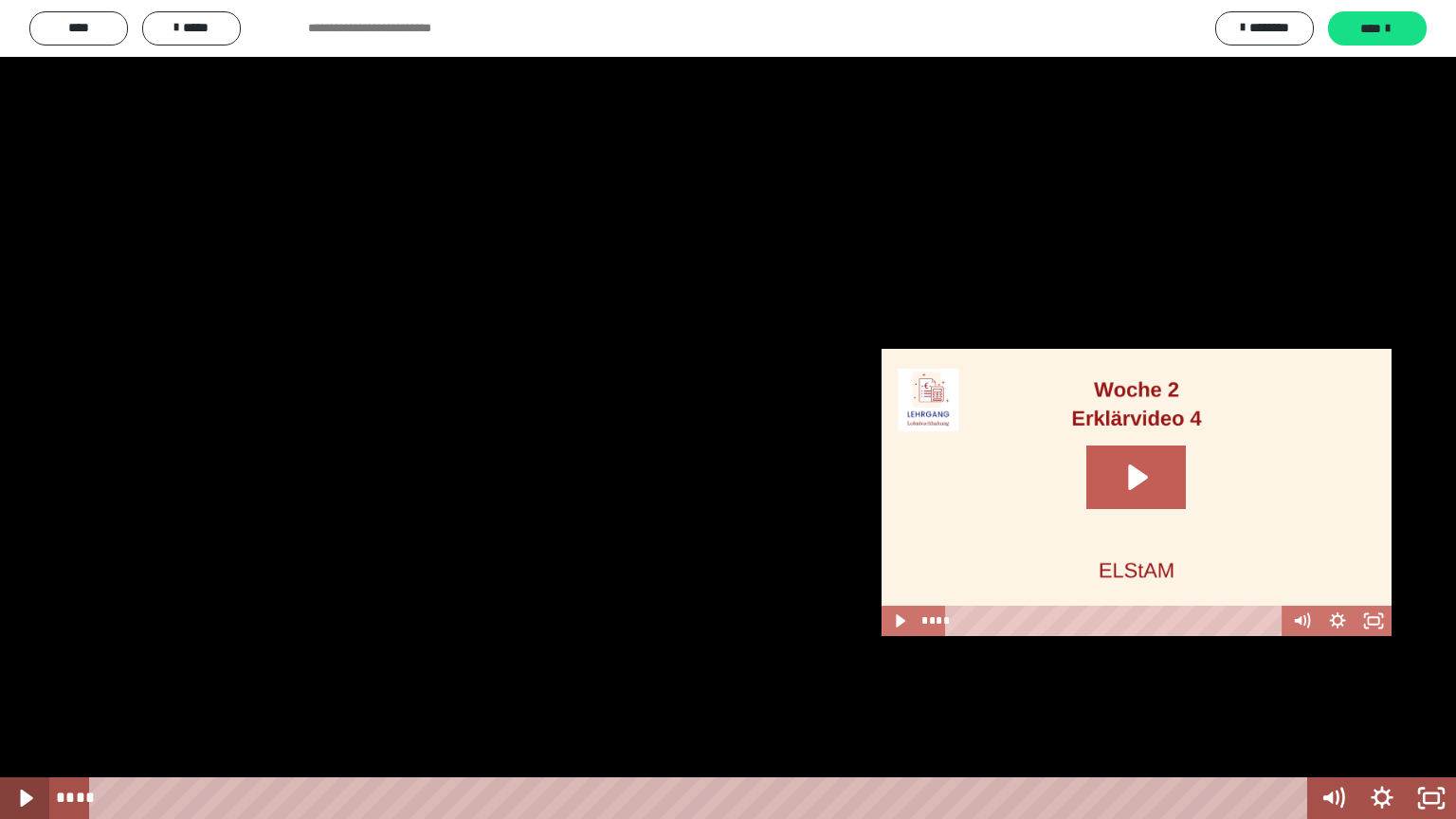 click 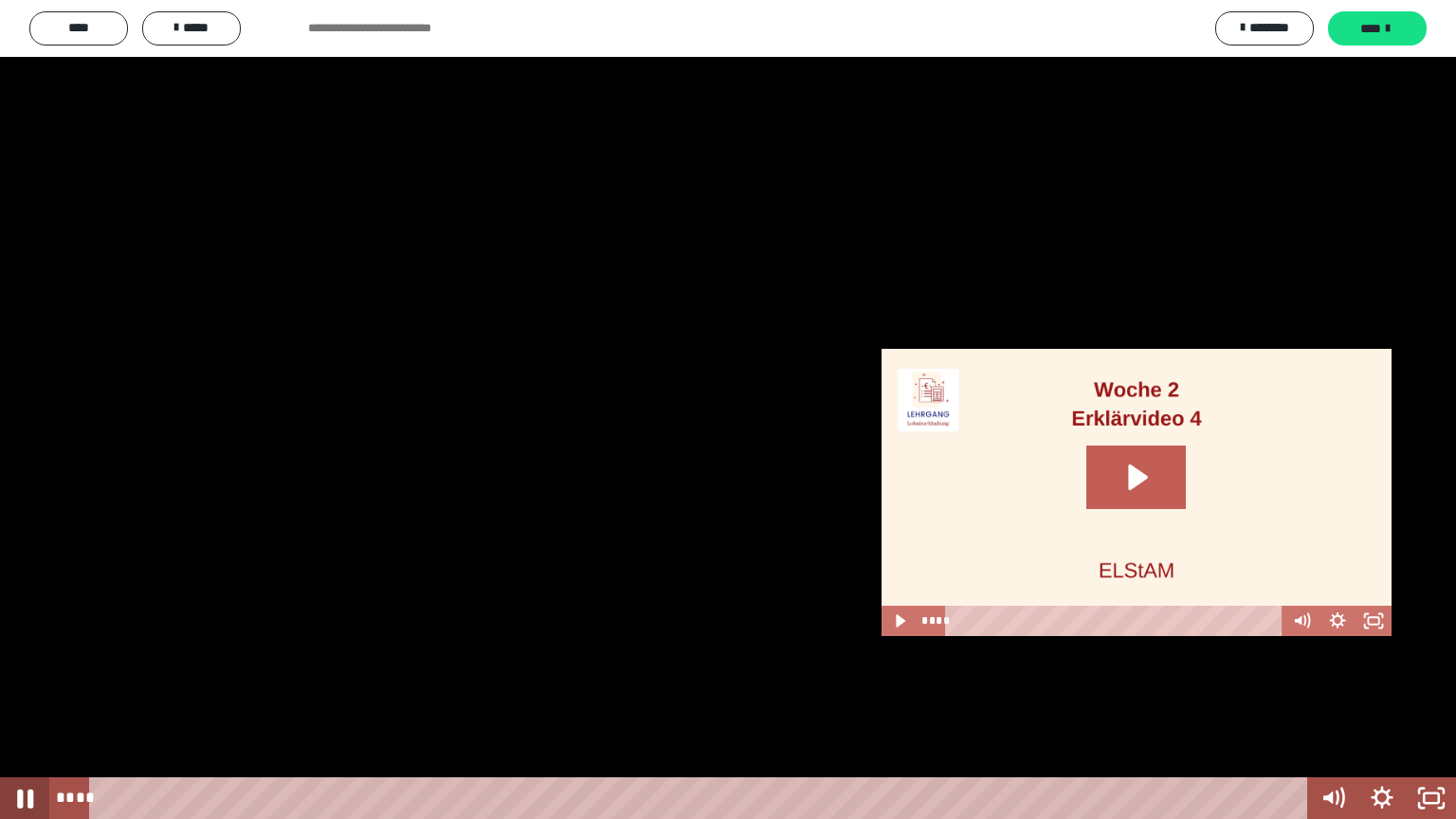 click 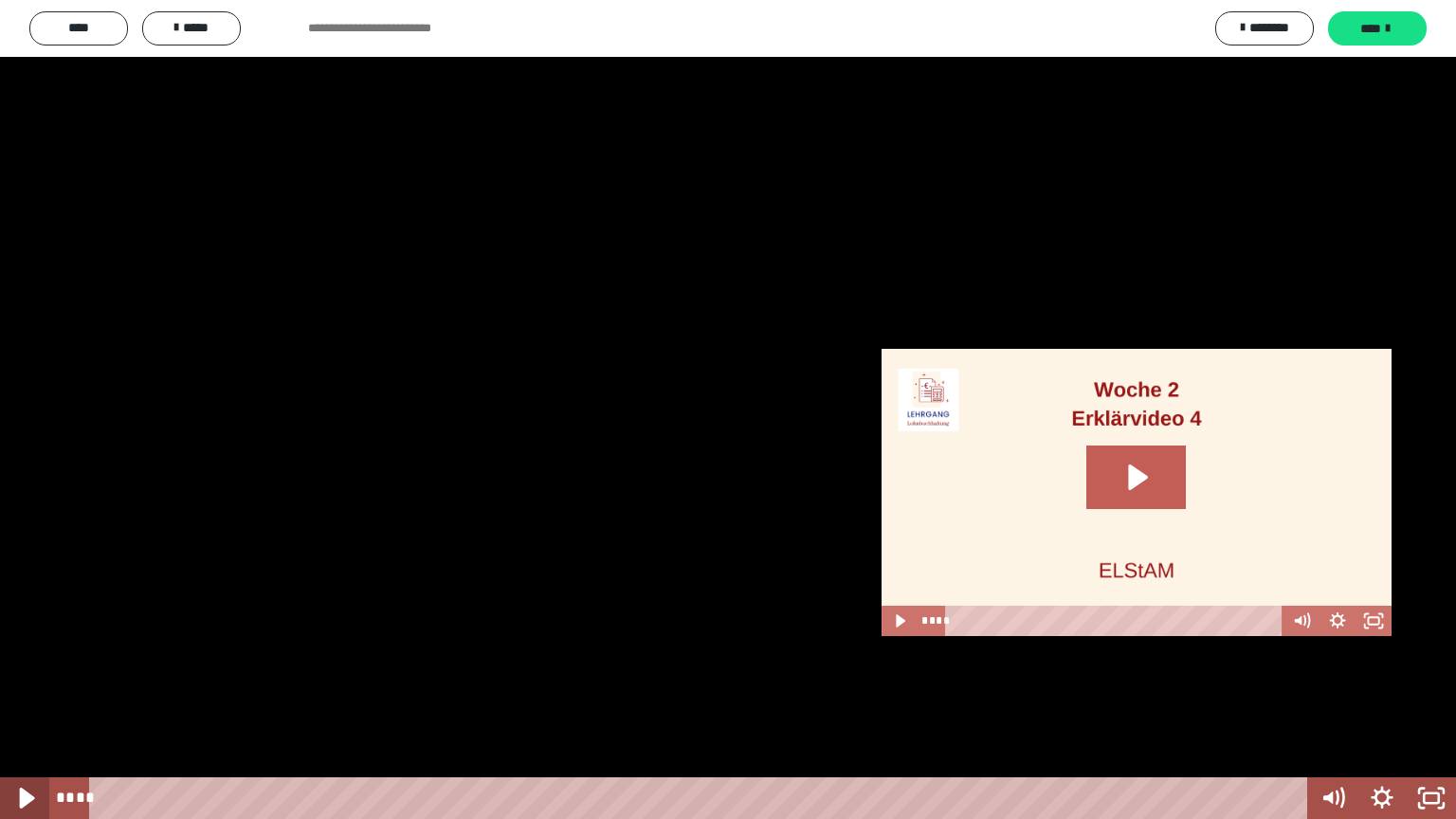 click 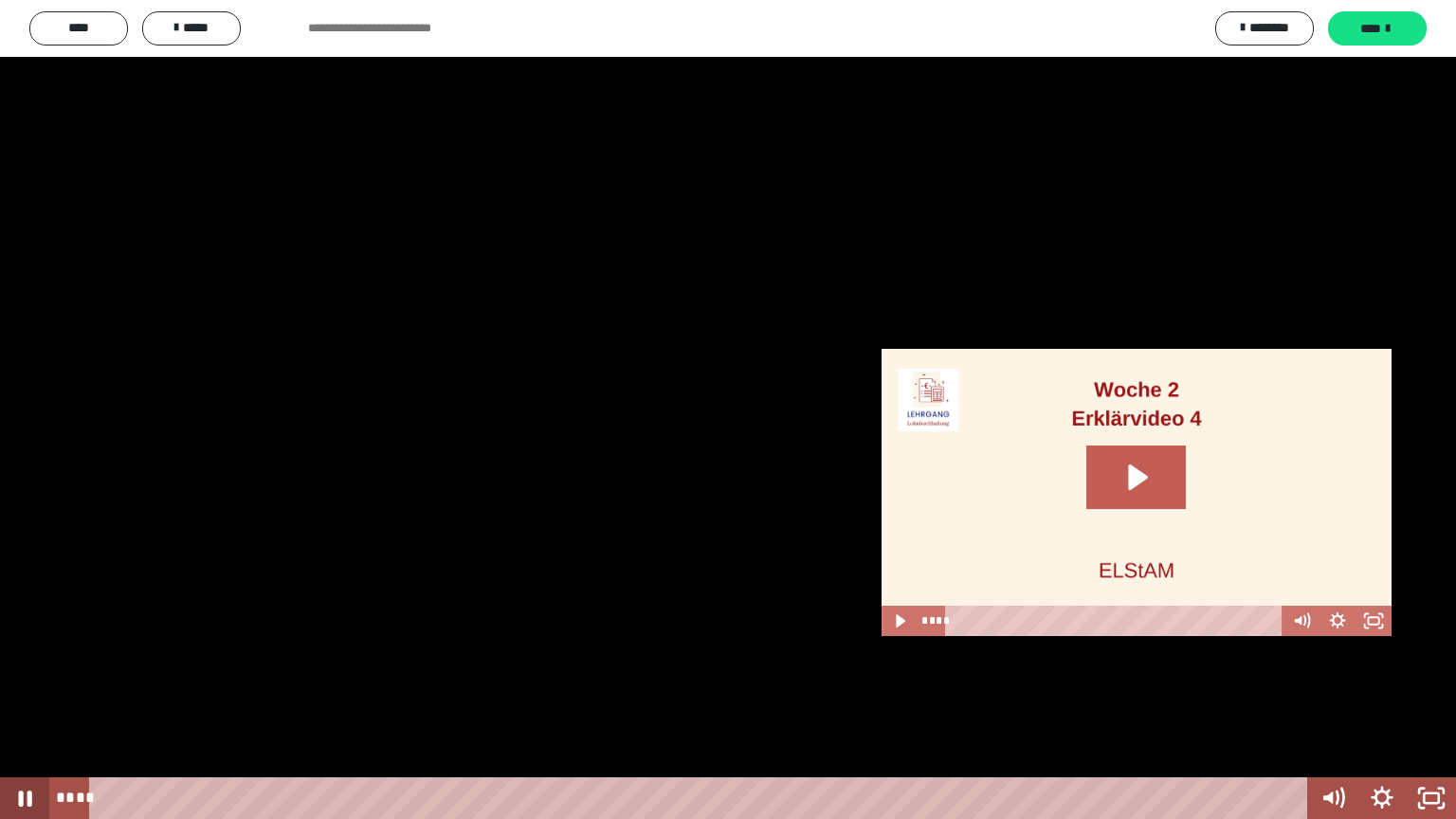 click 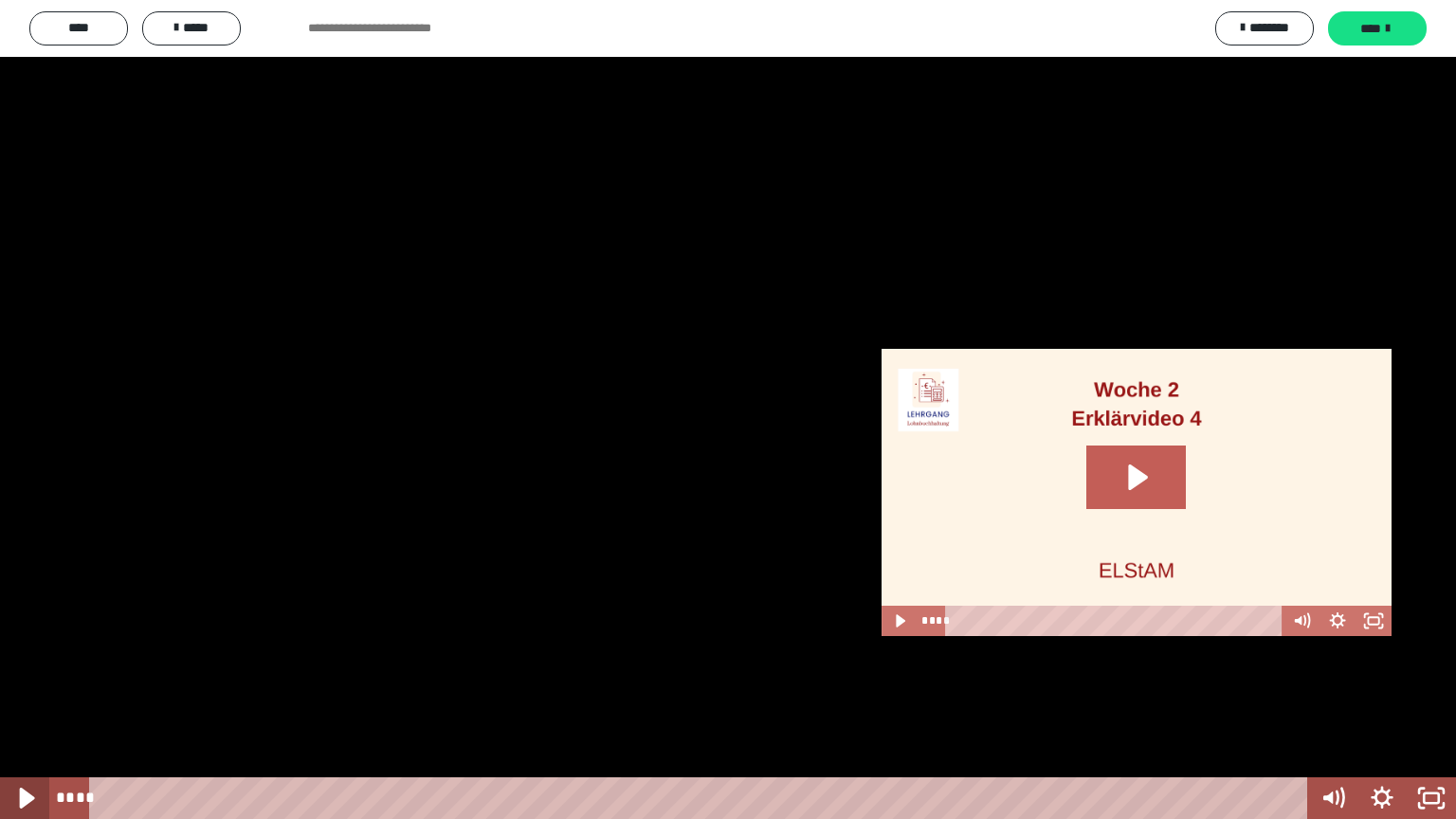 click 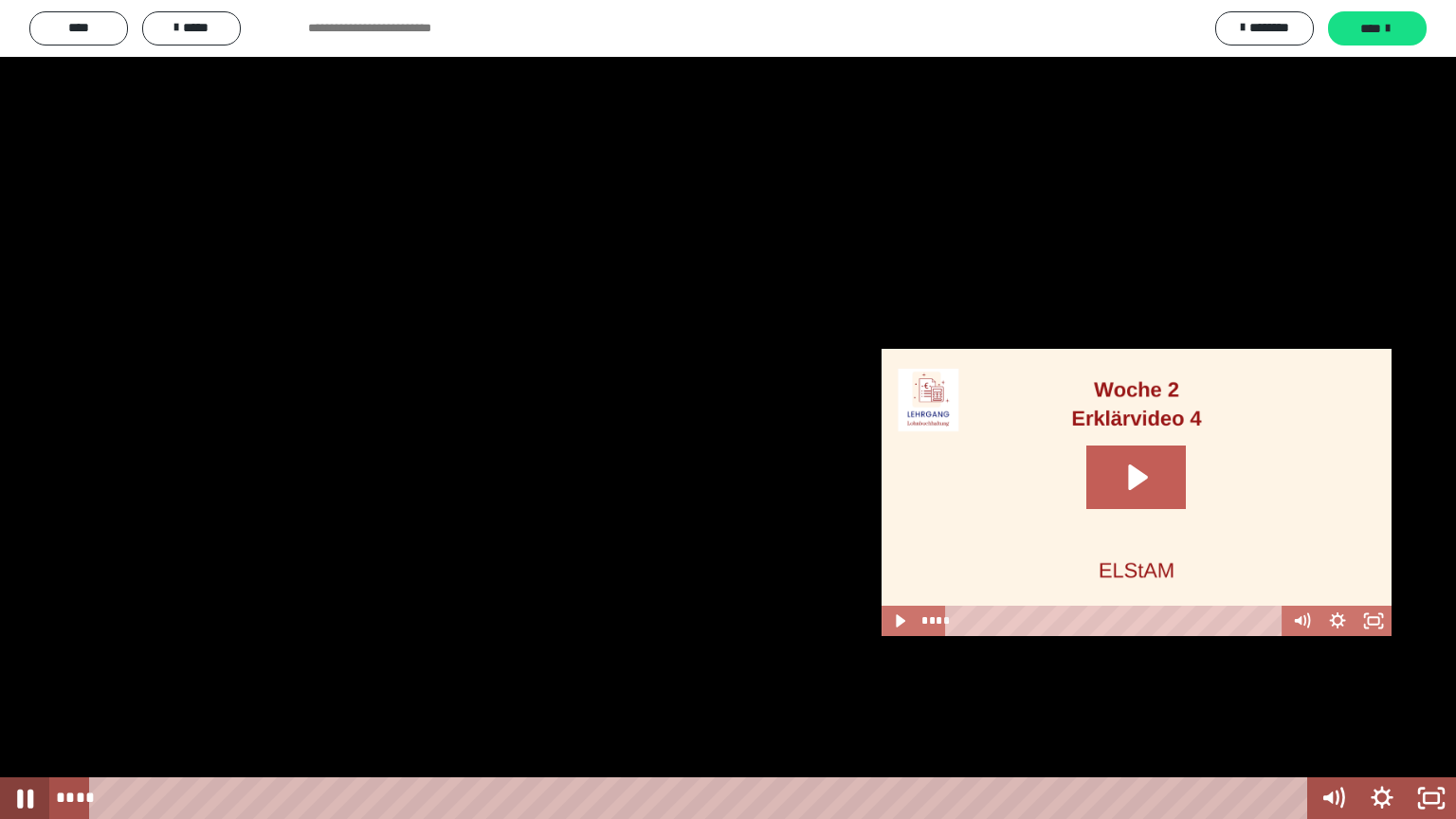 click 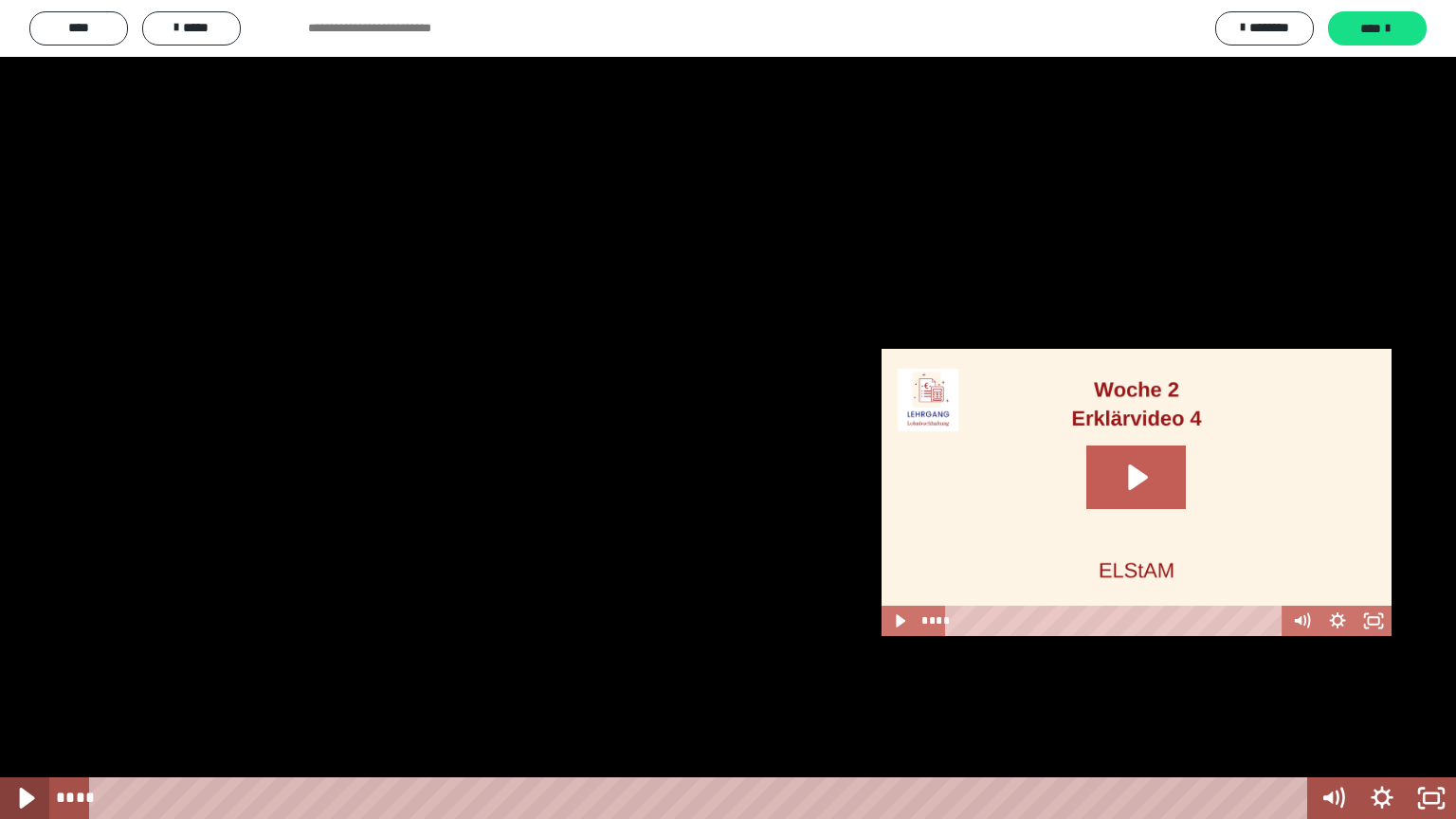 click 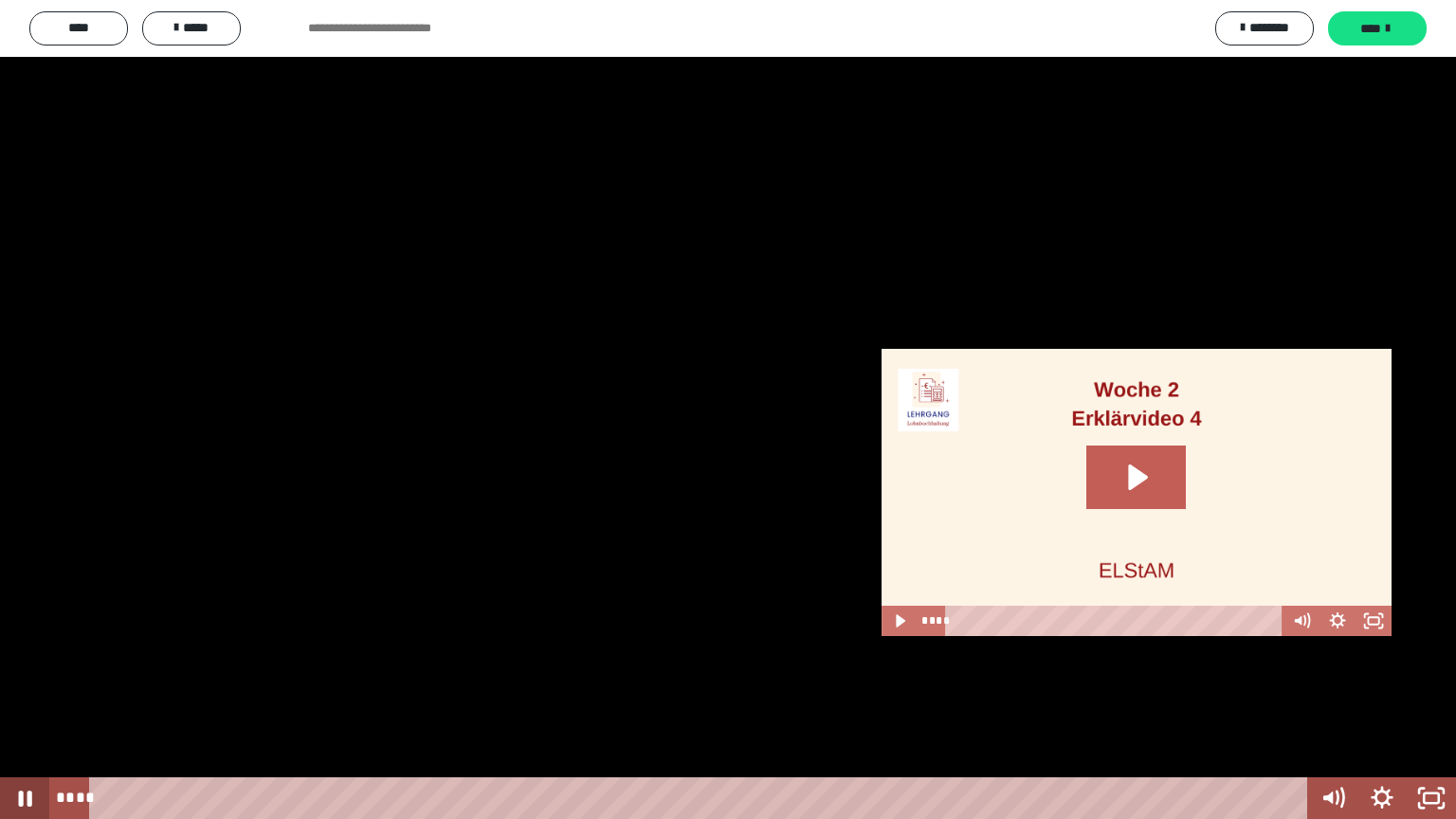 click 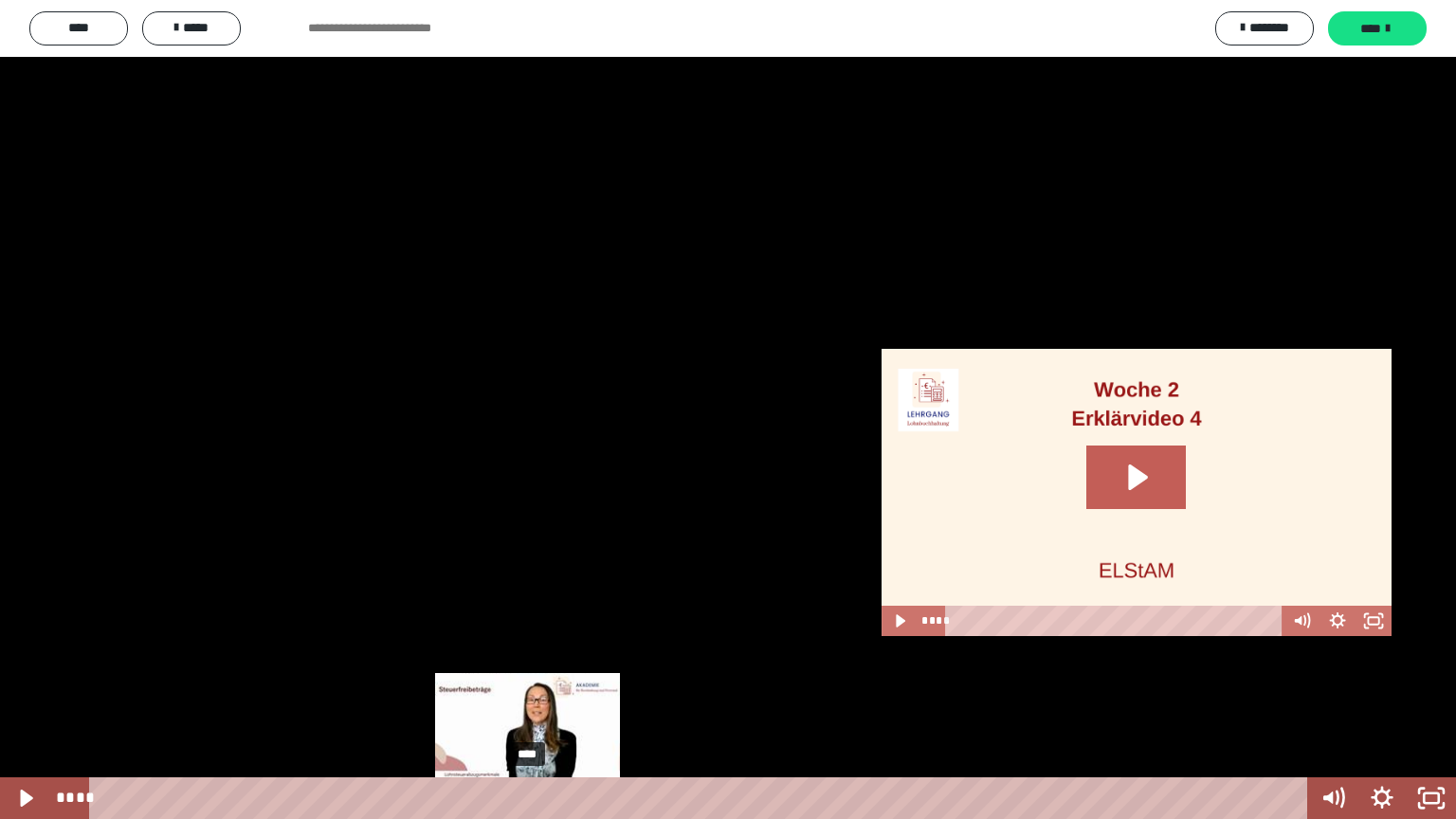 click on "****" at bounding box center [701, 798] 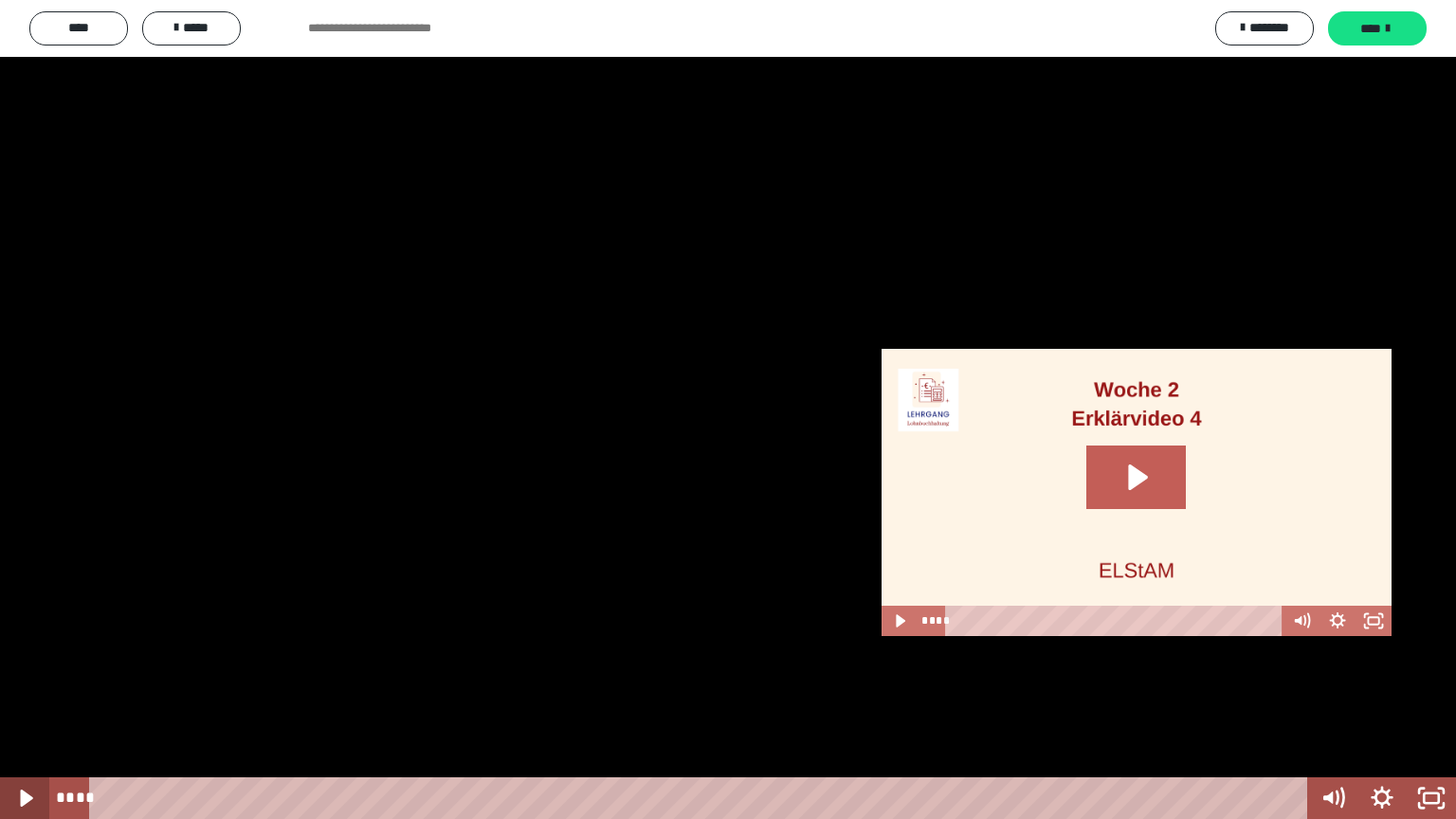 click 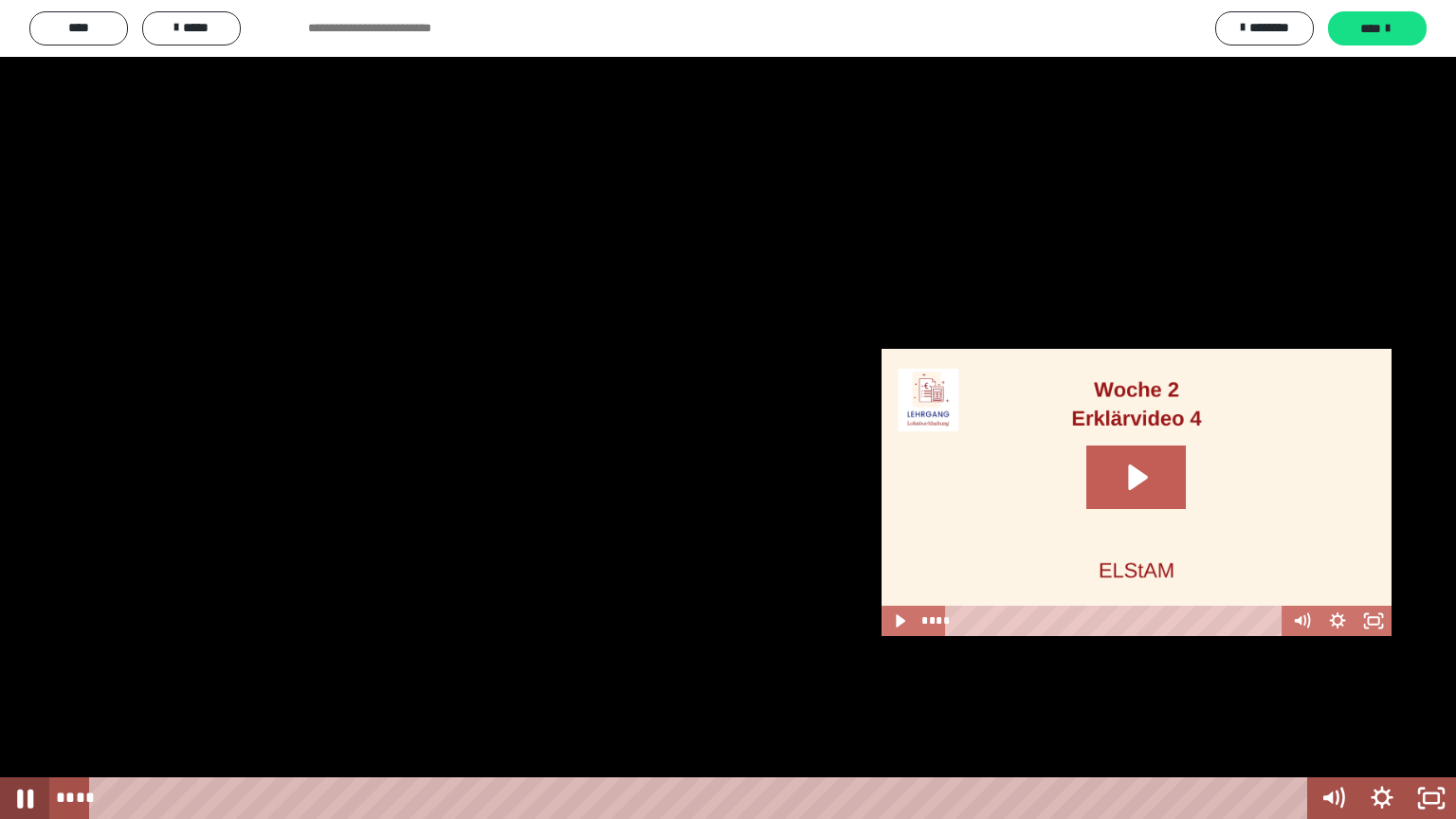 click 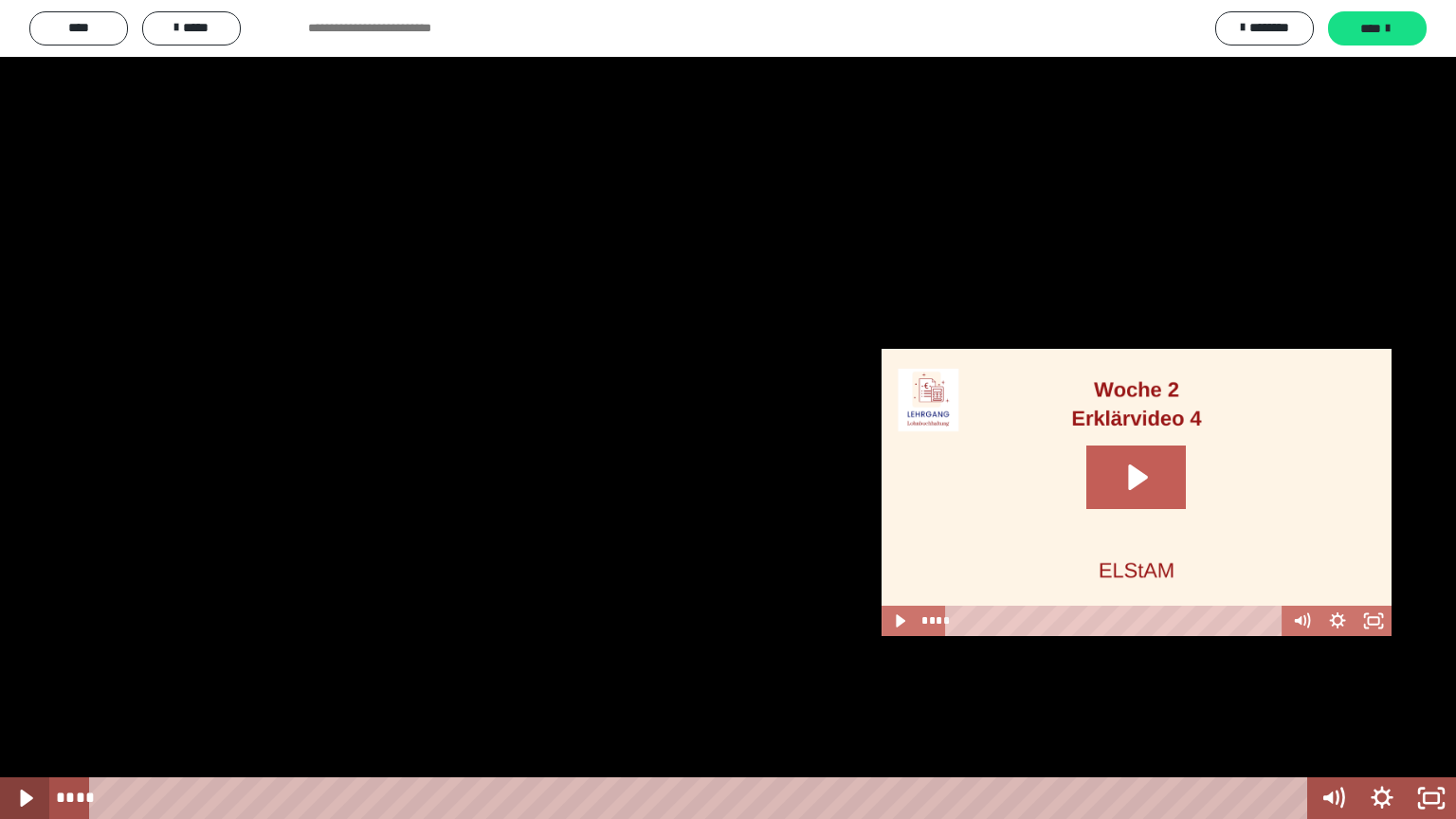 click 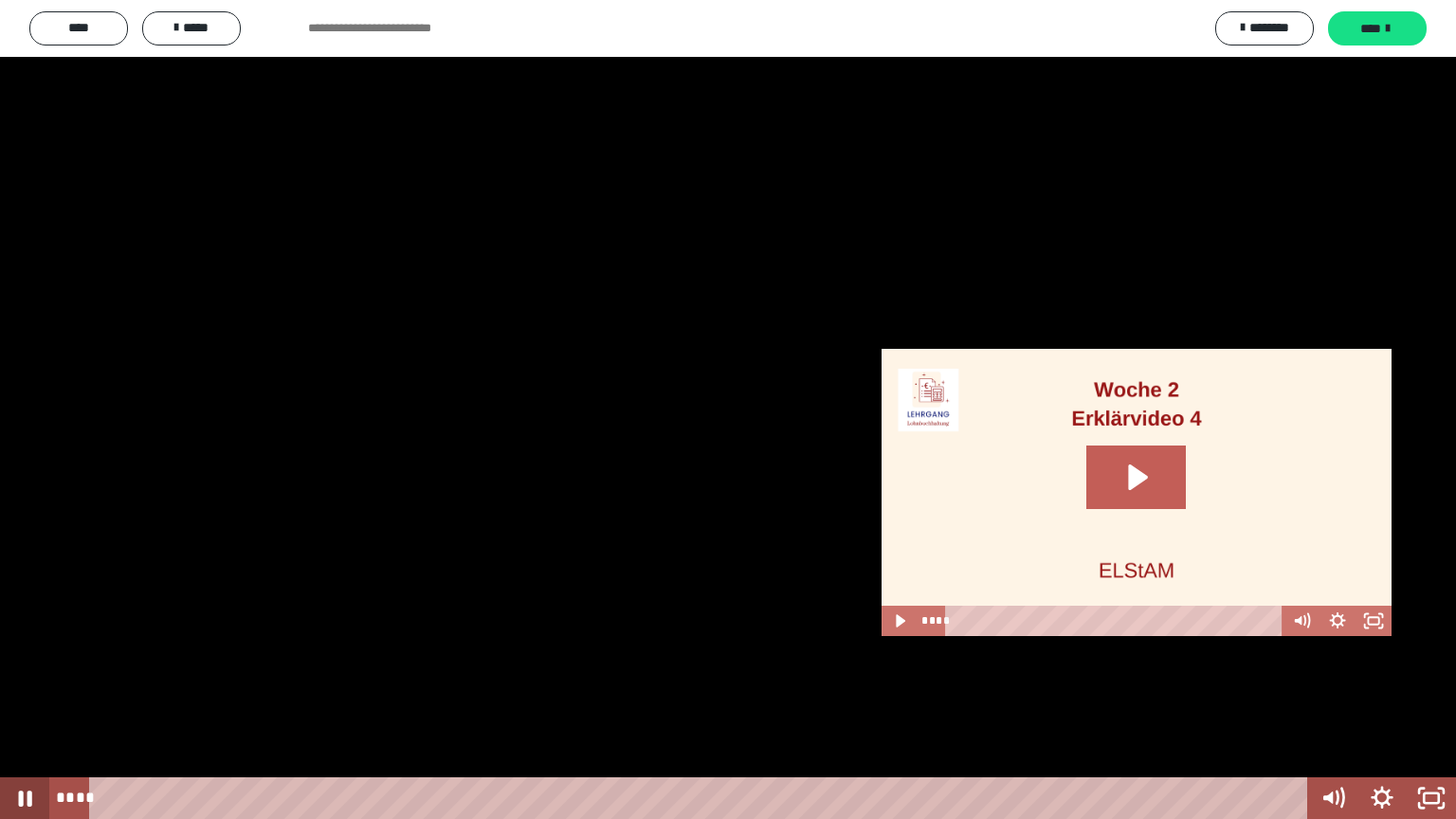 click 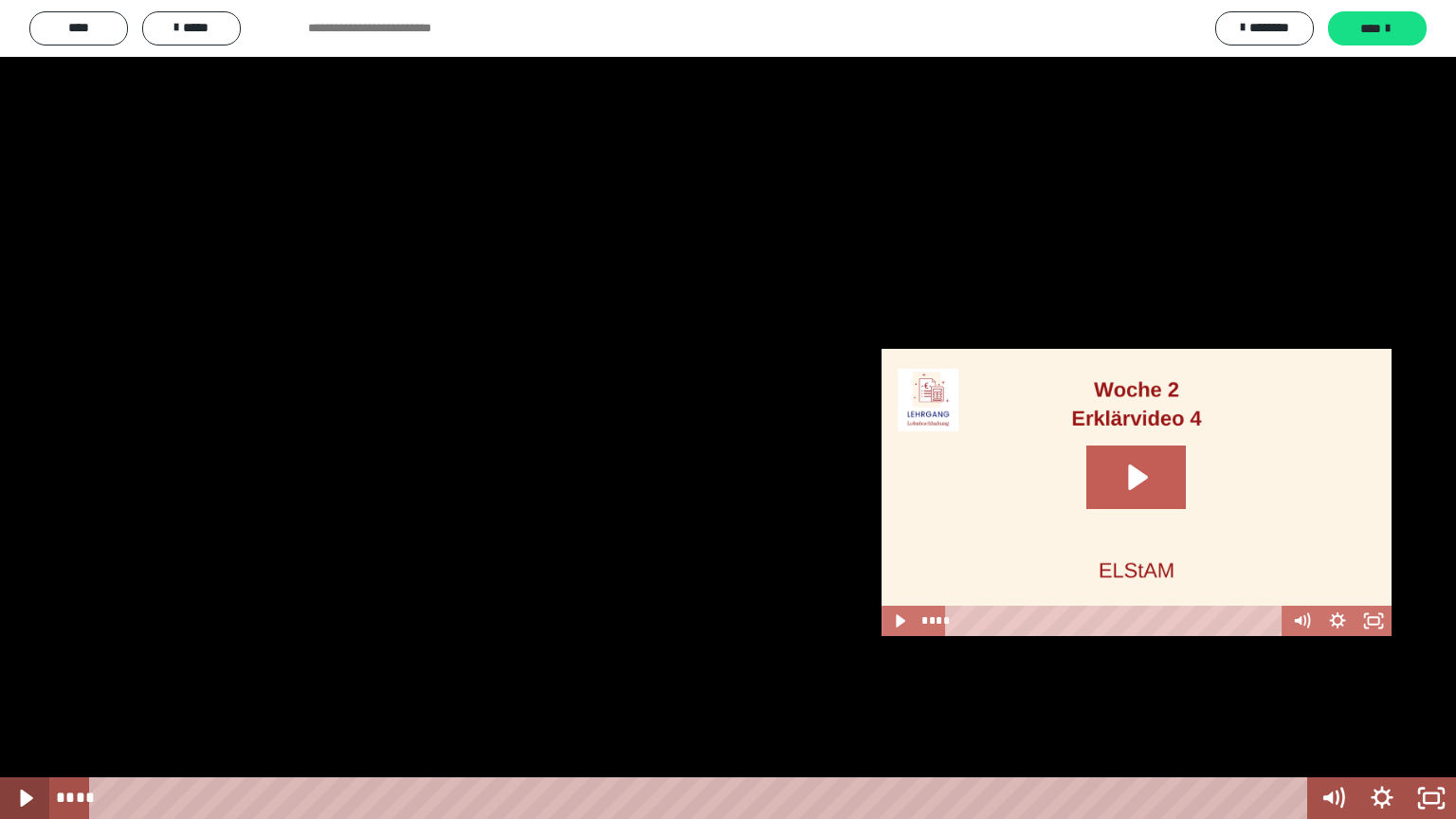 click 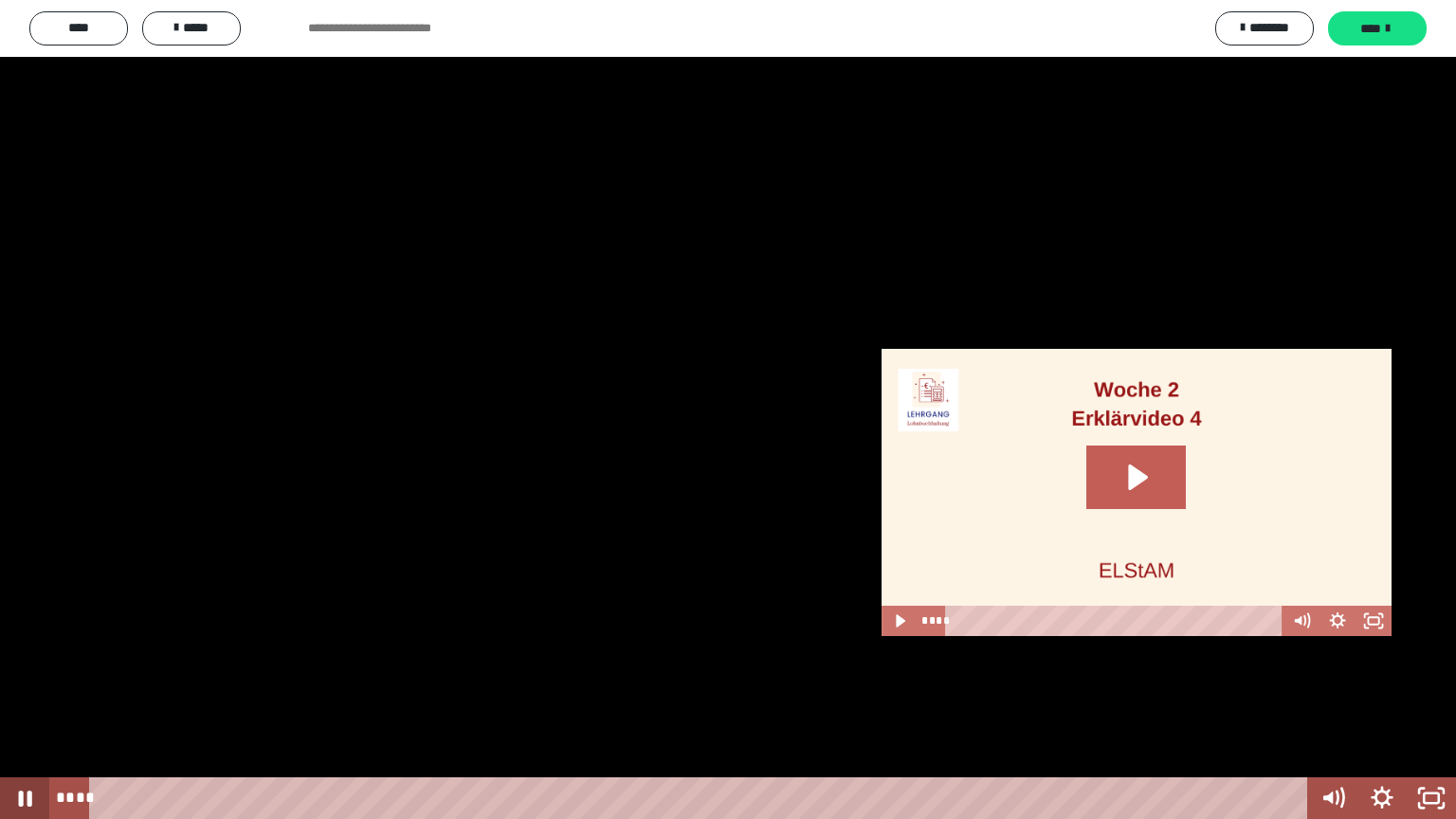 click 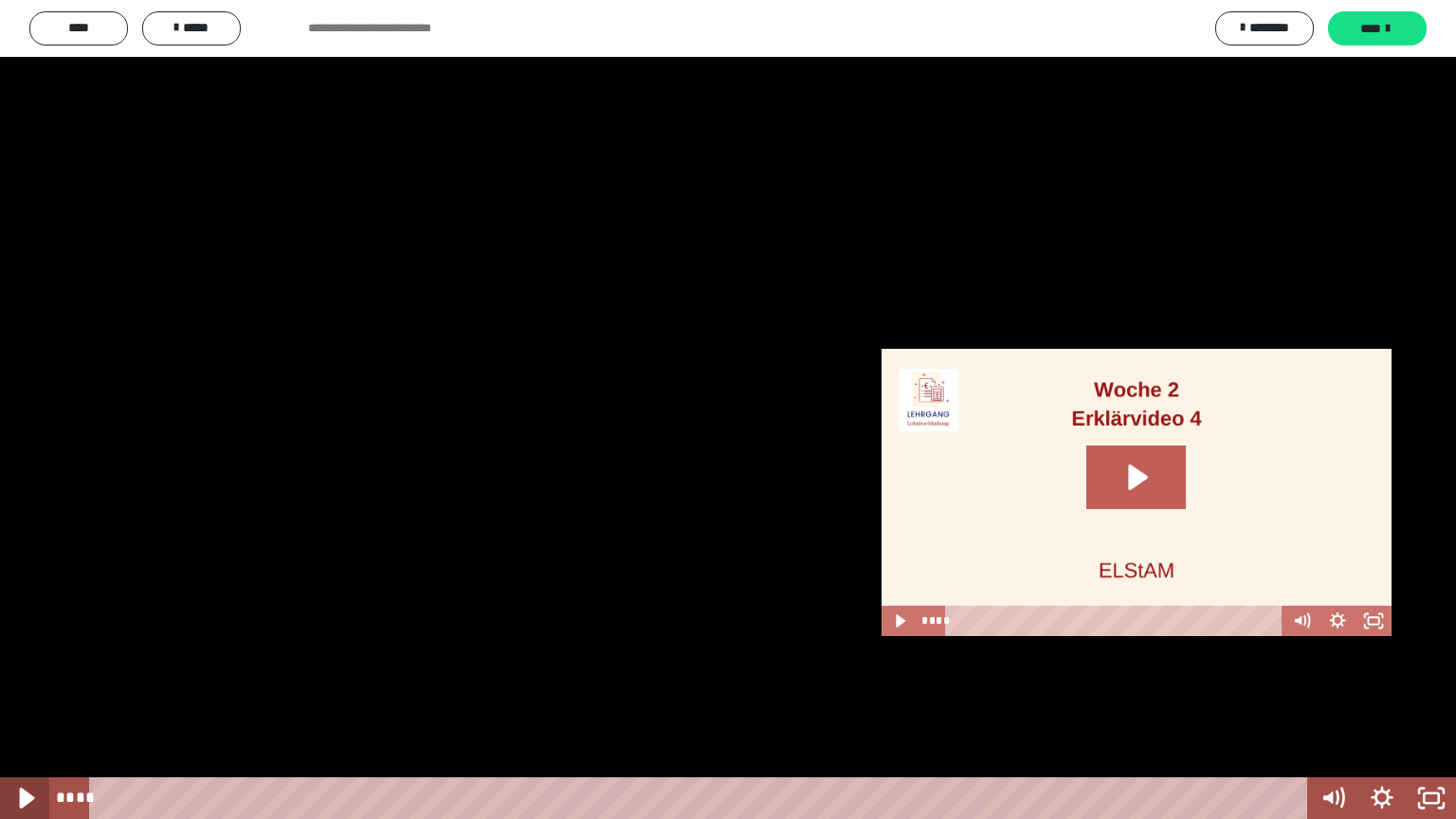 click 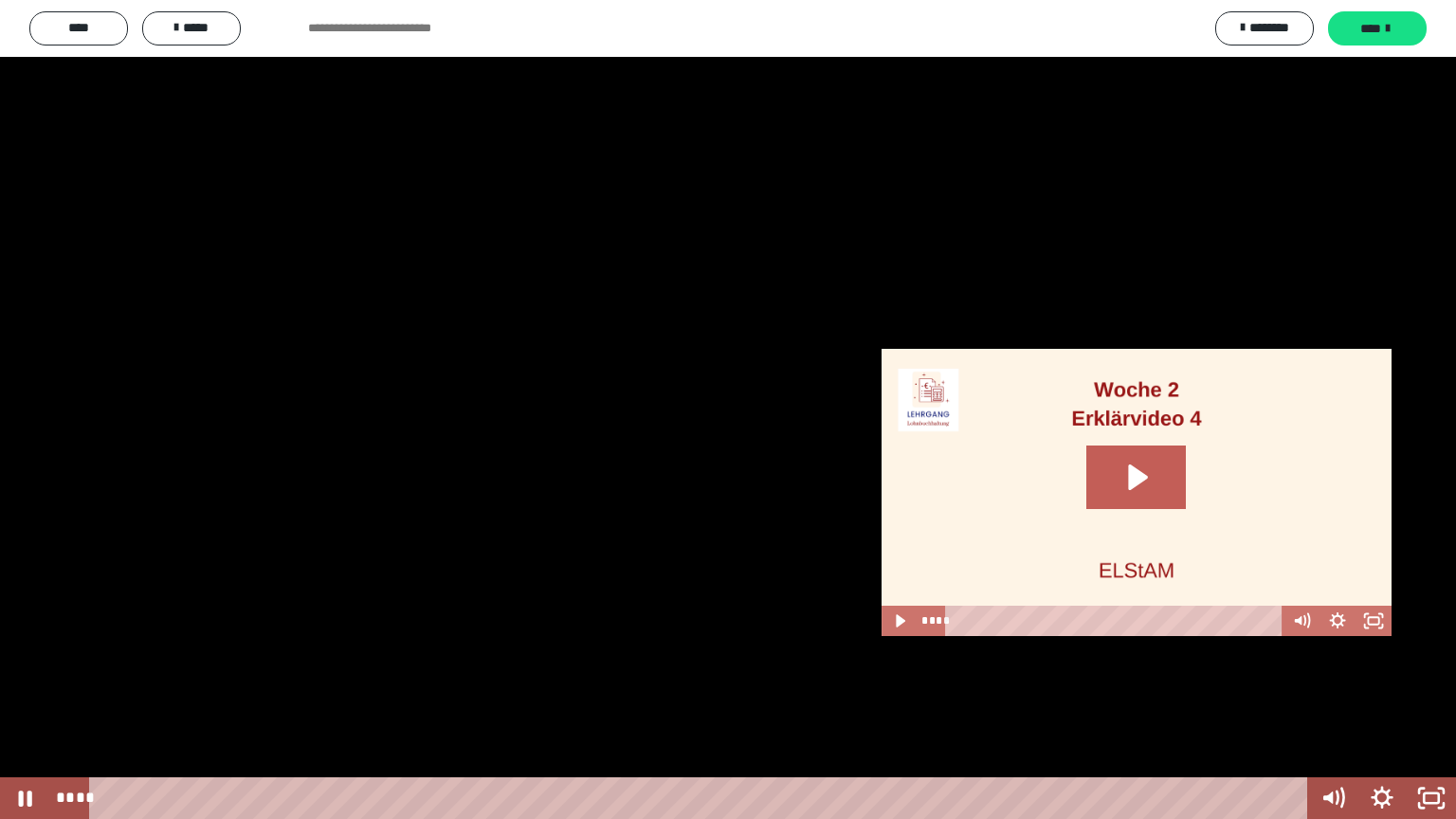 click at bounding box center (728, 410) 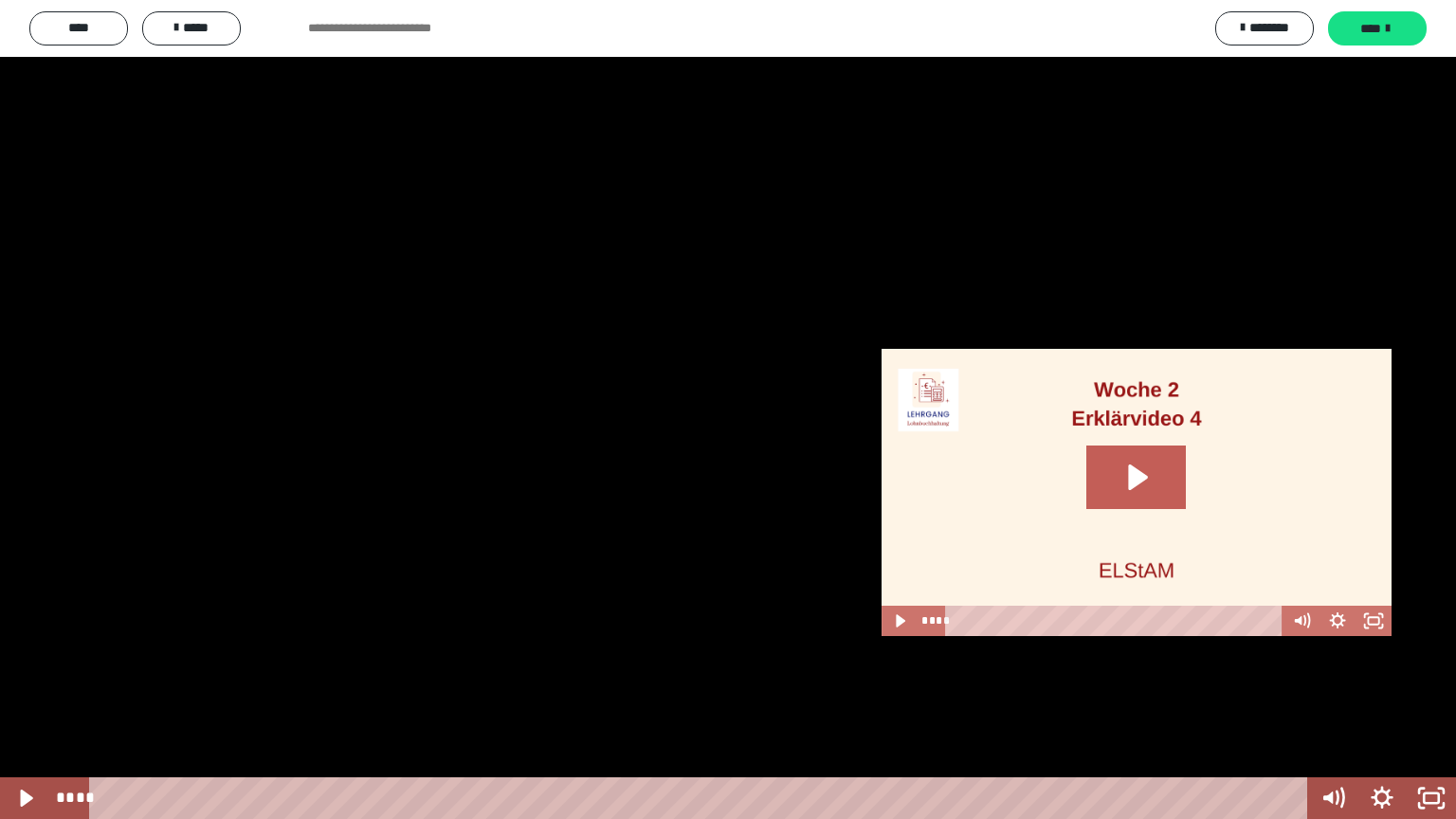 click at bounding box center [728, 410] 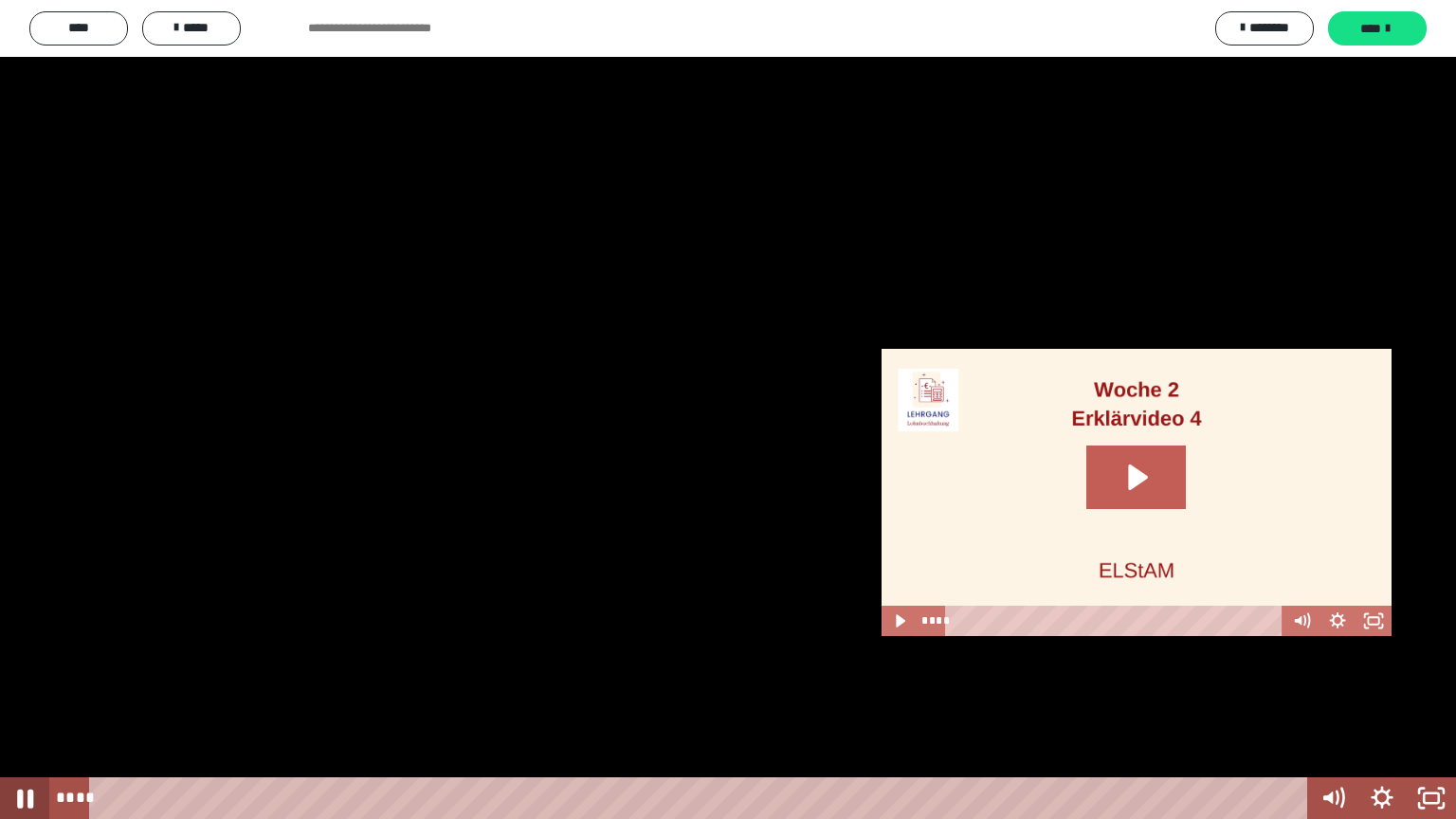 click 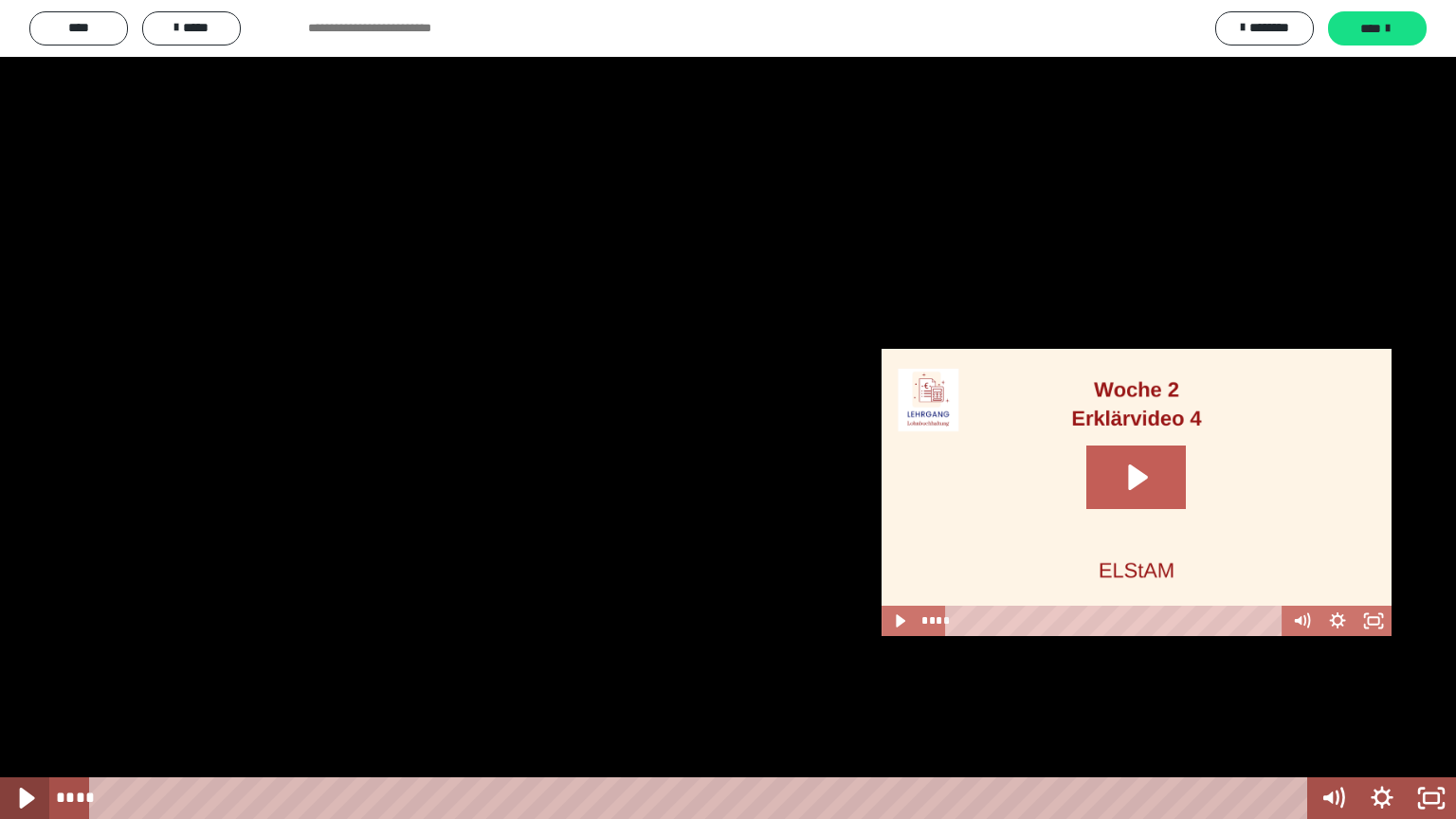 click 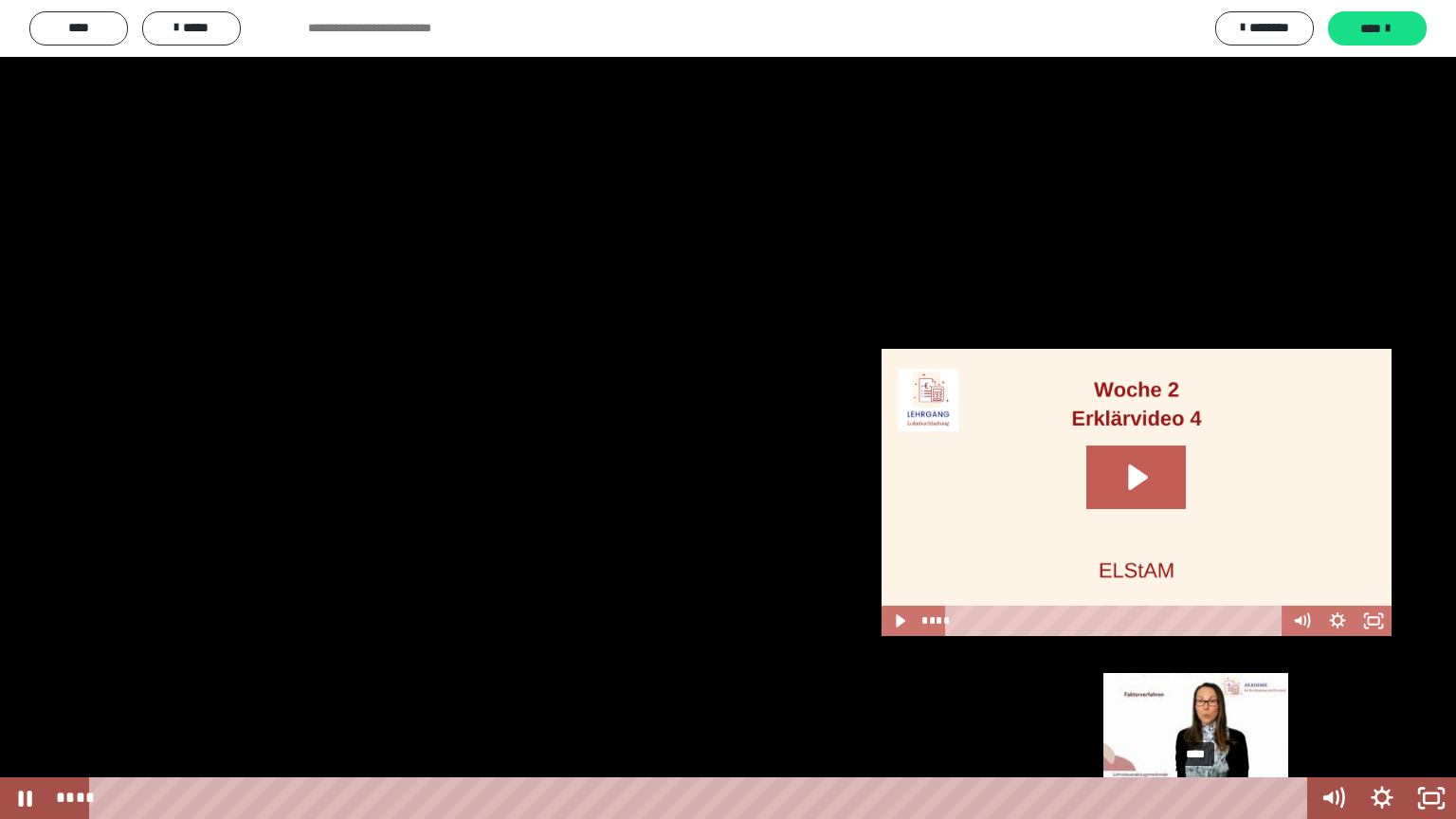 click on "****" at bounding box center (701, 798) 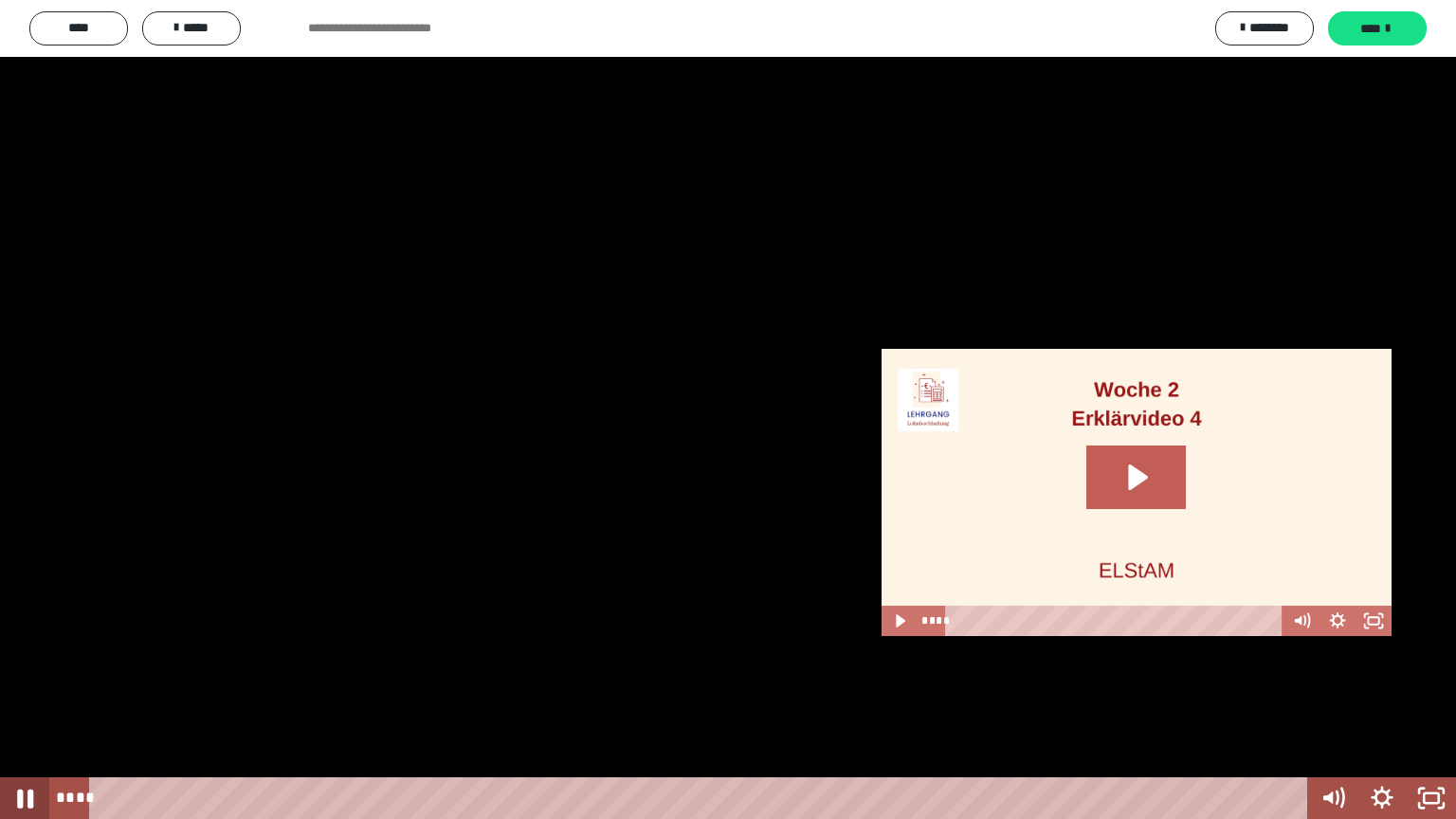 click 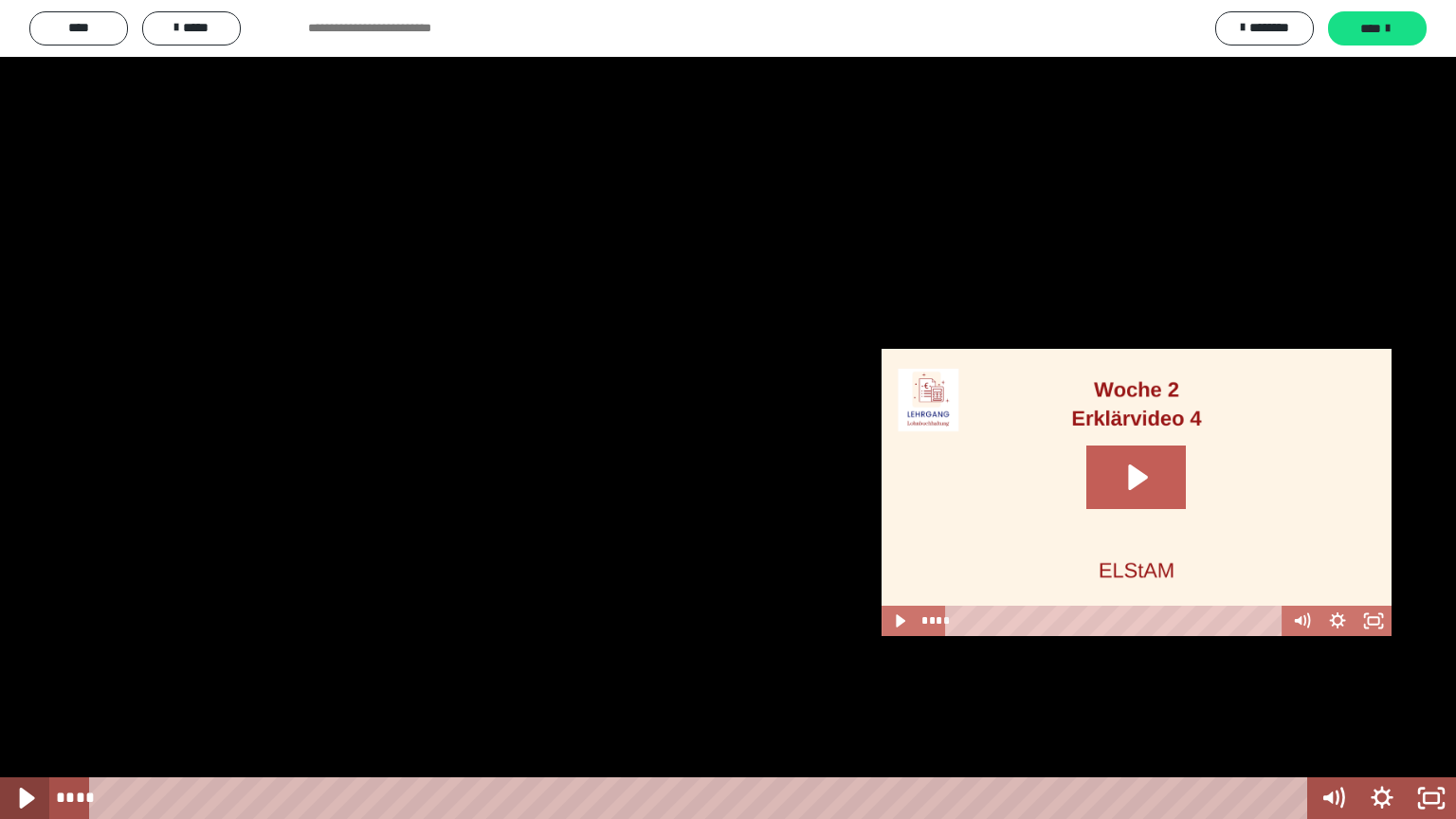 click 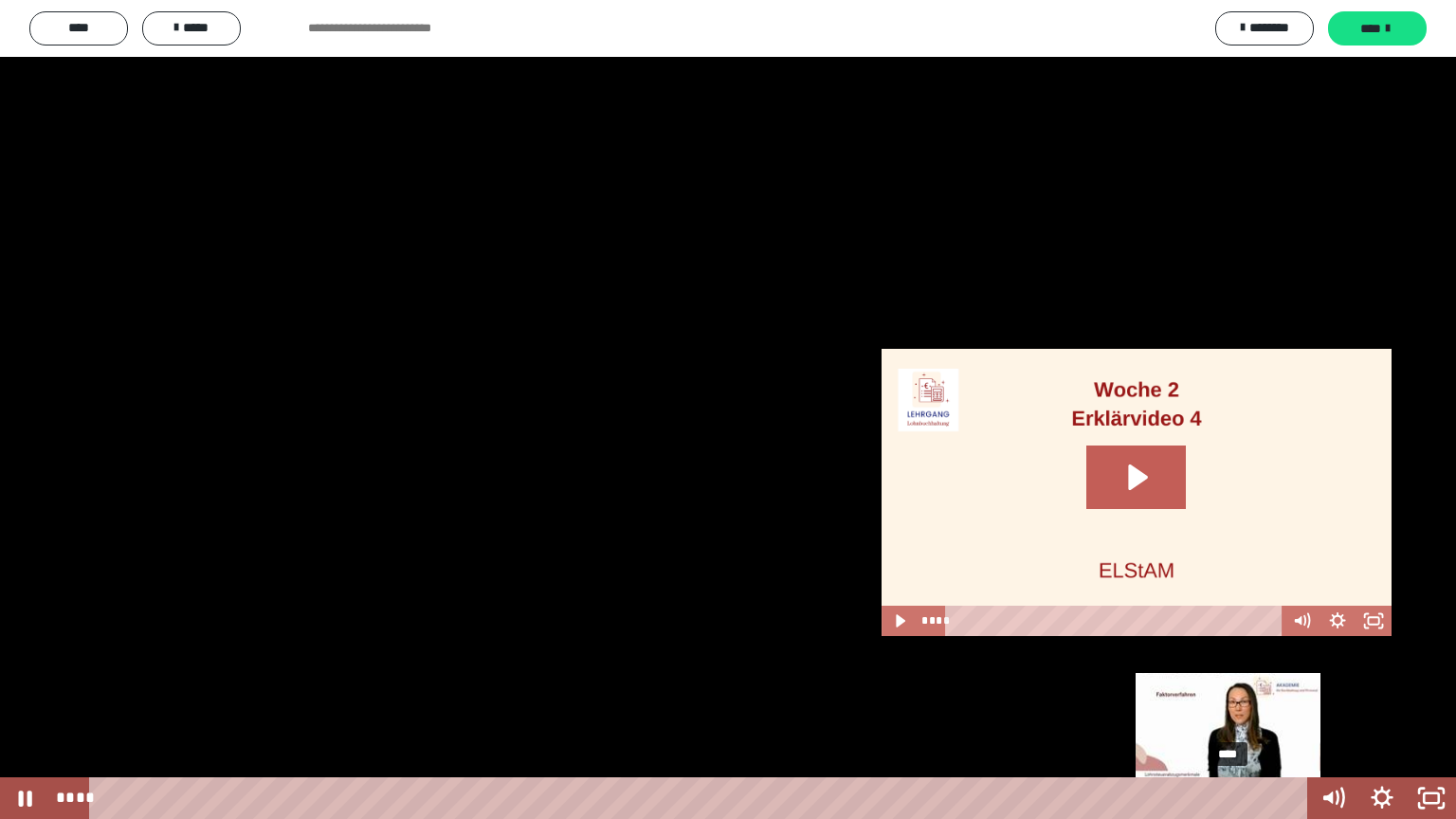click on "****" at bounding box center (701, 798) 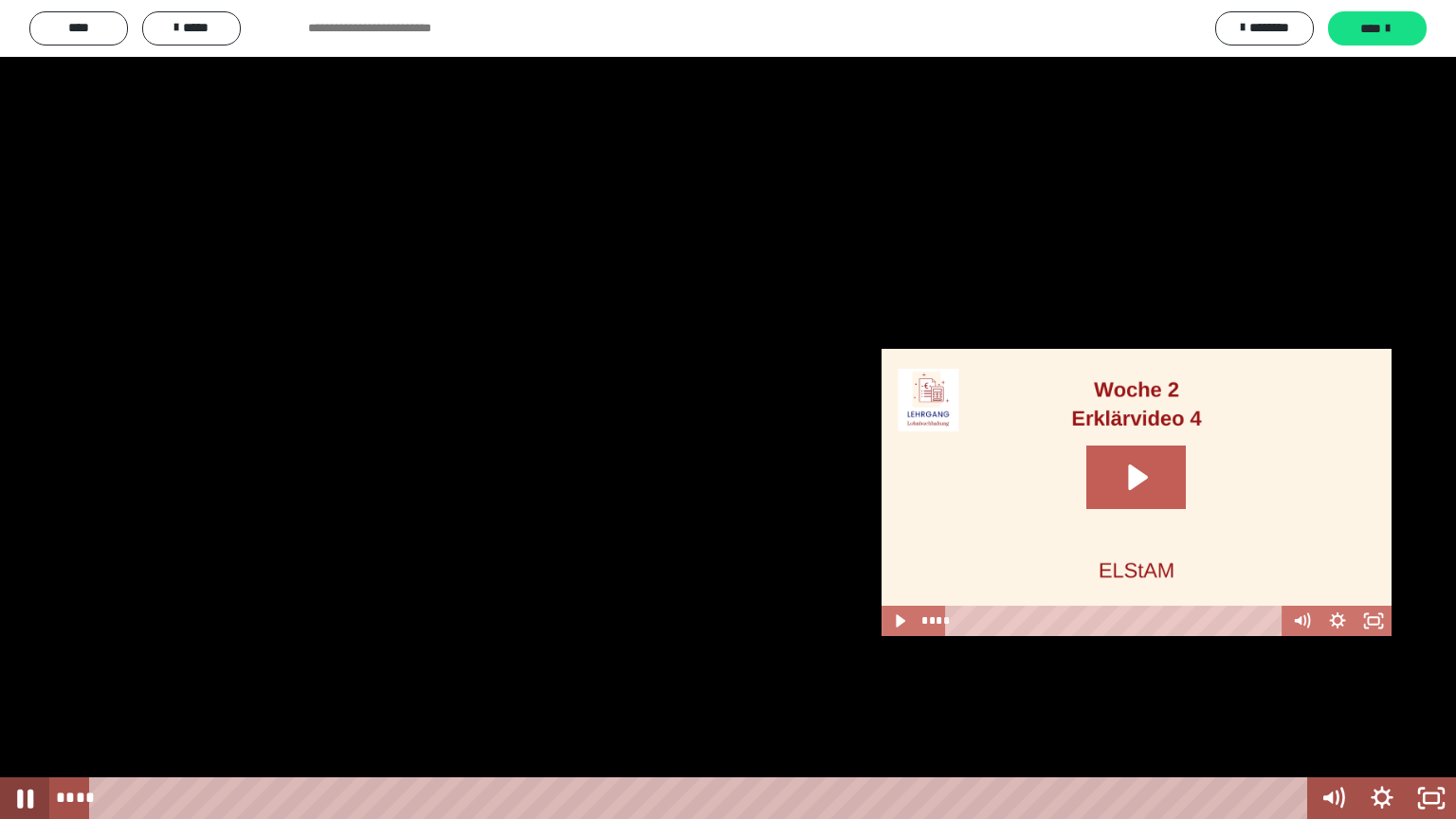 click 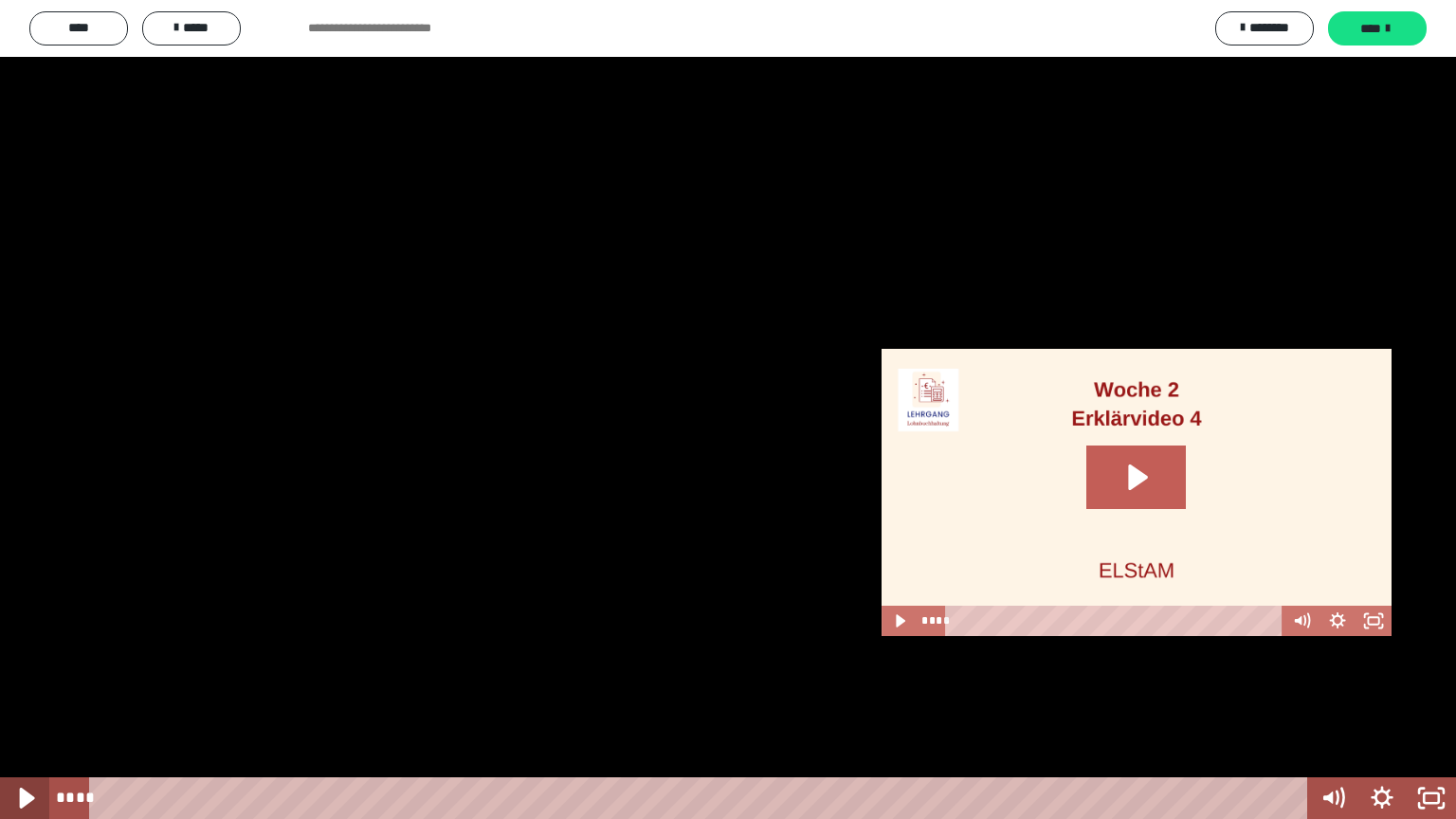 click 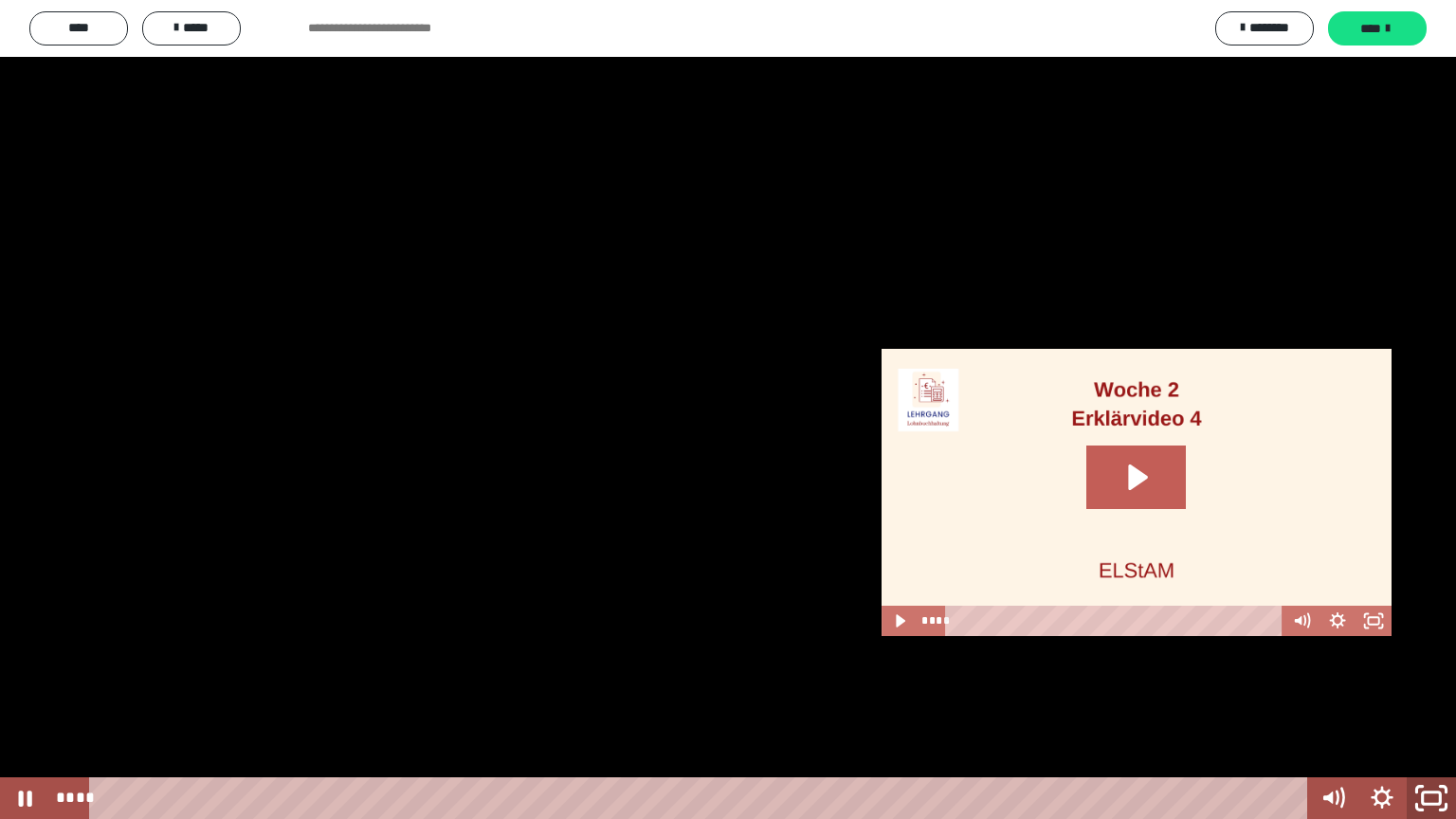 click 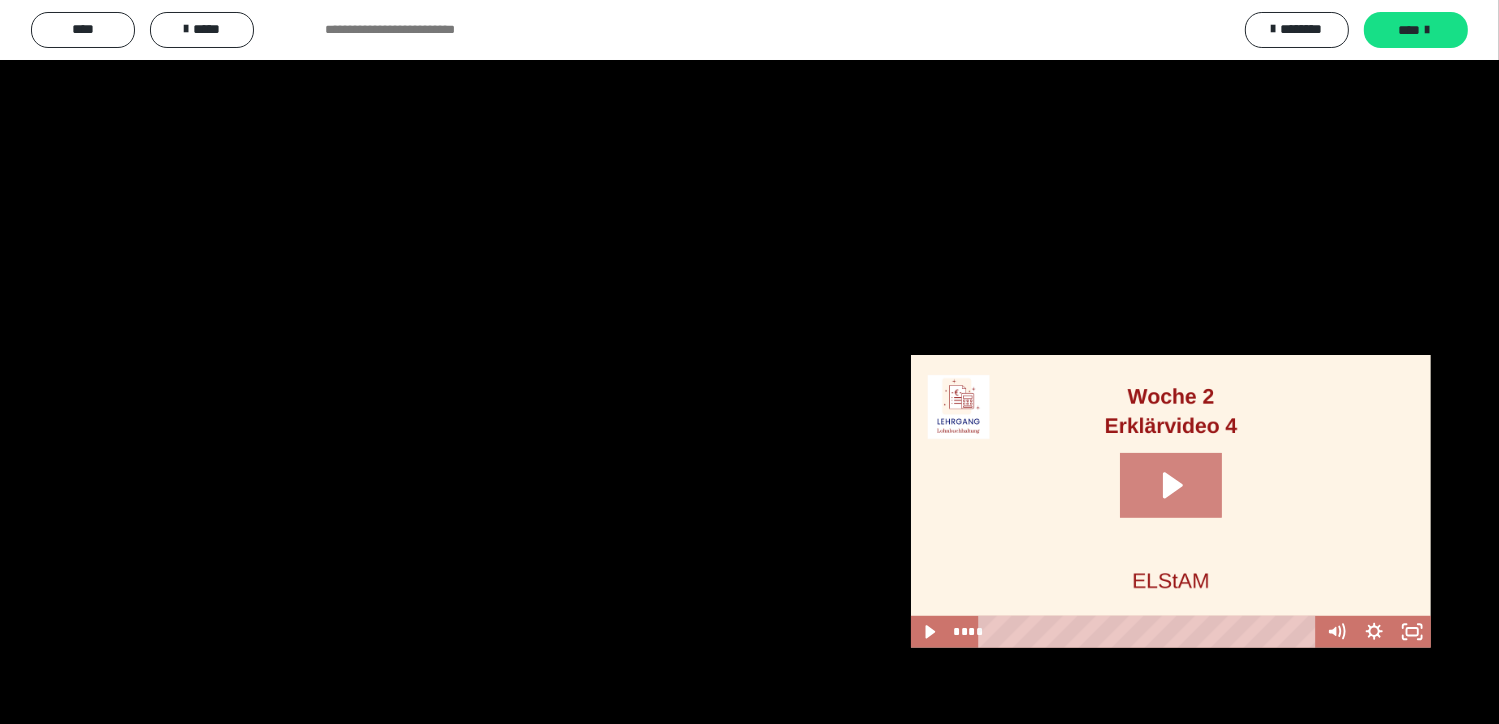 scroll, scrollTop: 1246, scrollLeft: 0, axis: vertical 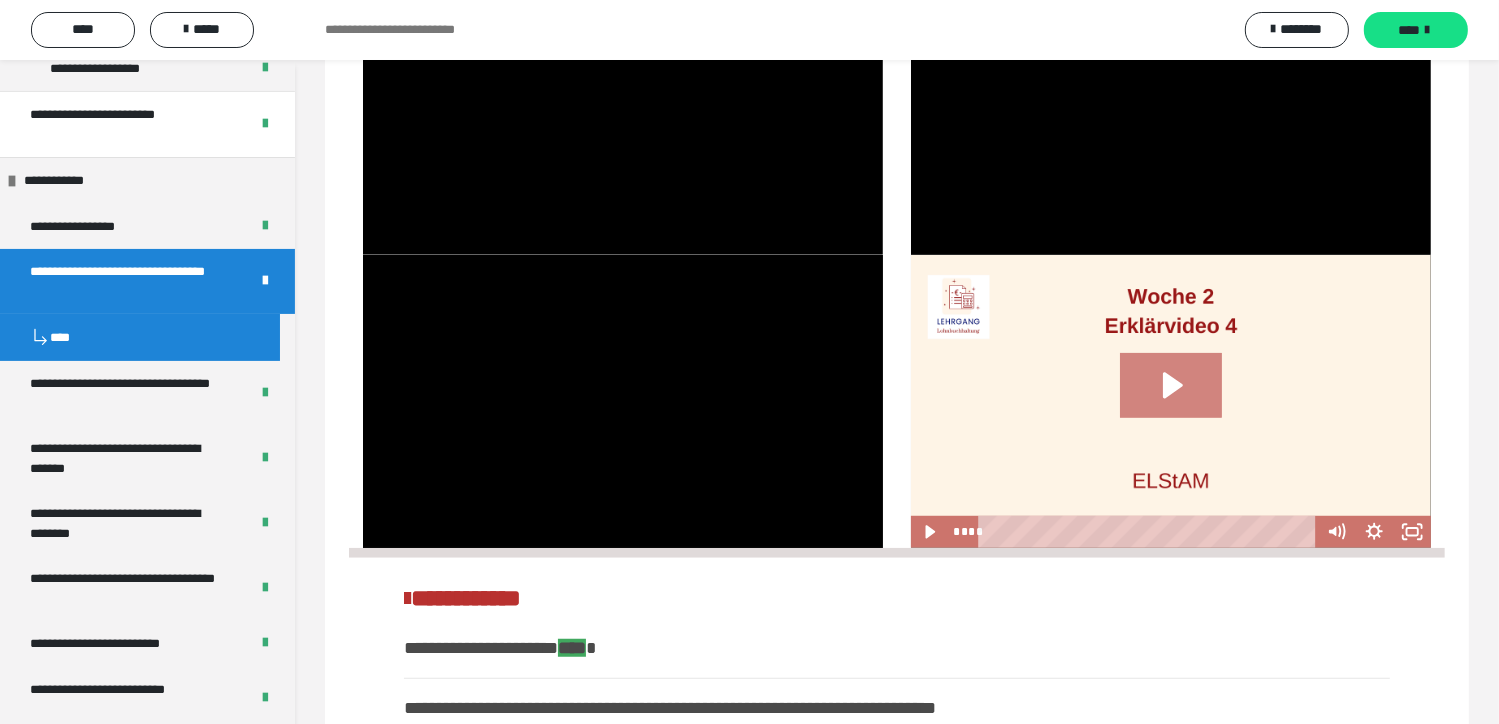 click 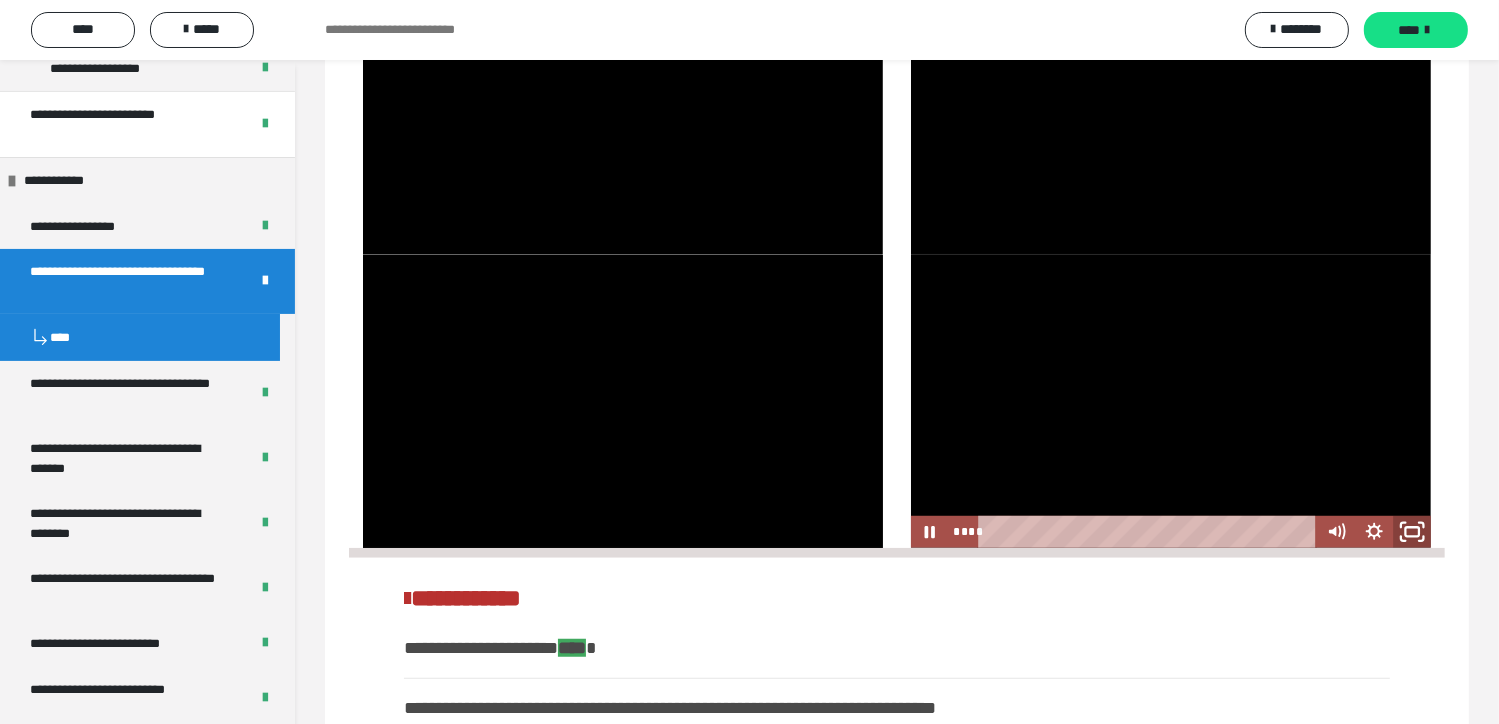 click 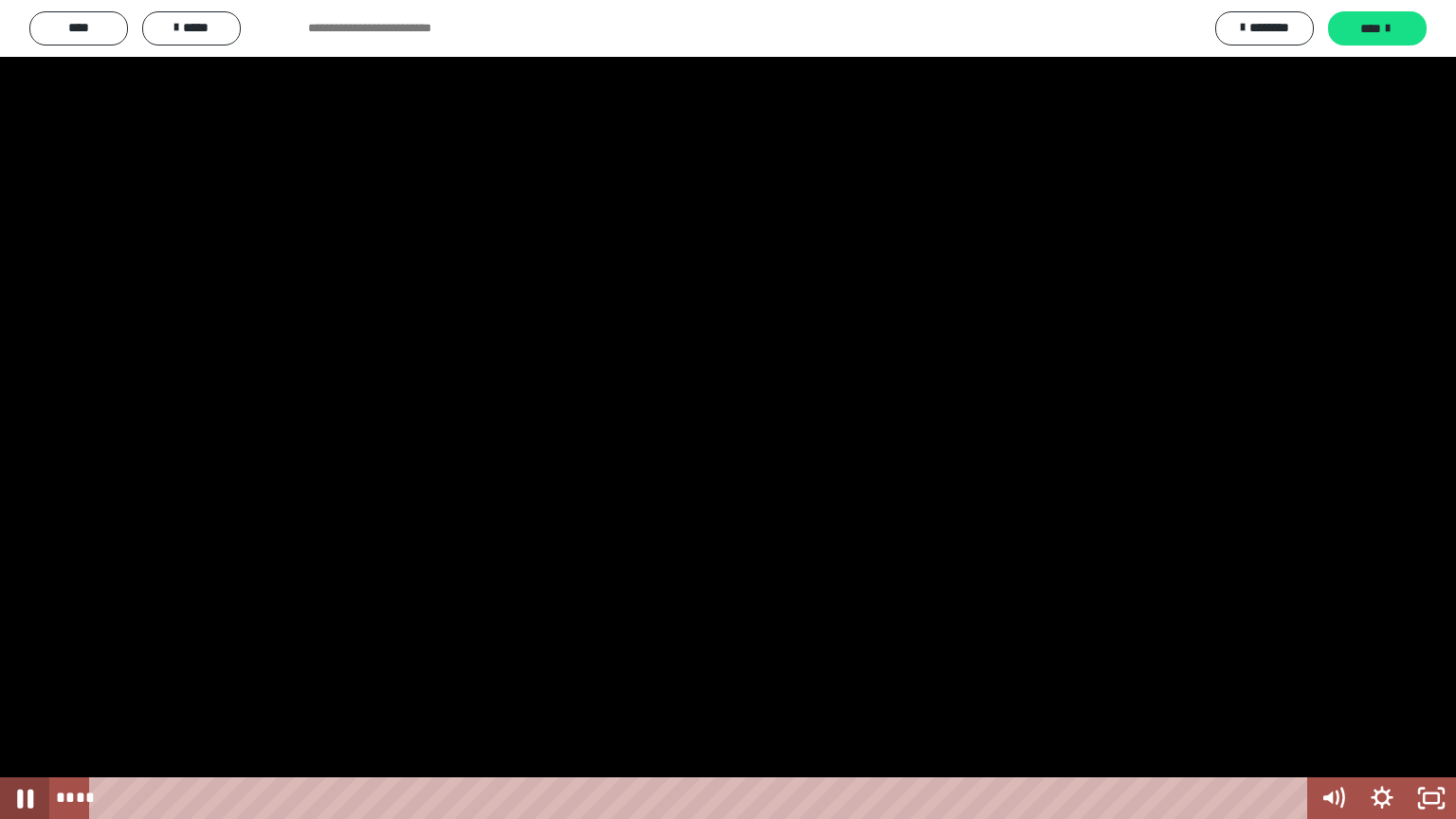 click 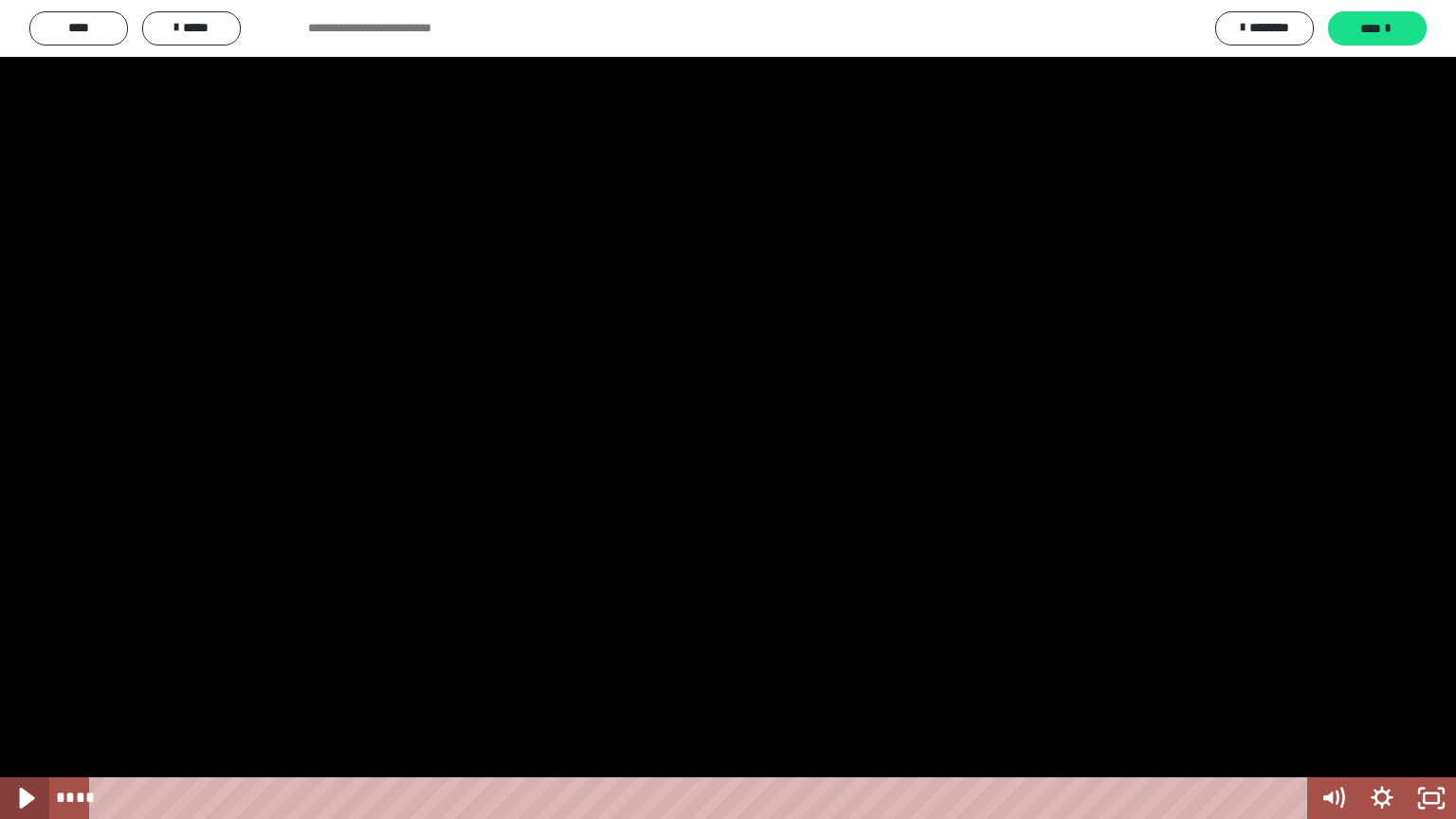 click 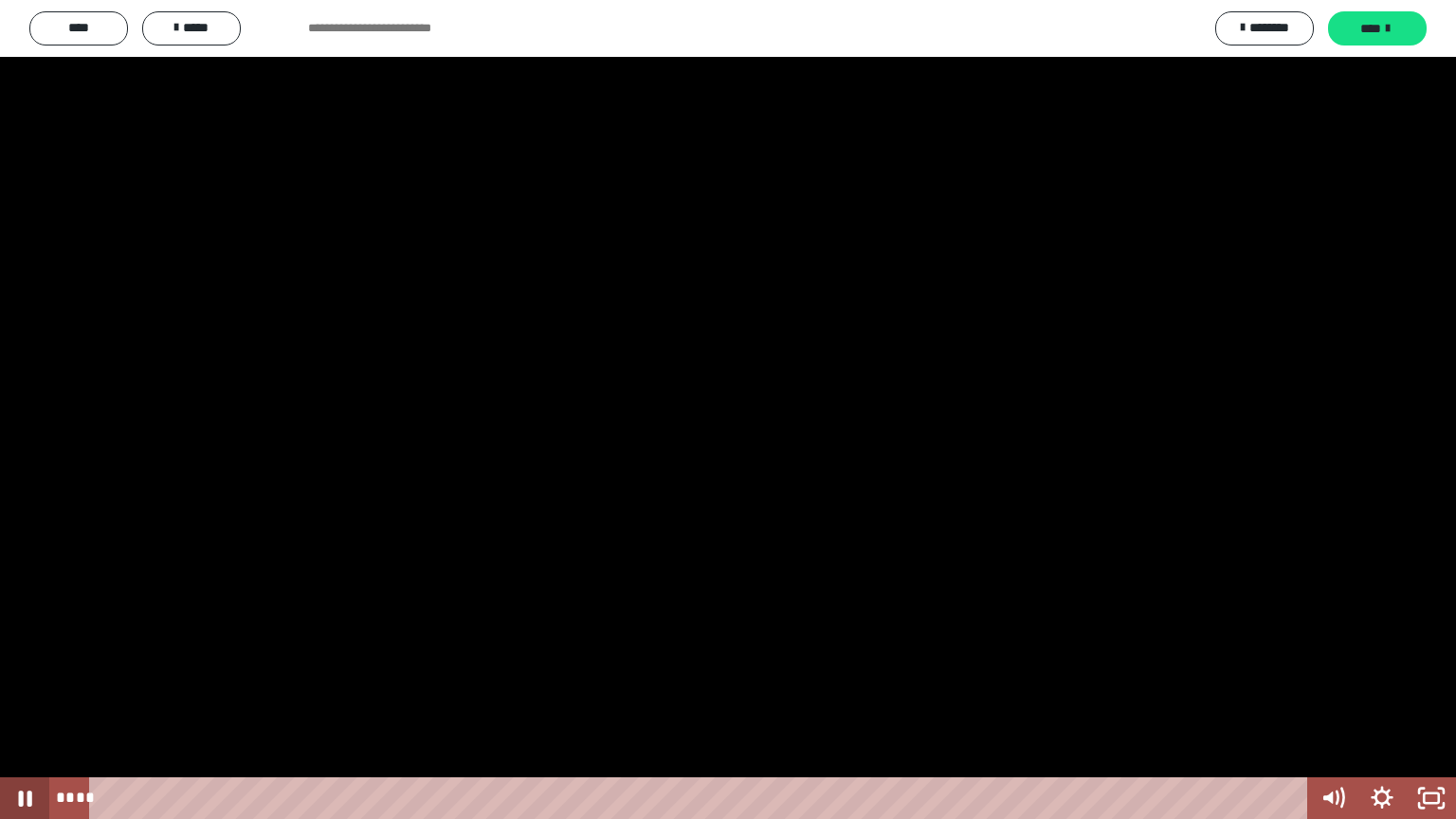 click 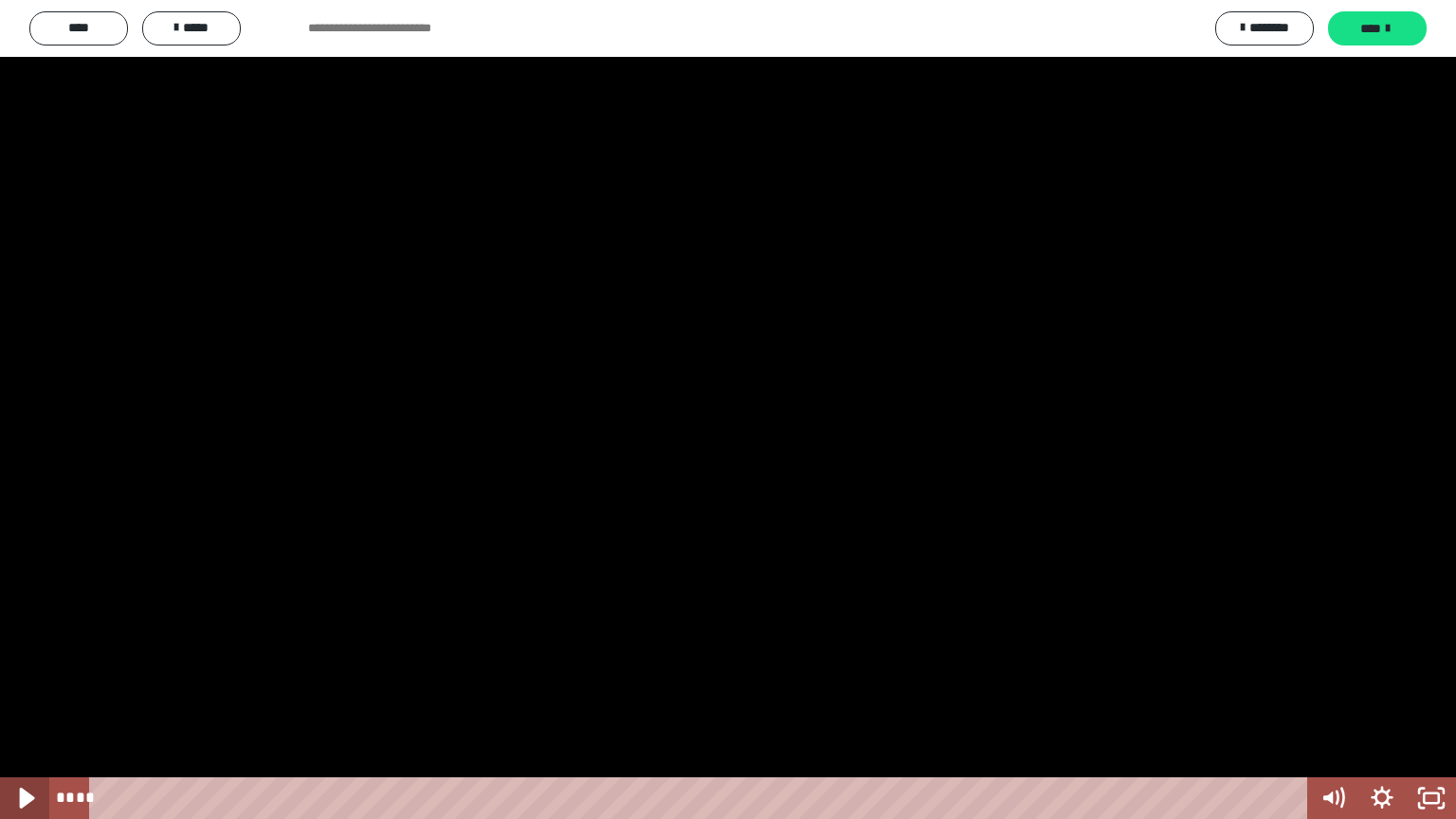 click 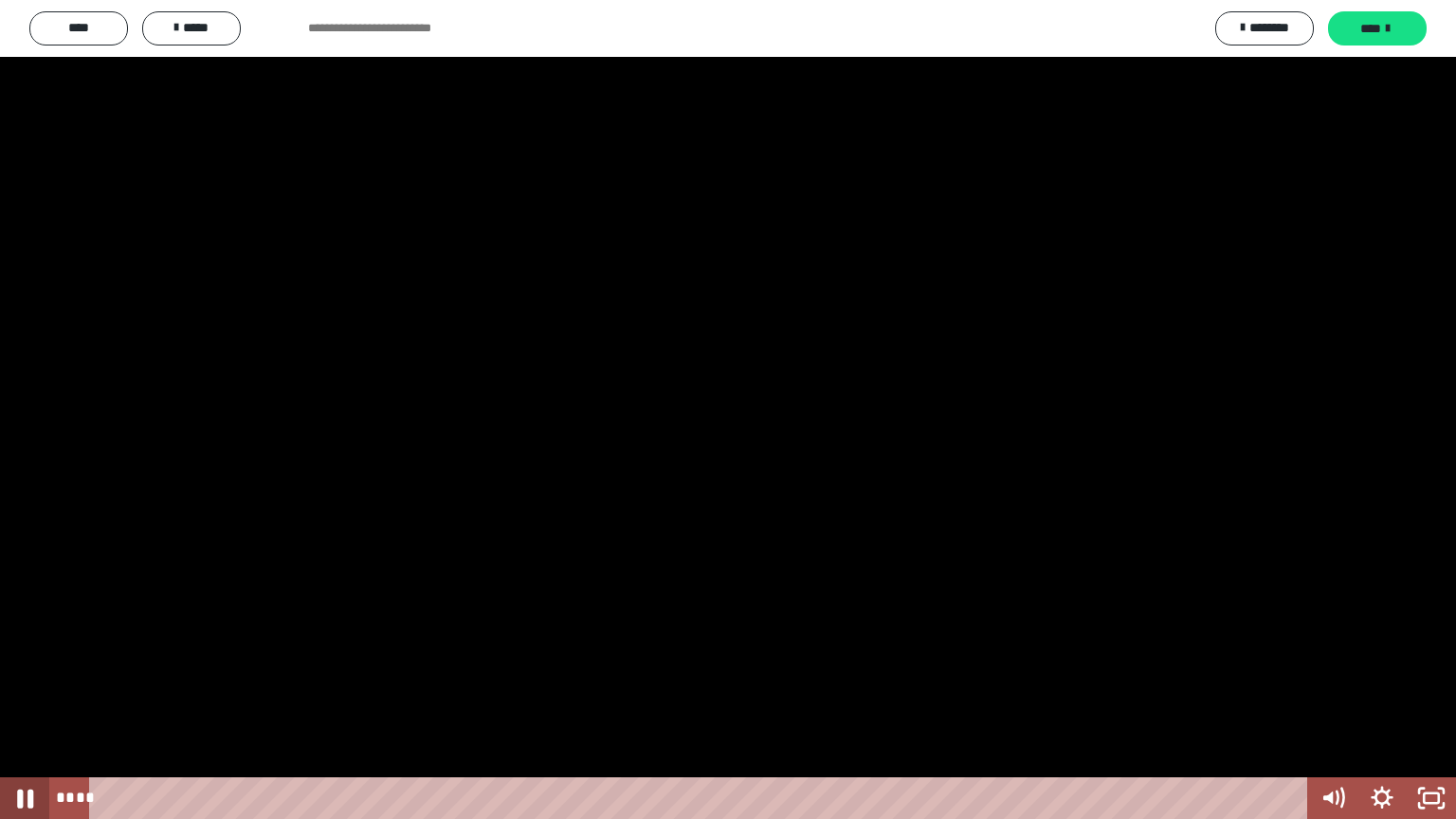 click 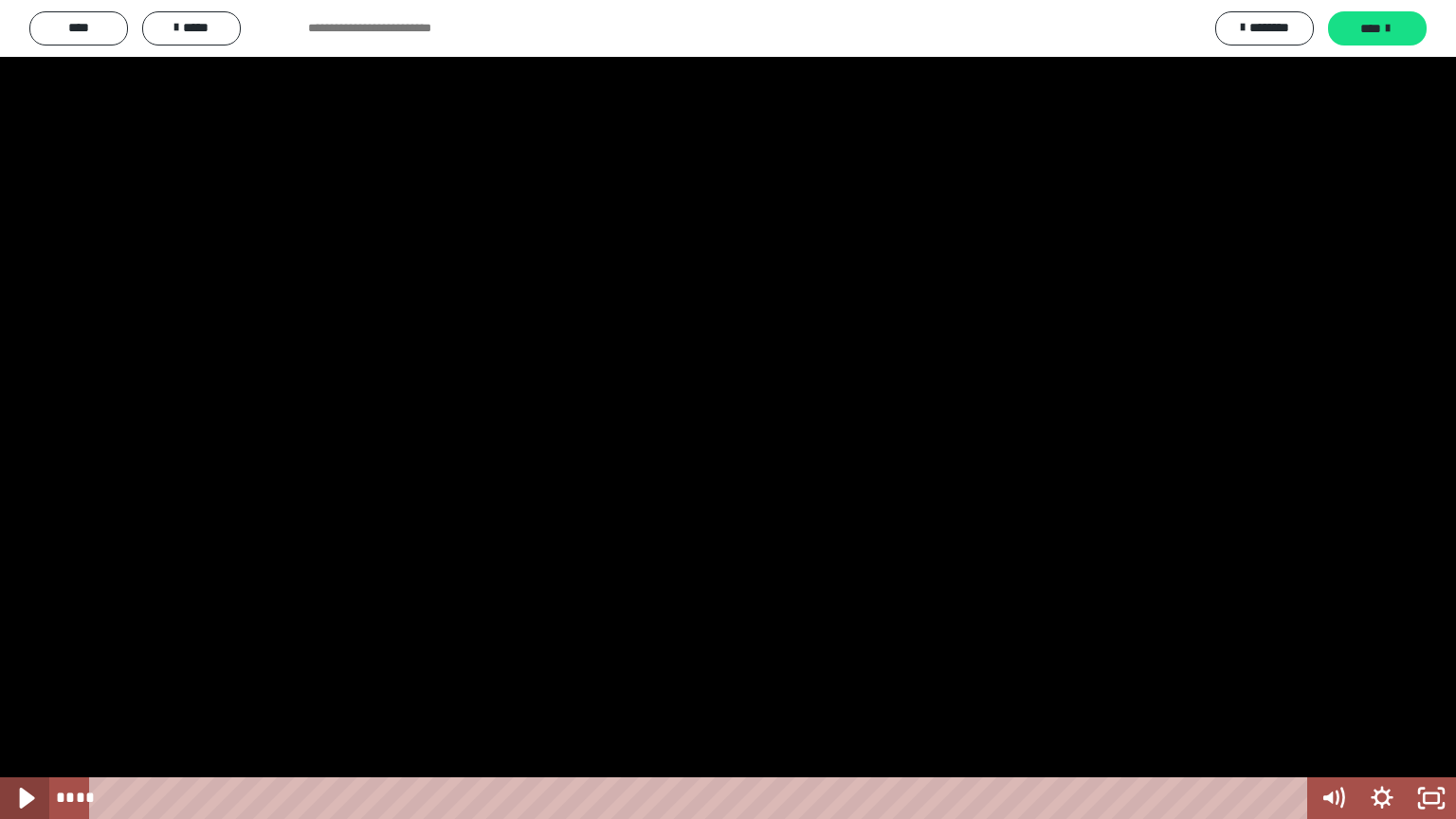 click 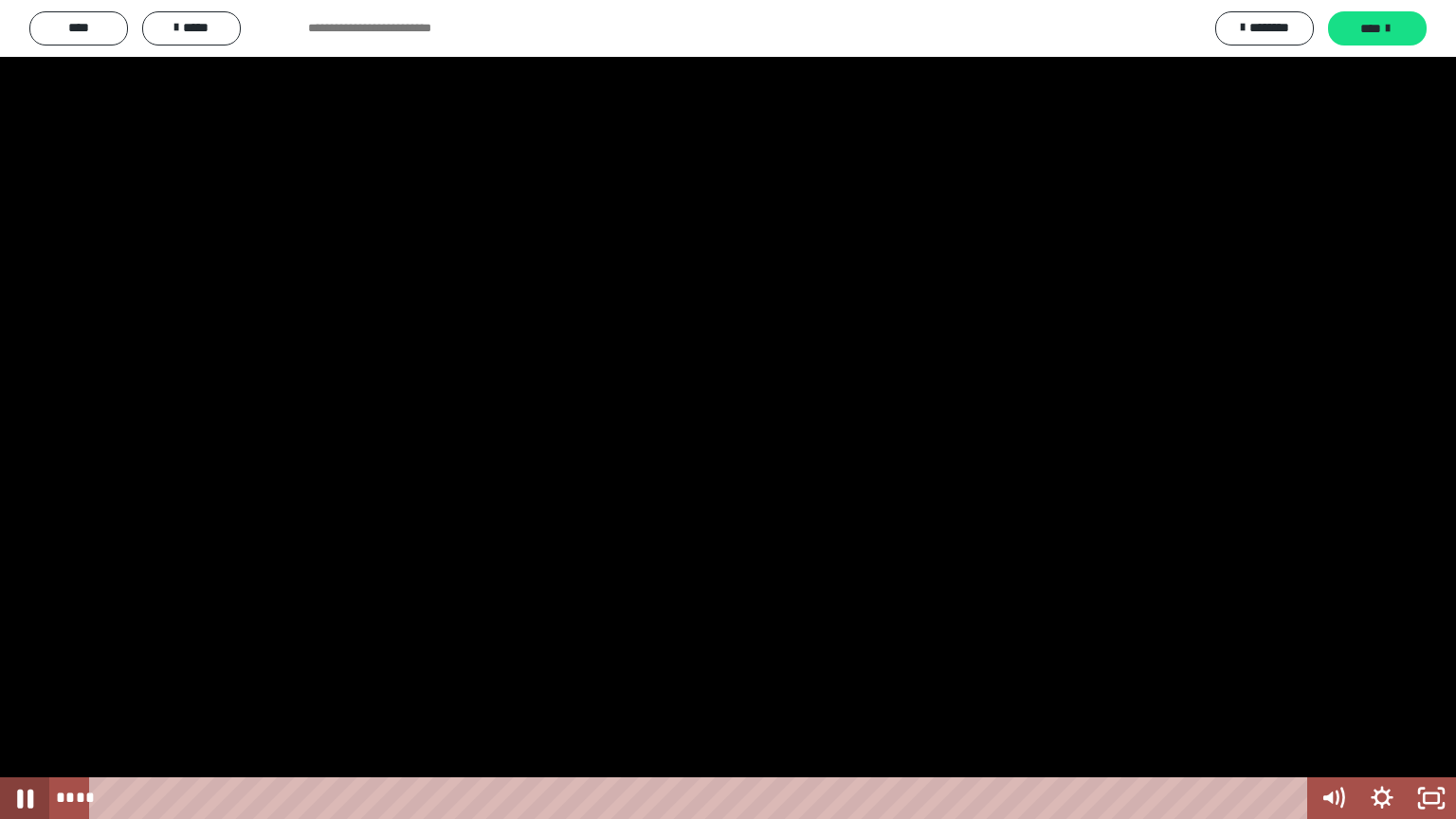 click 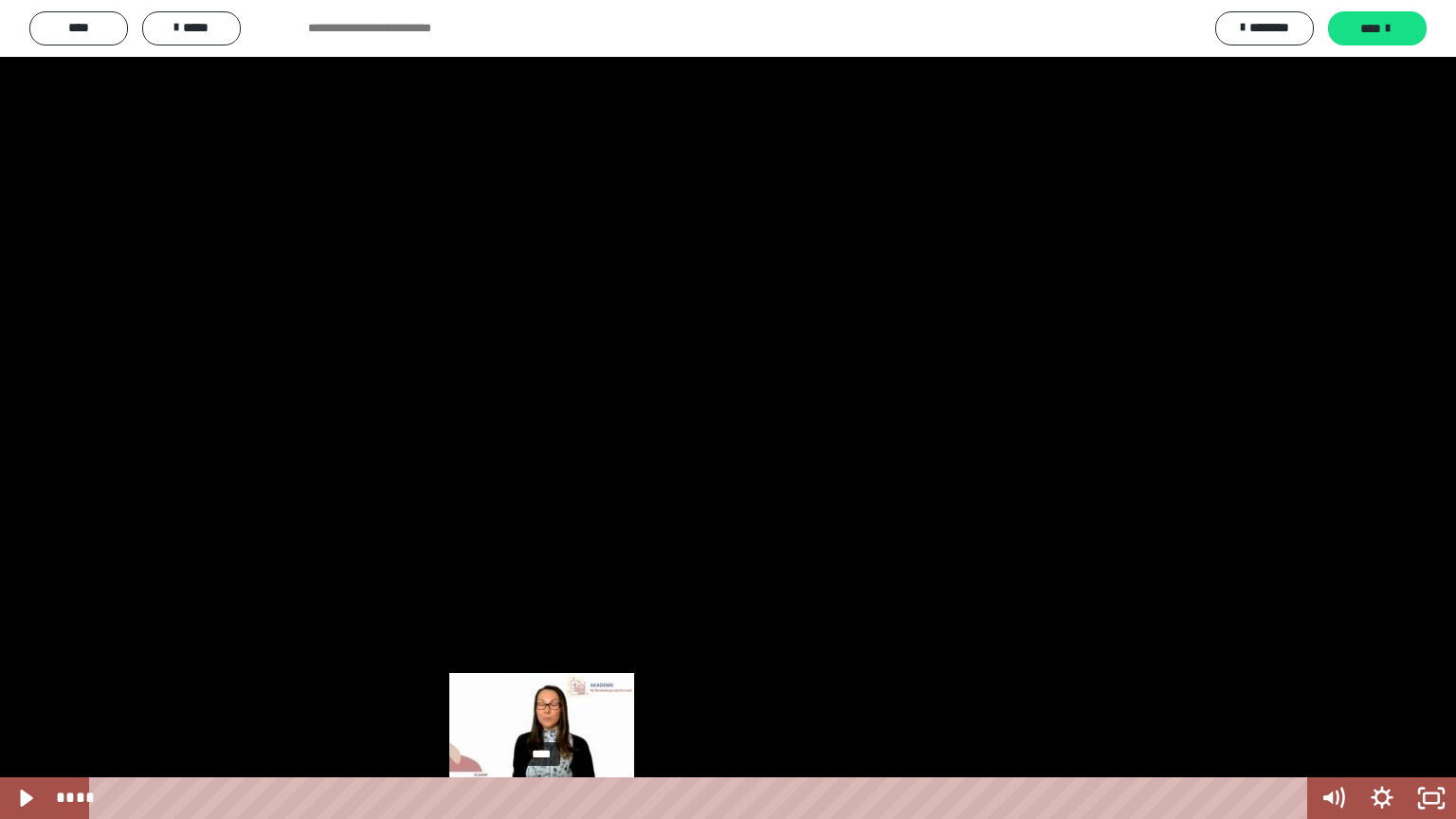click on "****" at bounding box center [701, 798] 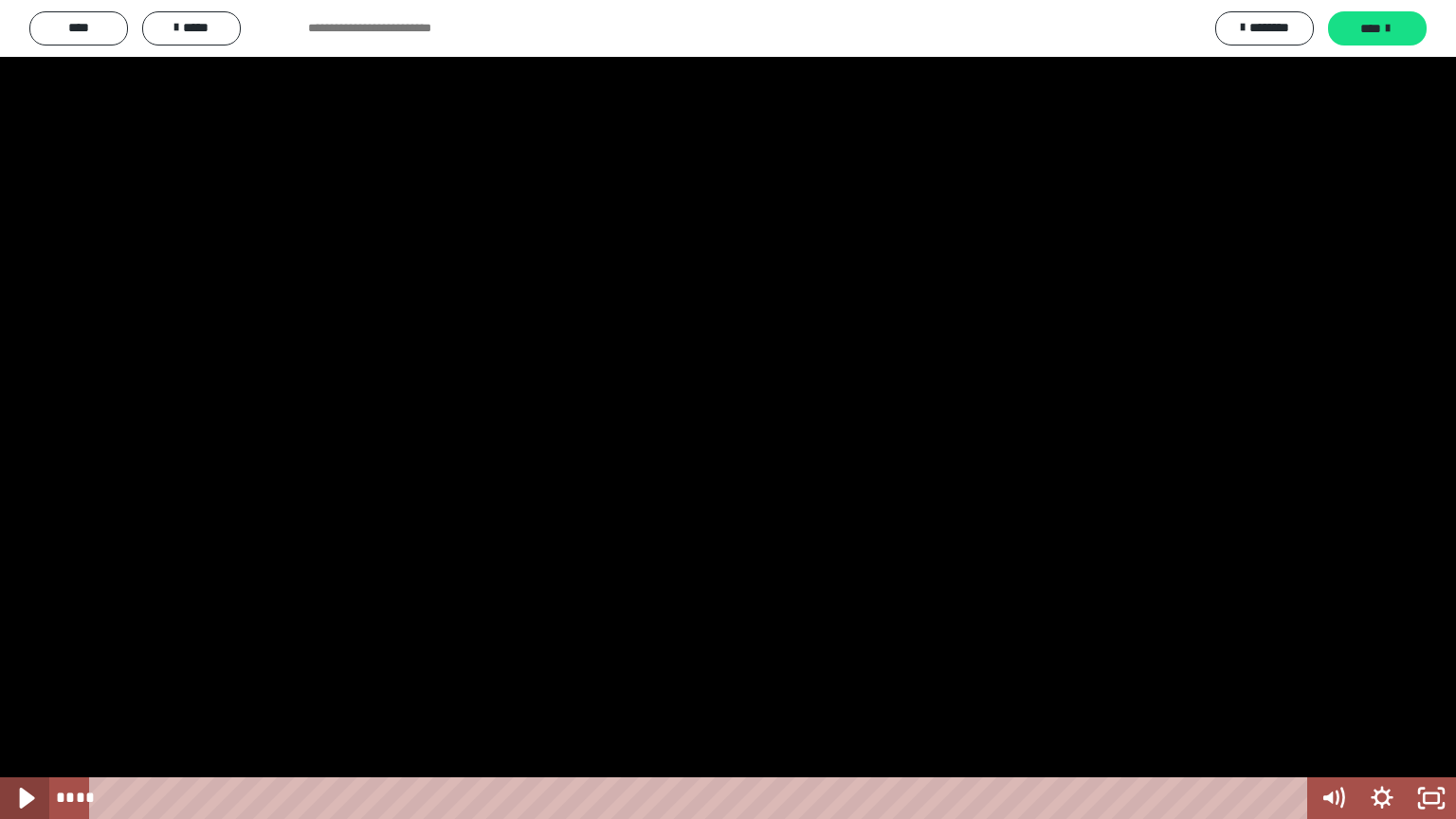 click 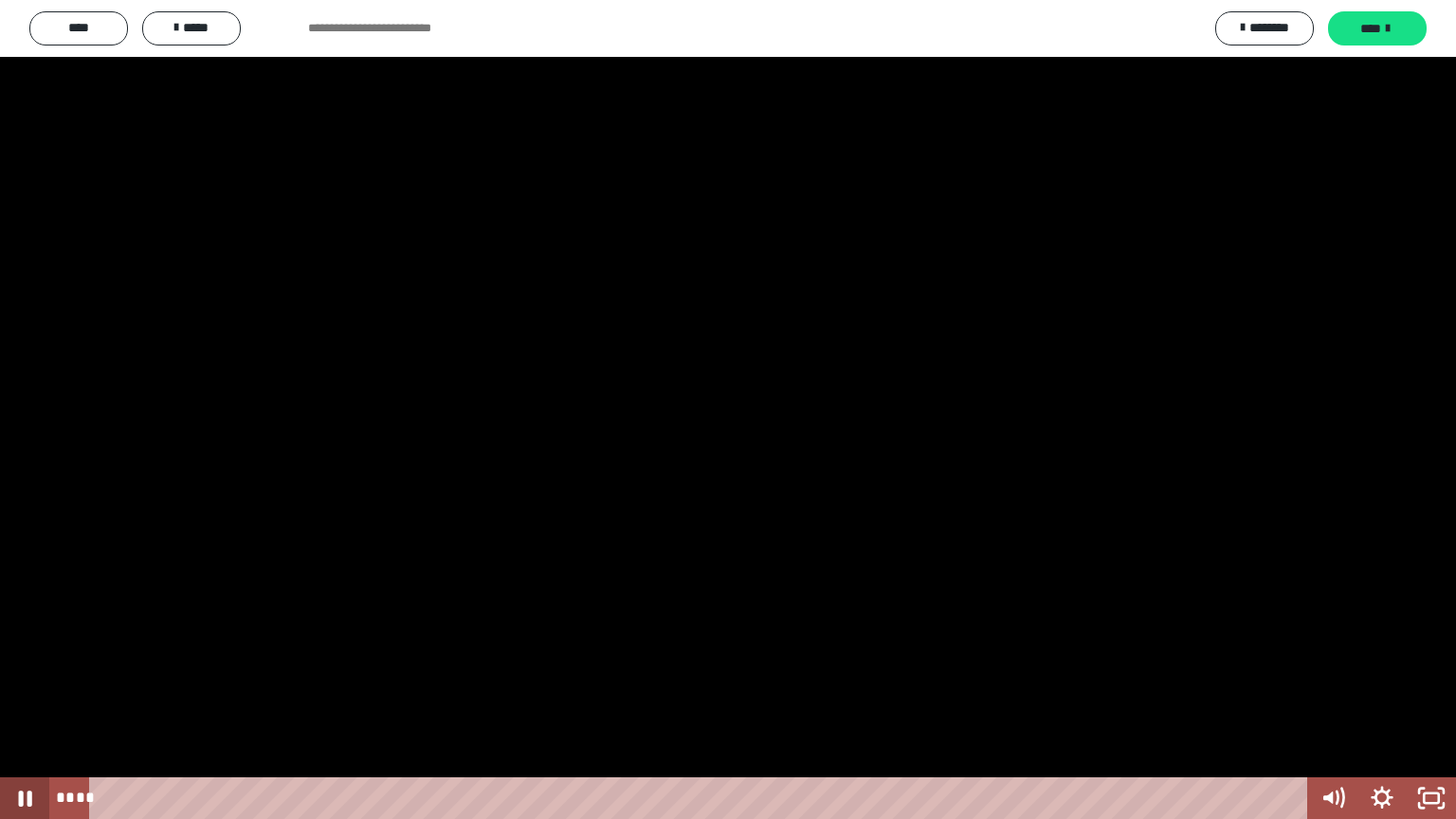 click 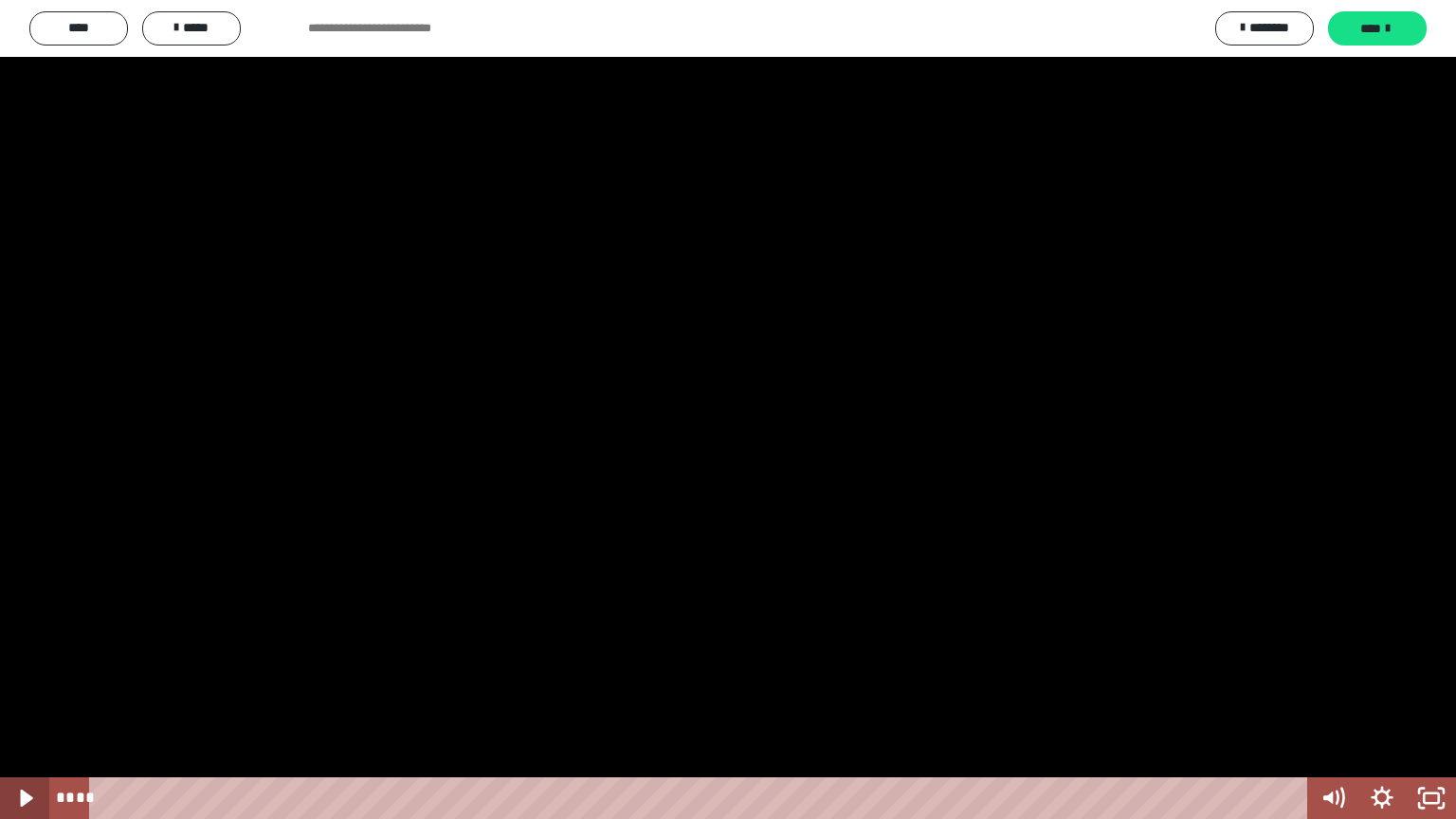 click 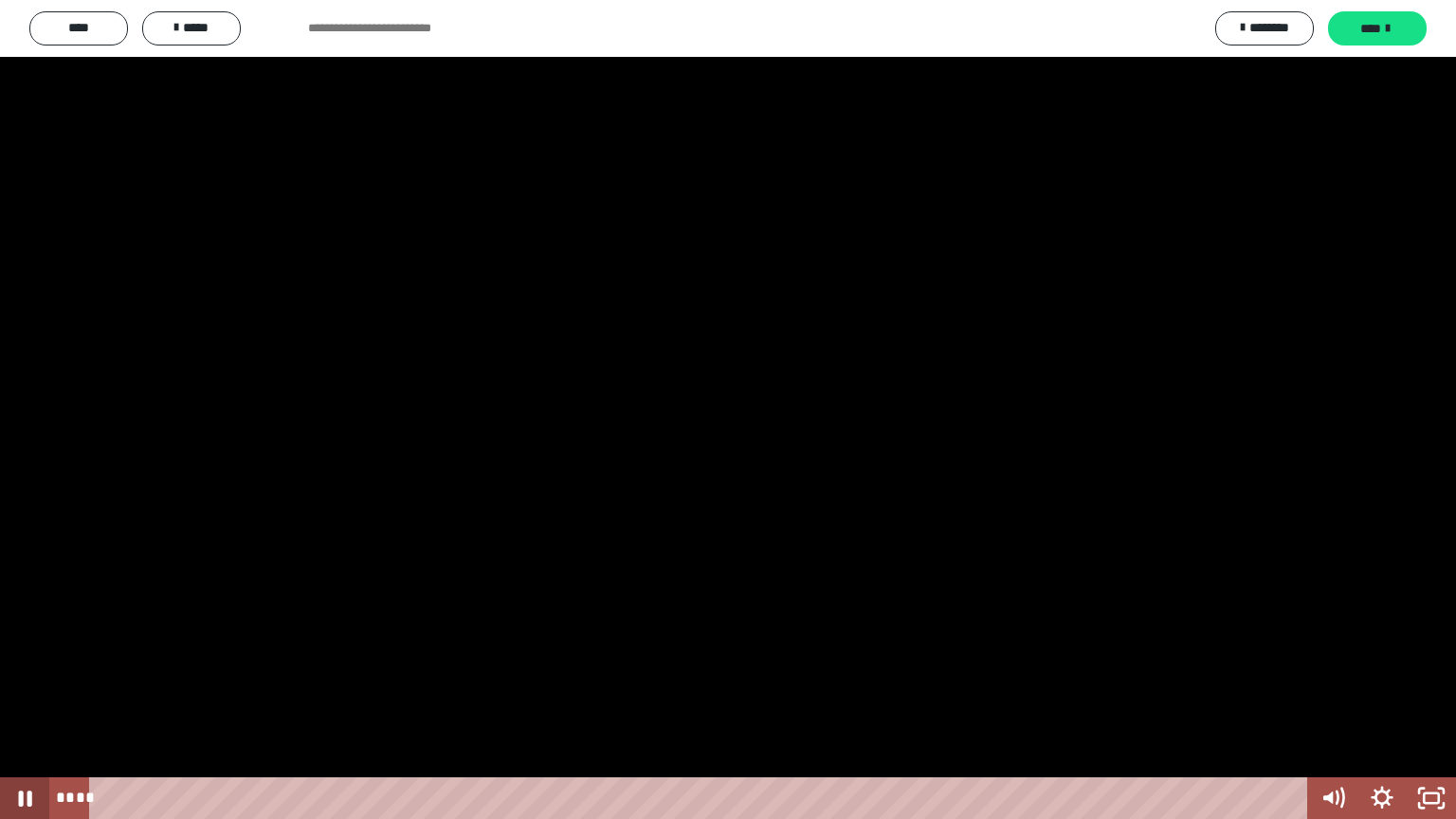 click 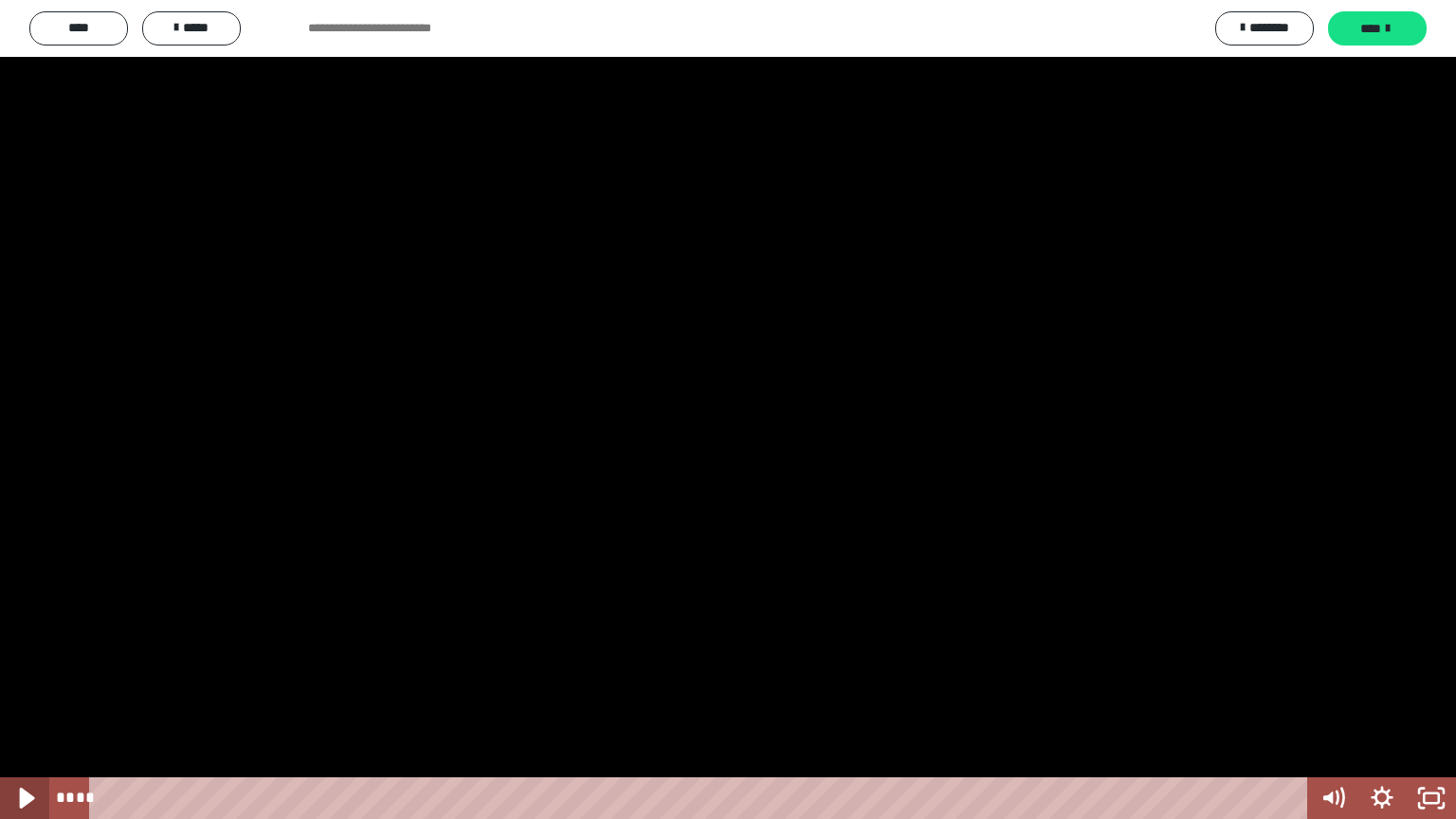 click 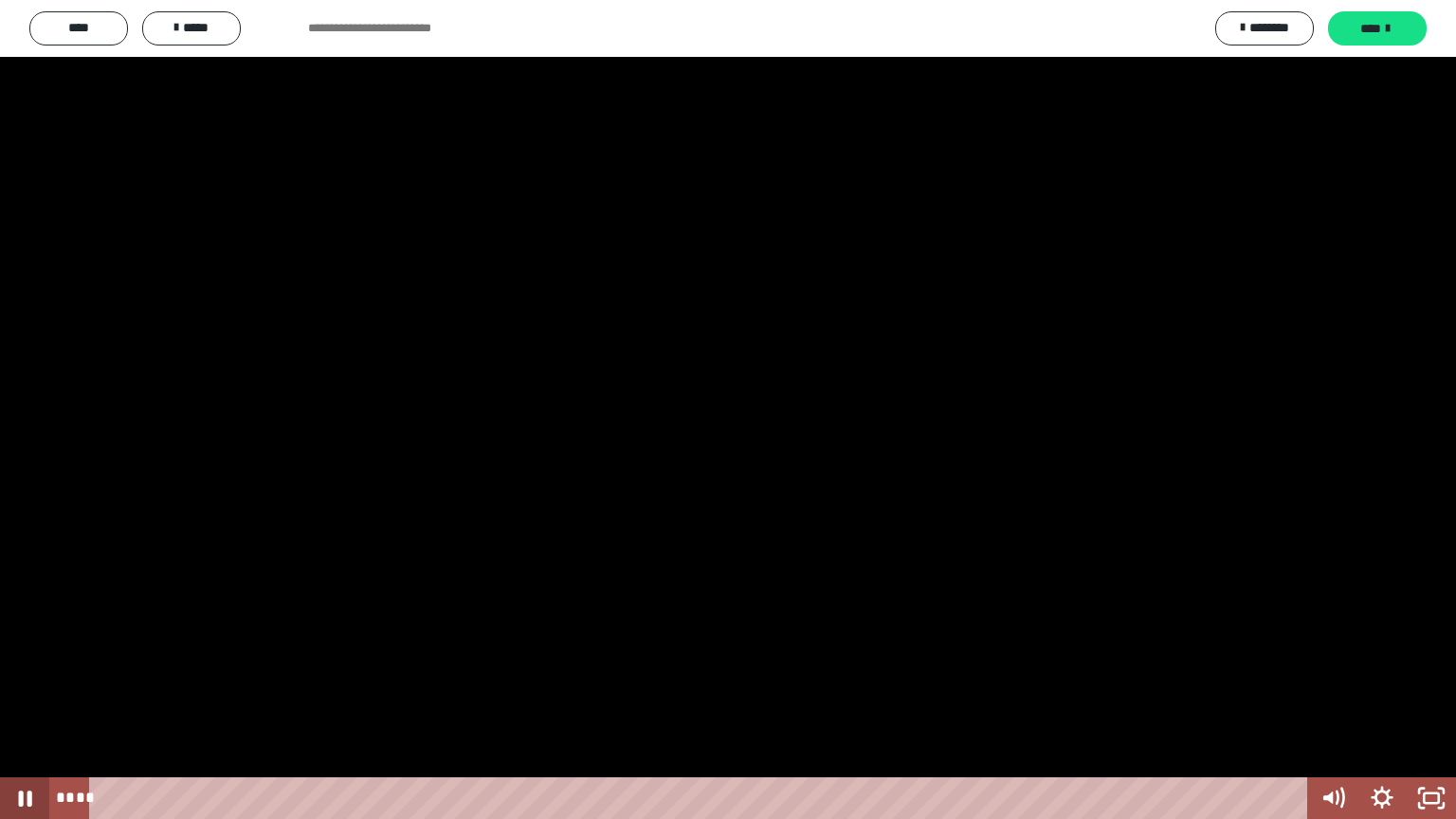 click 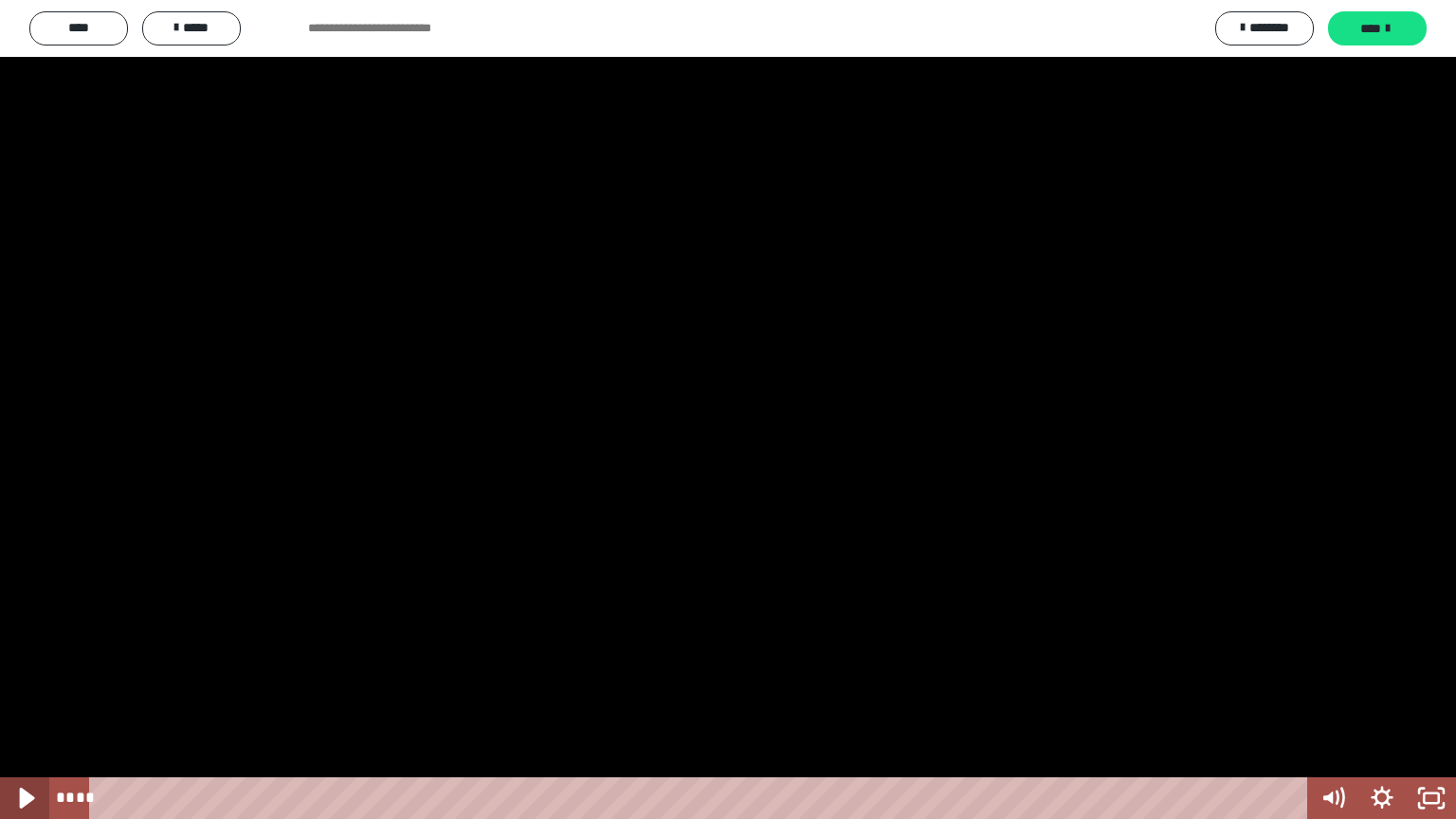 click 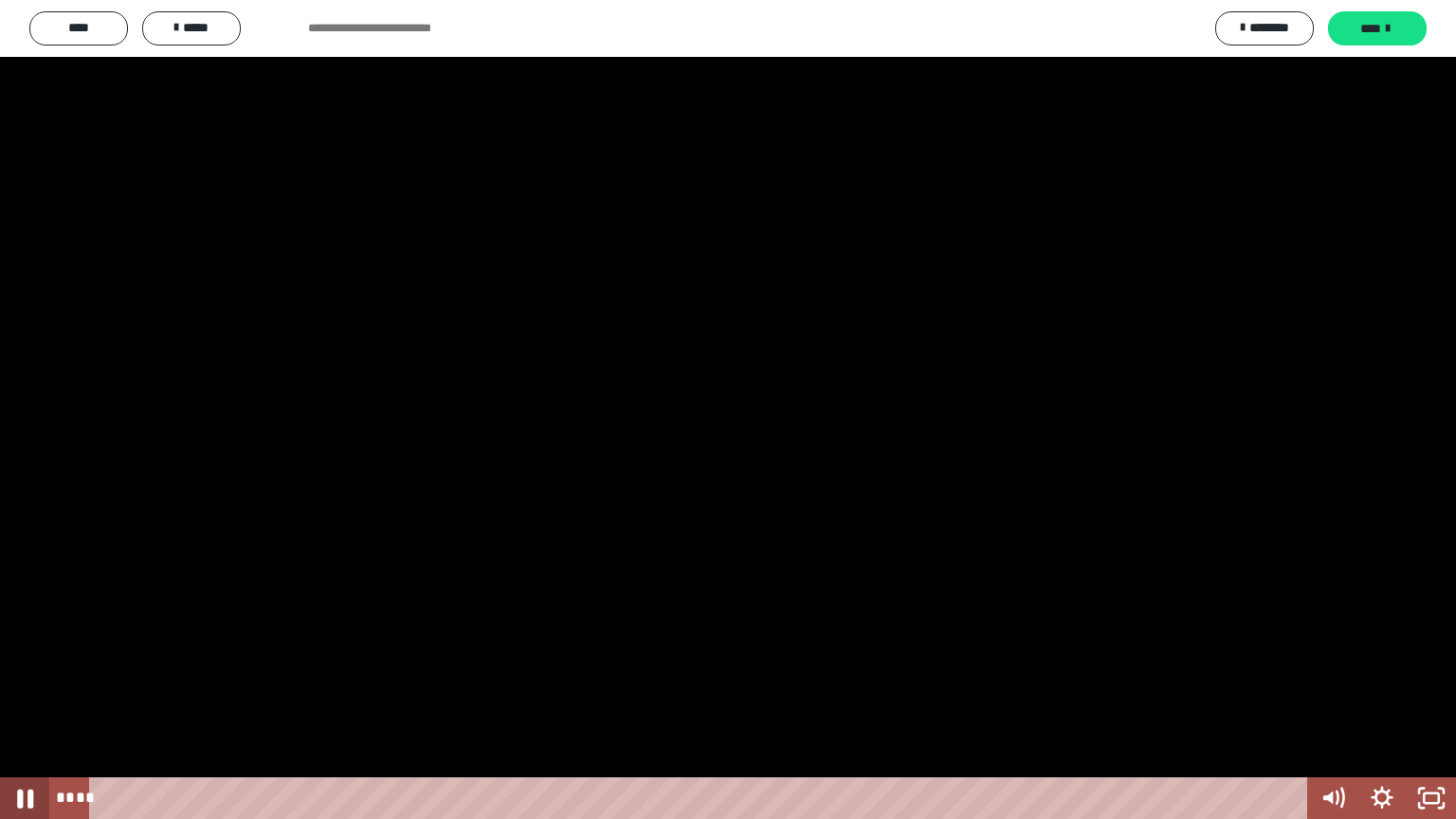 click 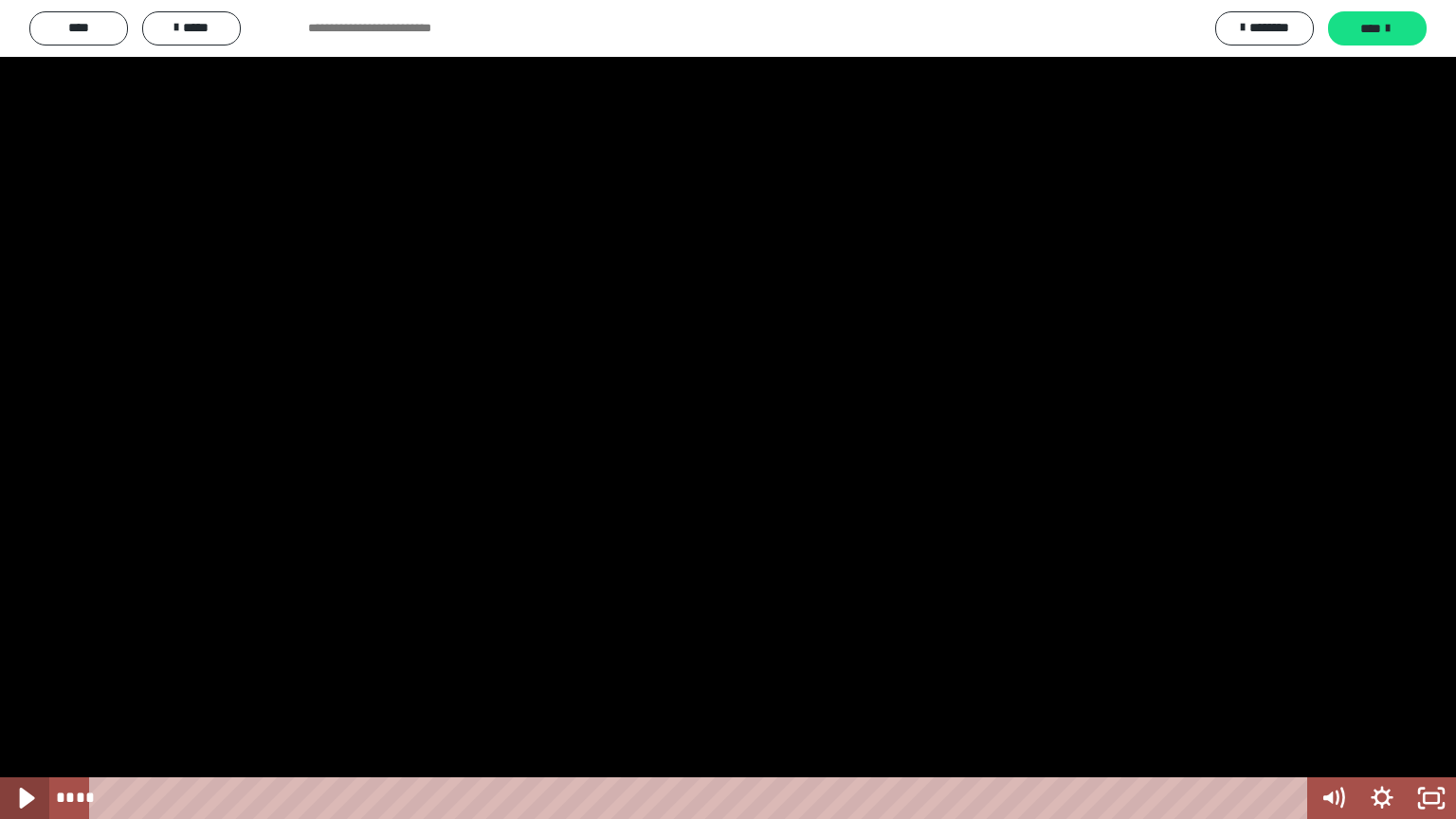 click 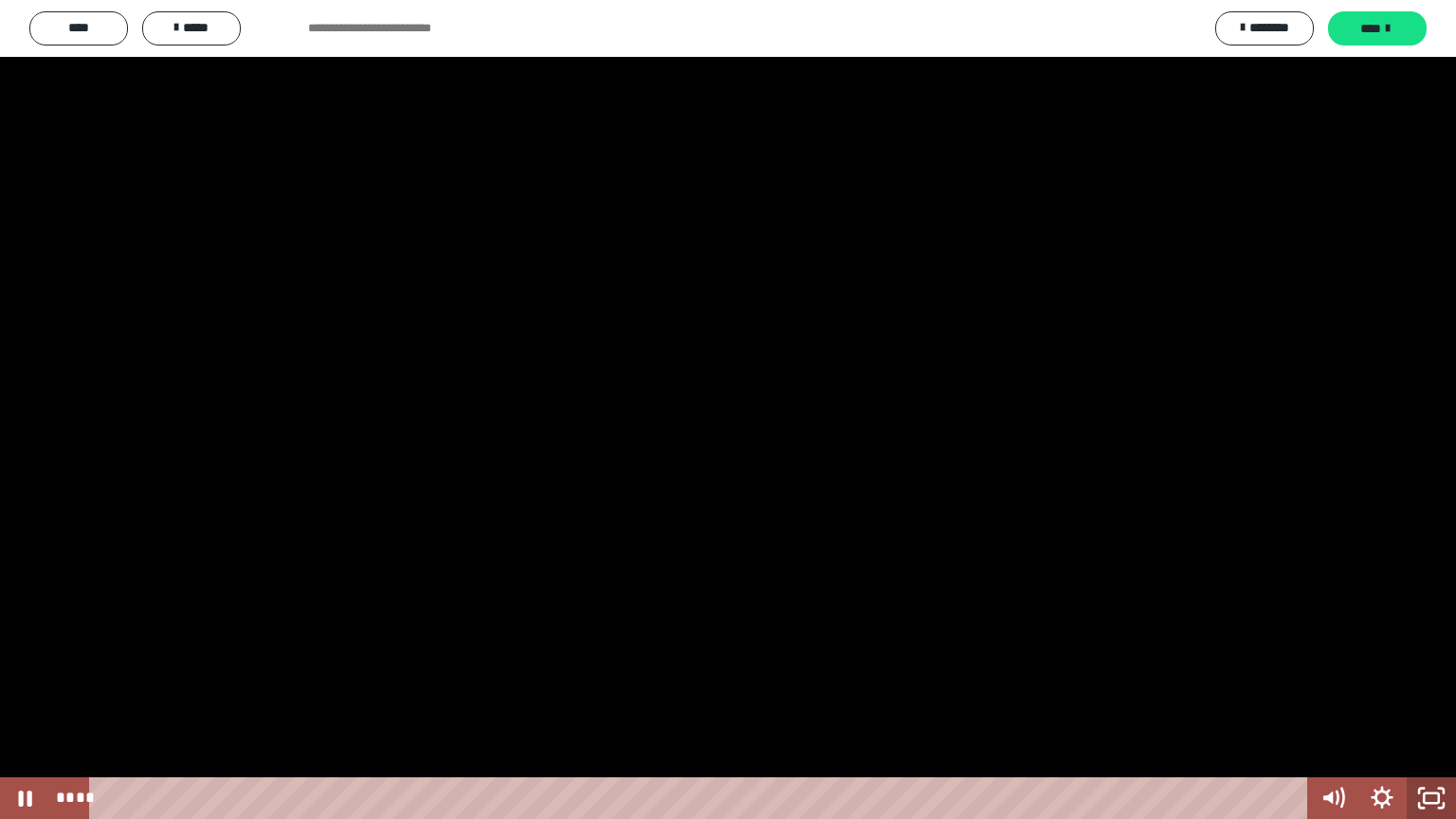 click 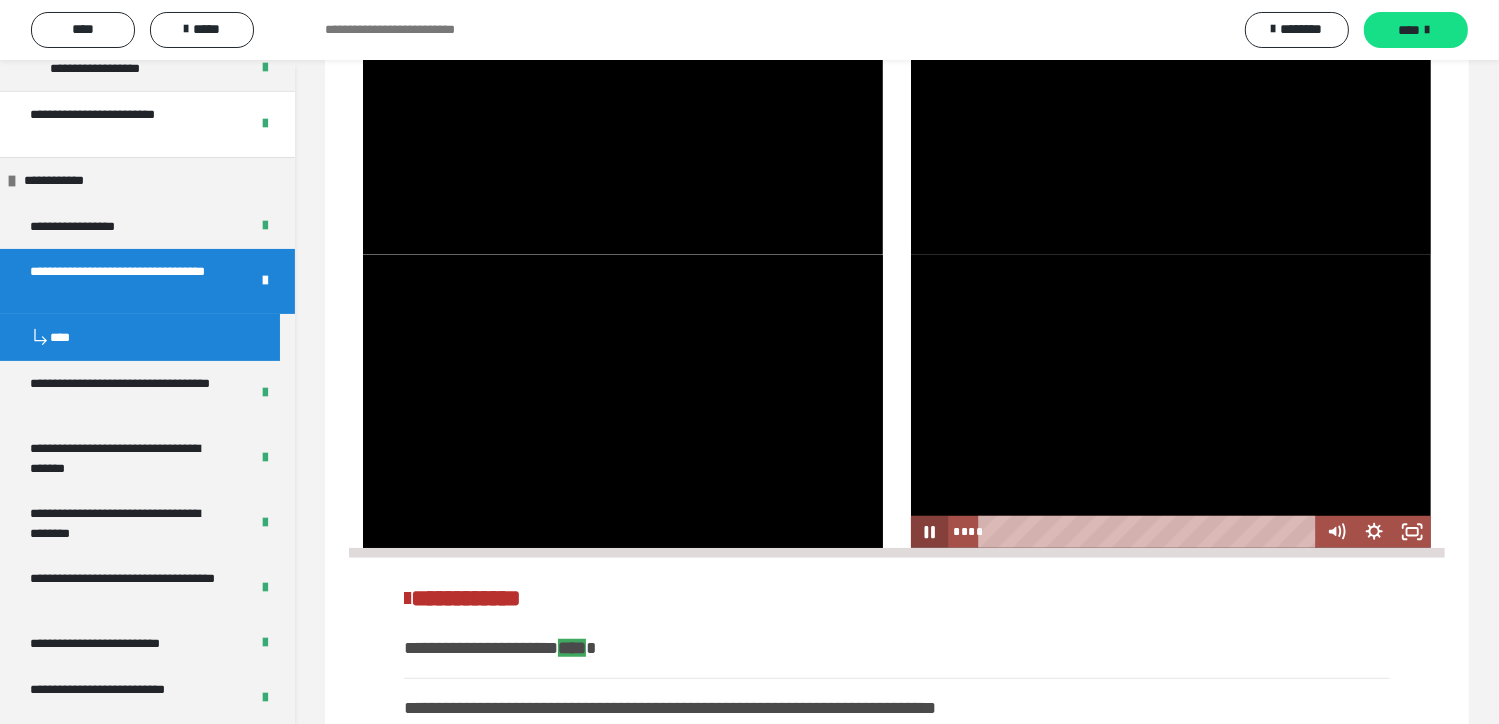 click 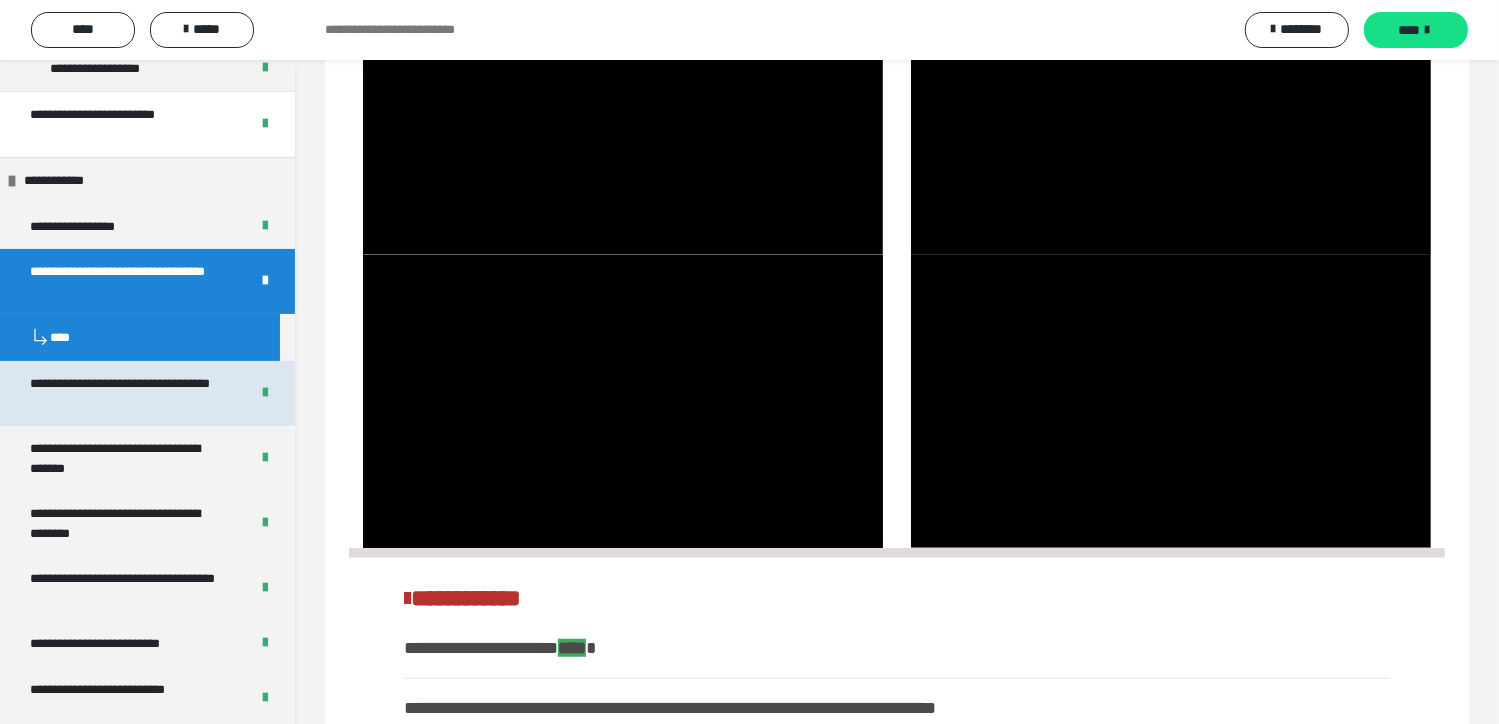 click on "**********" at bounding box center [124, 393] 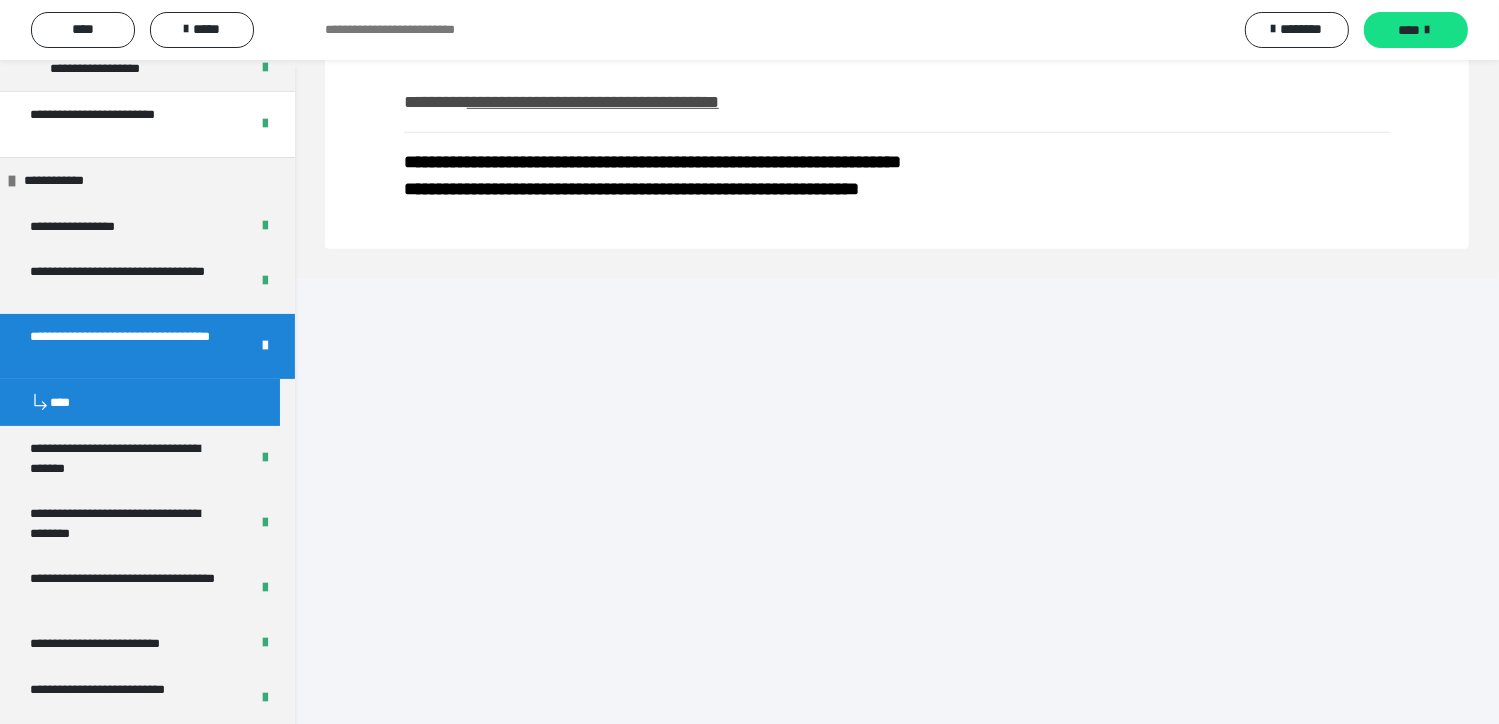 scroll, scrollTop: 792, scrollLeft: 0, axis: vertical 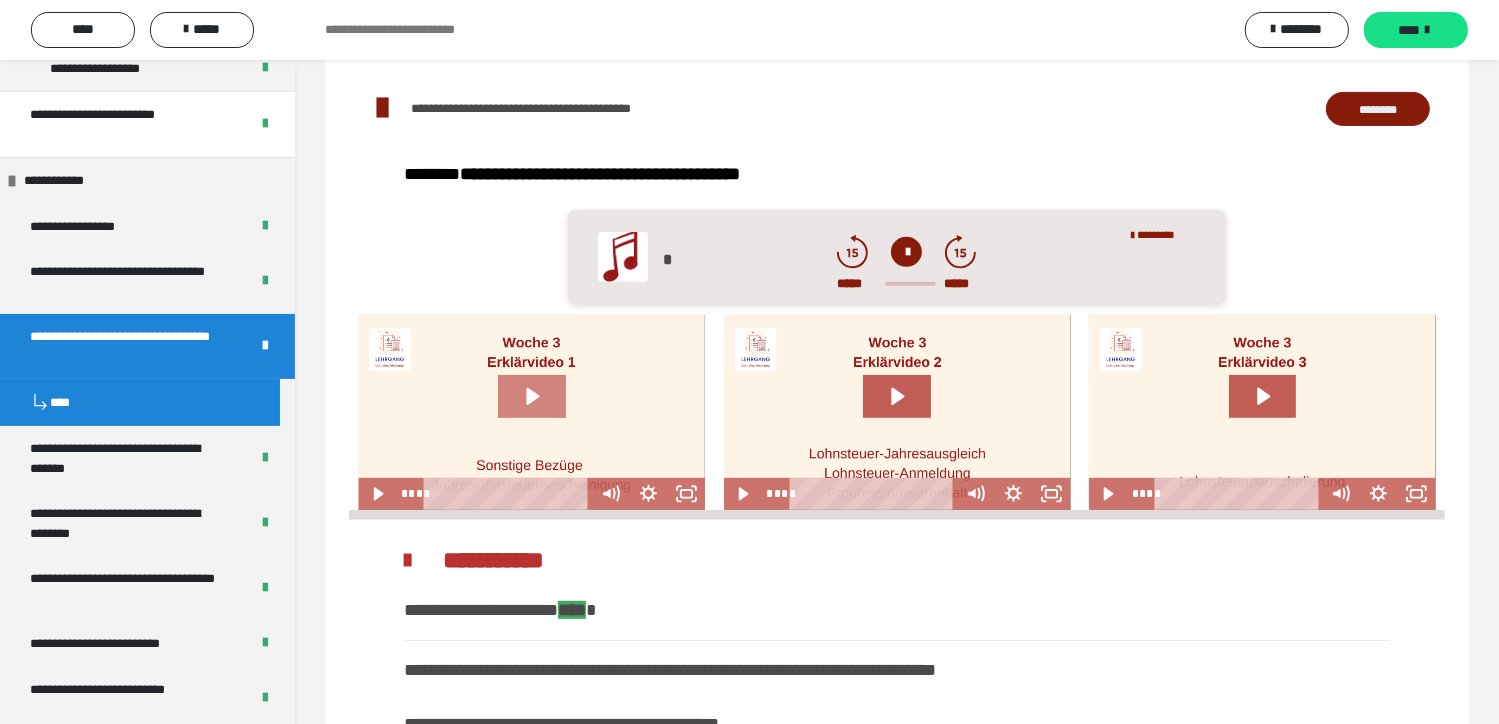 click 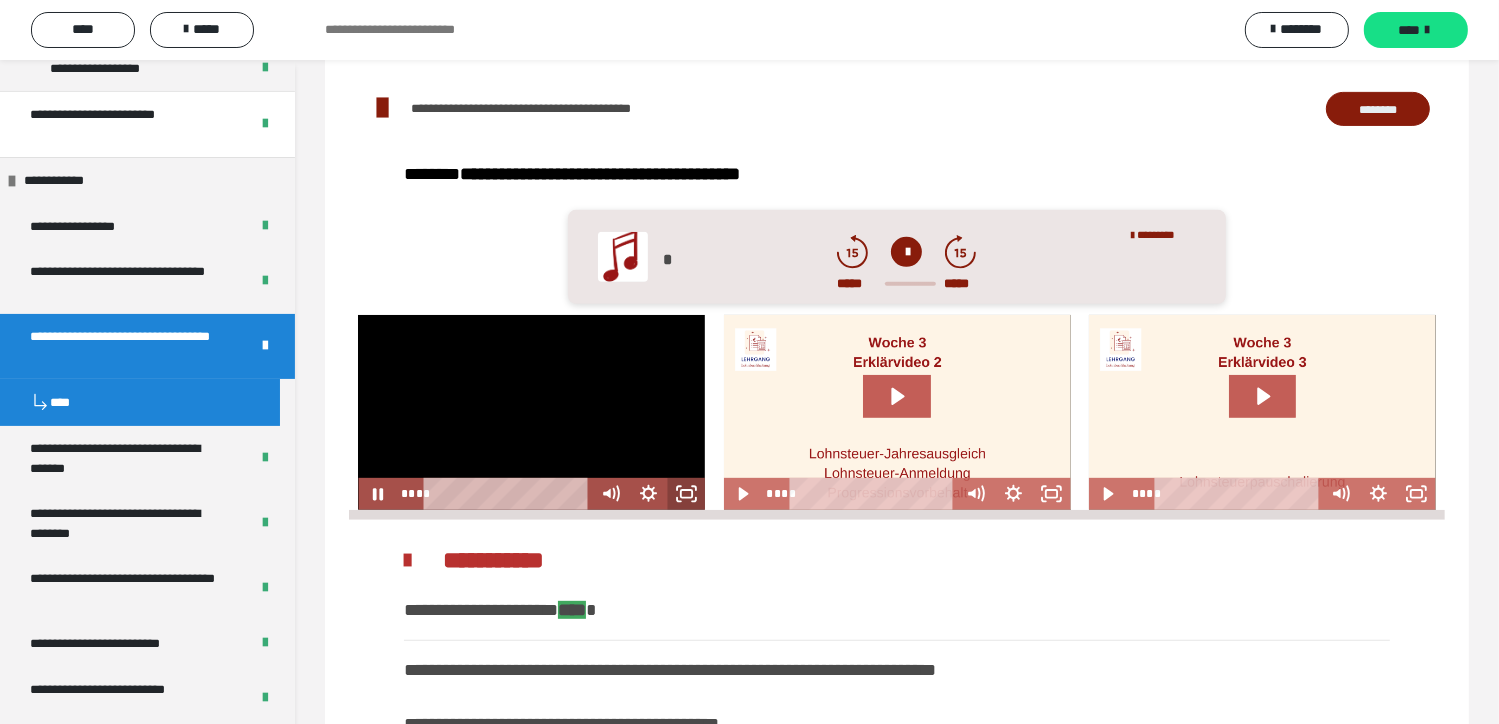 click 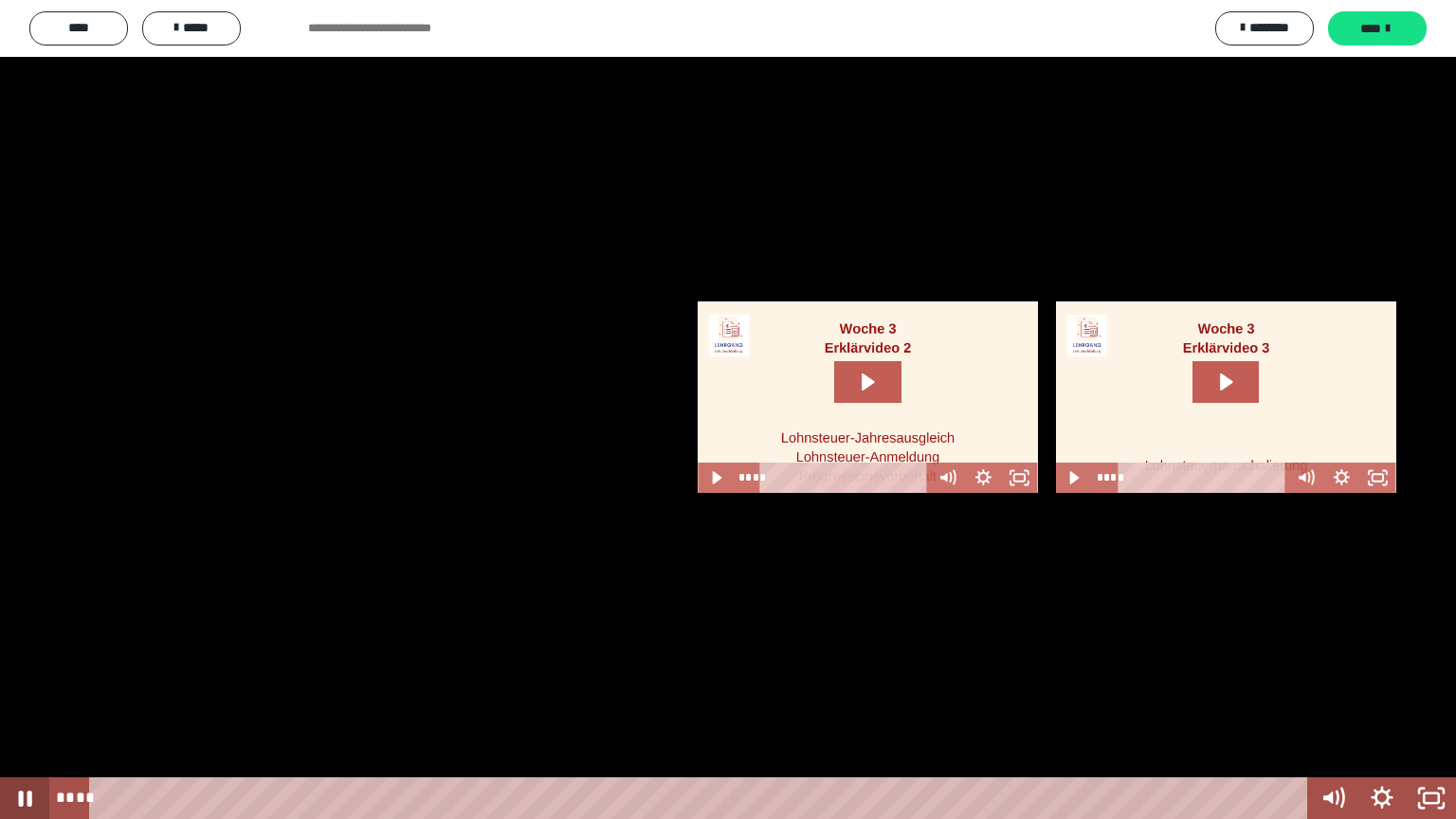 click 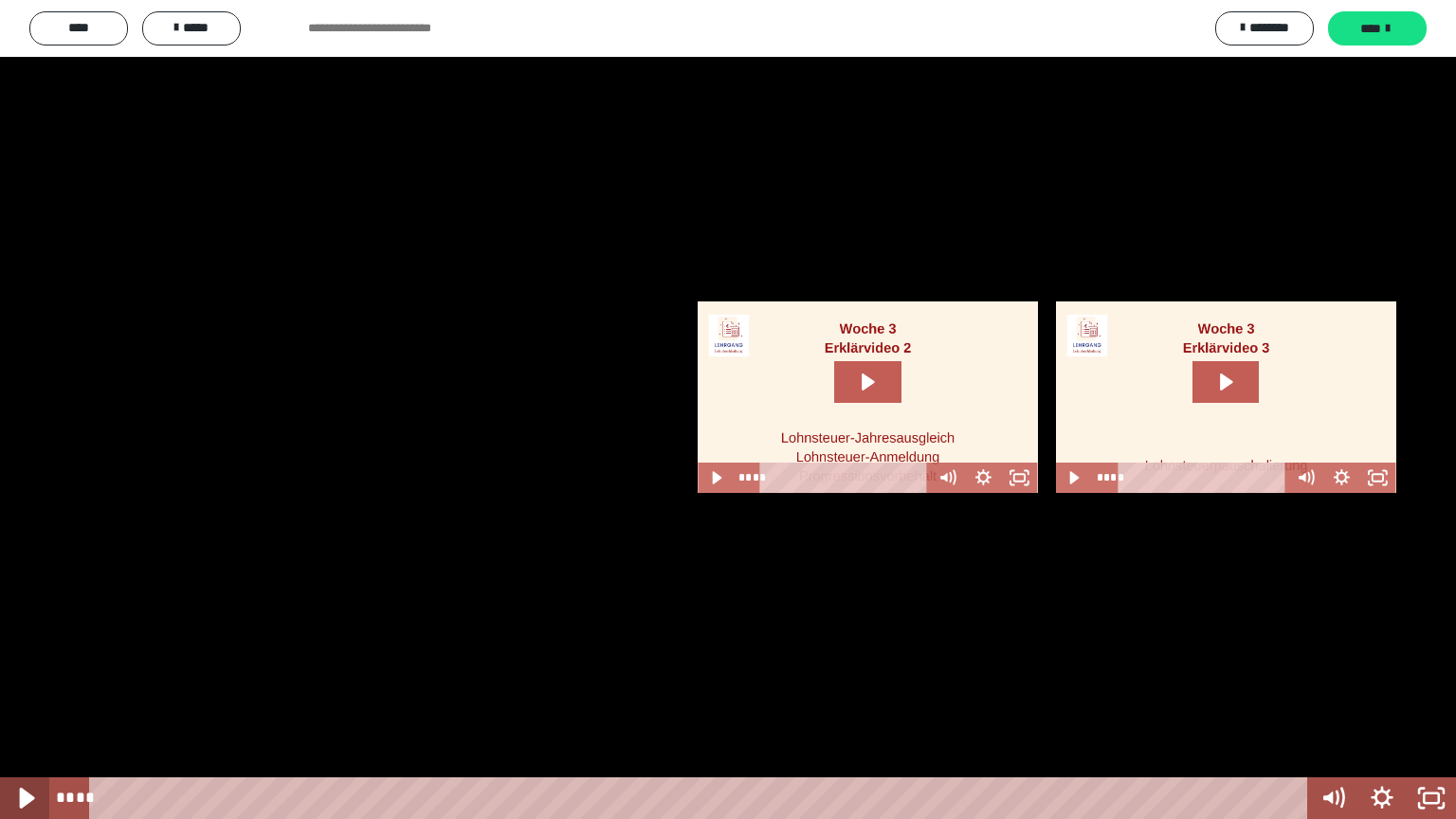 click 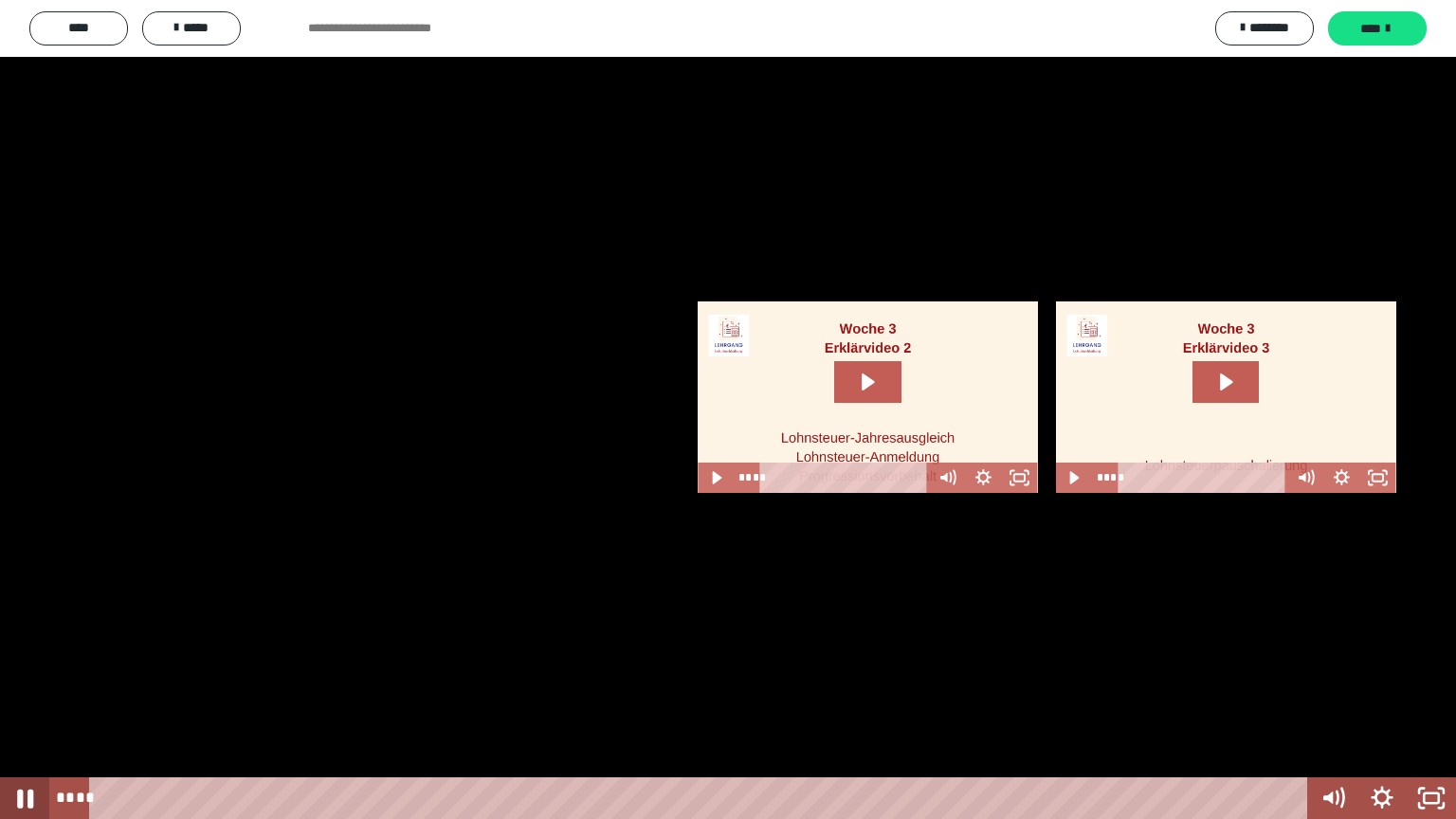 click 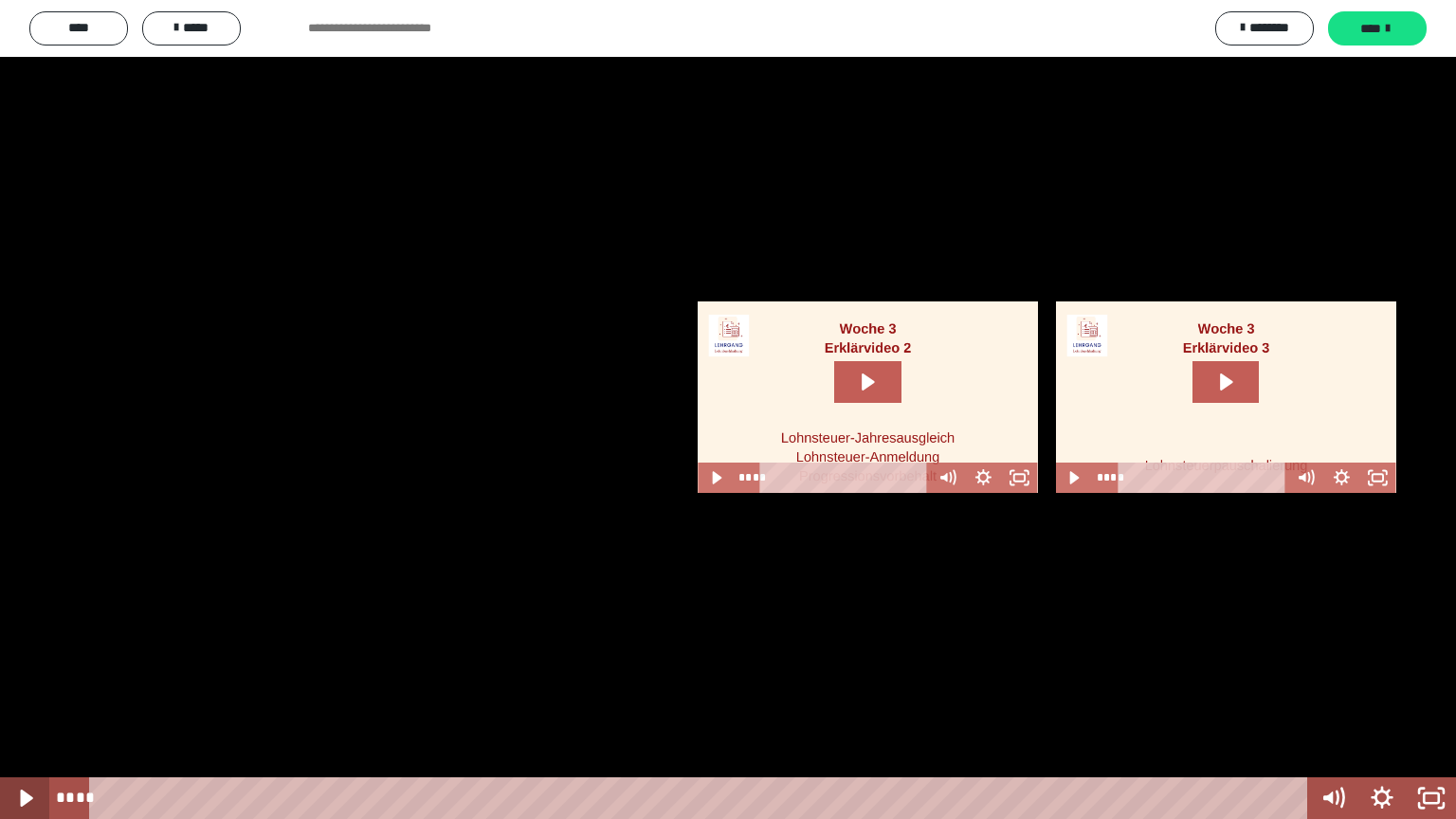 click 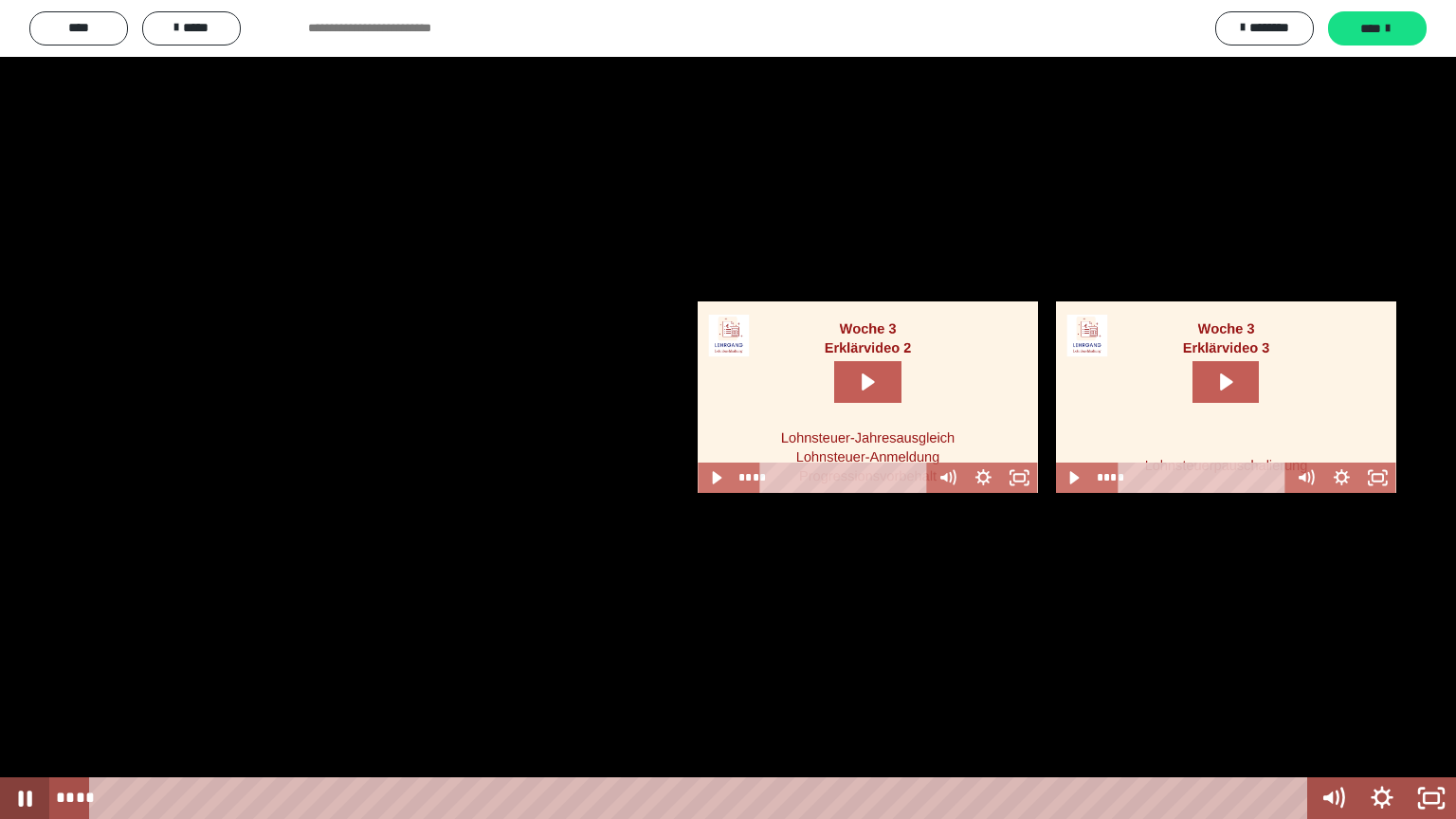 click 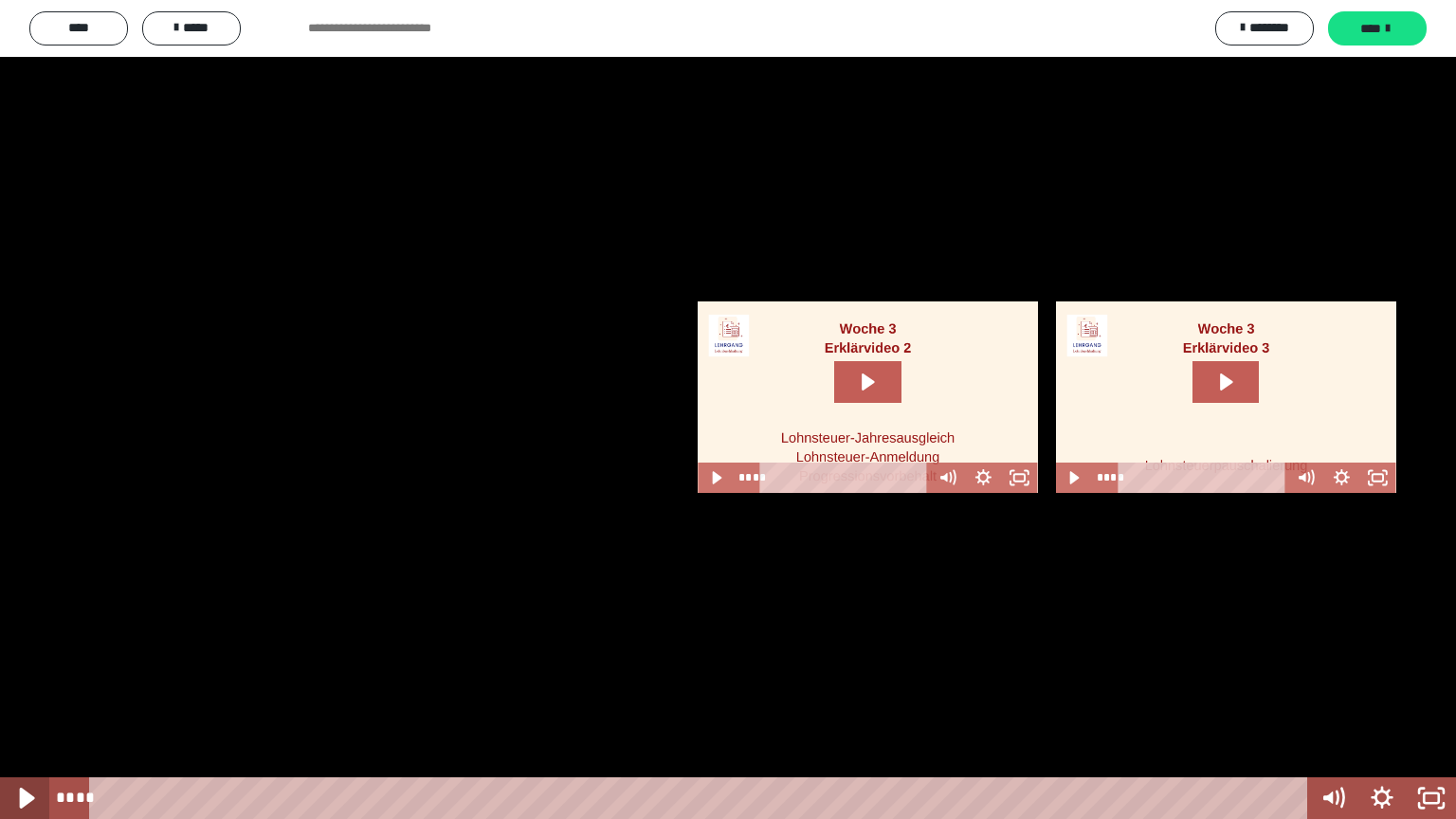 click 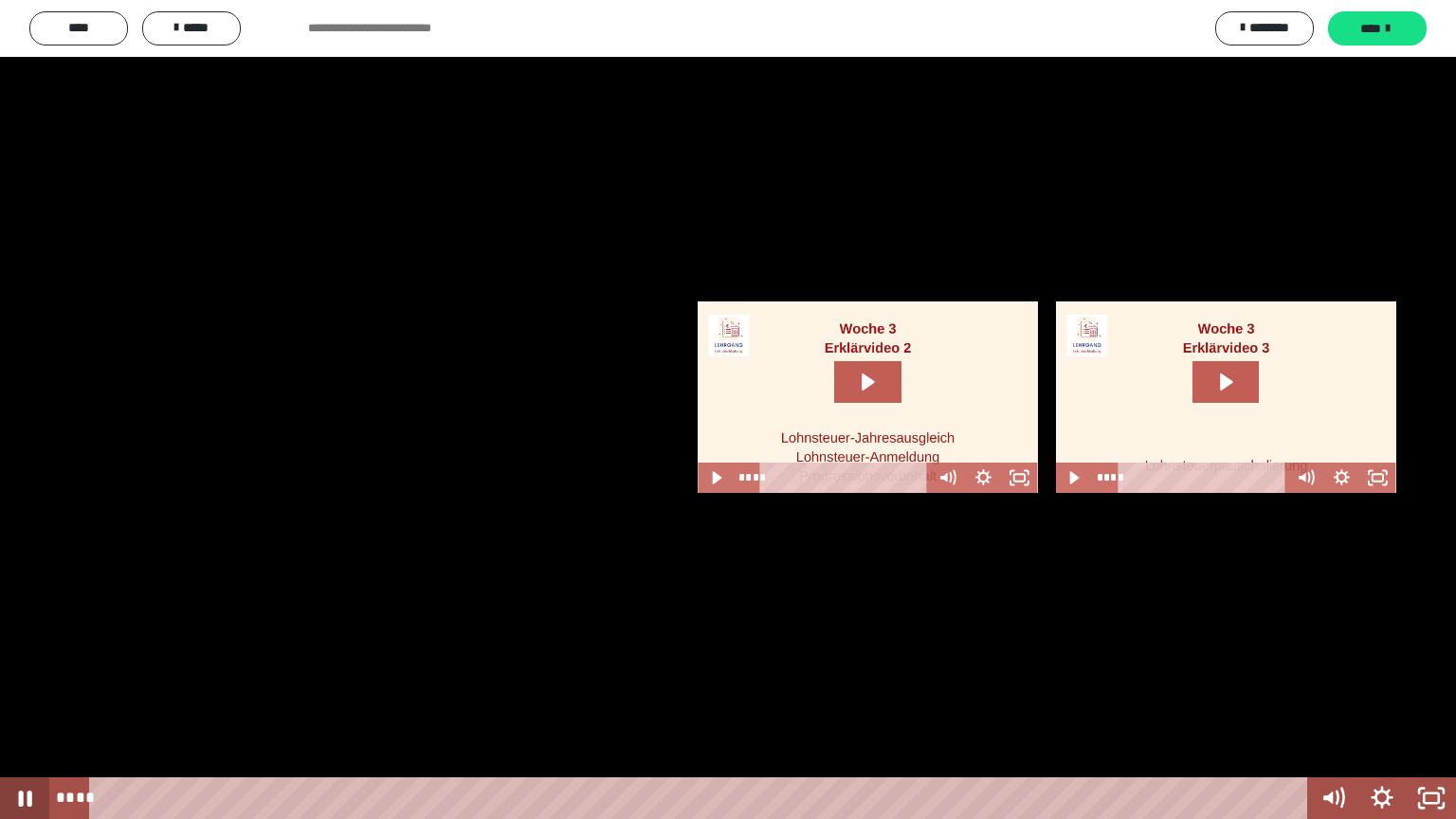 click 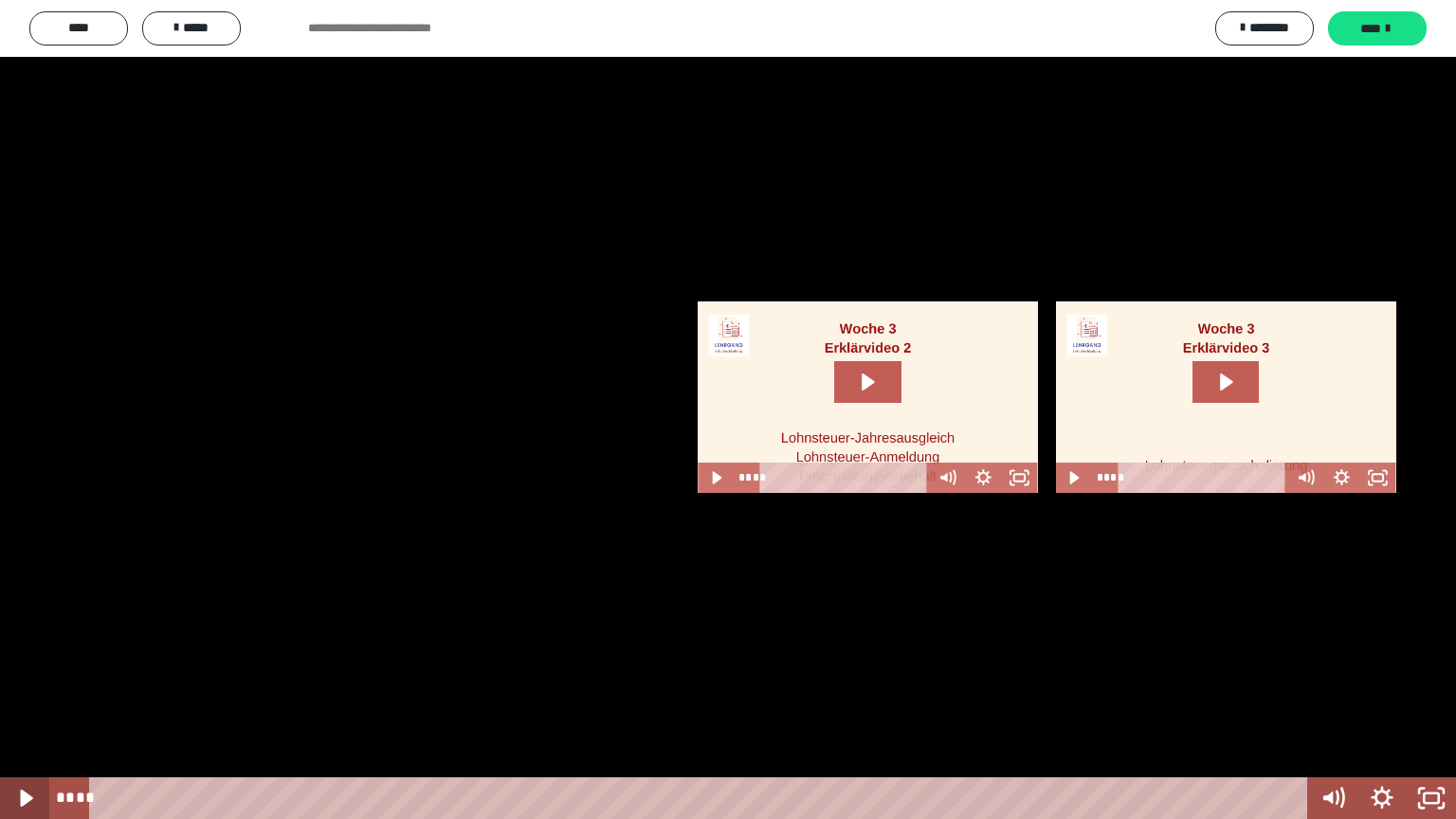 click 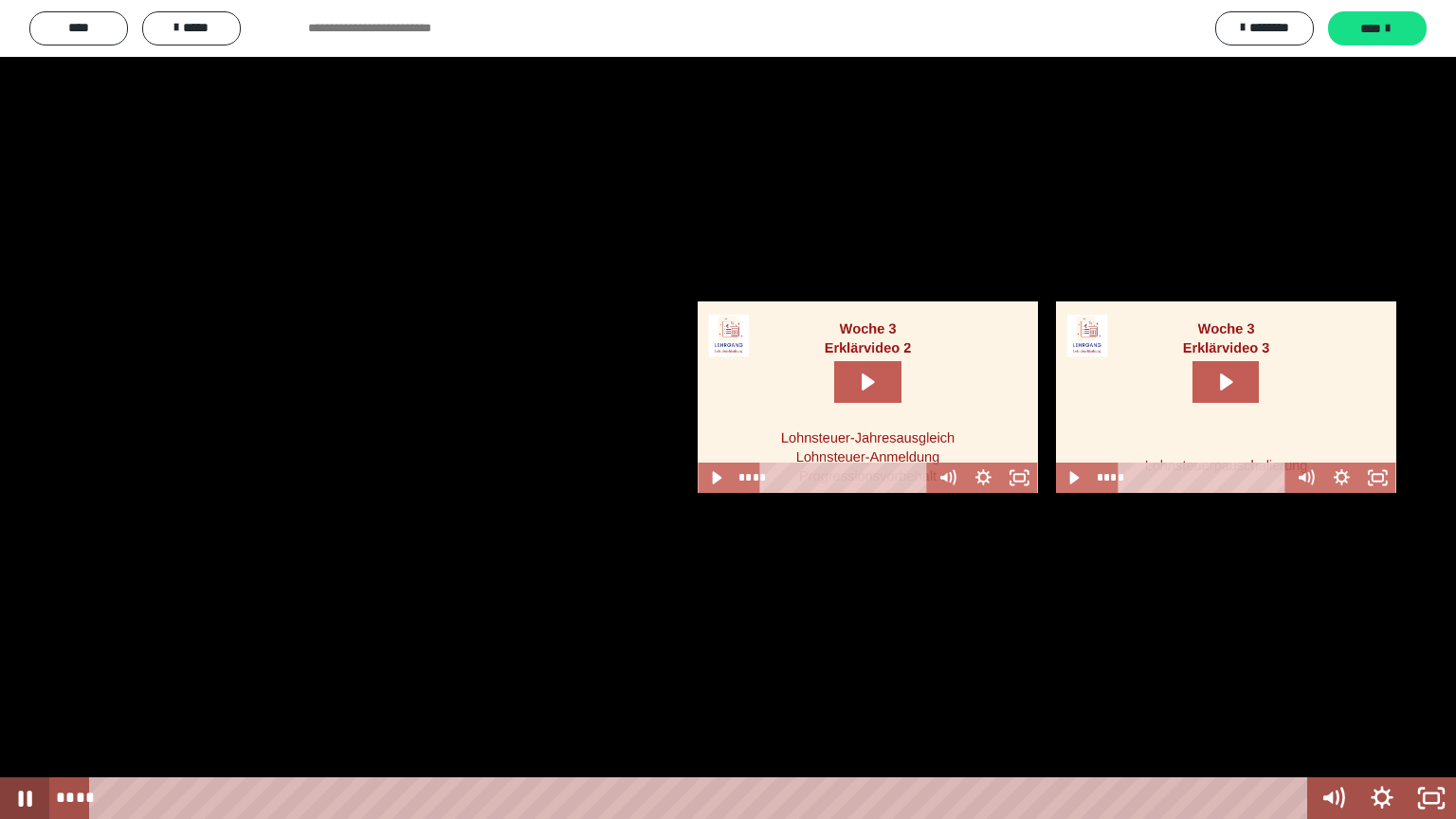 click 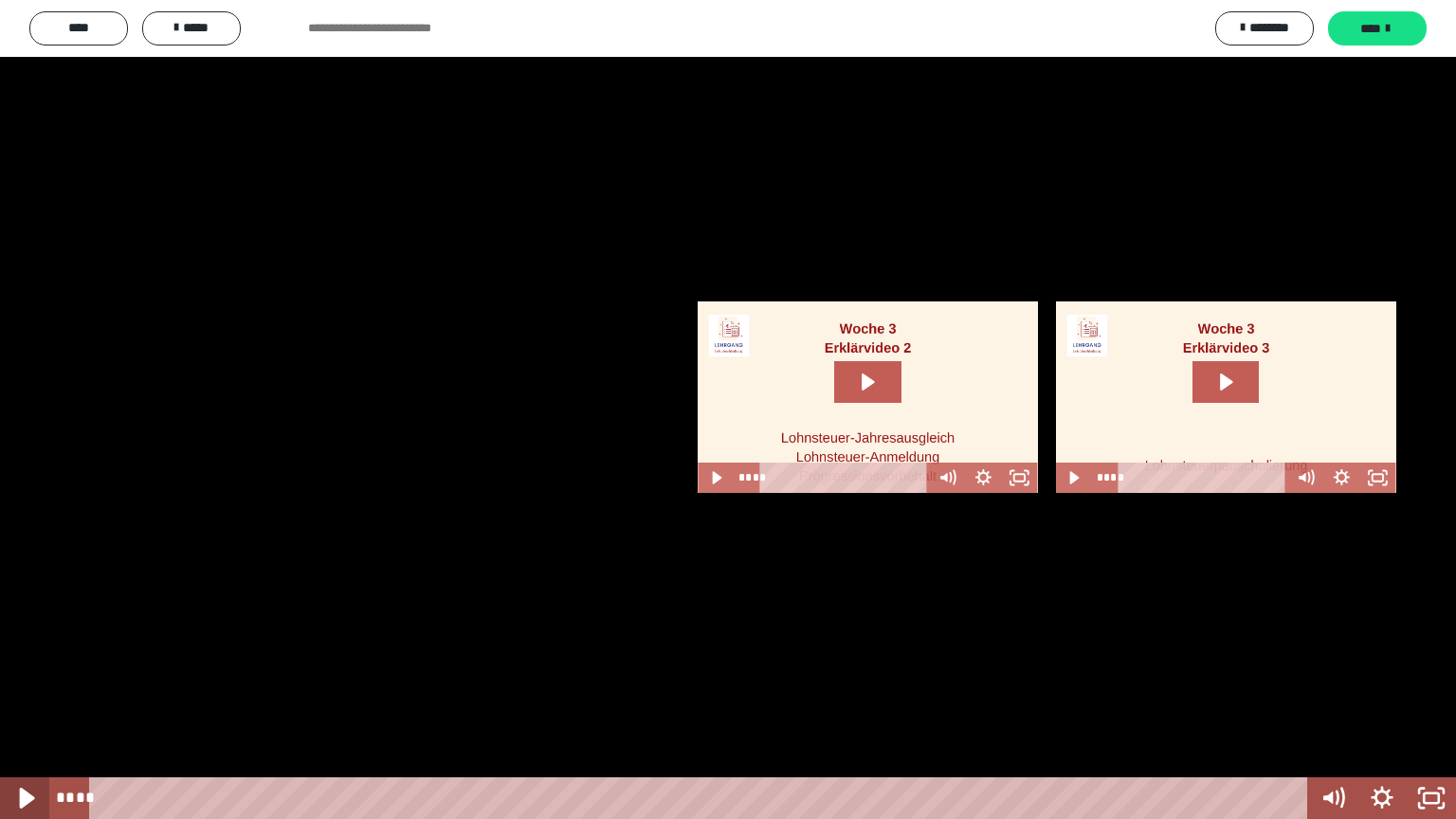 click 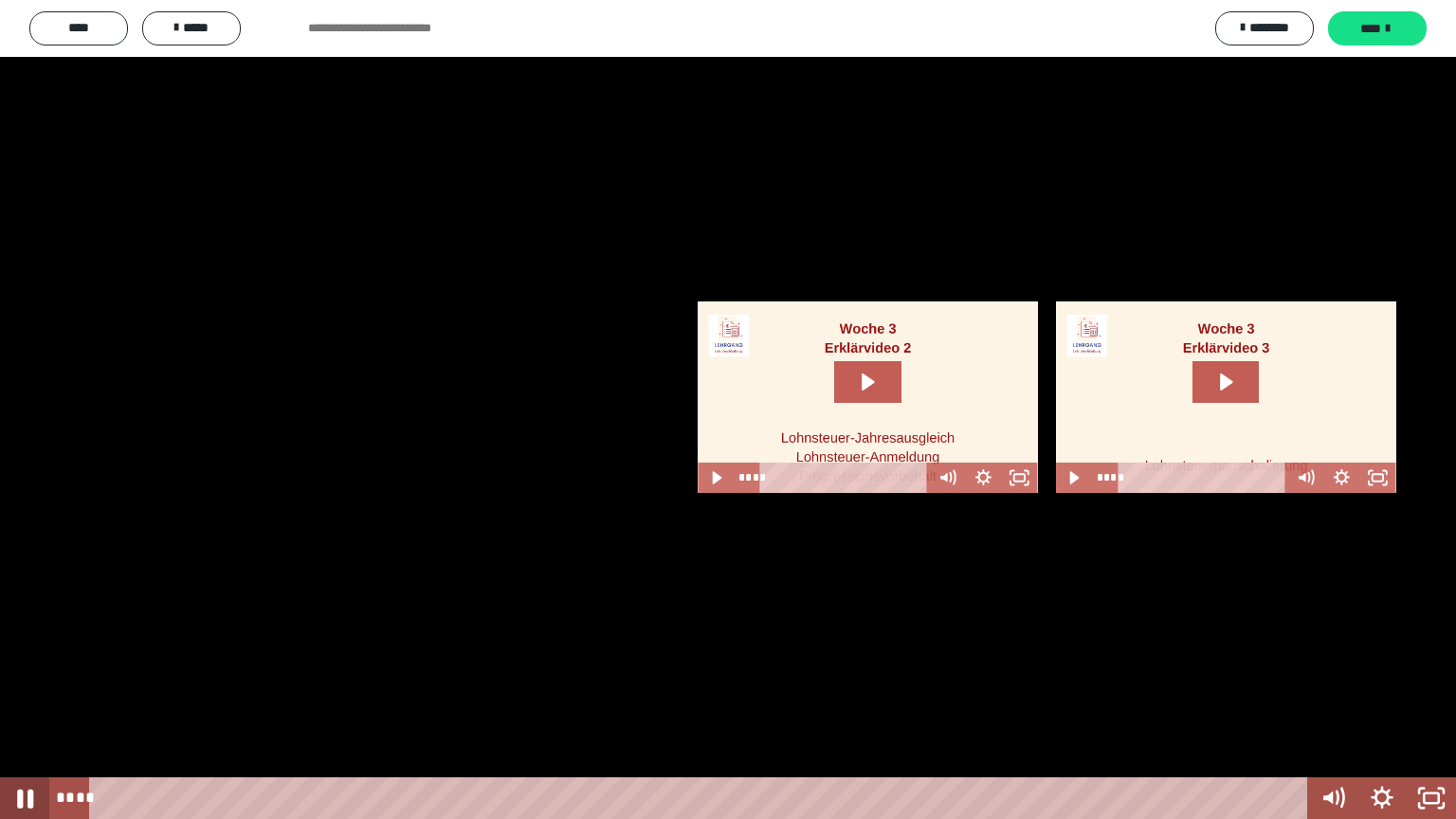 click 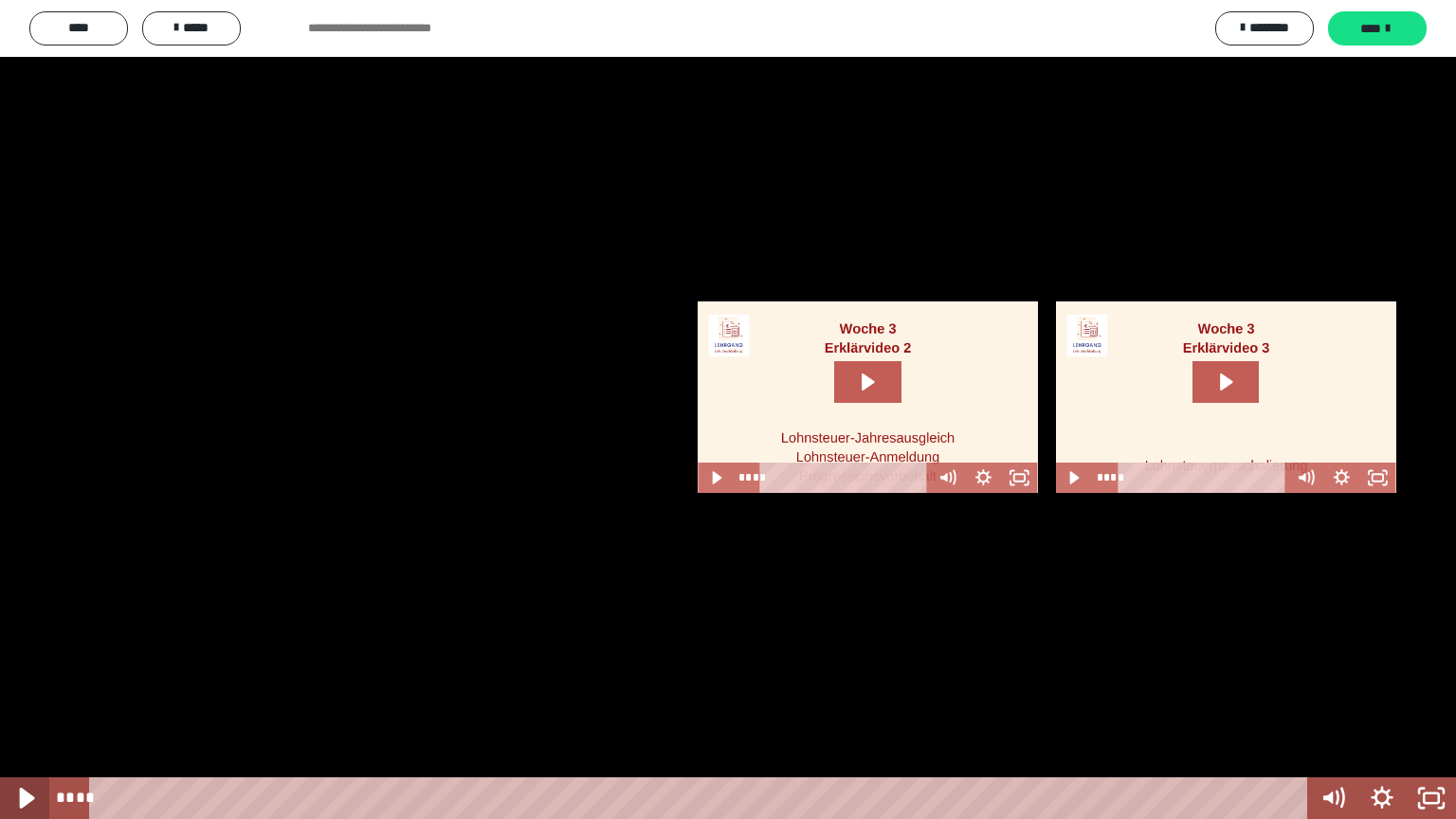 click 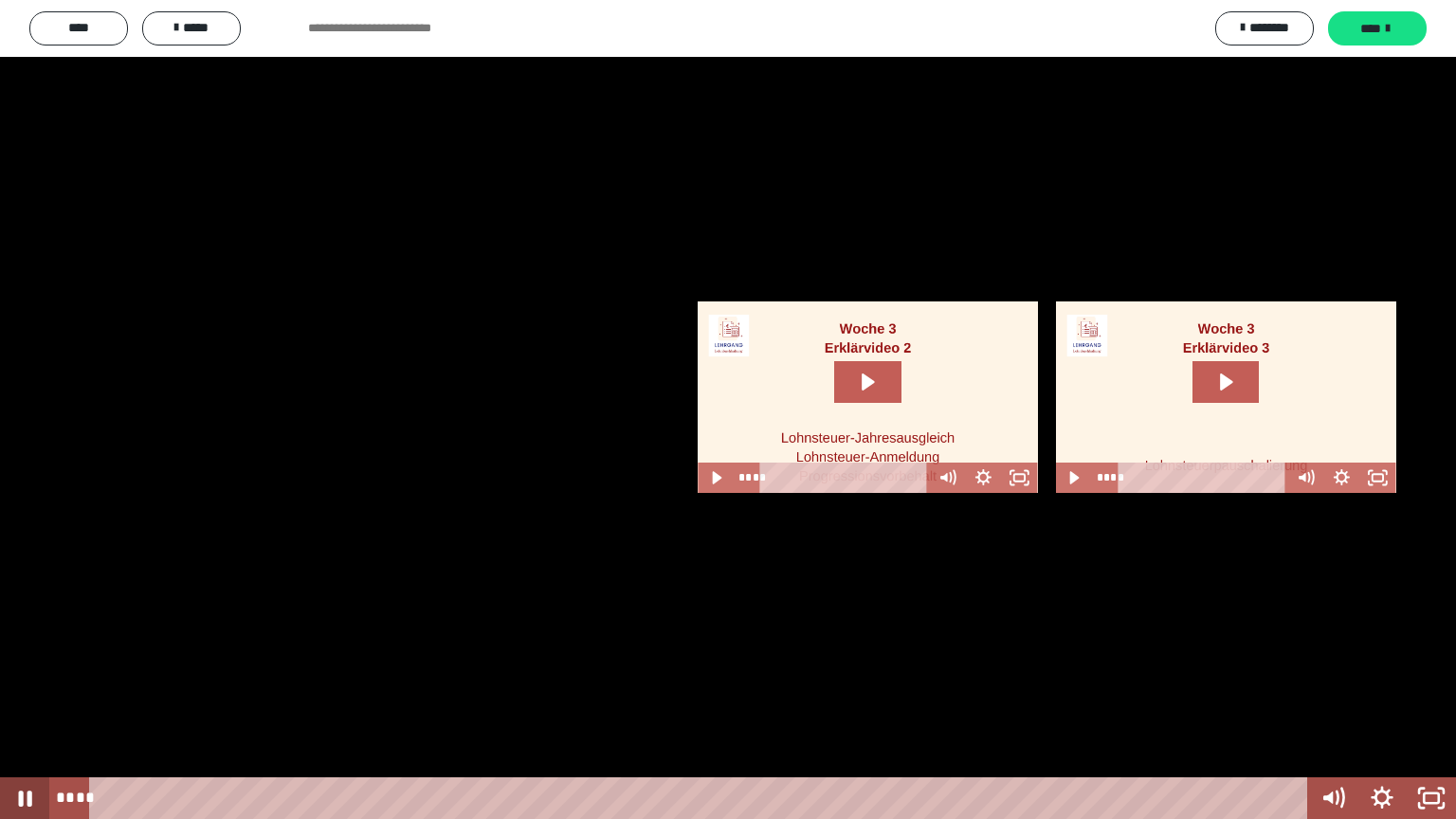 click 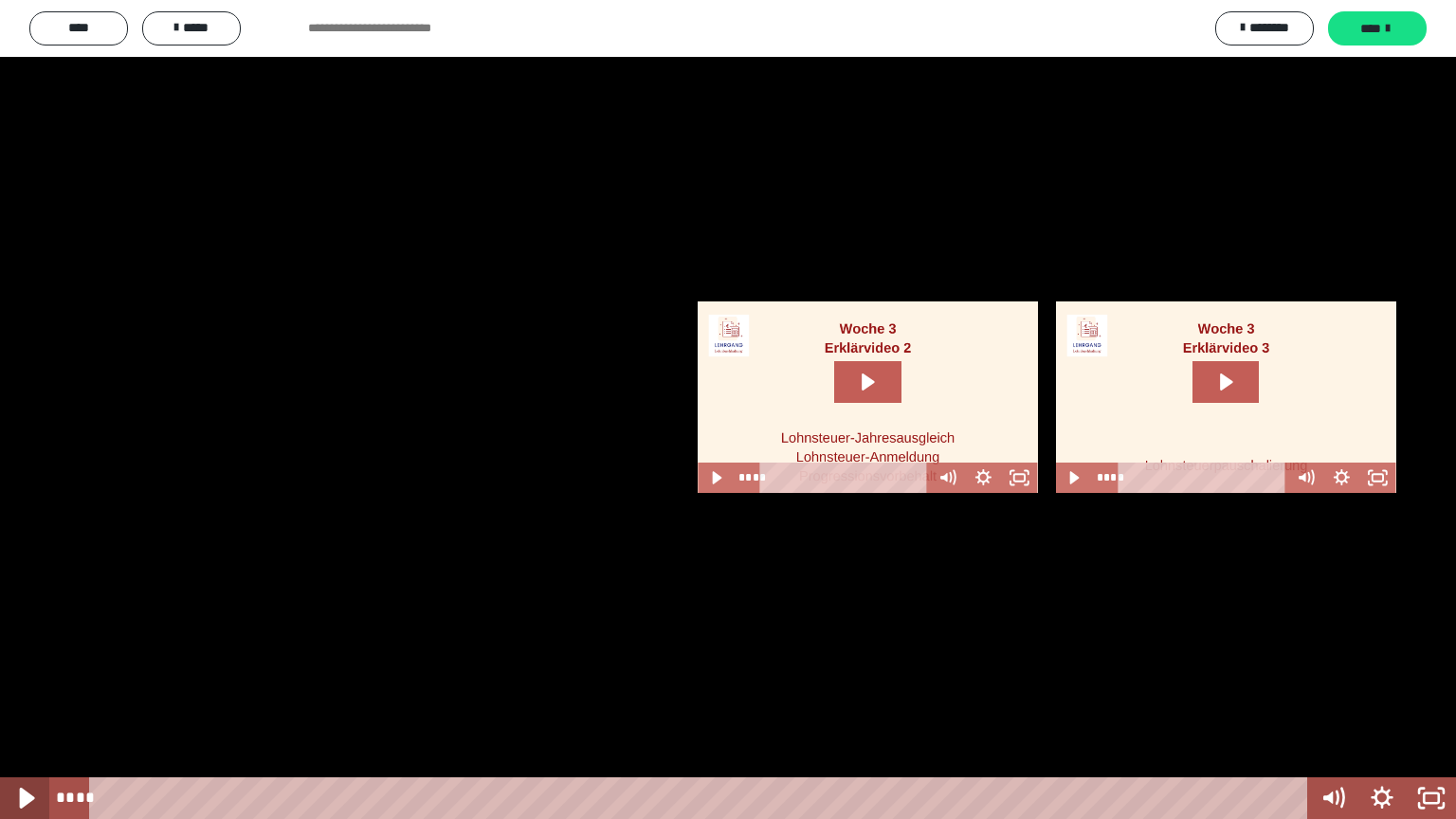 click 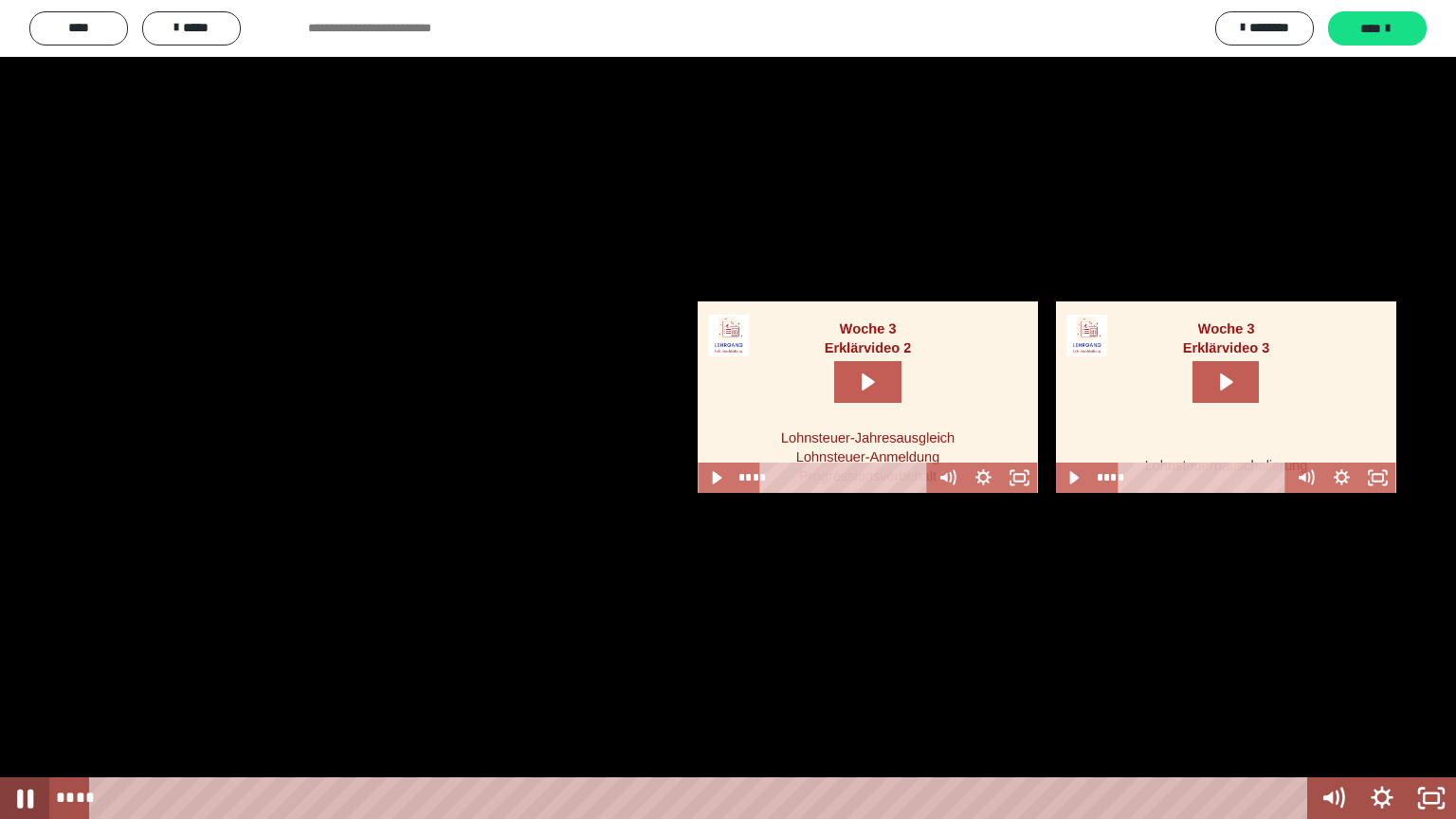 click 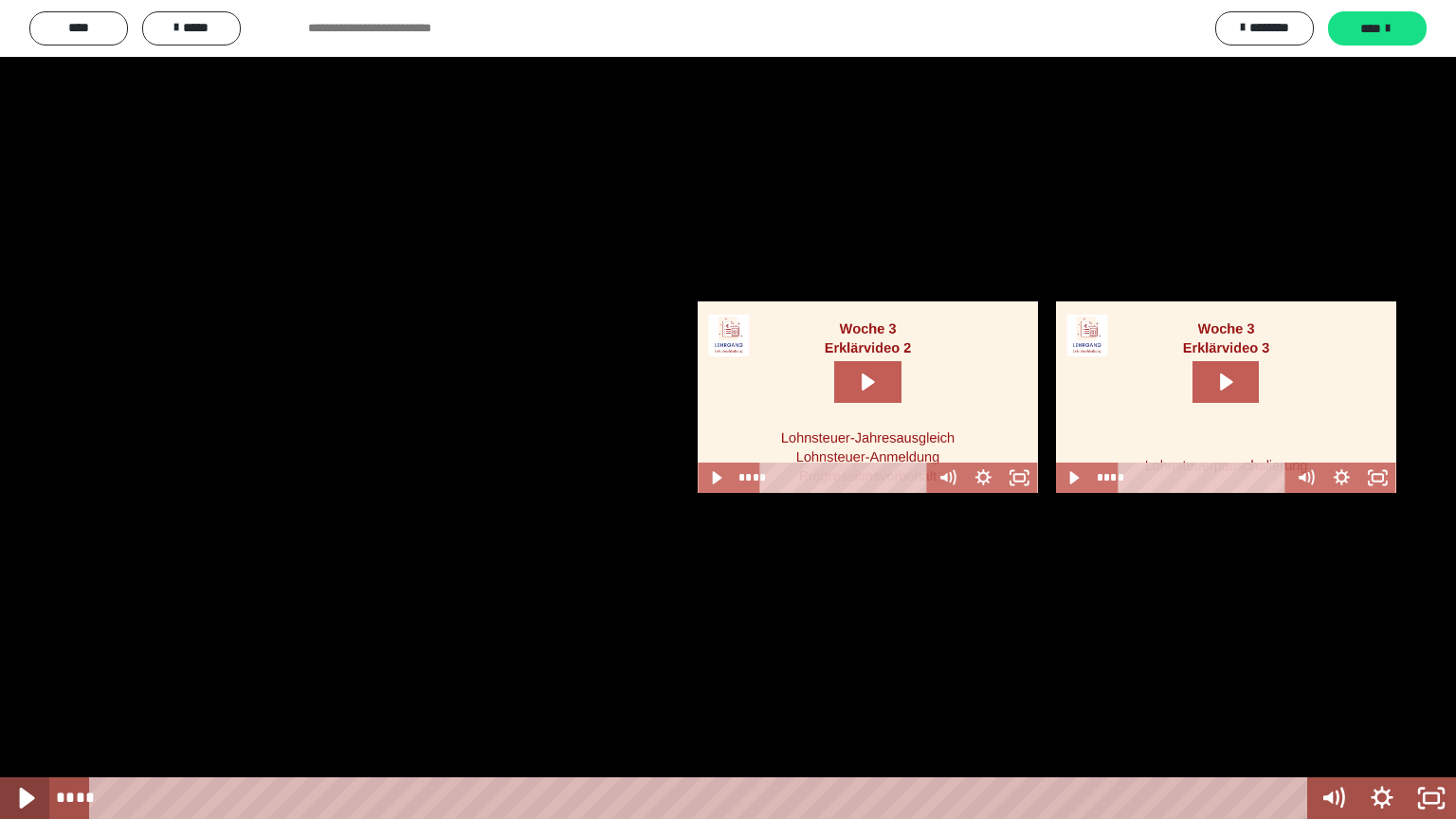 click 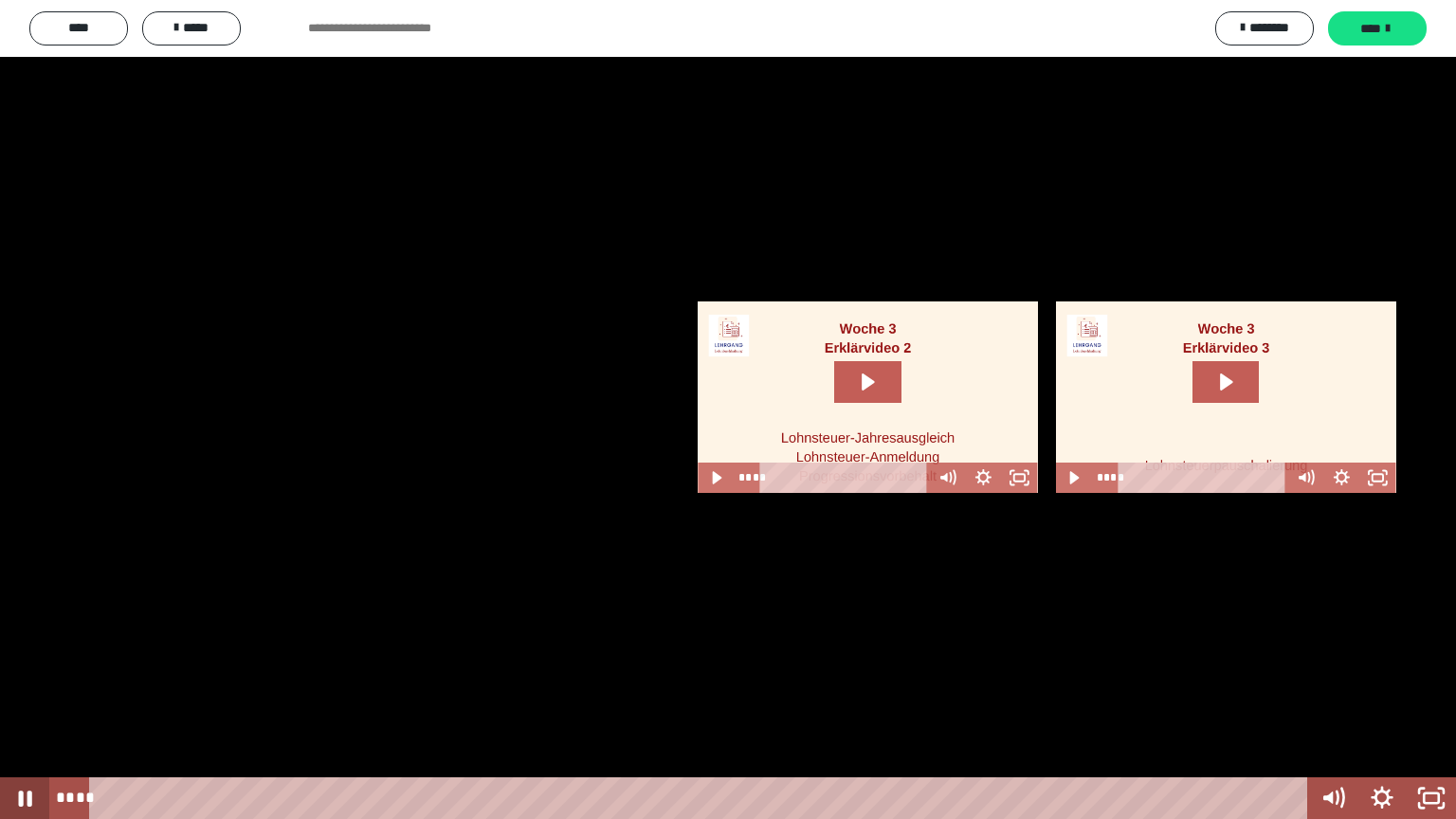 click 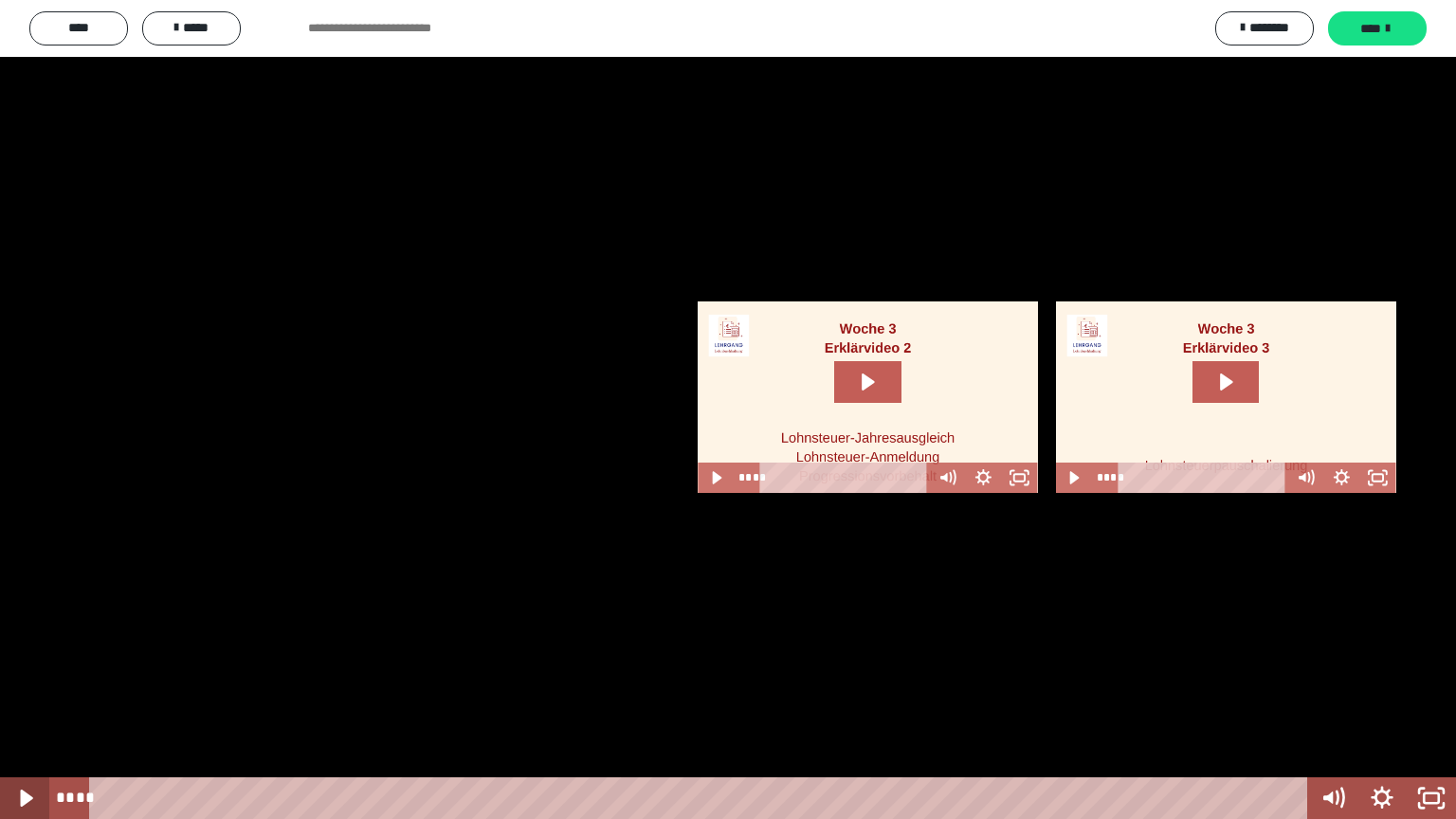 click 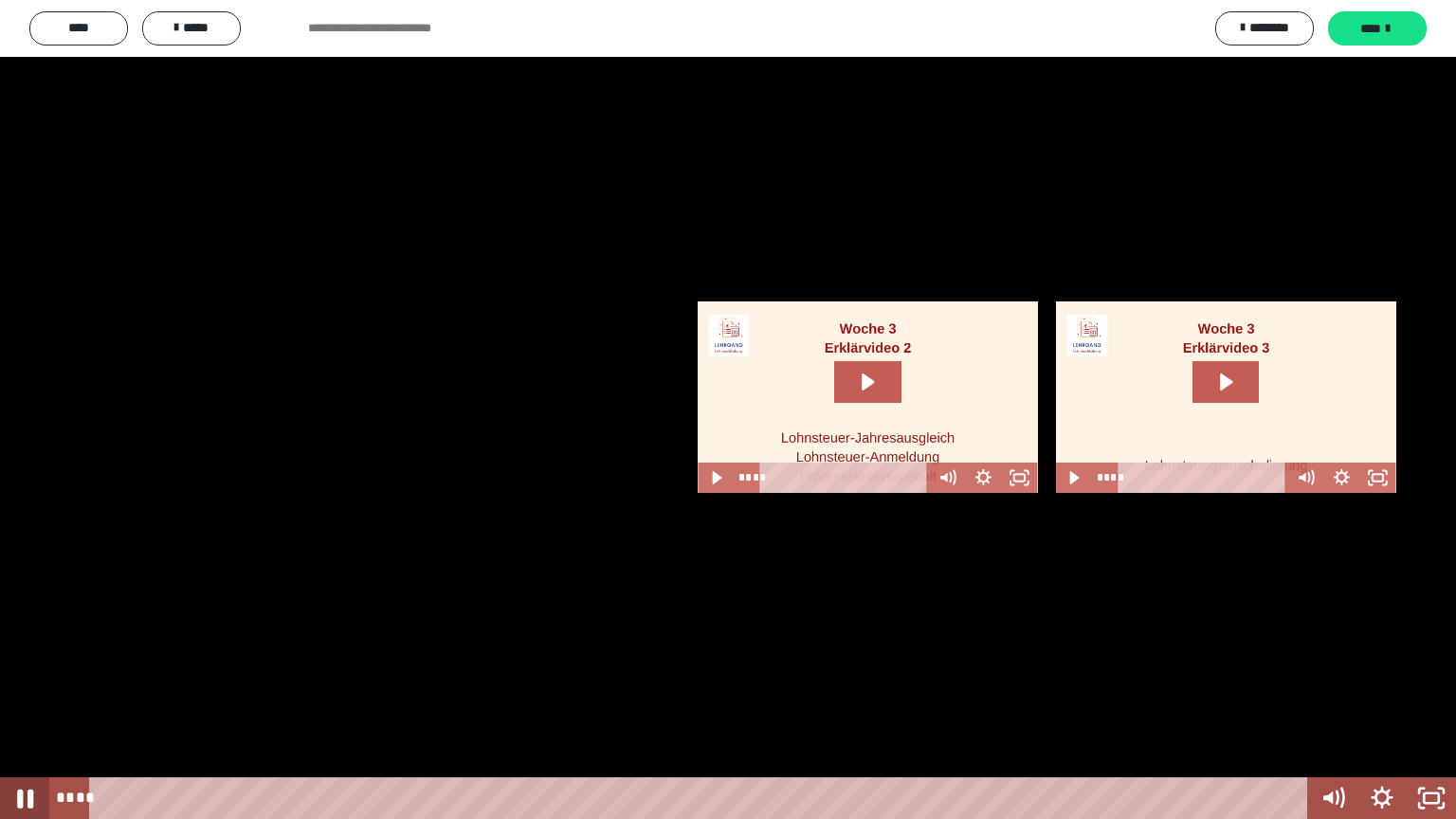 click 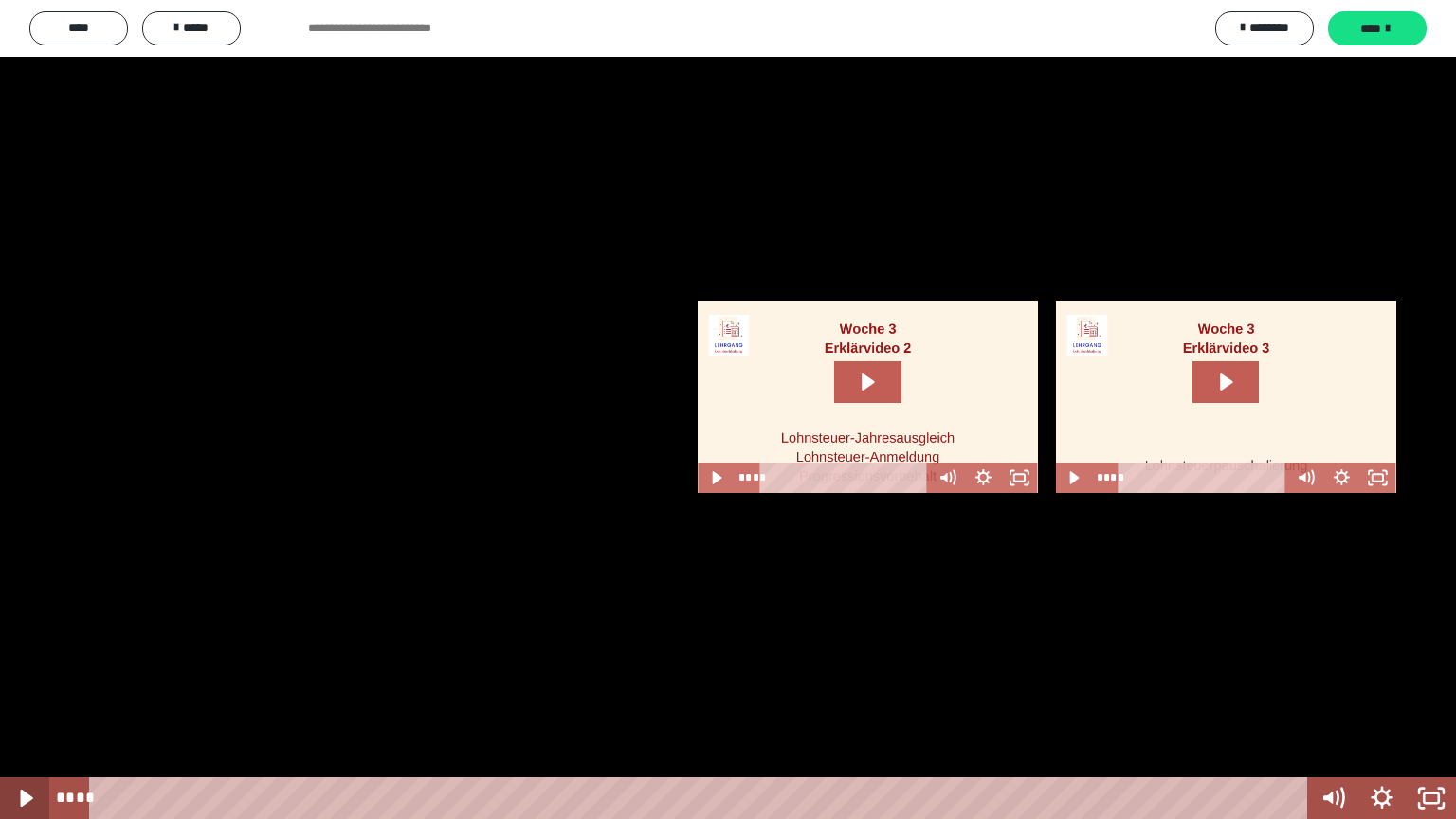 click 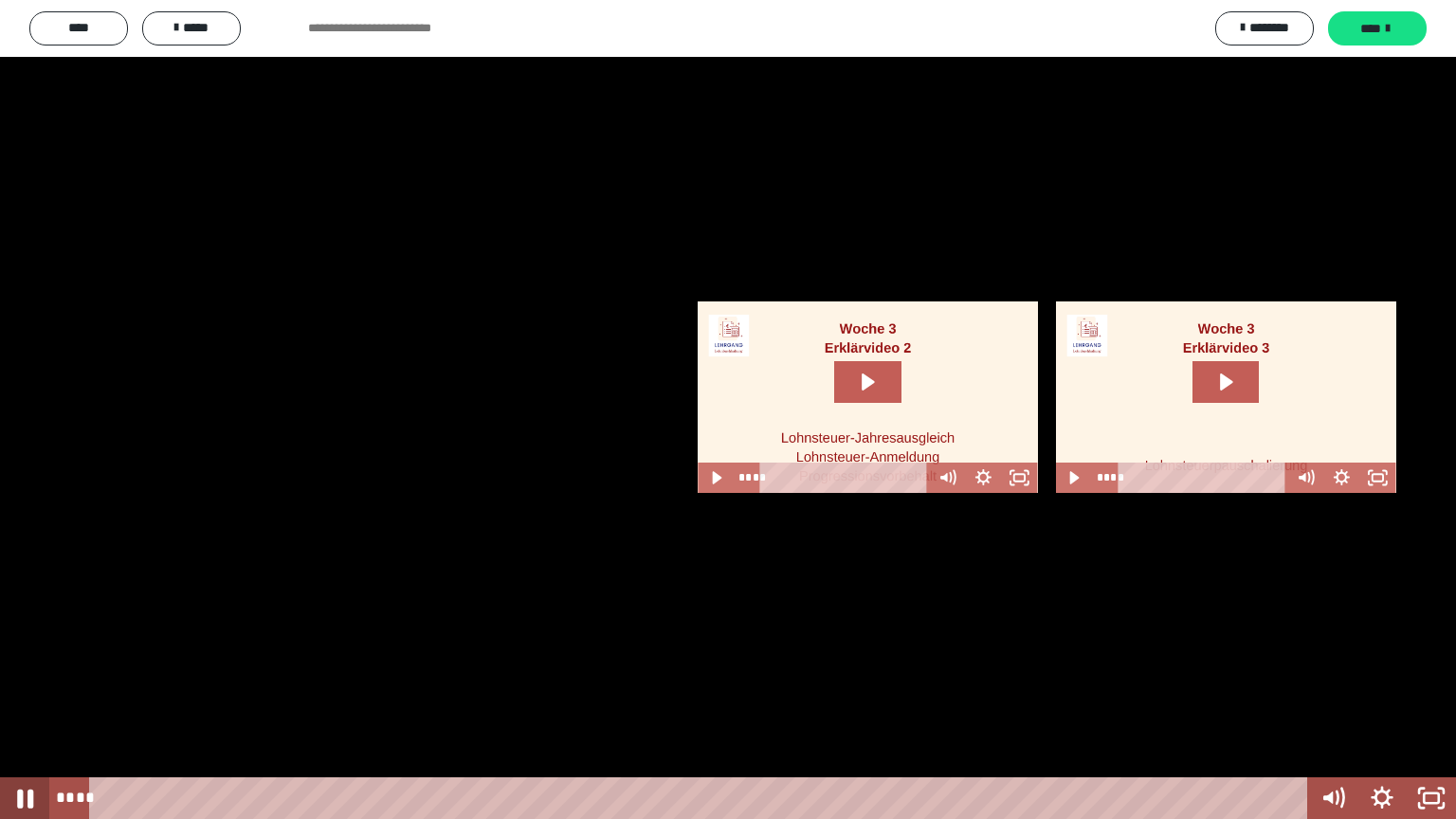 click 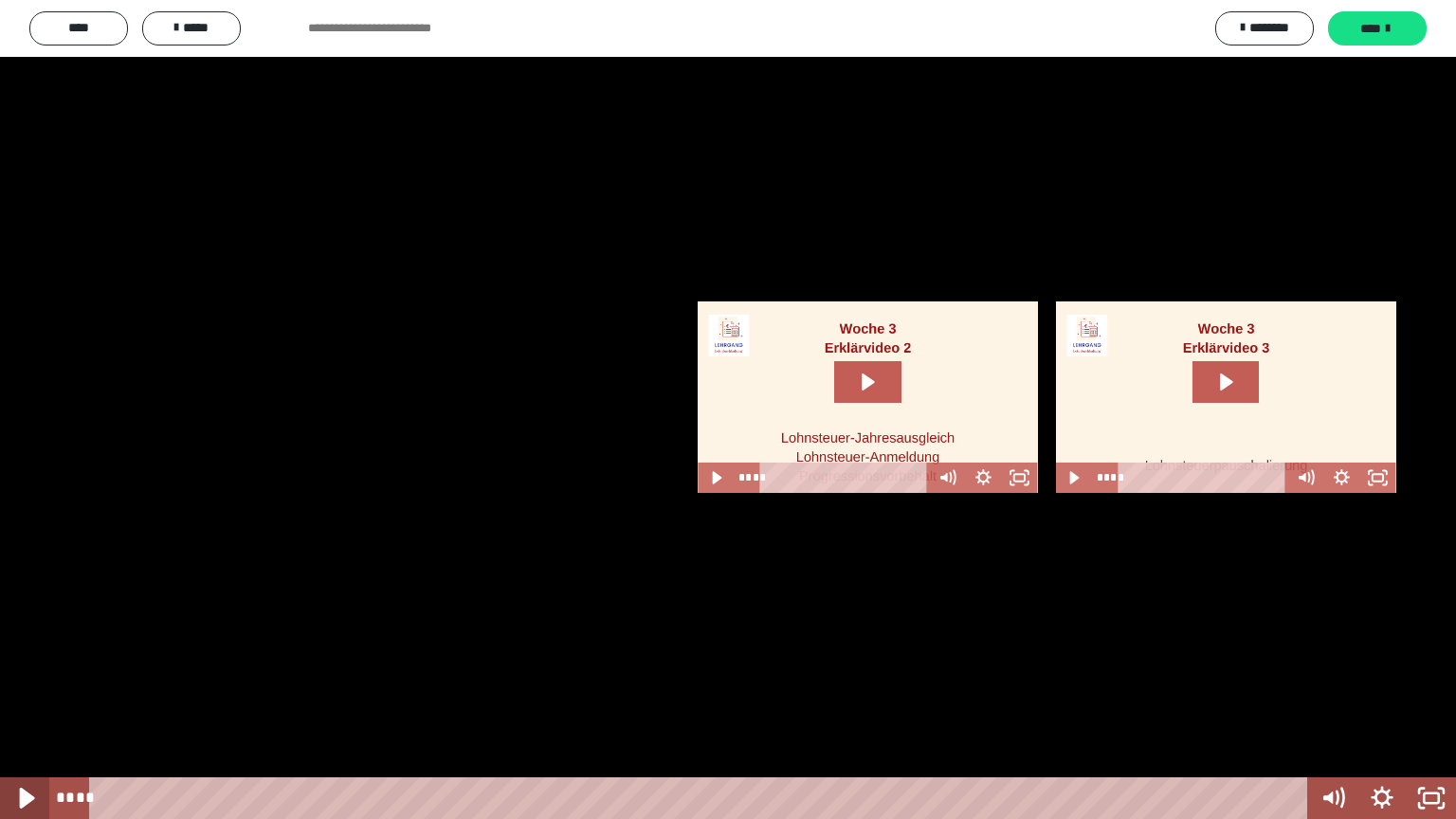 click 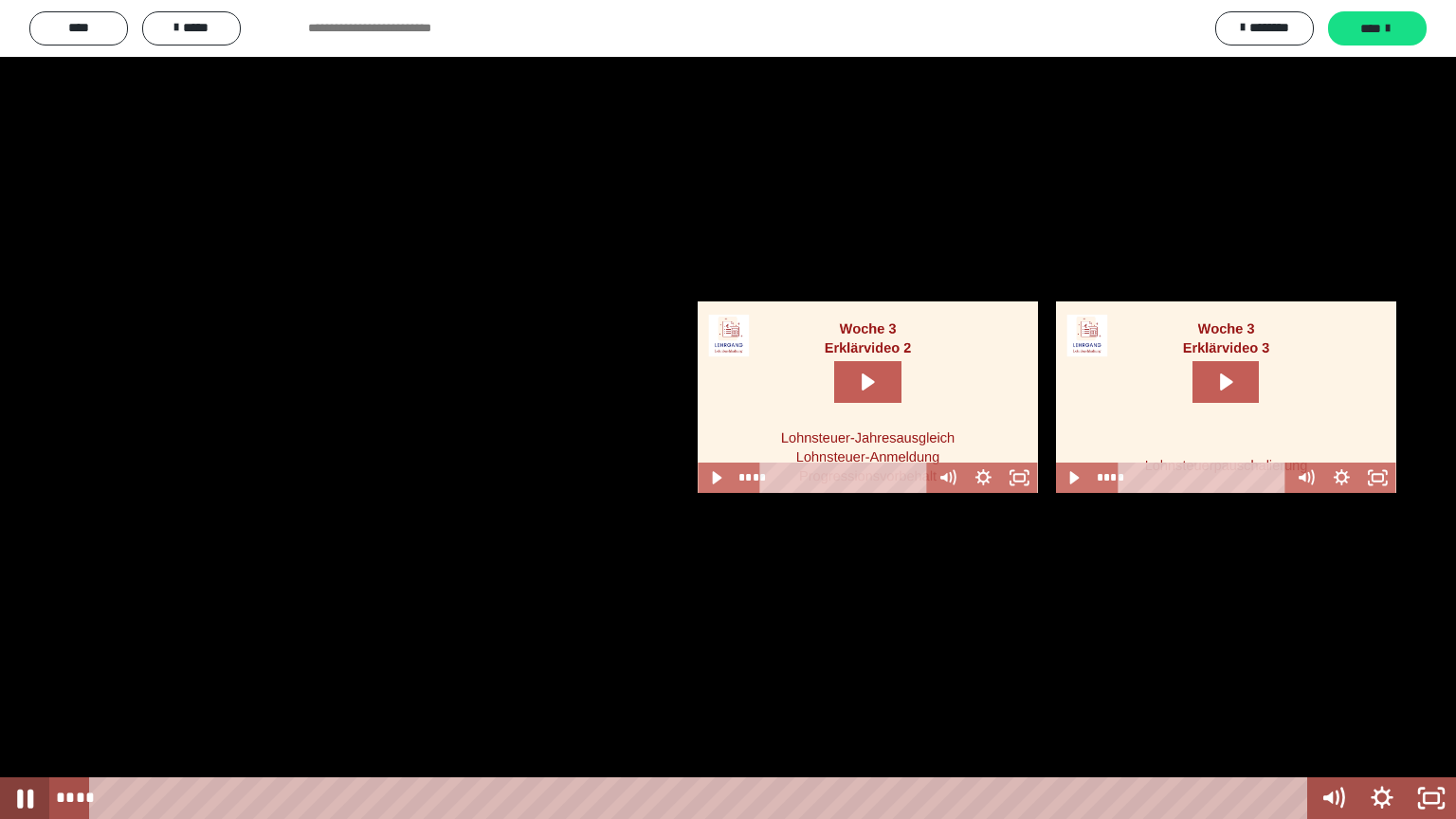 click 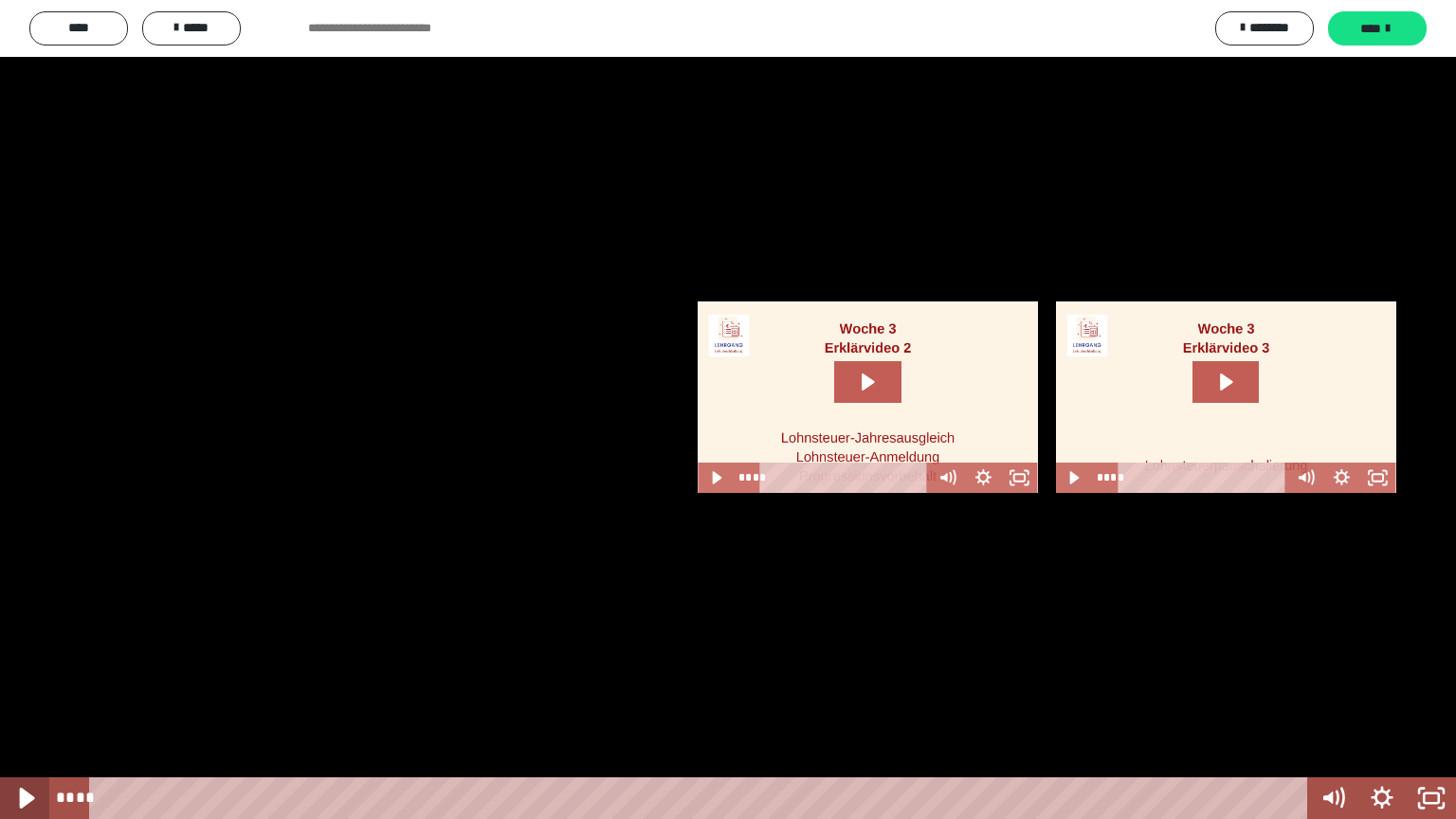 click 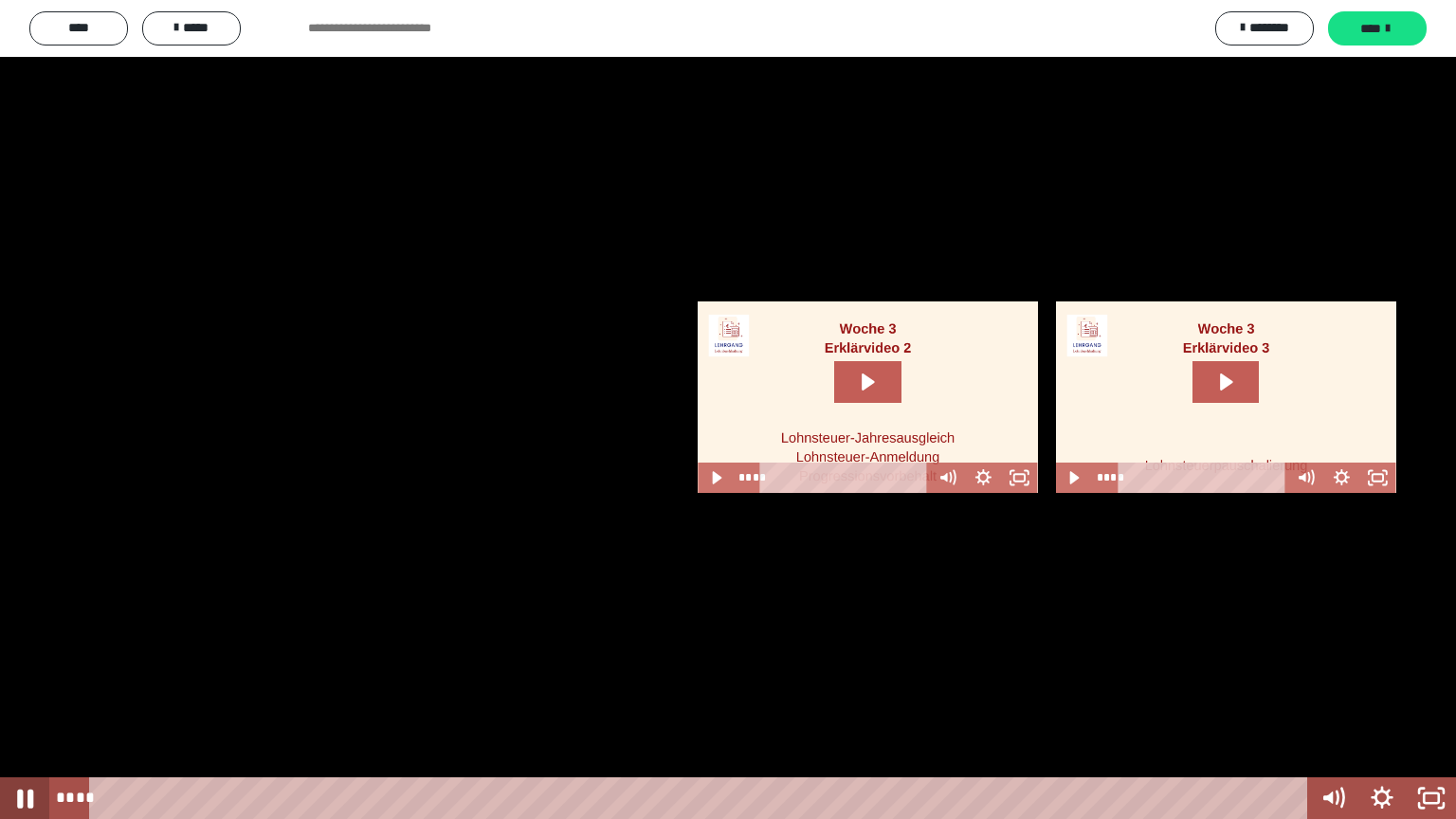 click 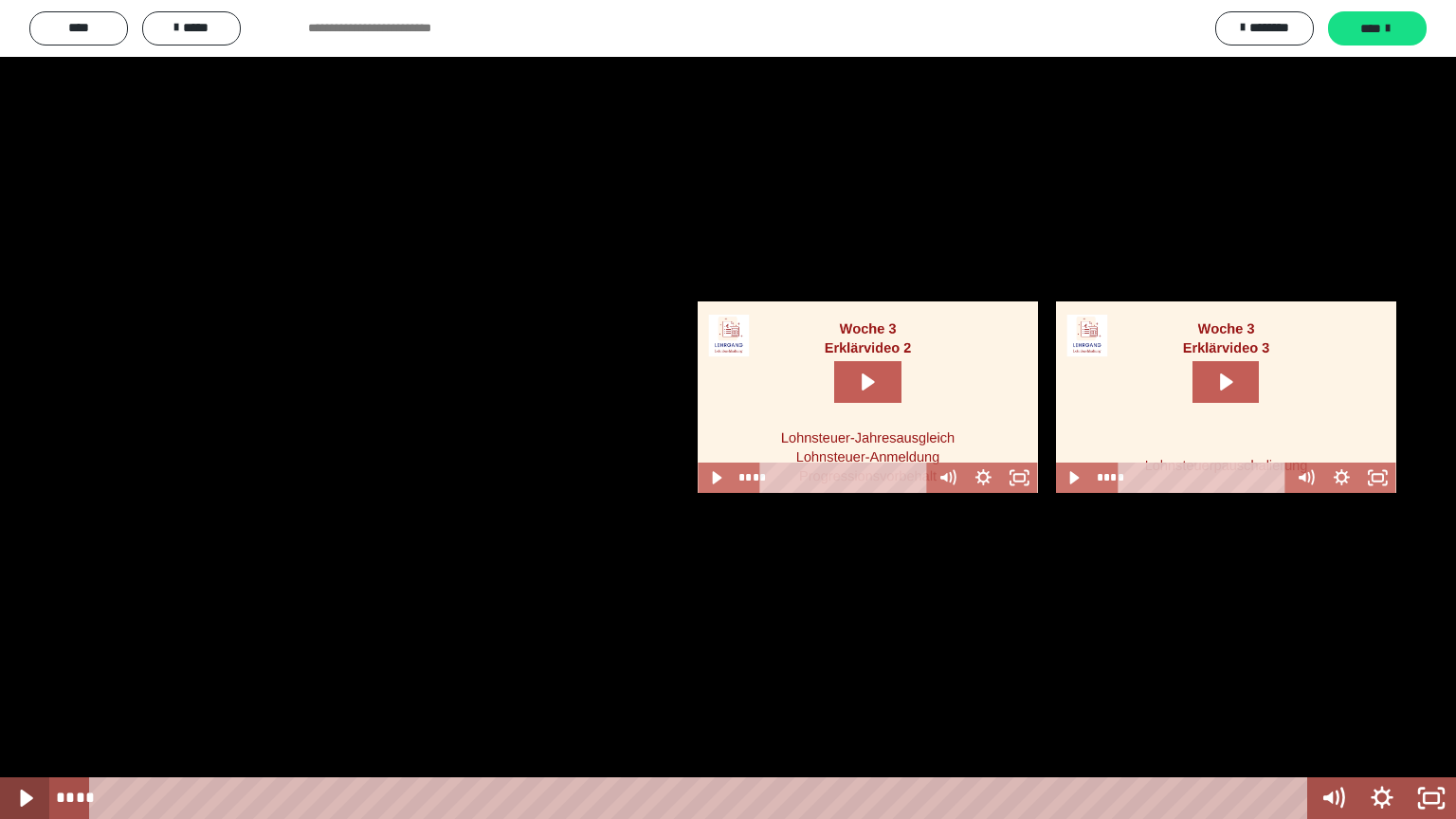 click 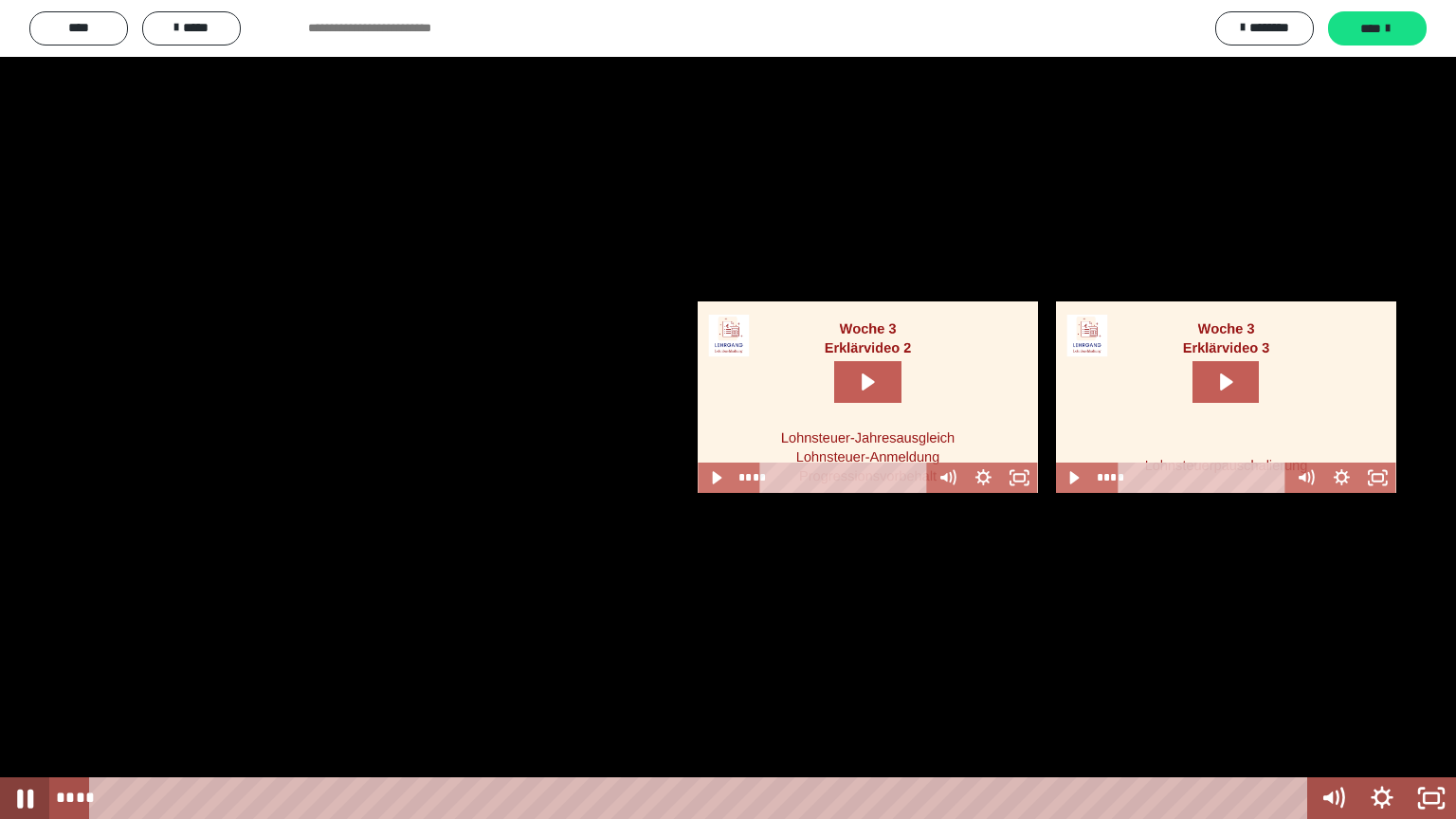 click 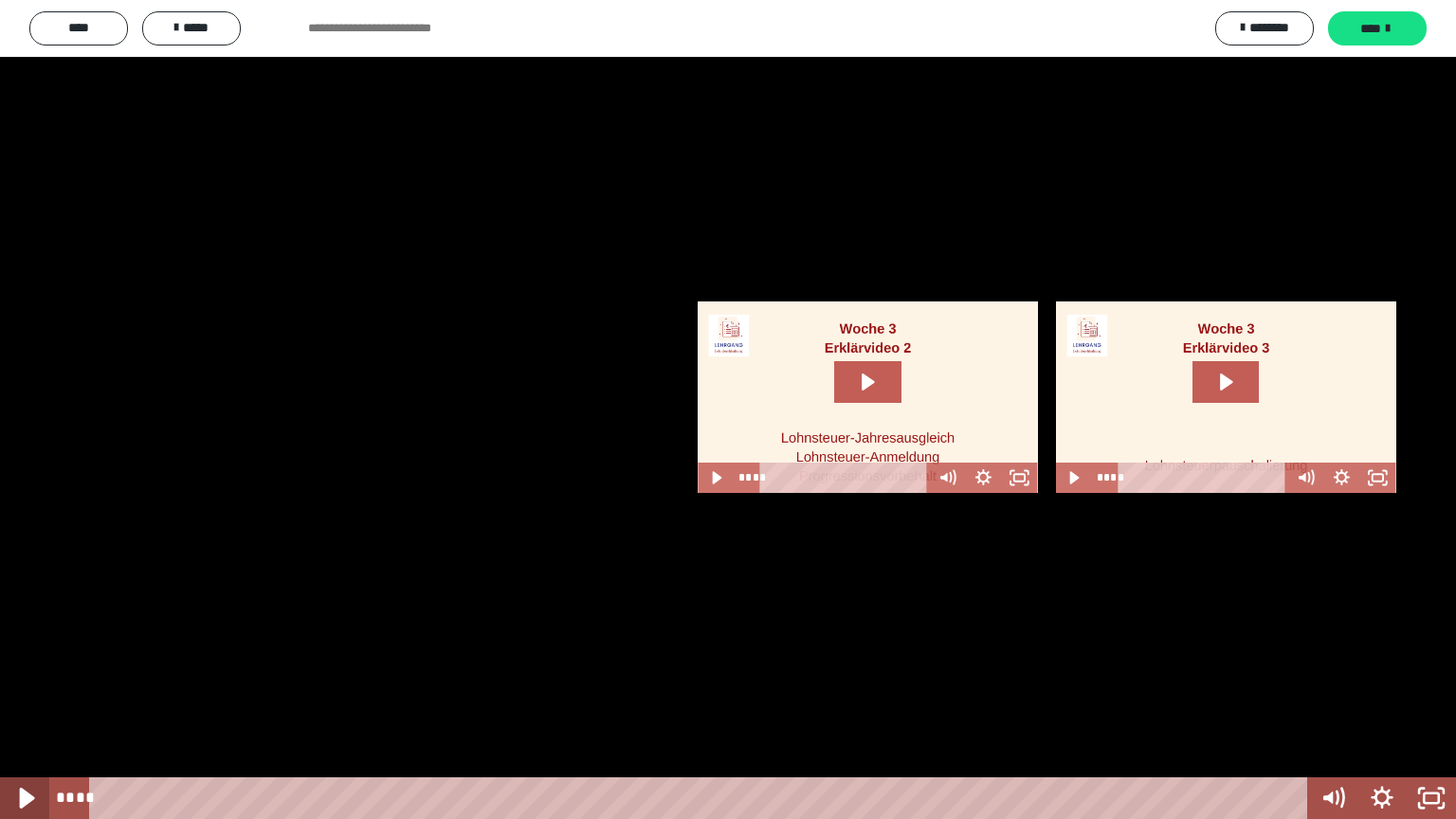 click 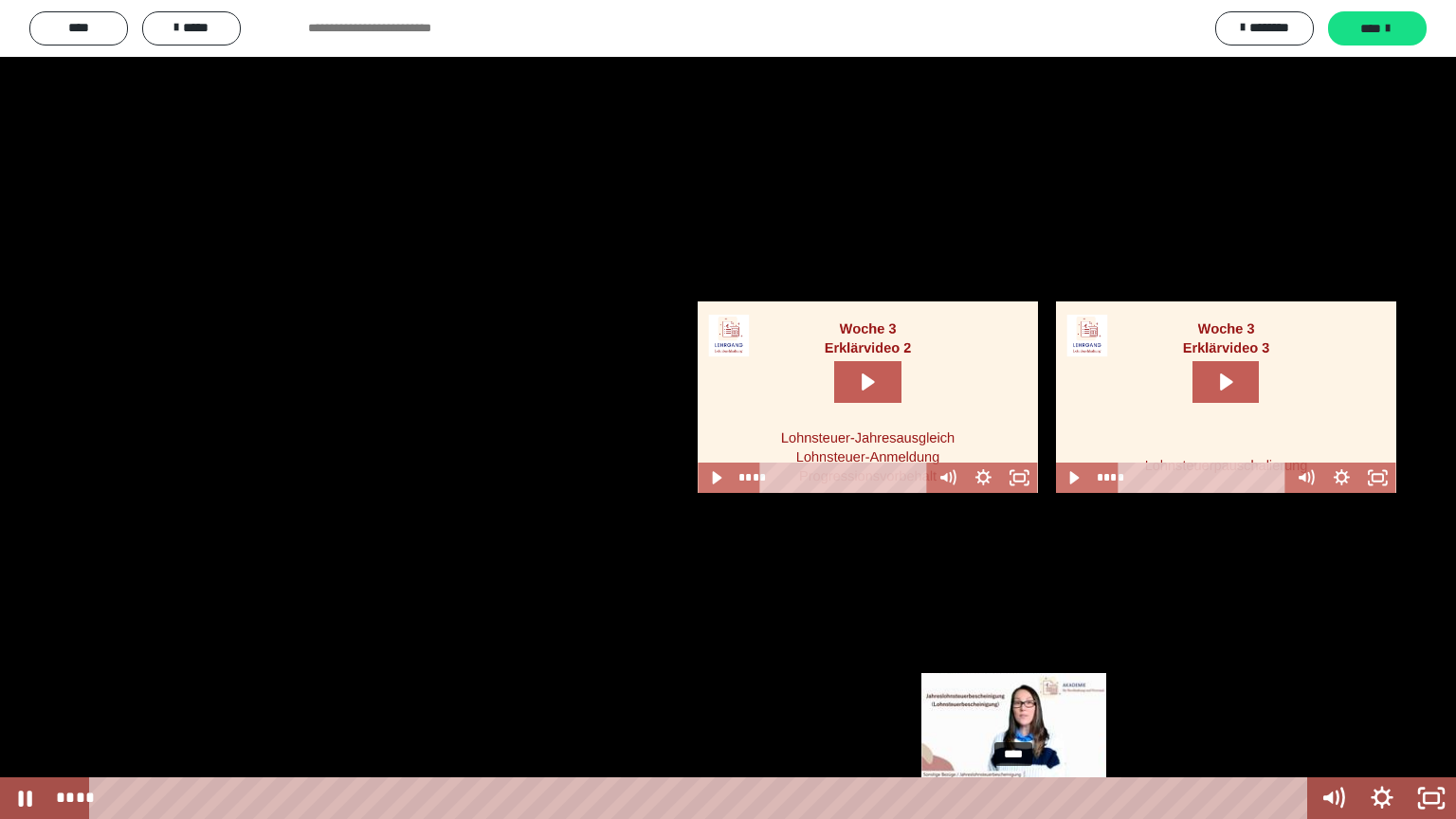 click on "****" at bounding box center (701, 798) 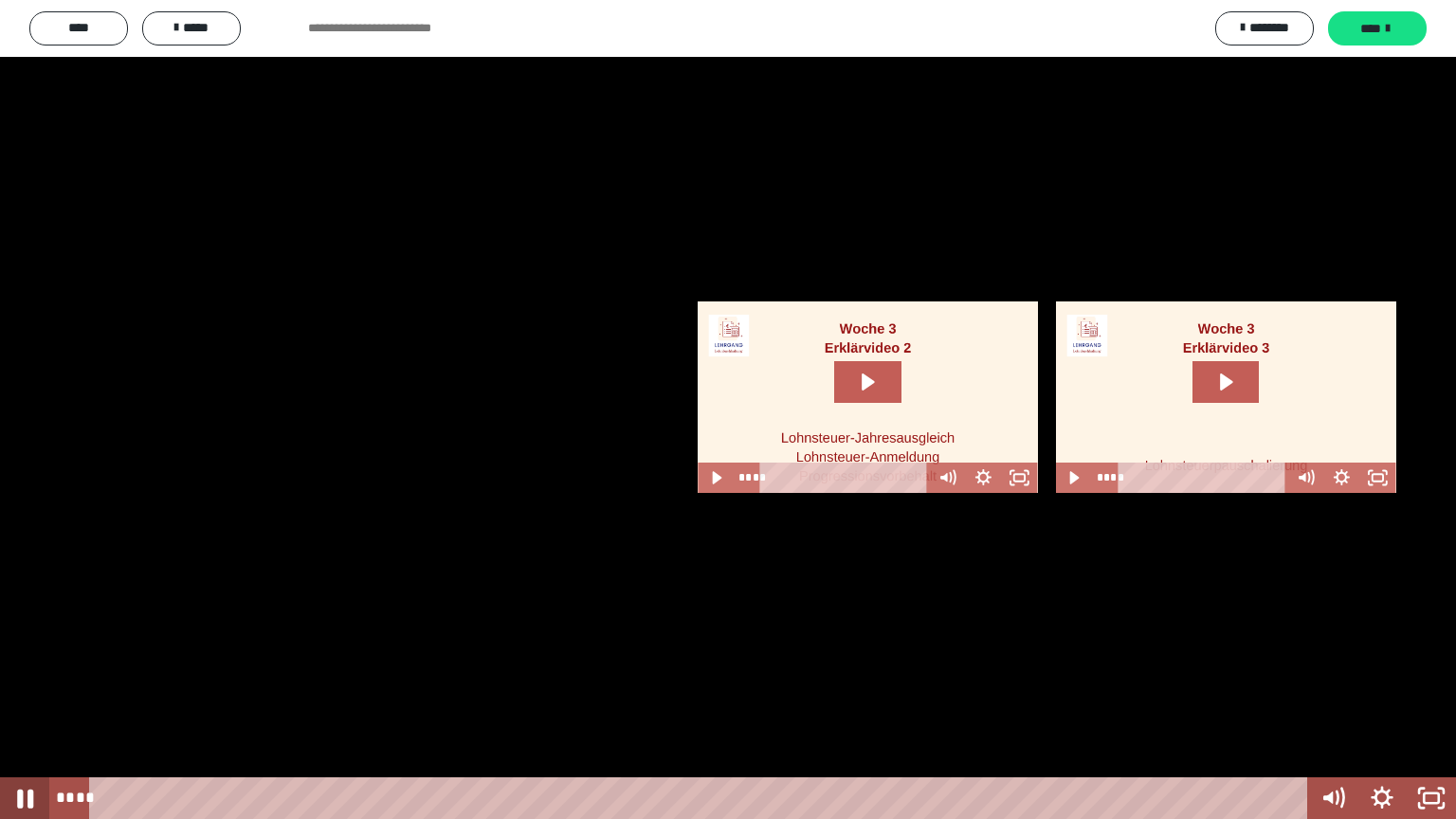 click 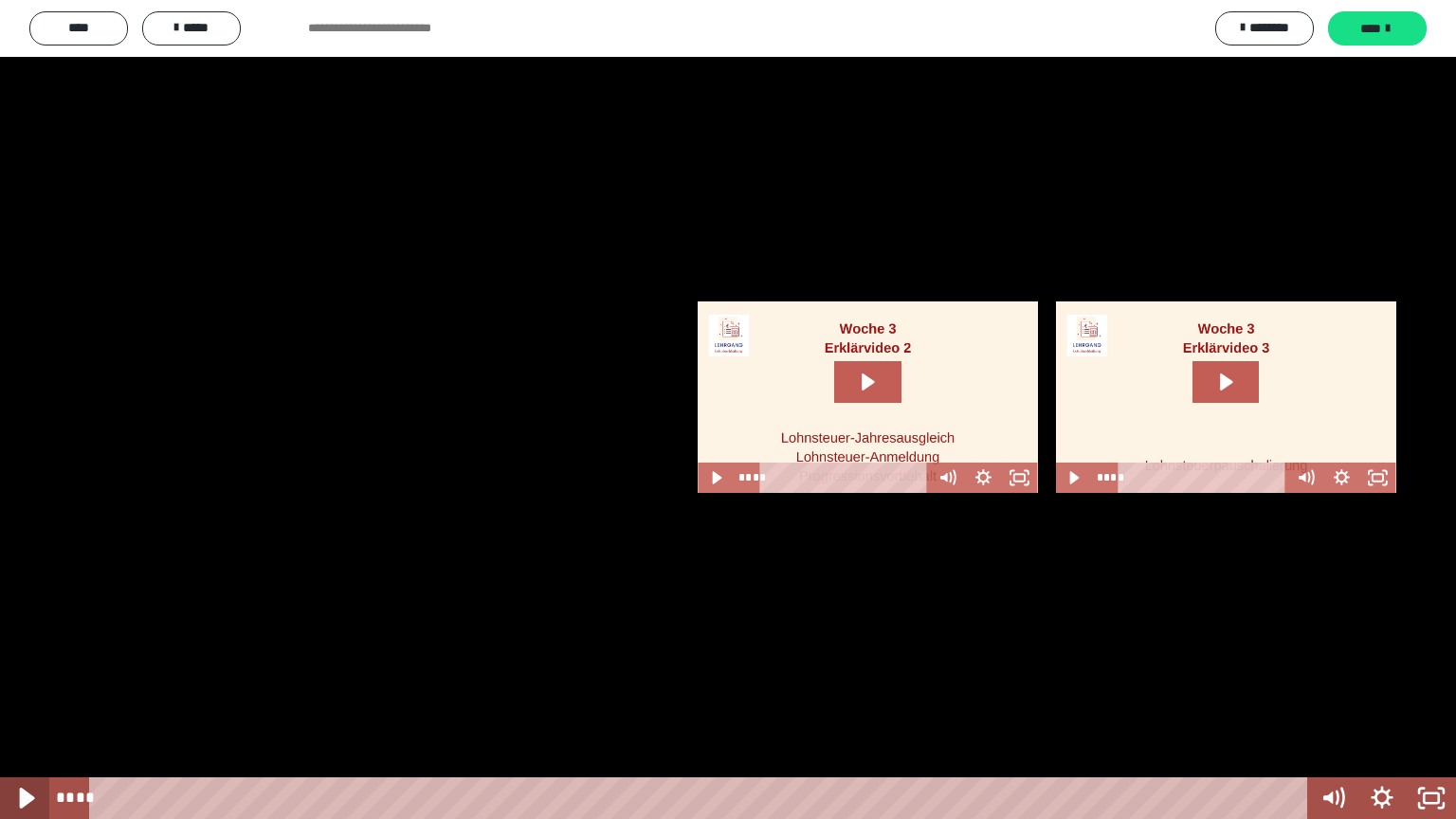 click 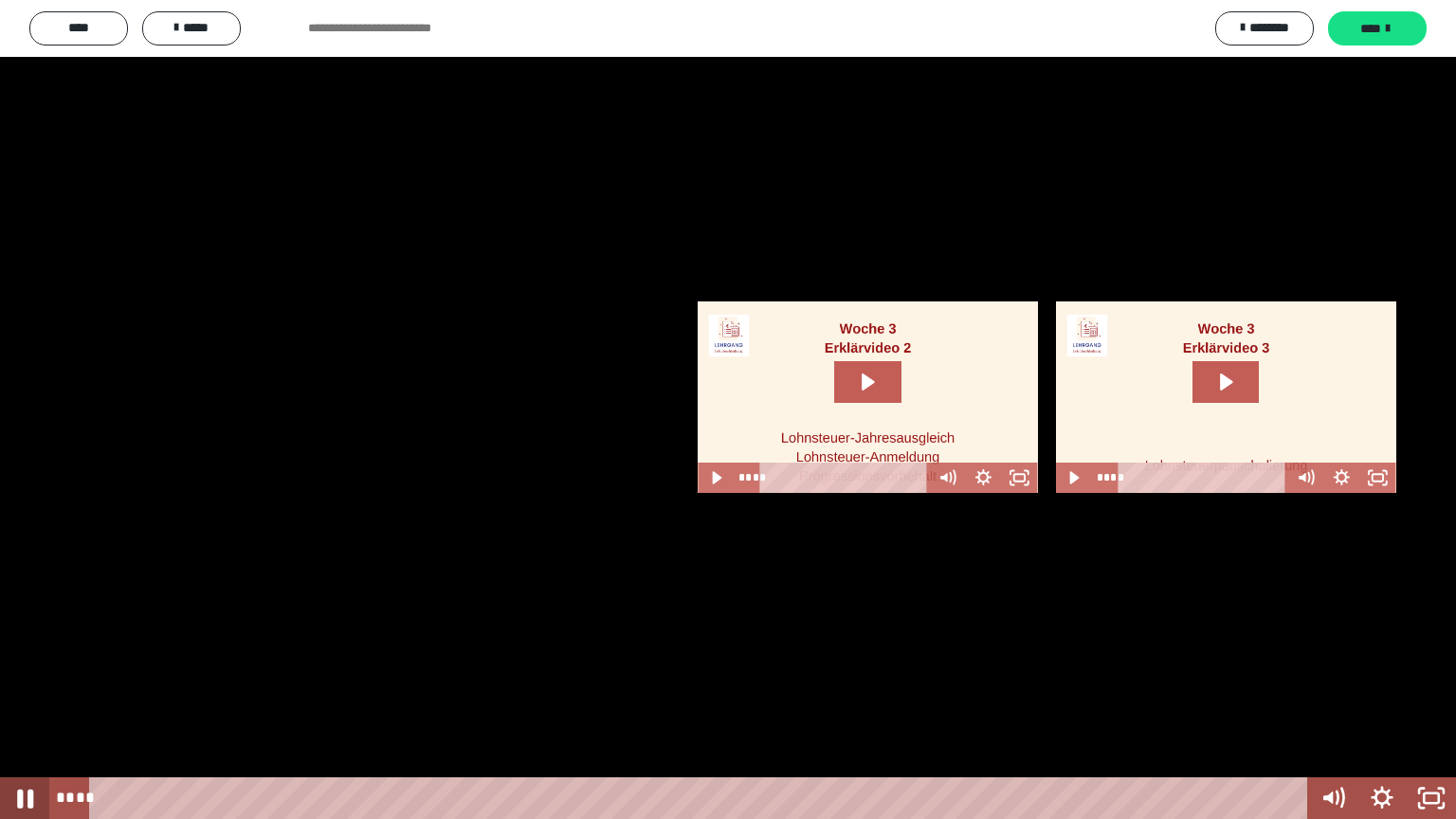 click 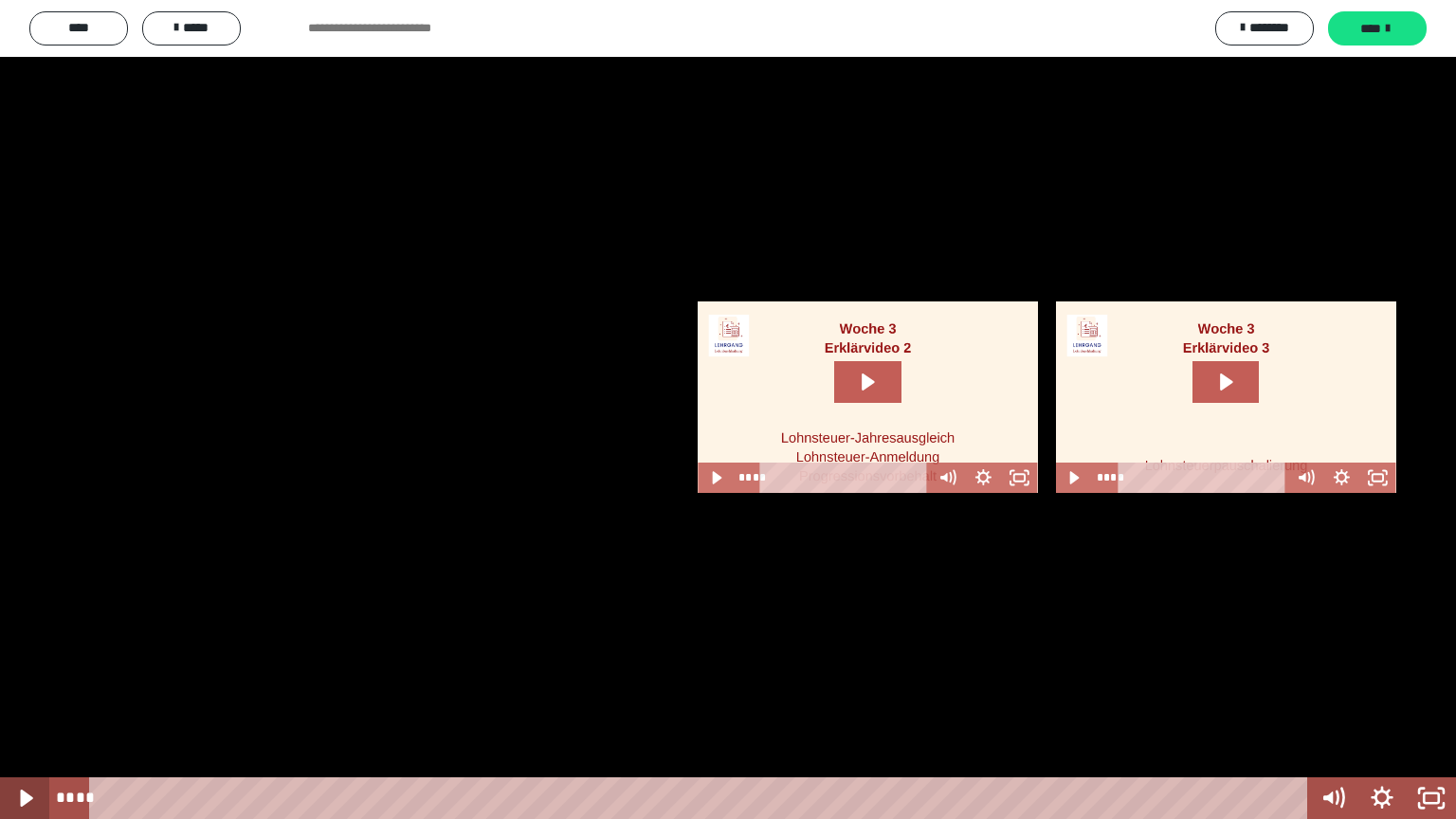 click 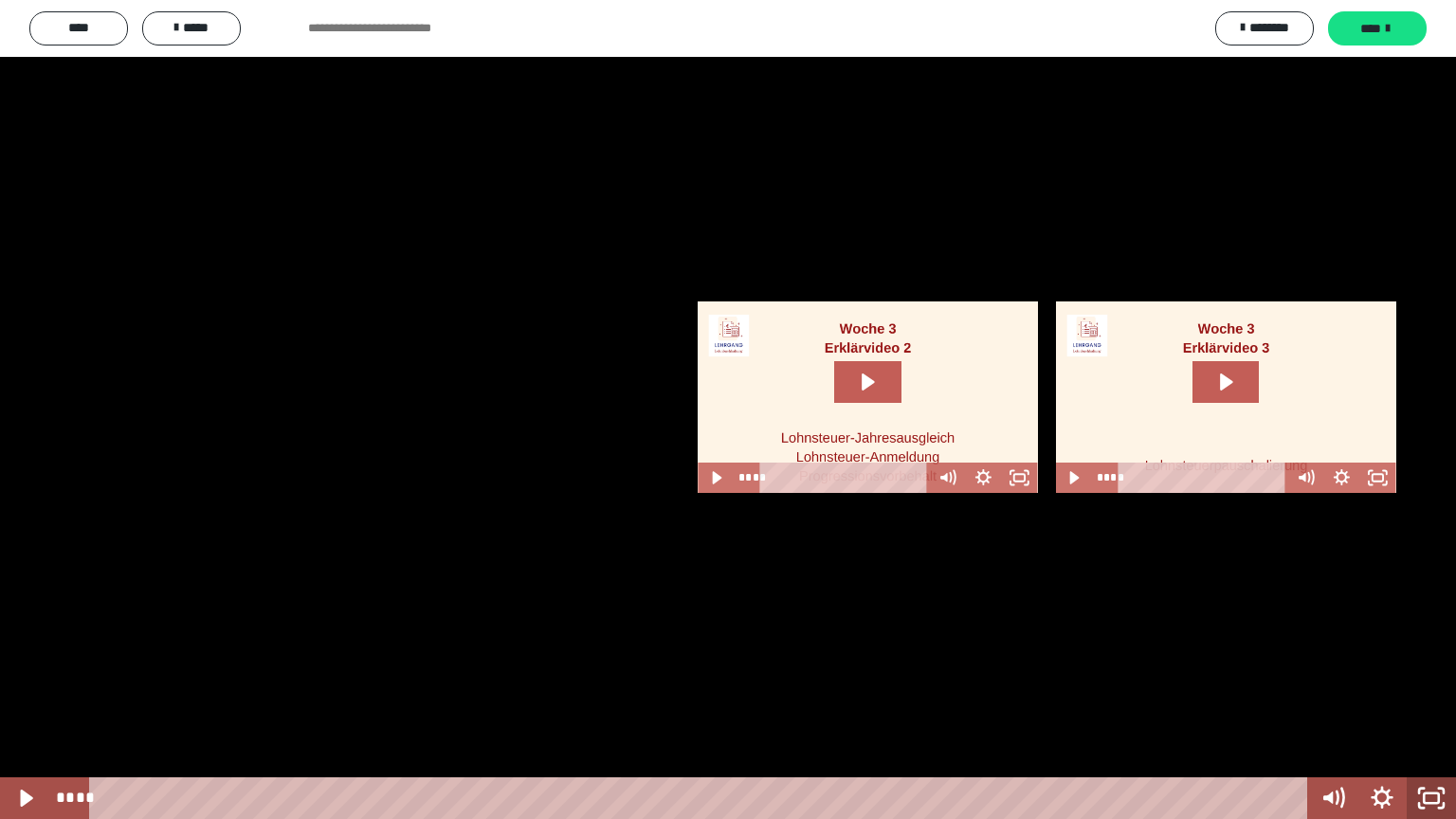click 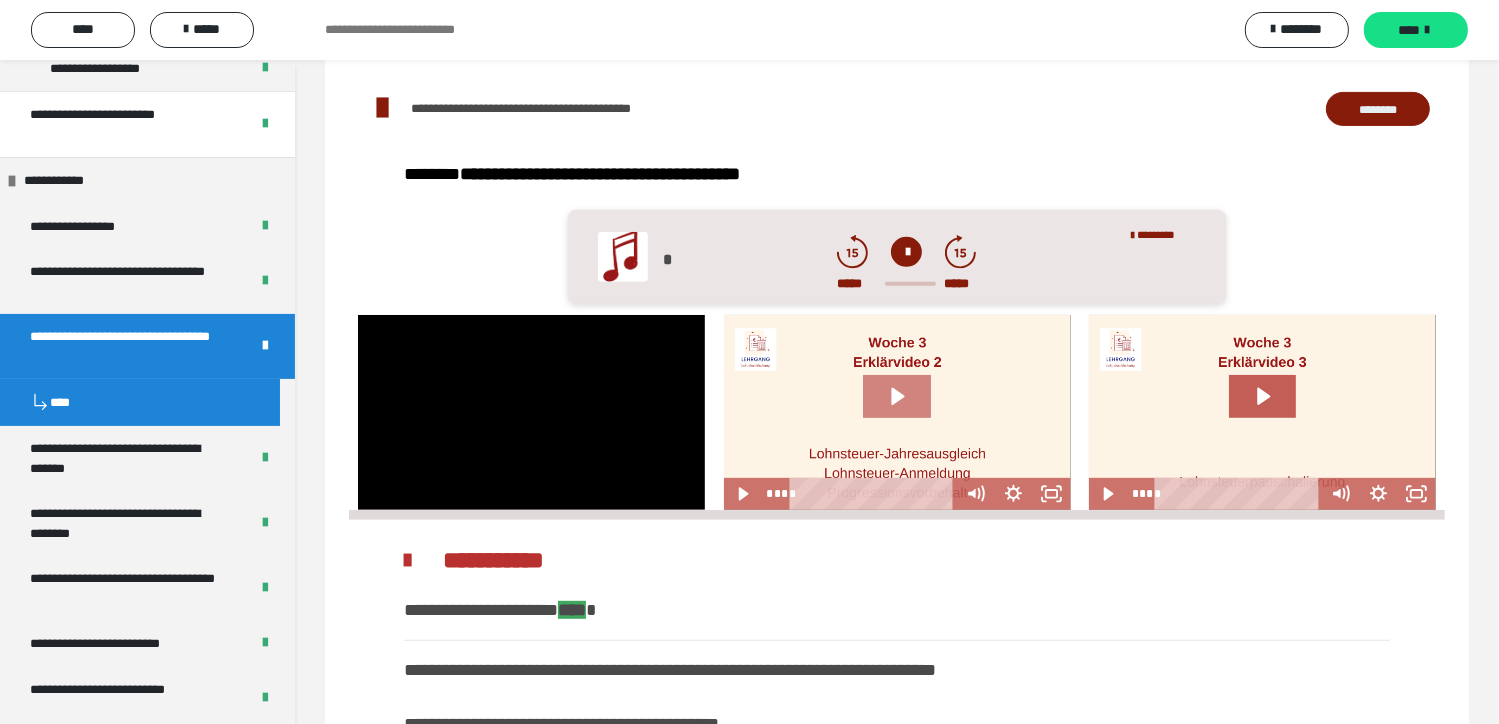 click 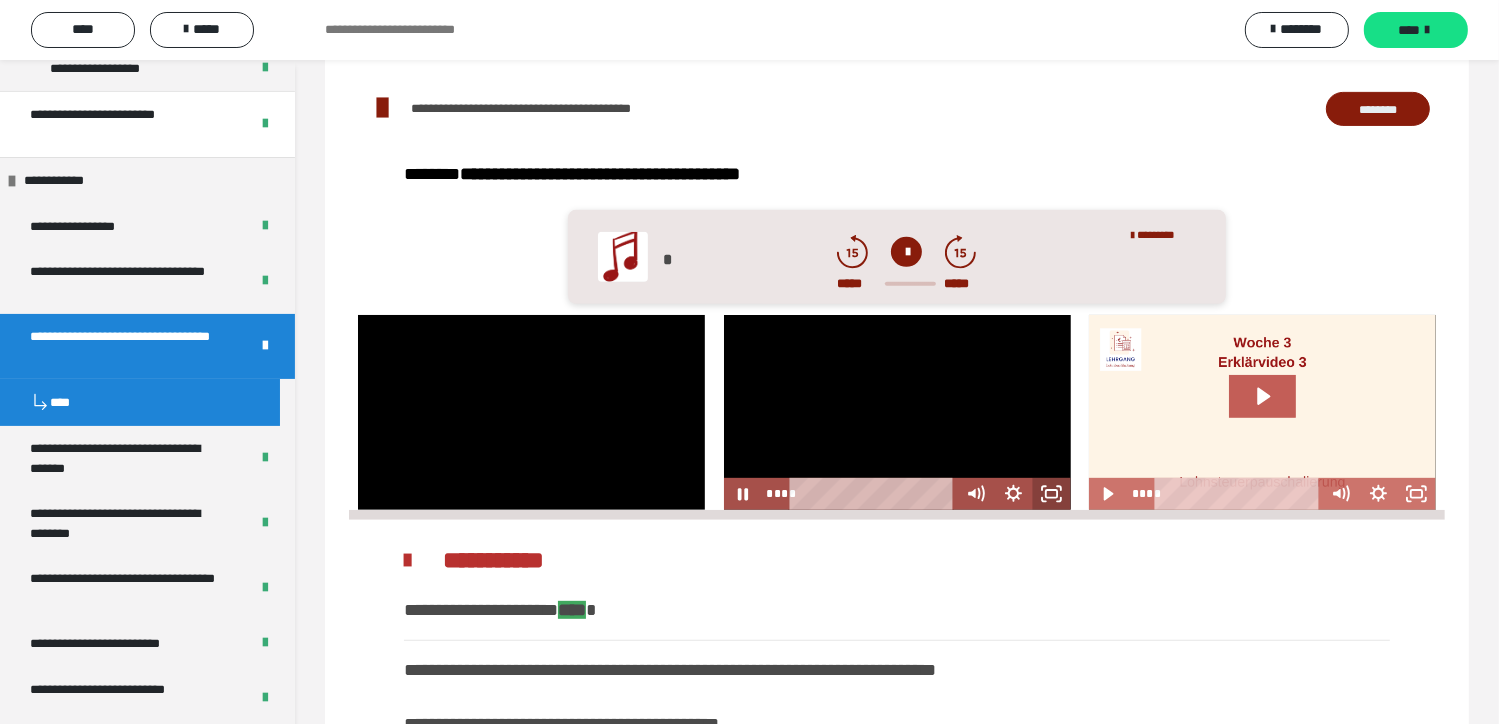 click 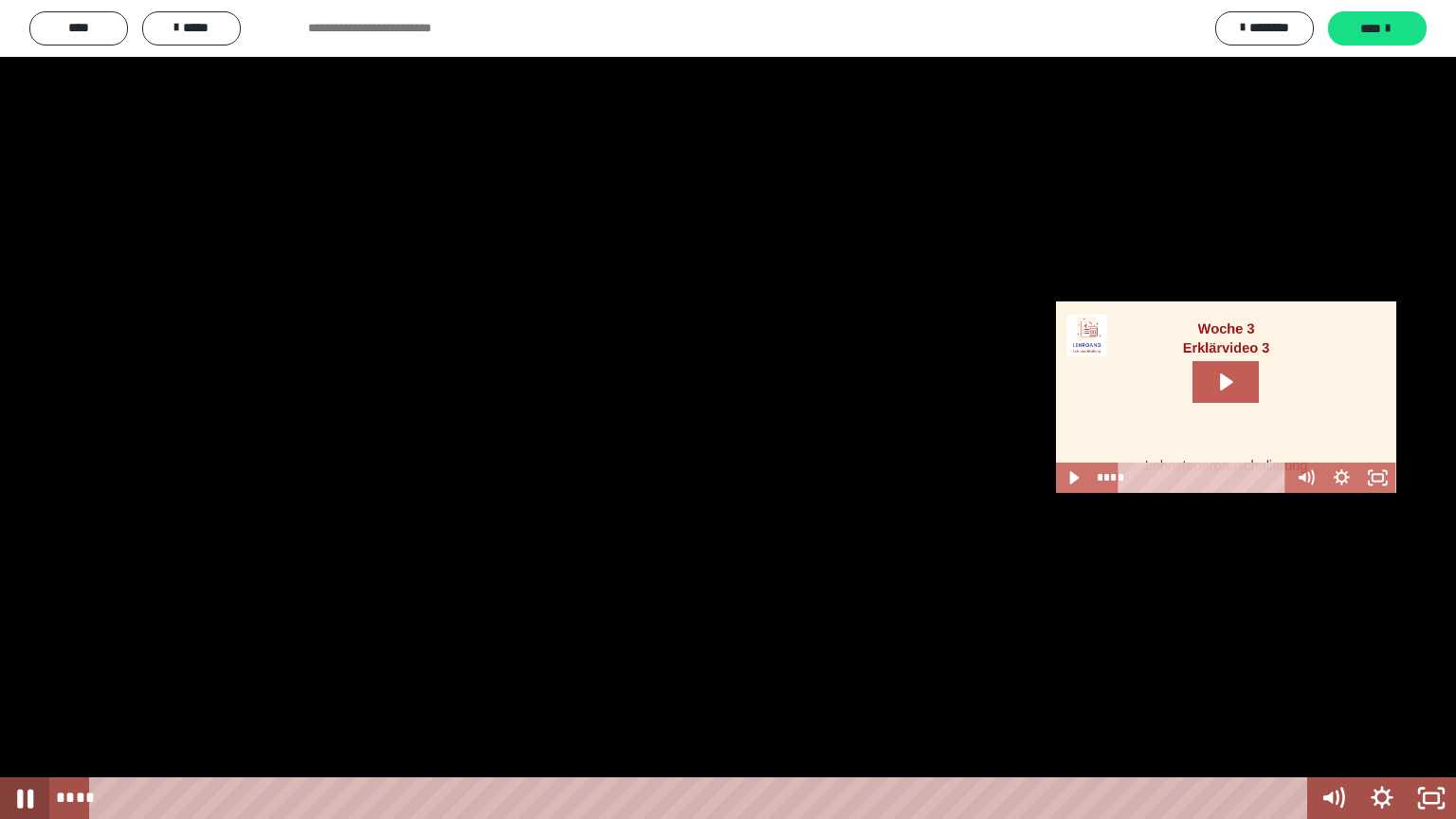 click 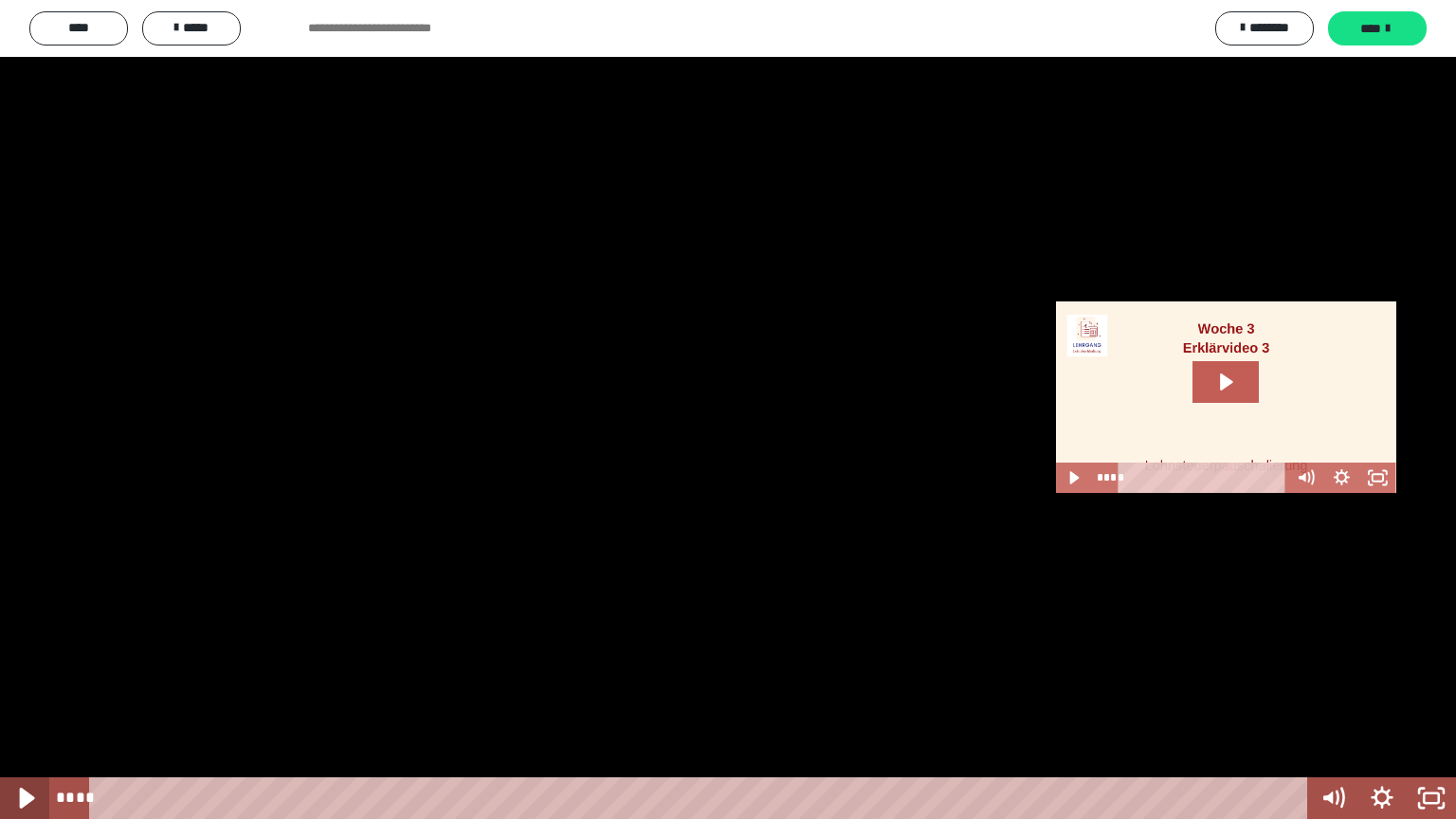 click 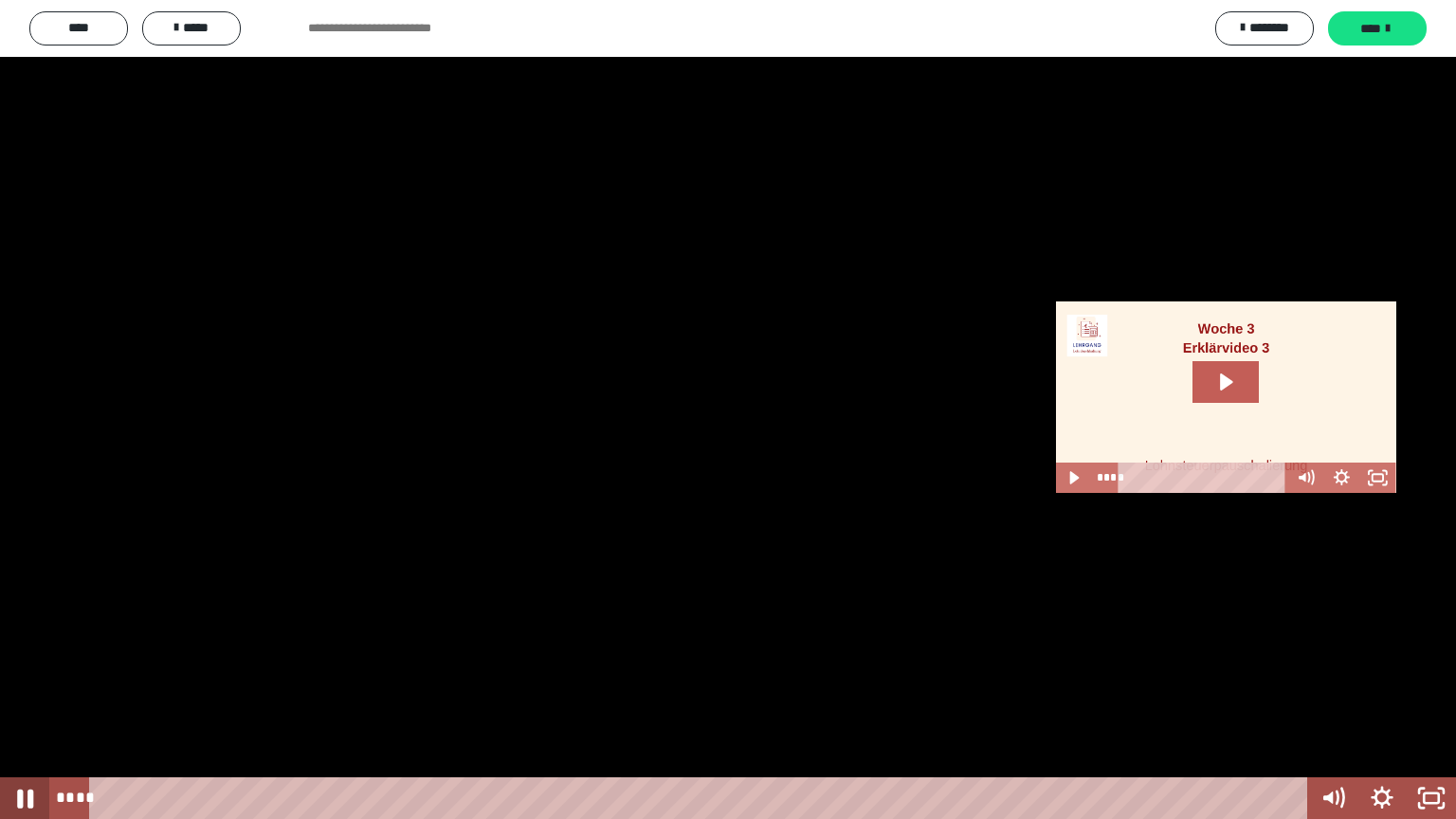 click 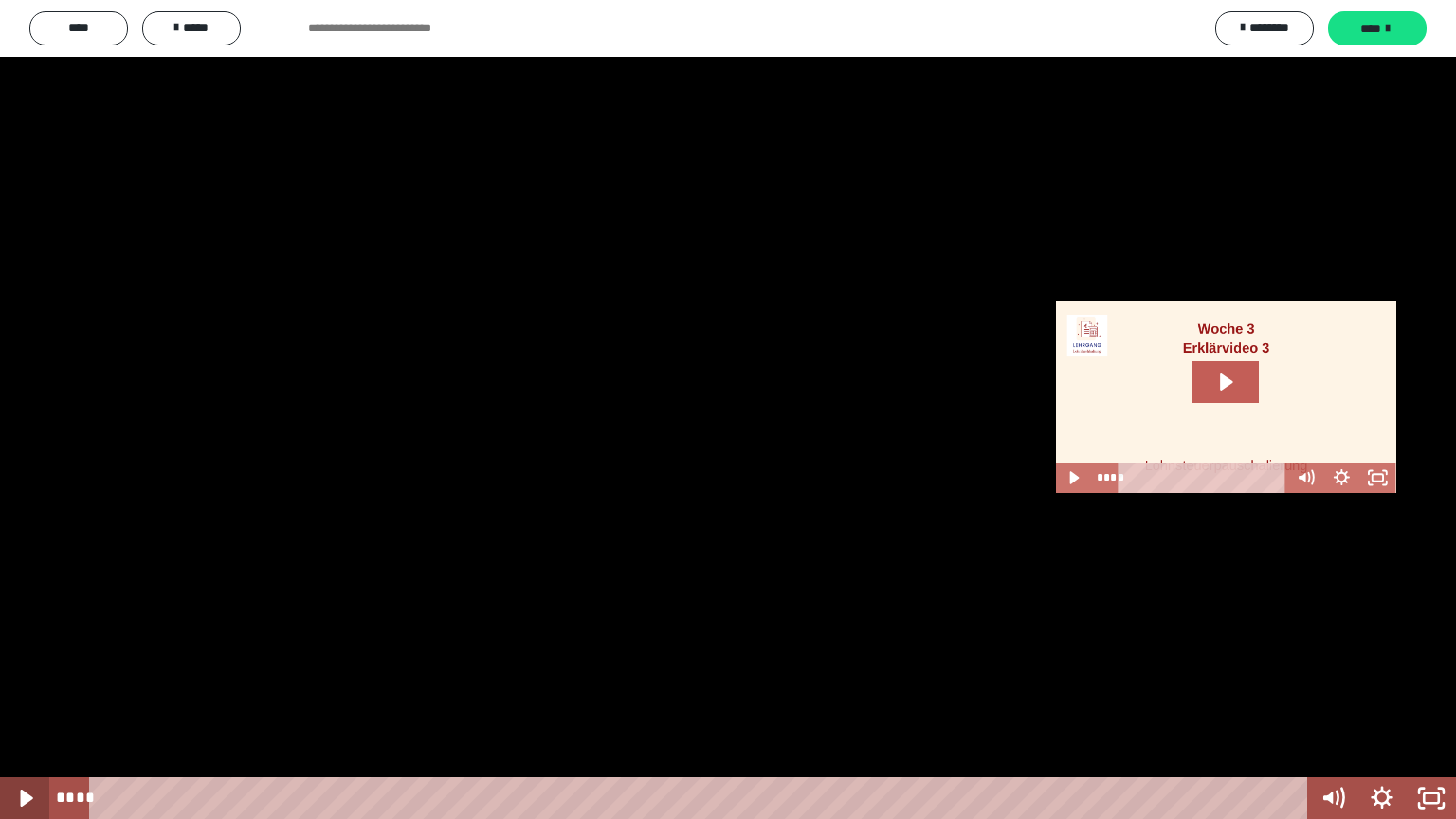click 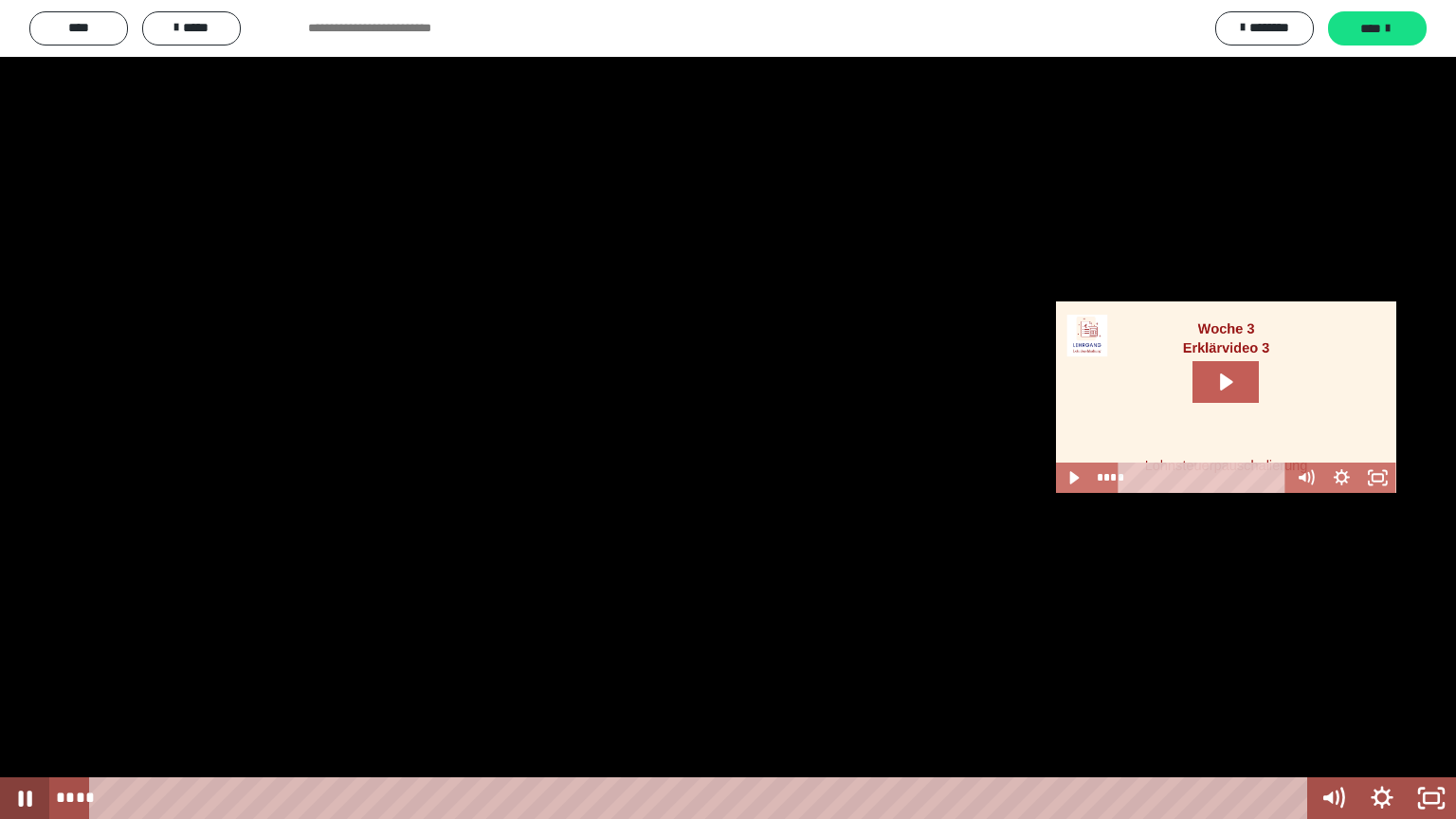 click 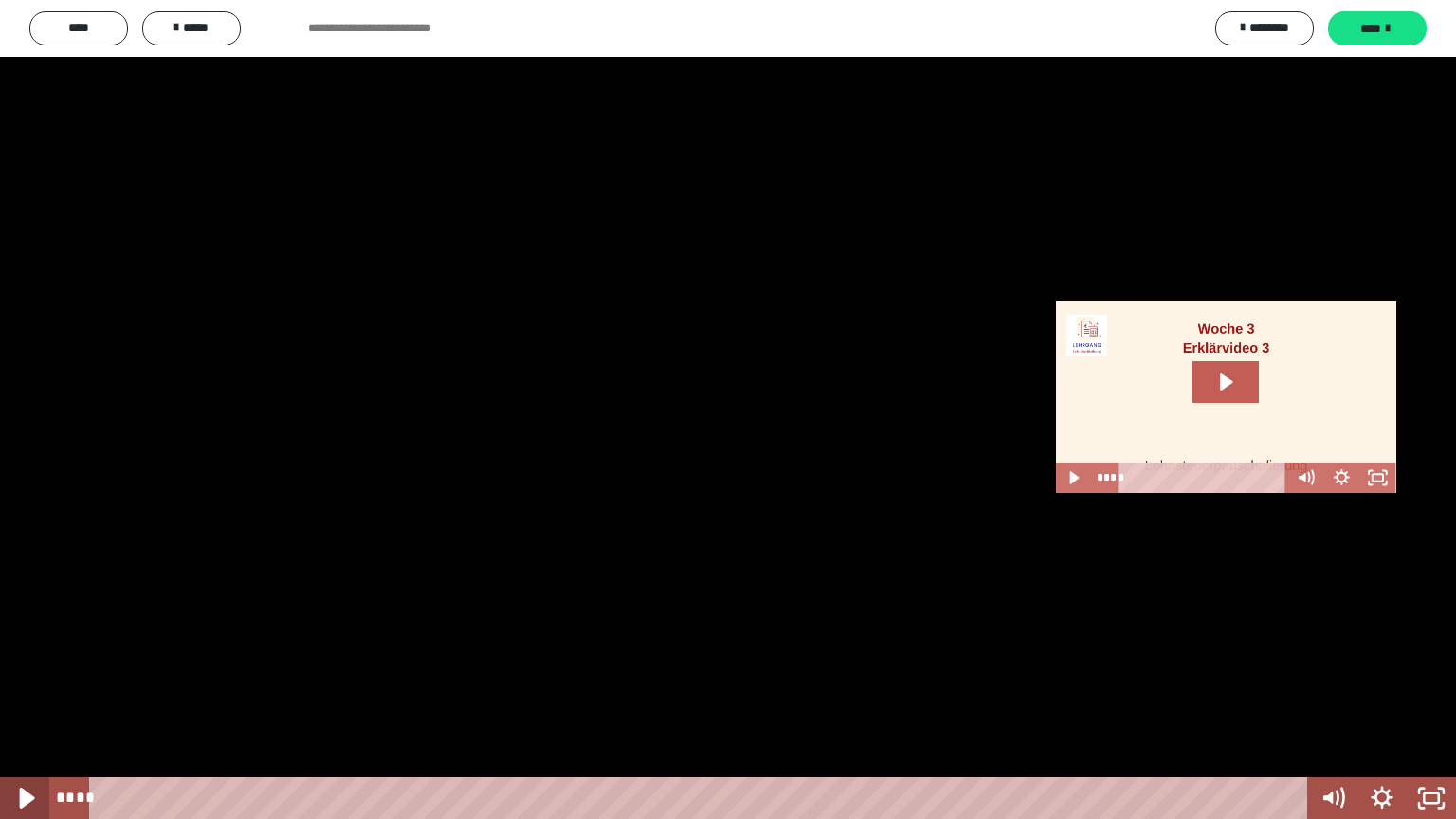 click 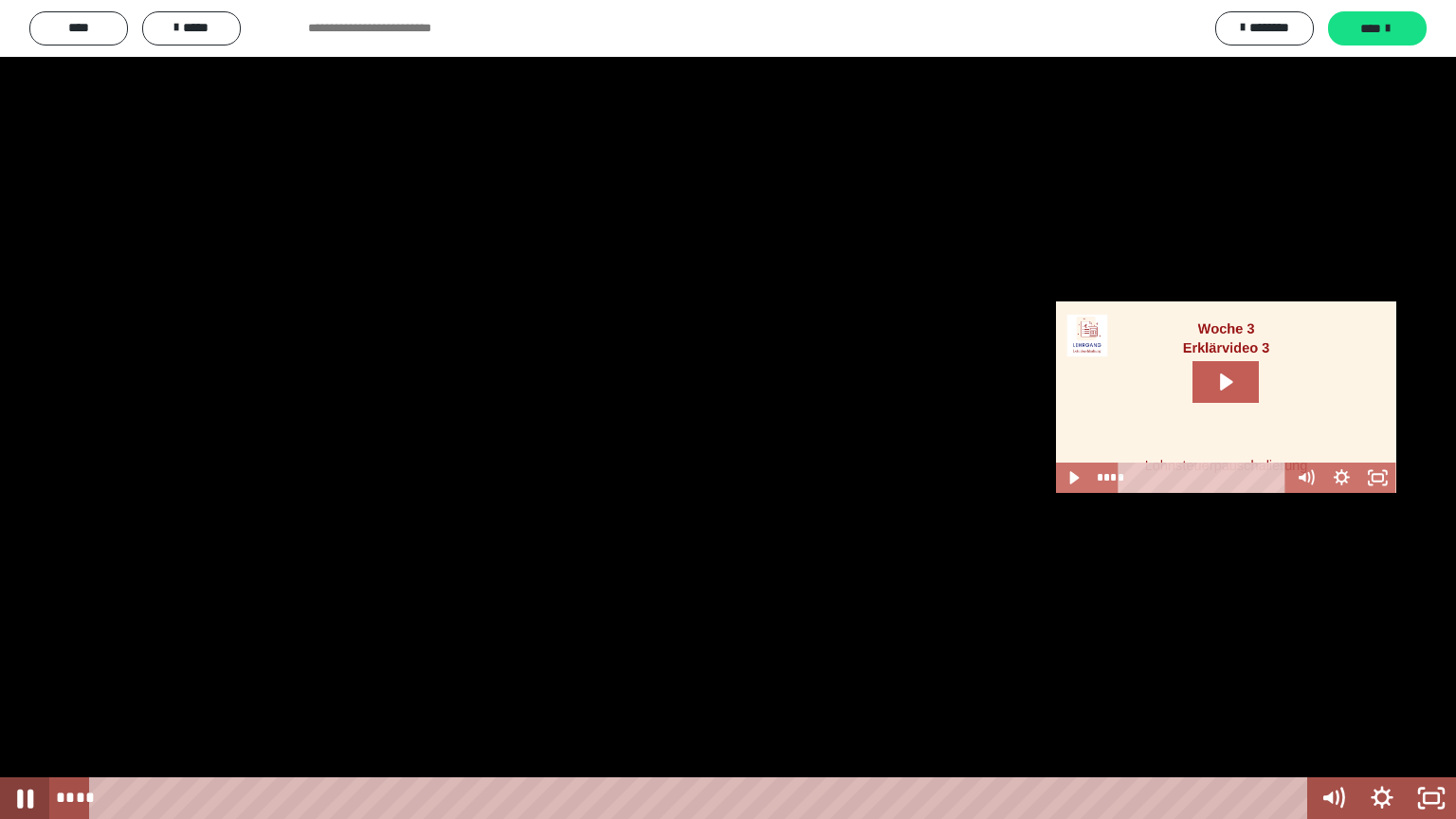 click 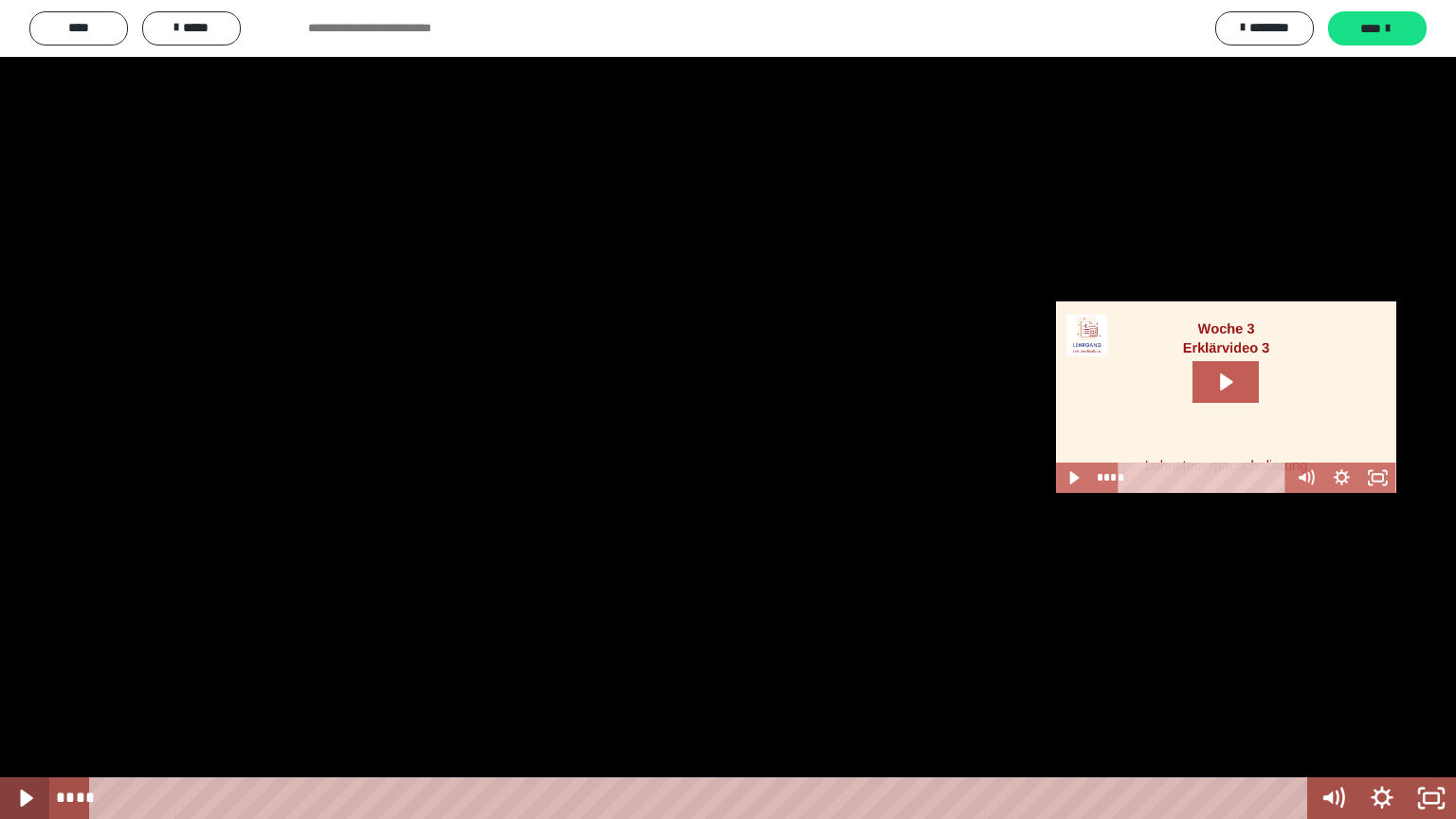 click 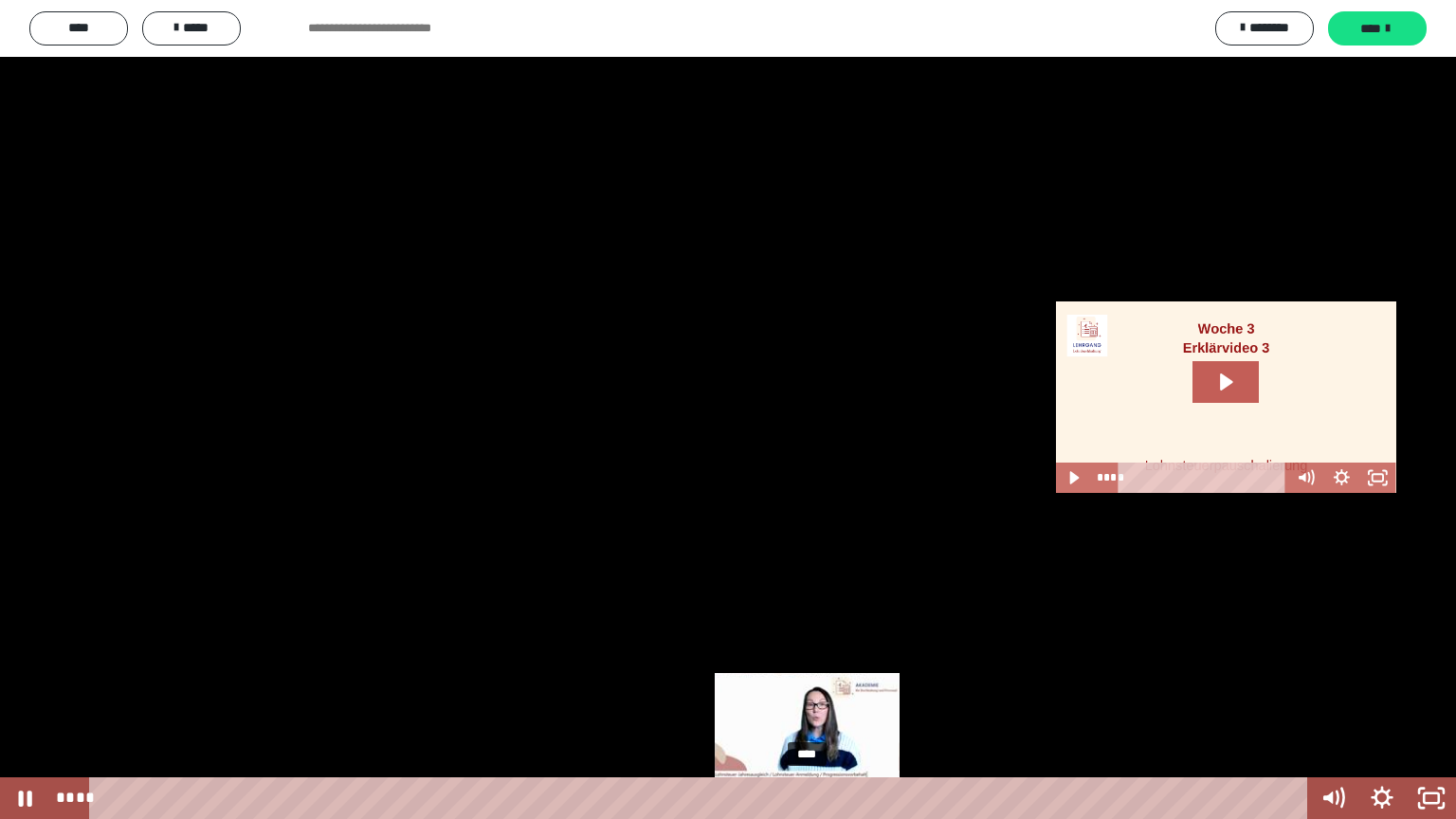 click on "****" at bounding box center [701, 798] 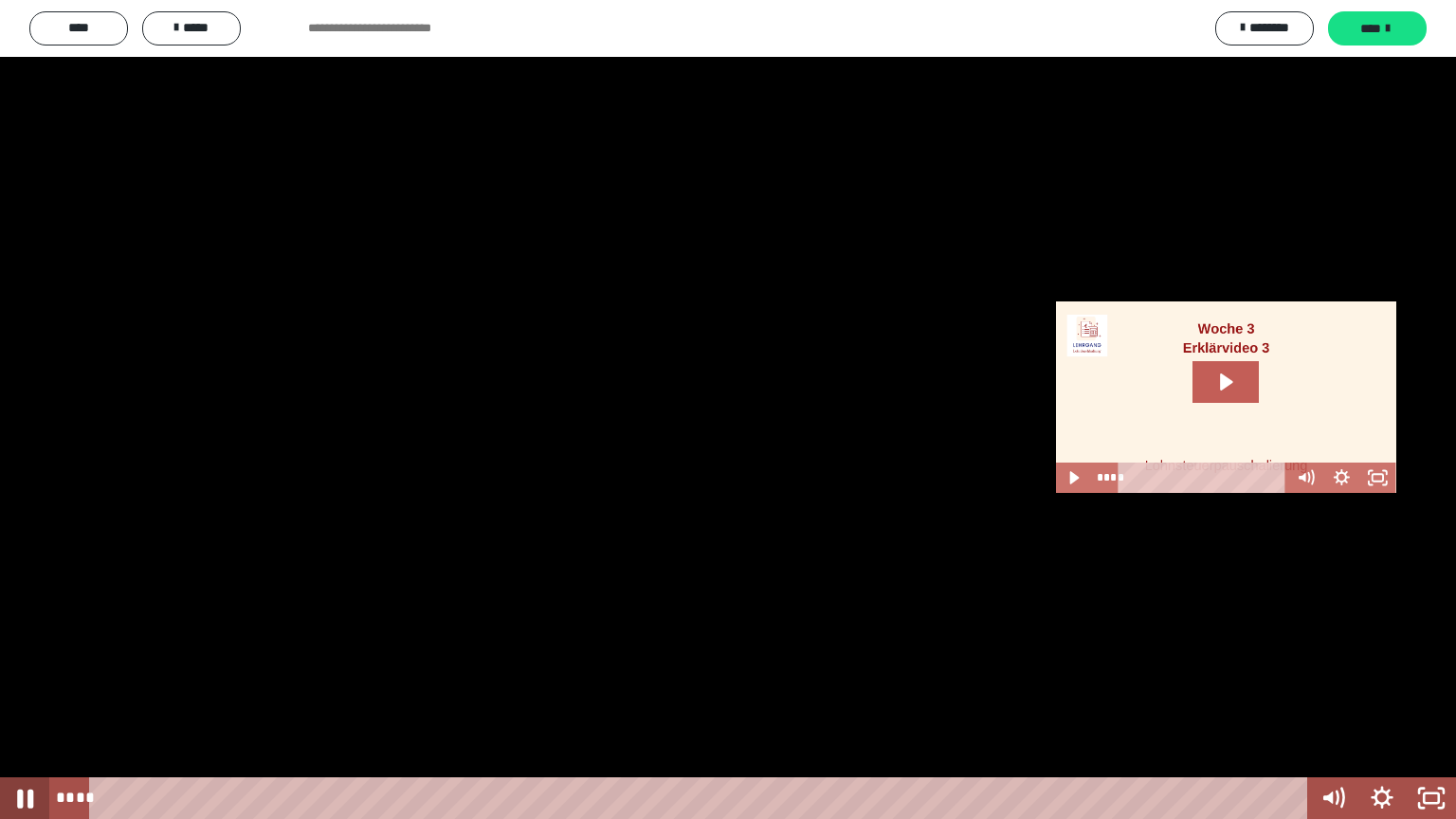 click 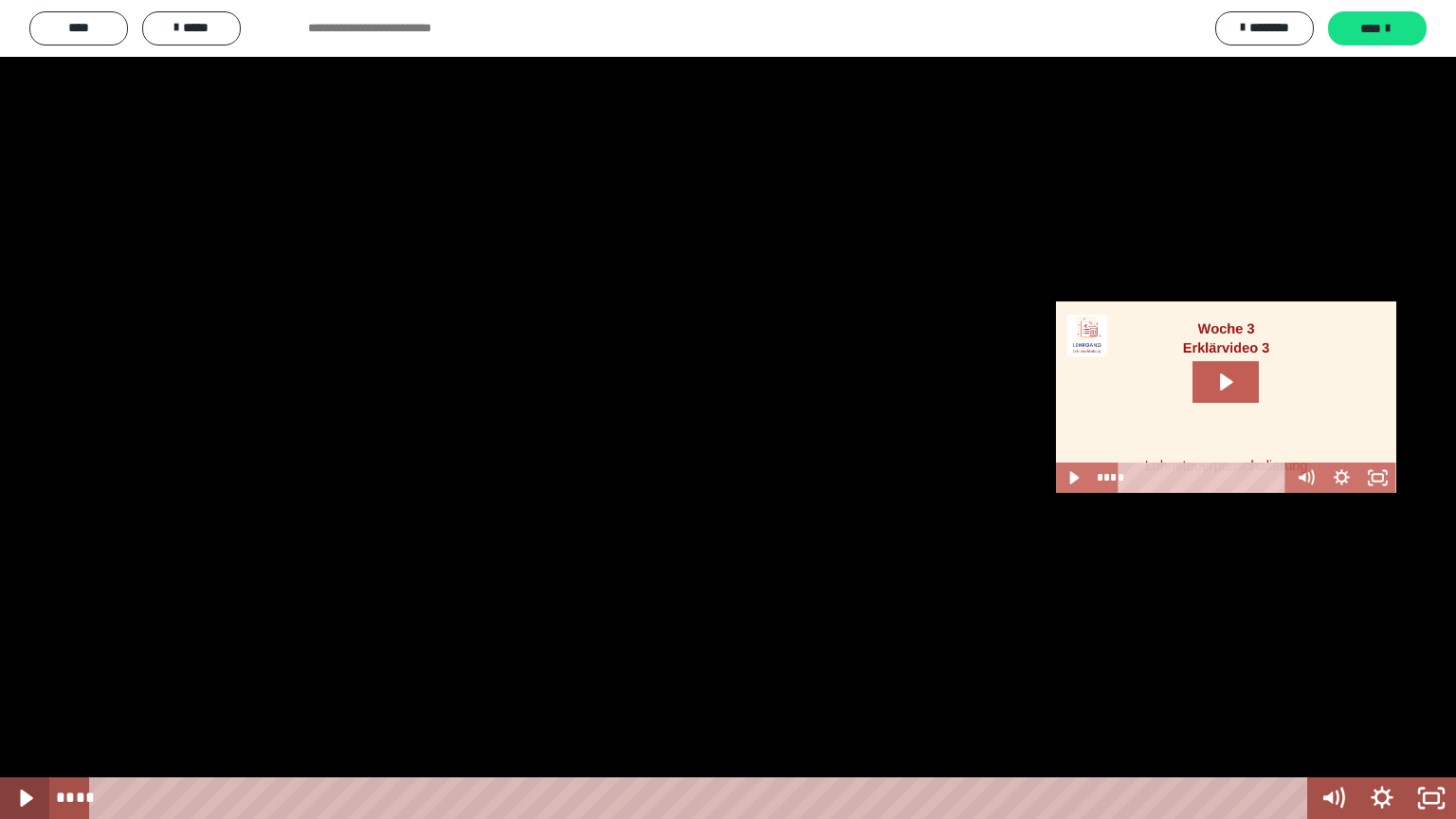 click 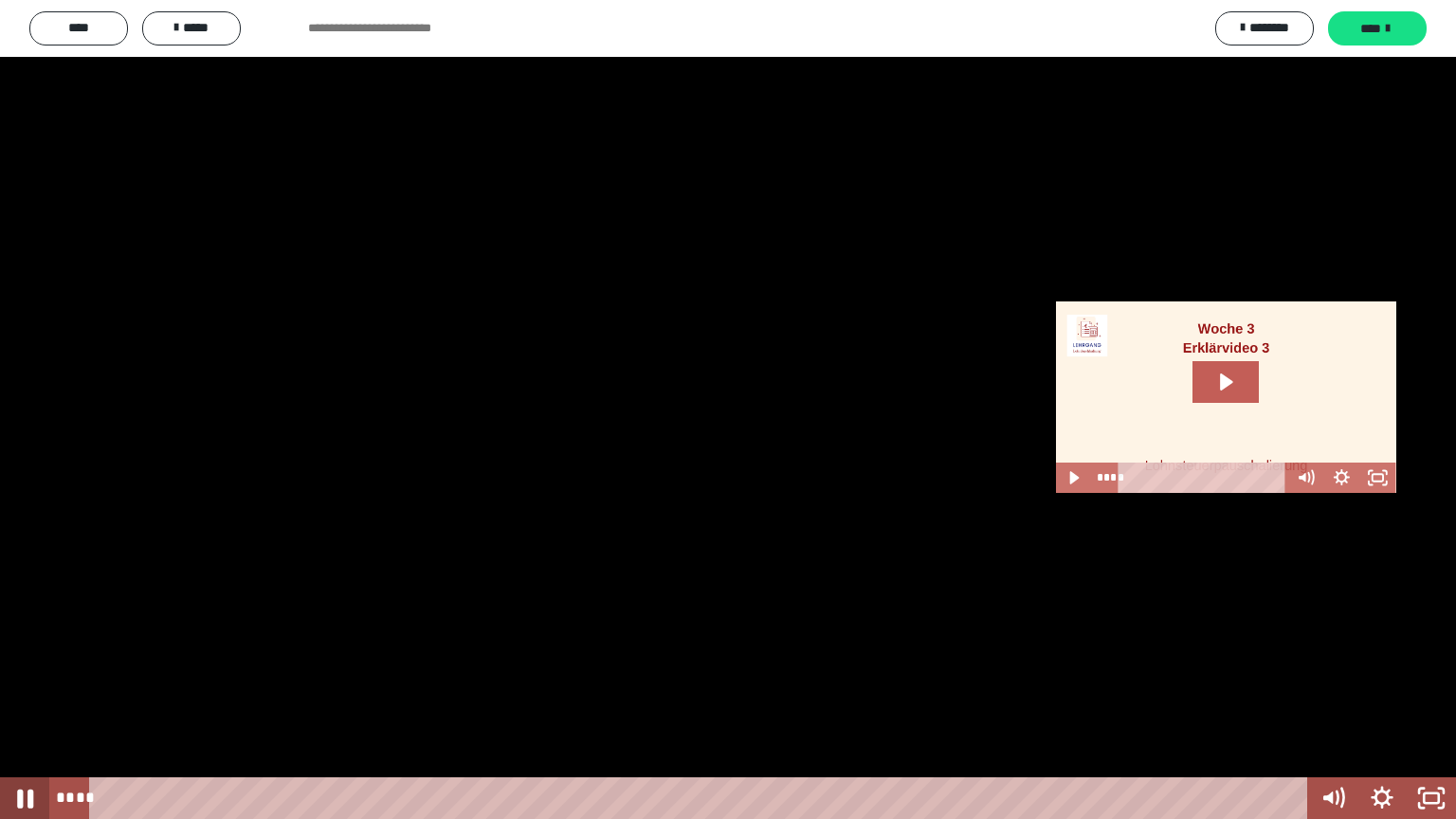 click 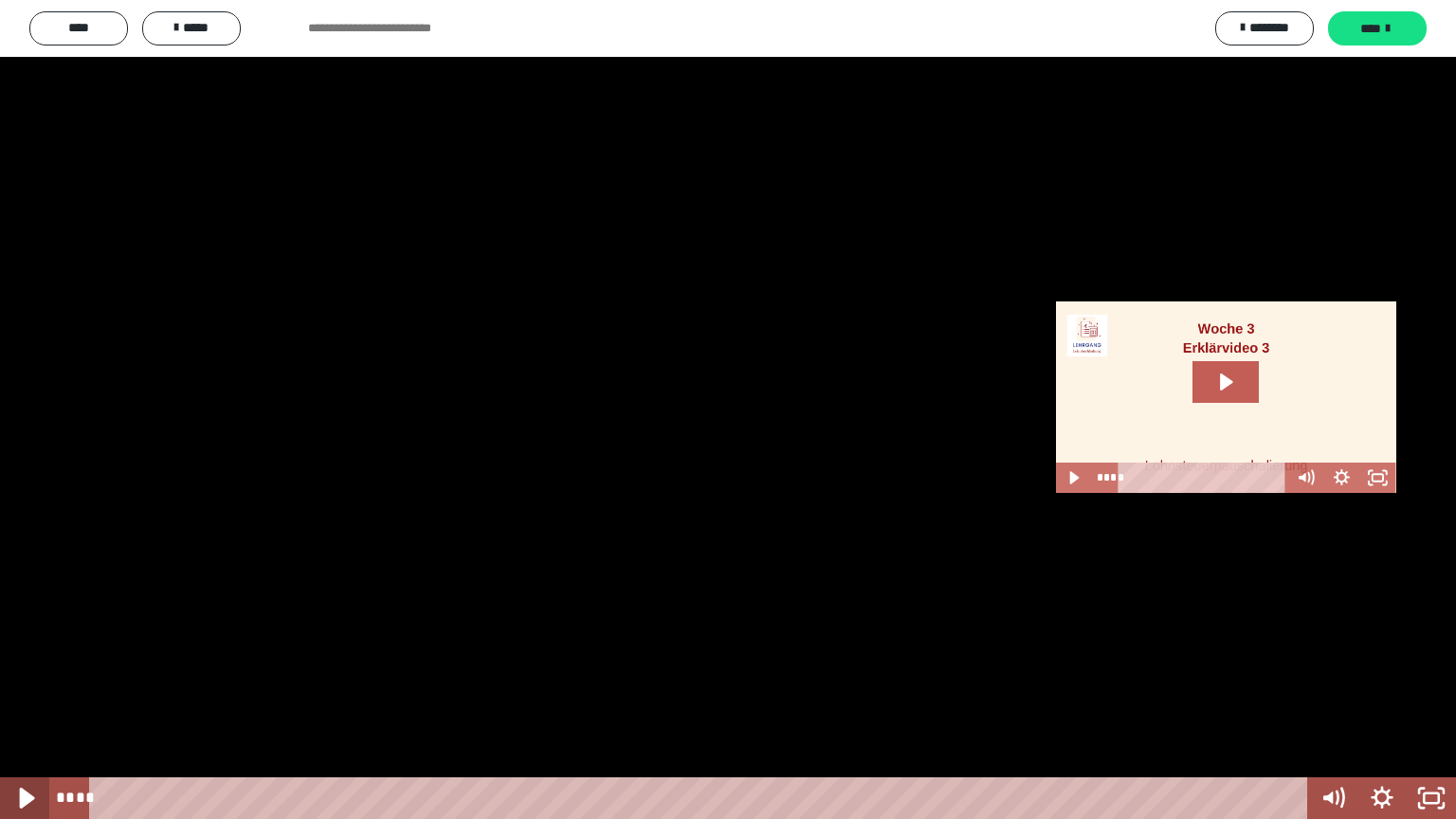 click 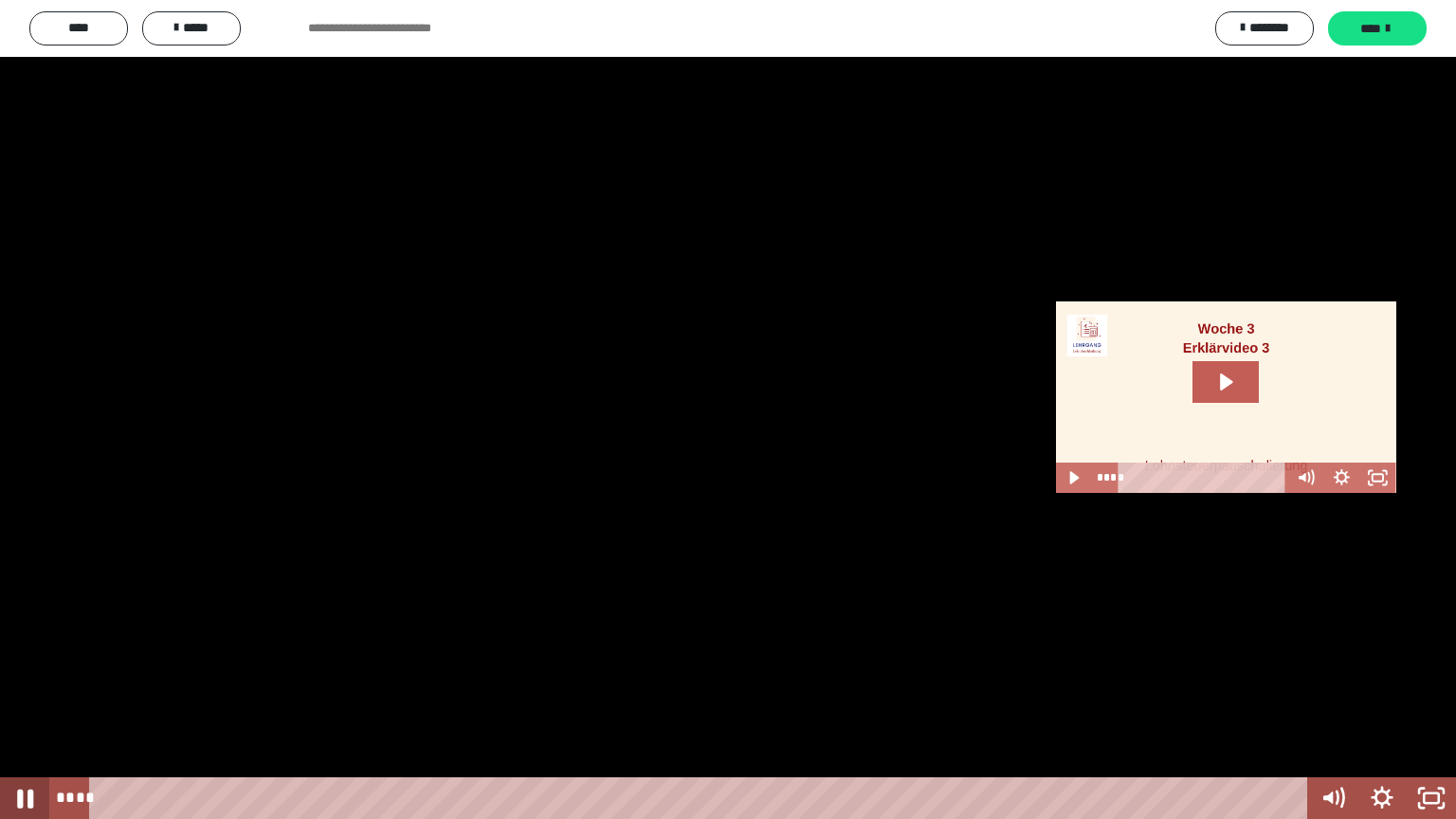 click 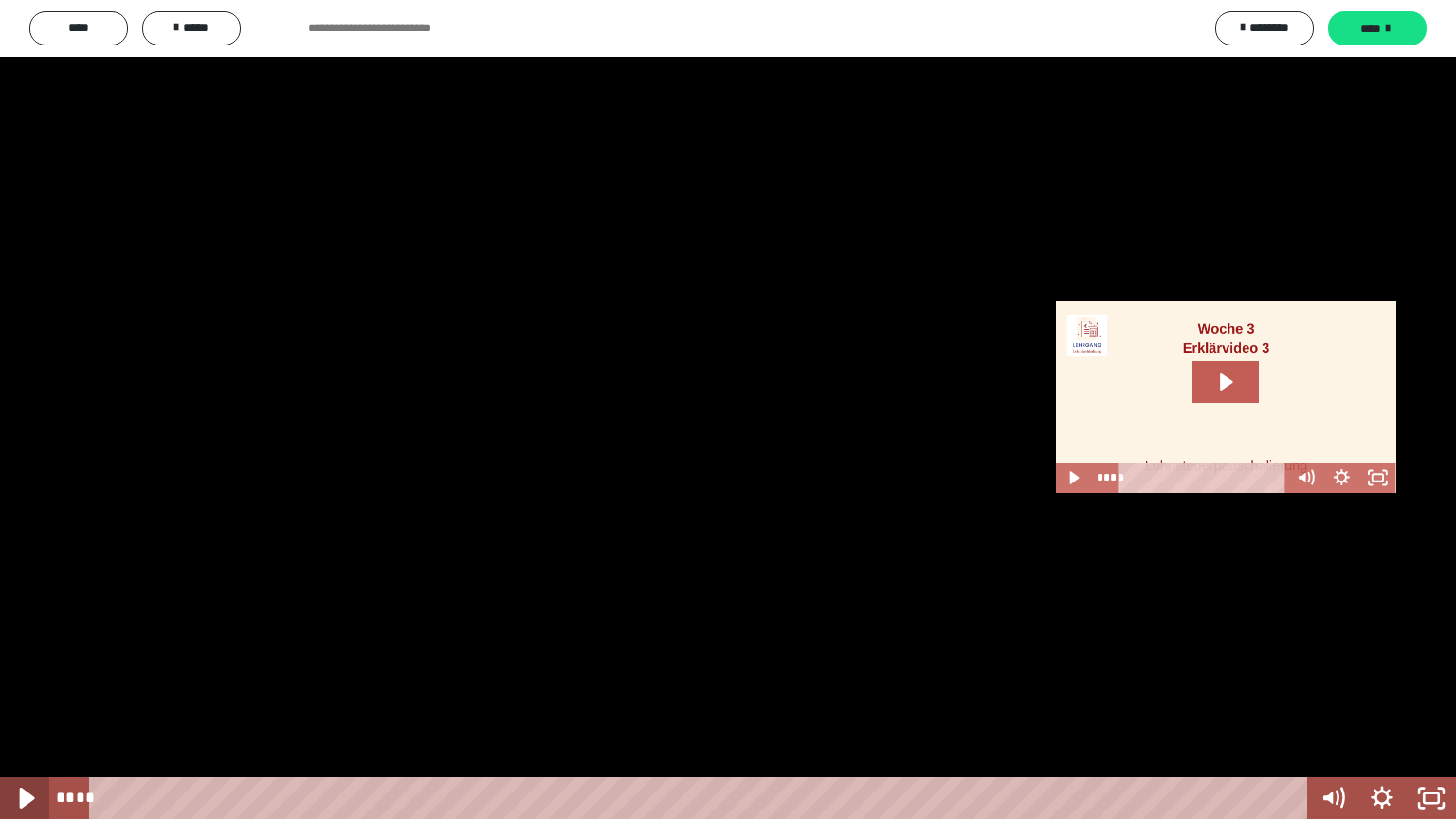 click 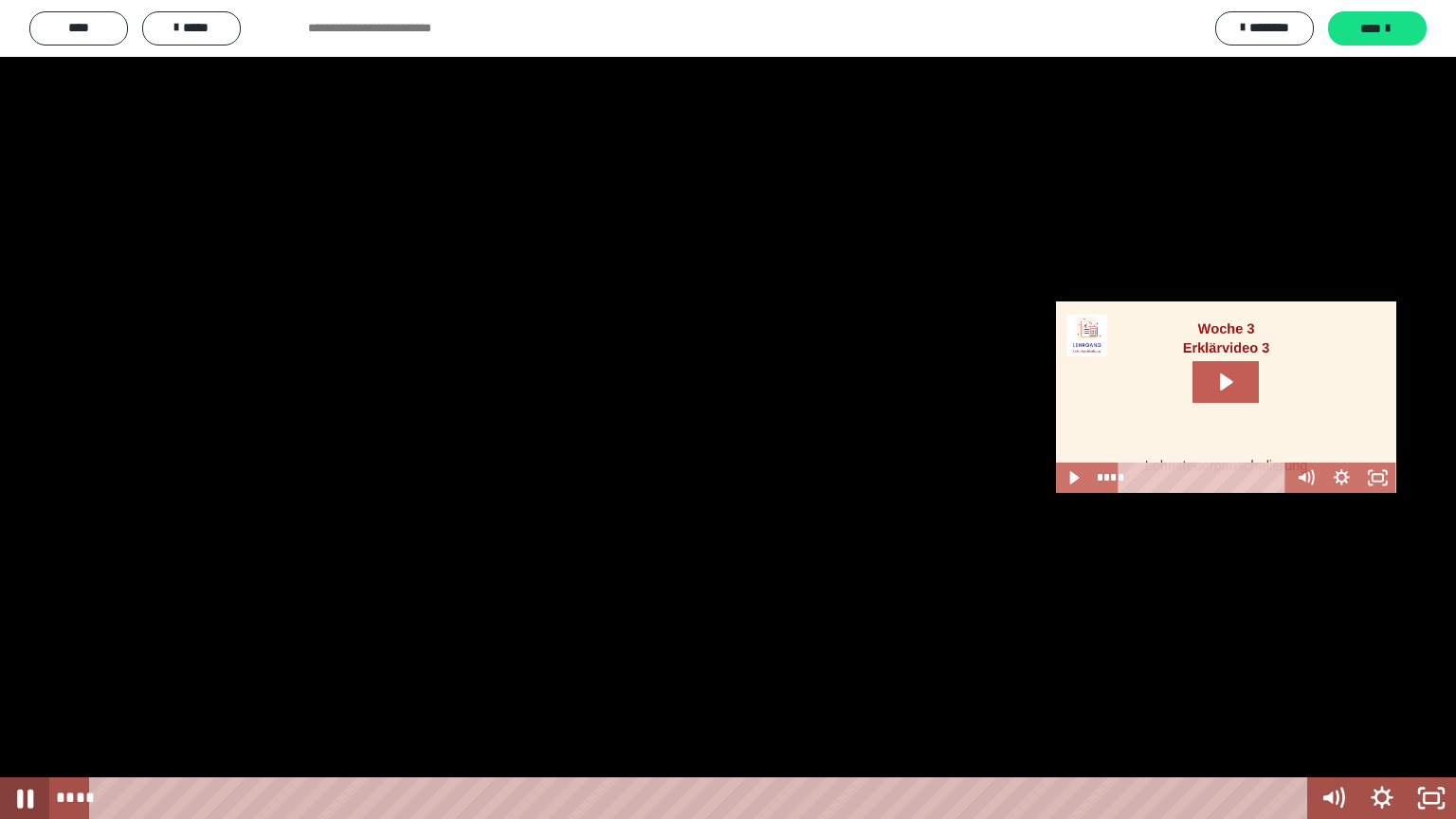 click 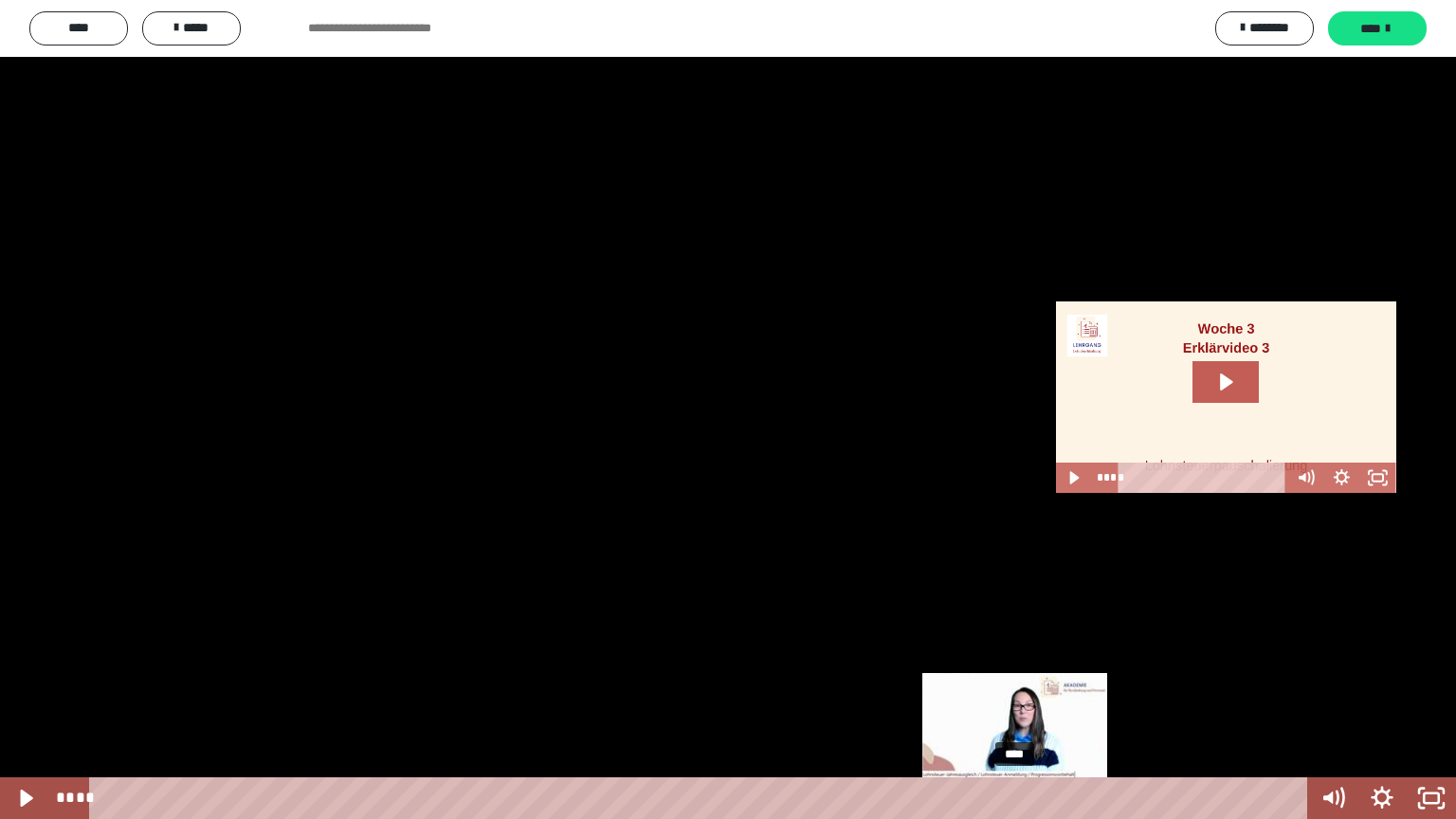 click on "****" at bounding box center (701, 798) 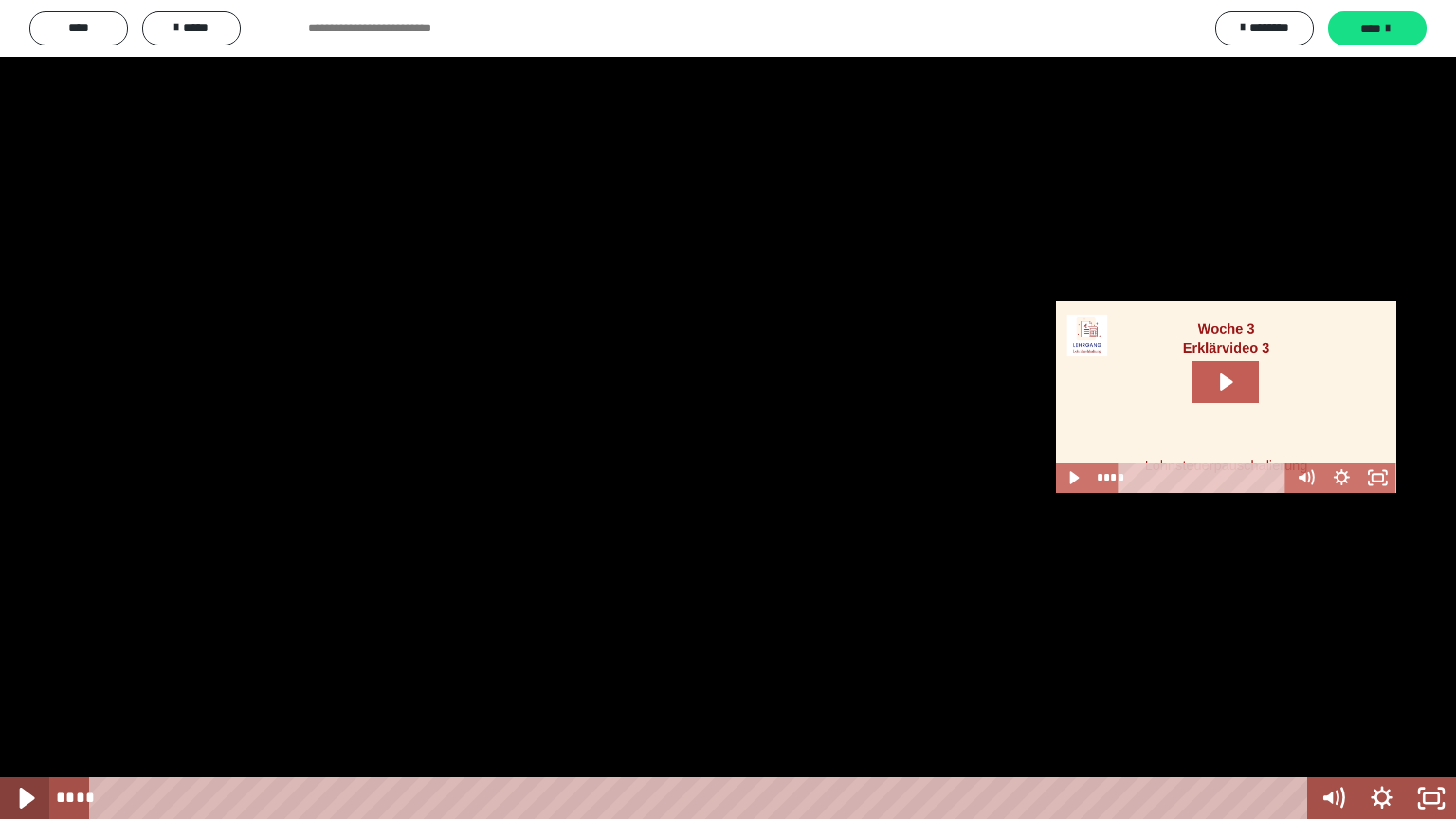 click 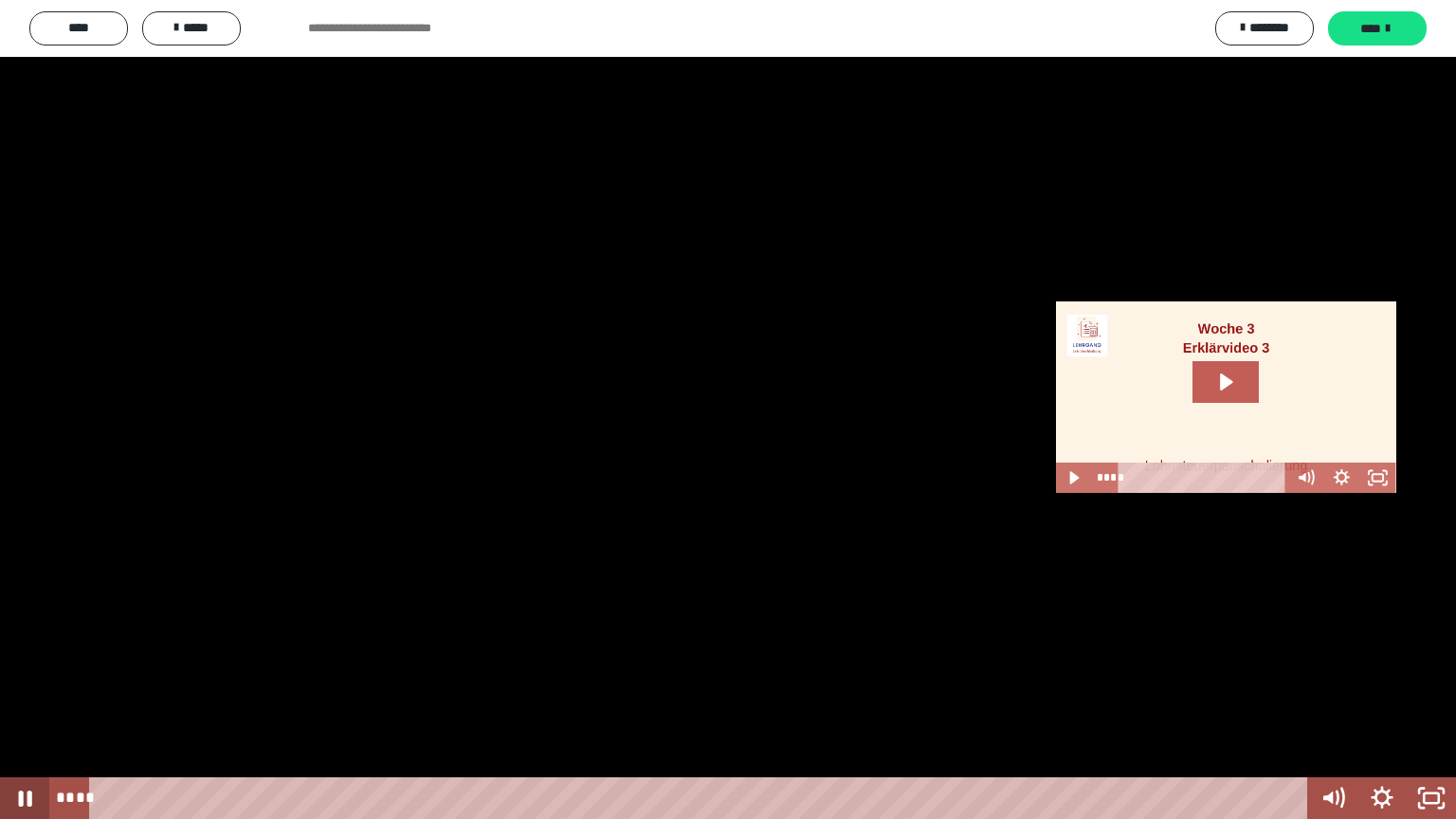 click 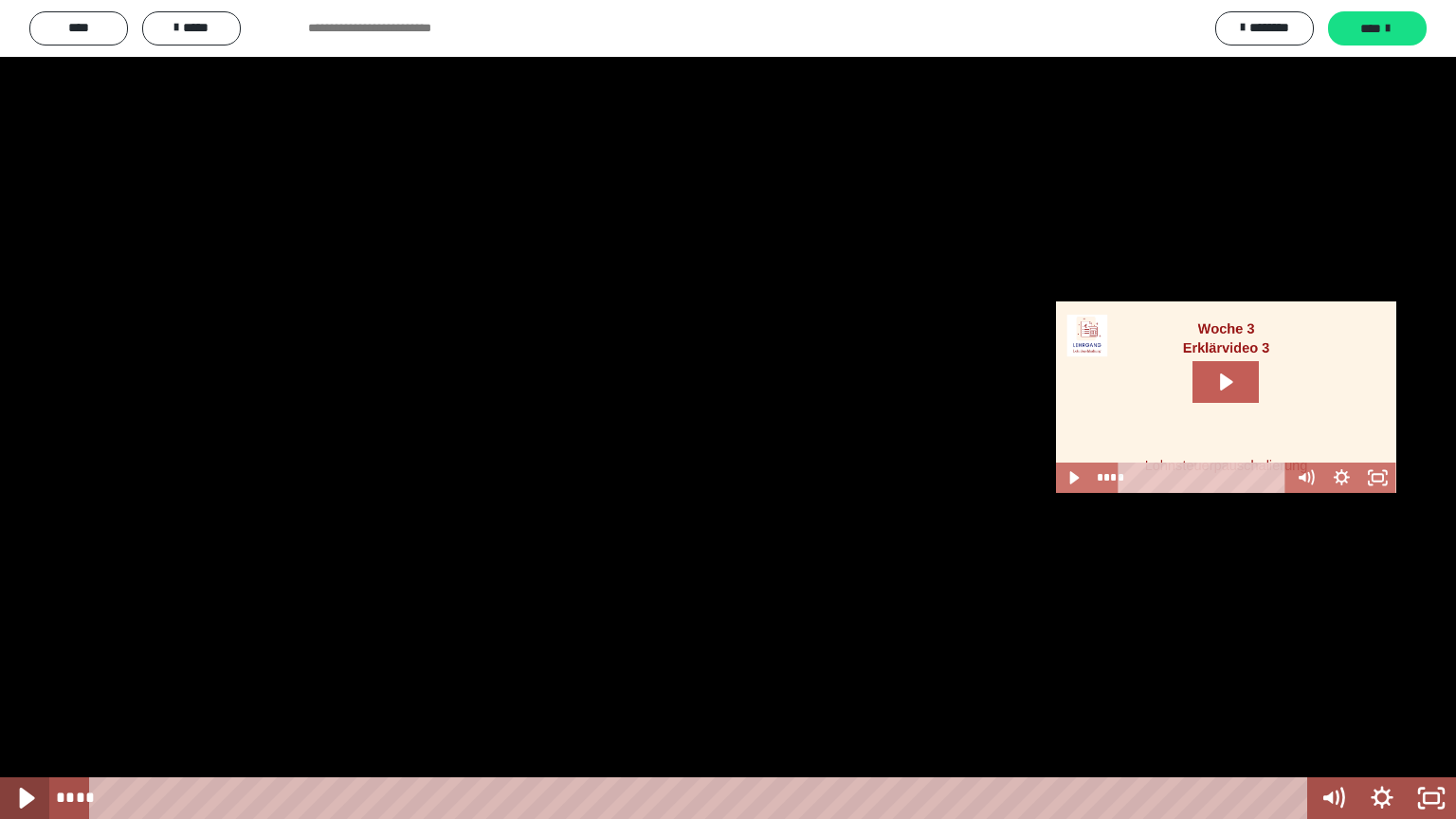 click 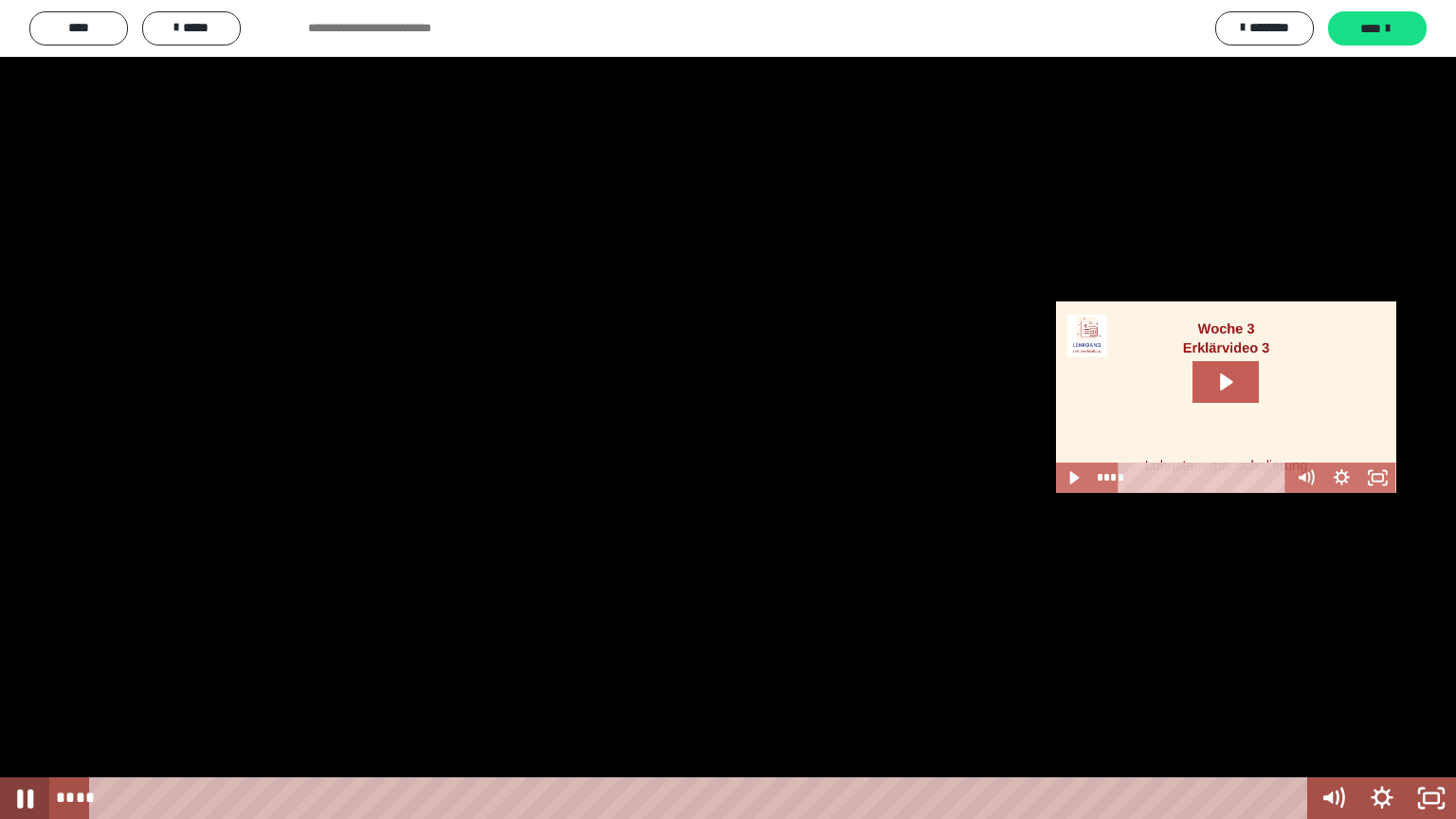 click 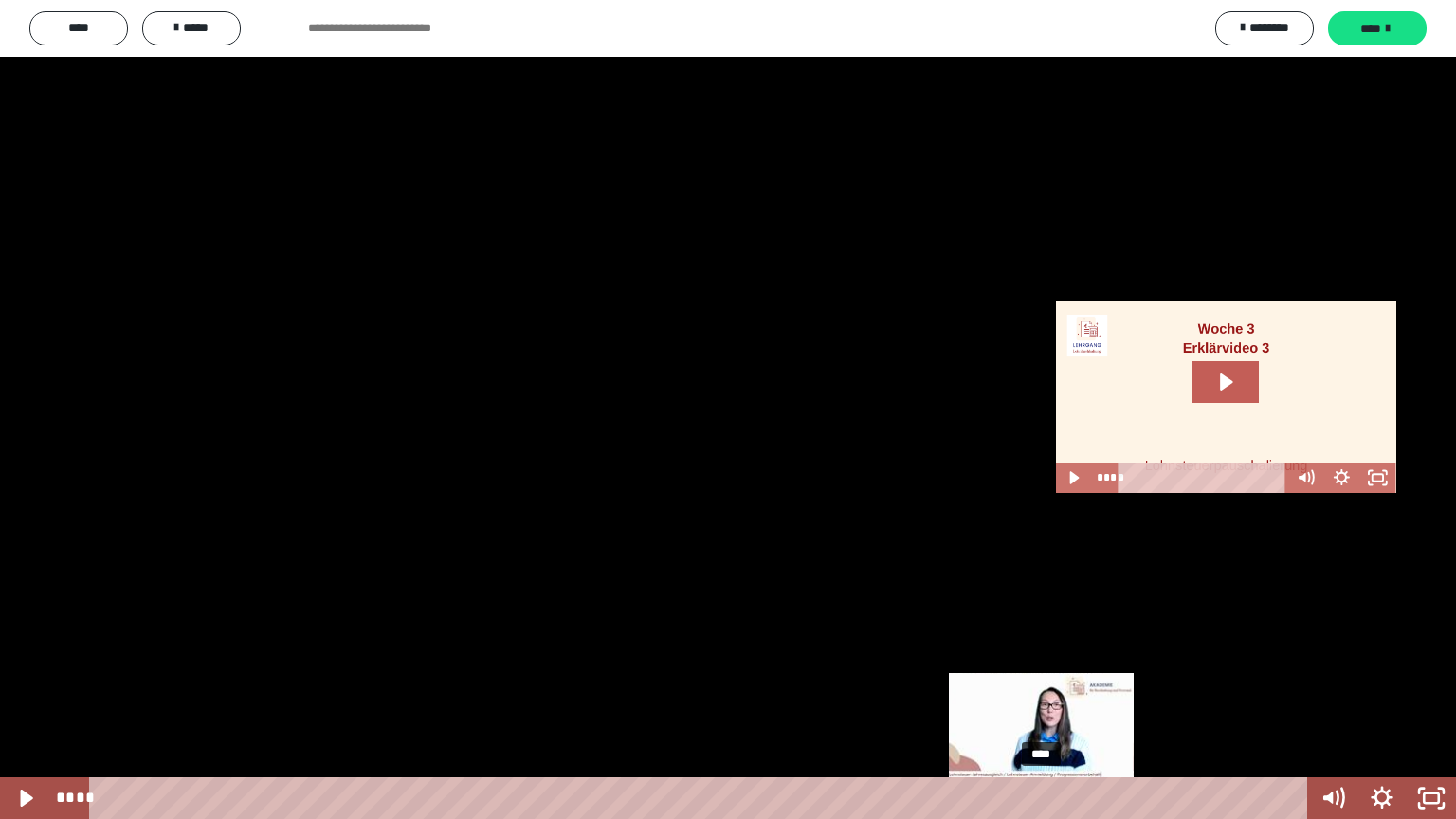 click on "****" at bounding box center [701, 798] 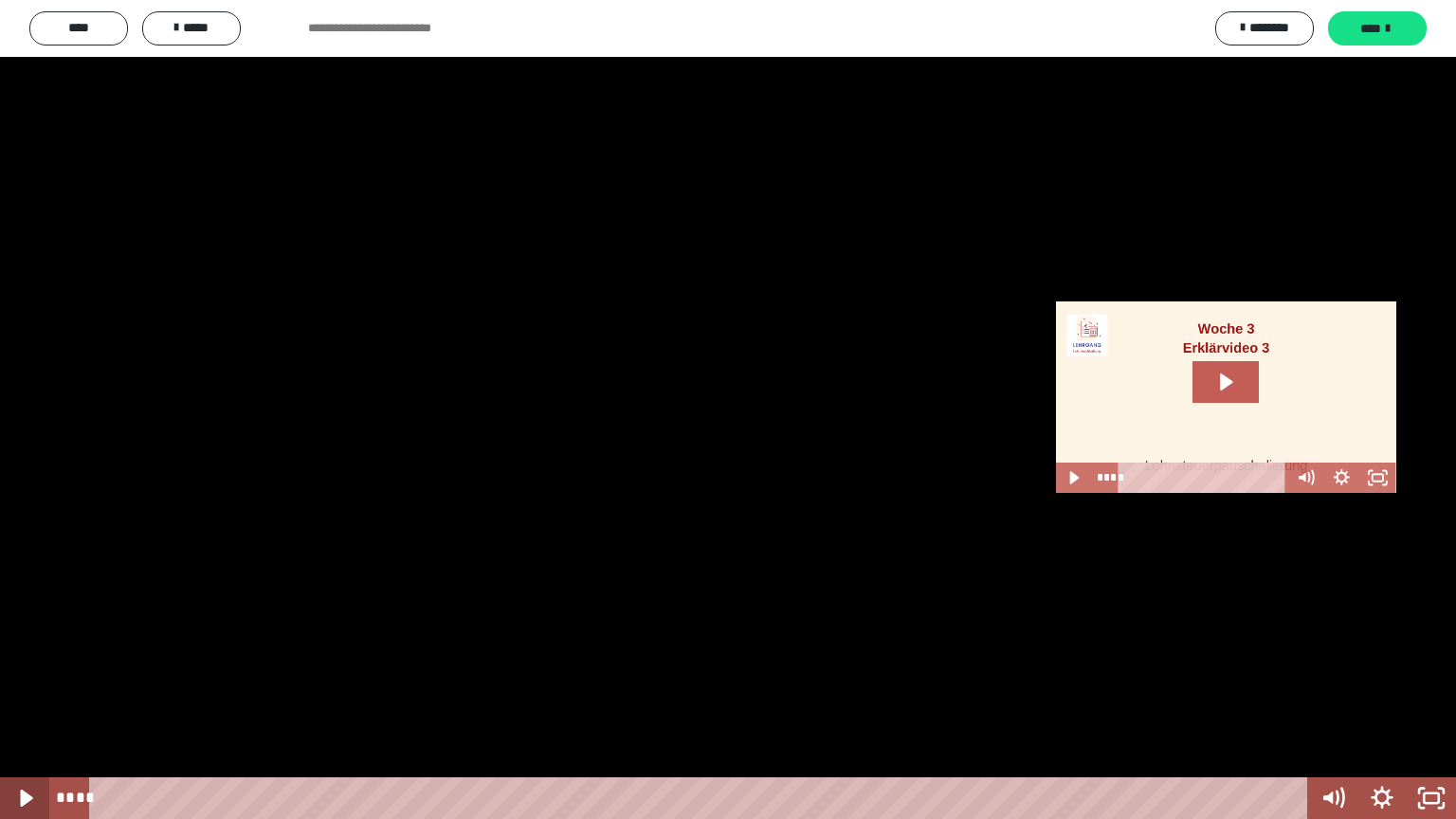 click 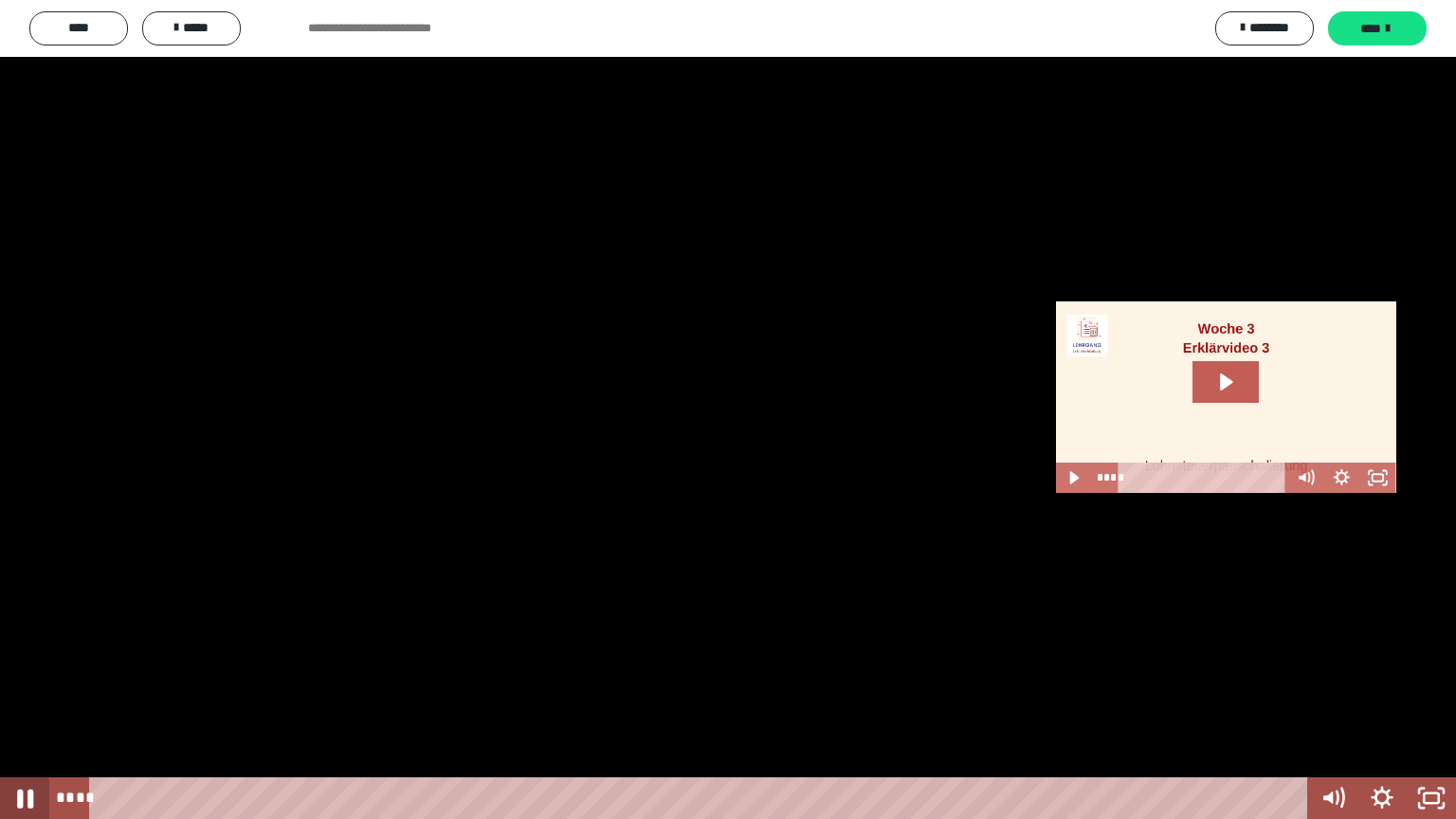 click 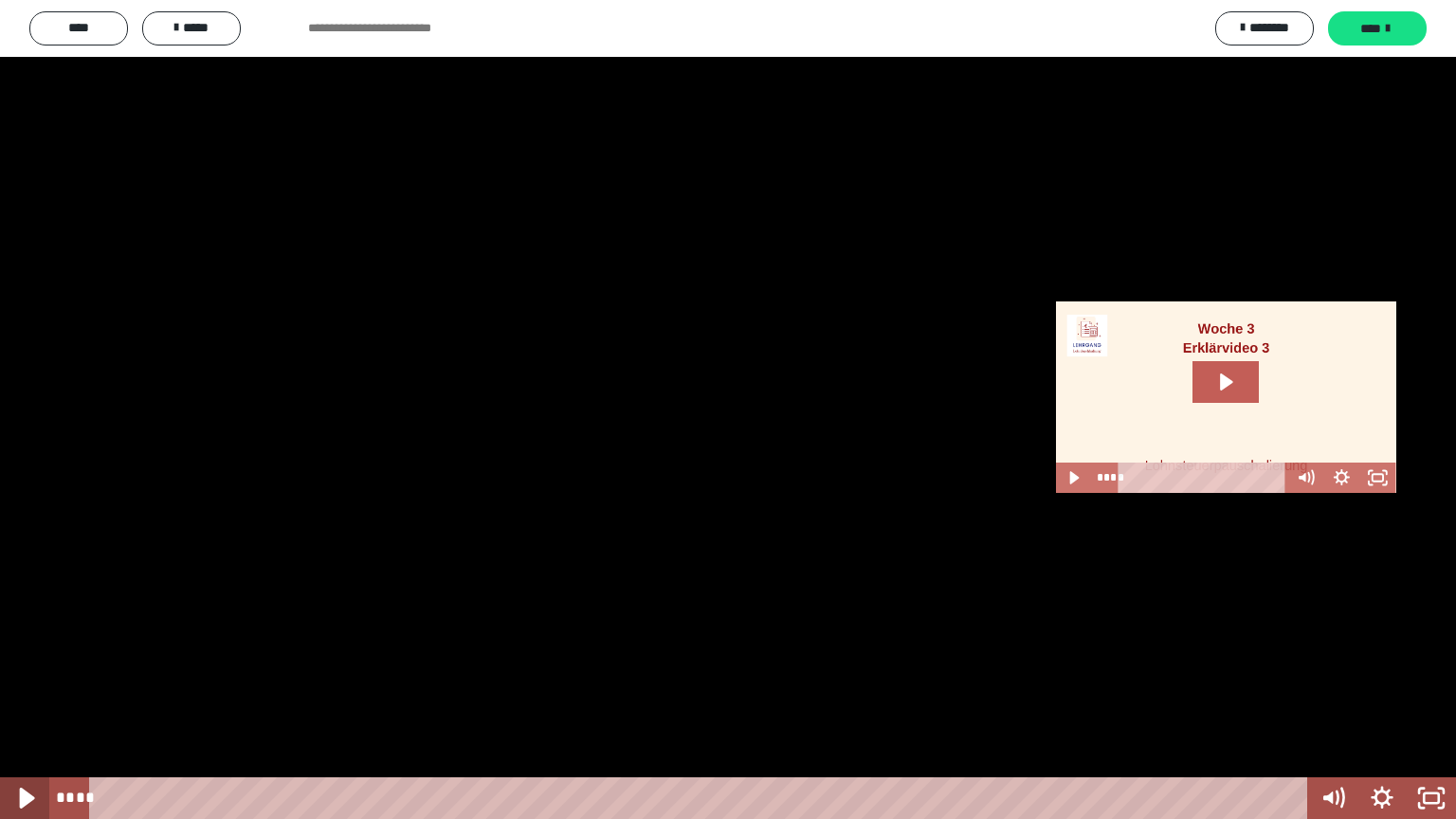 click 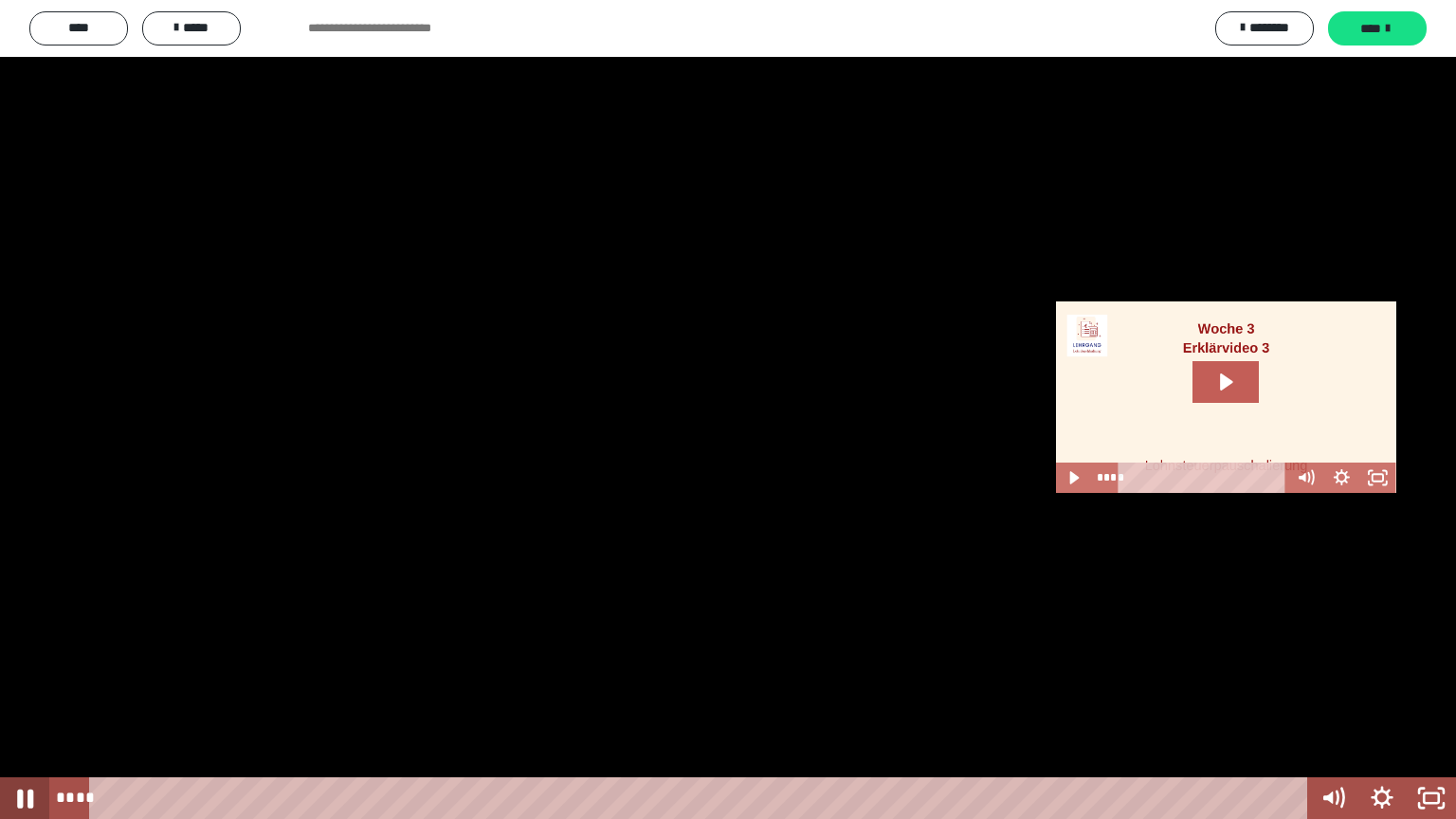 click 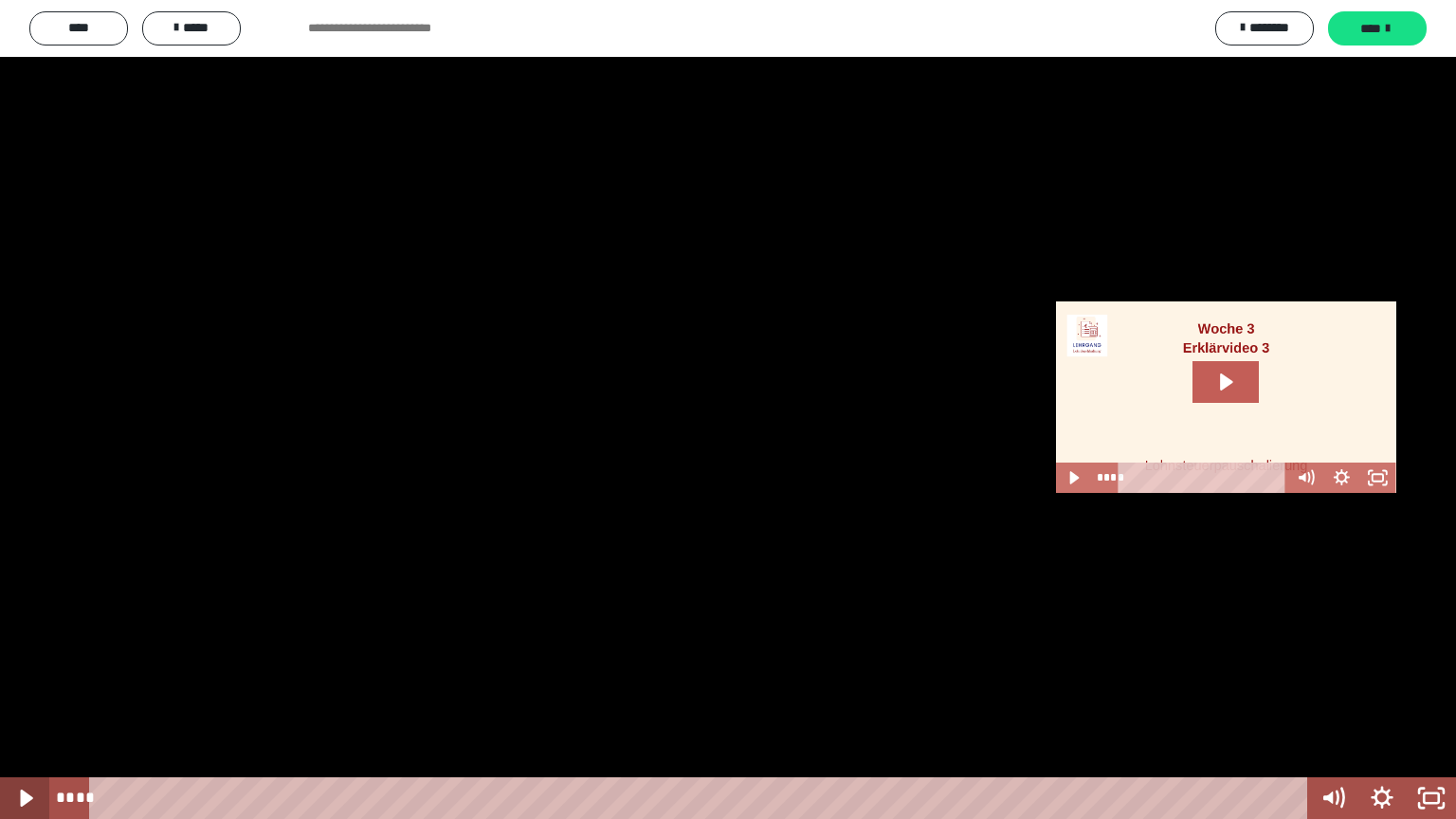 click 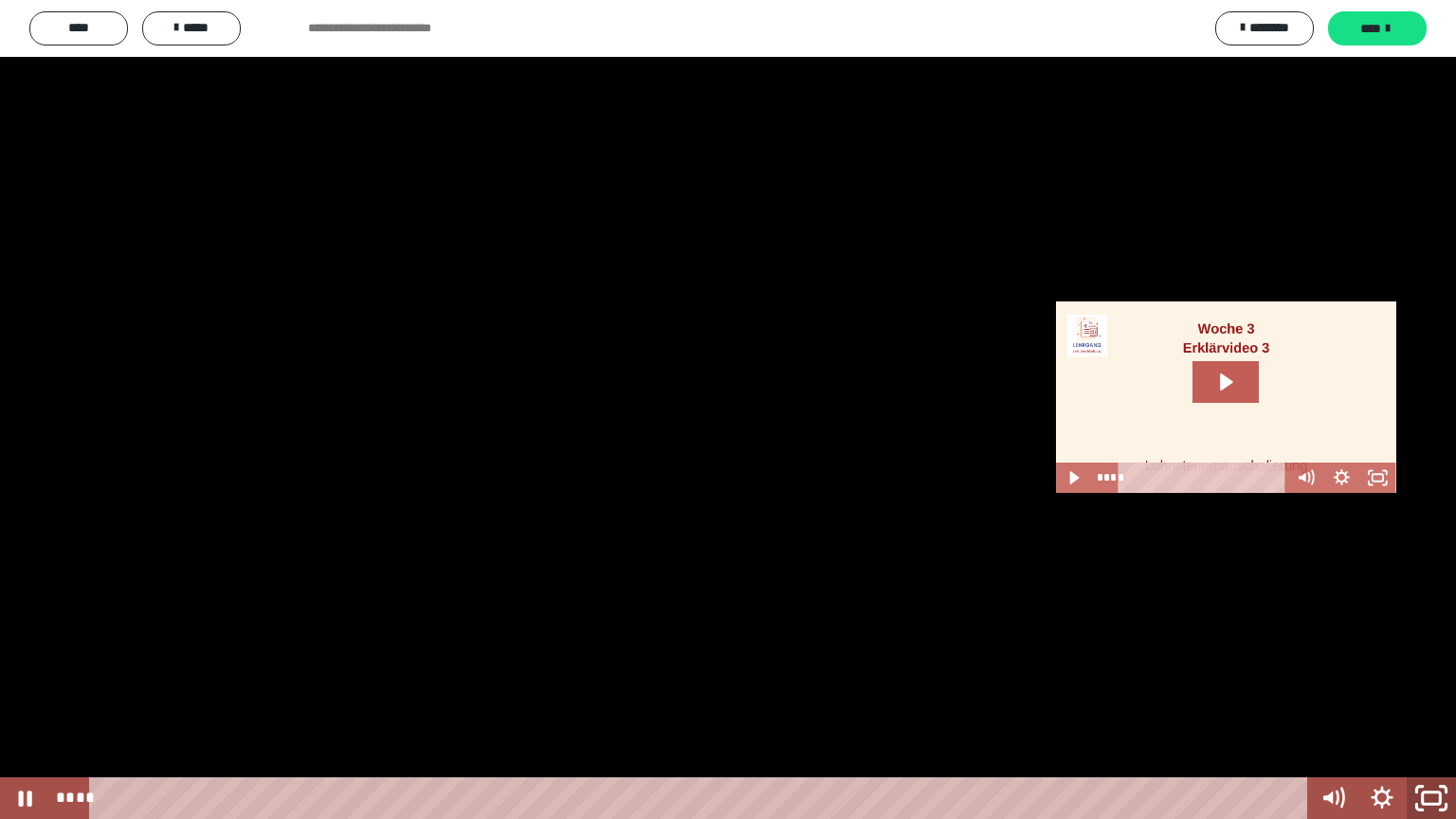 click 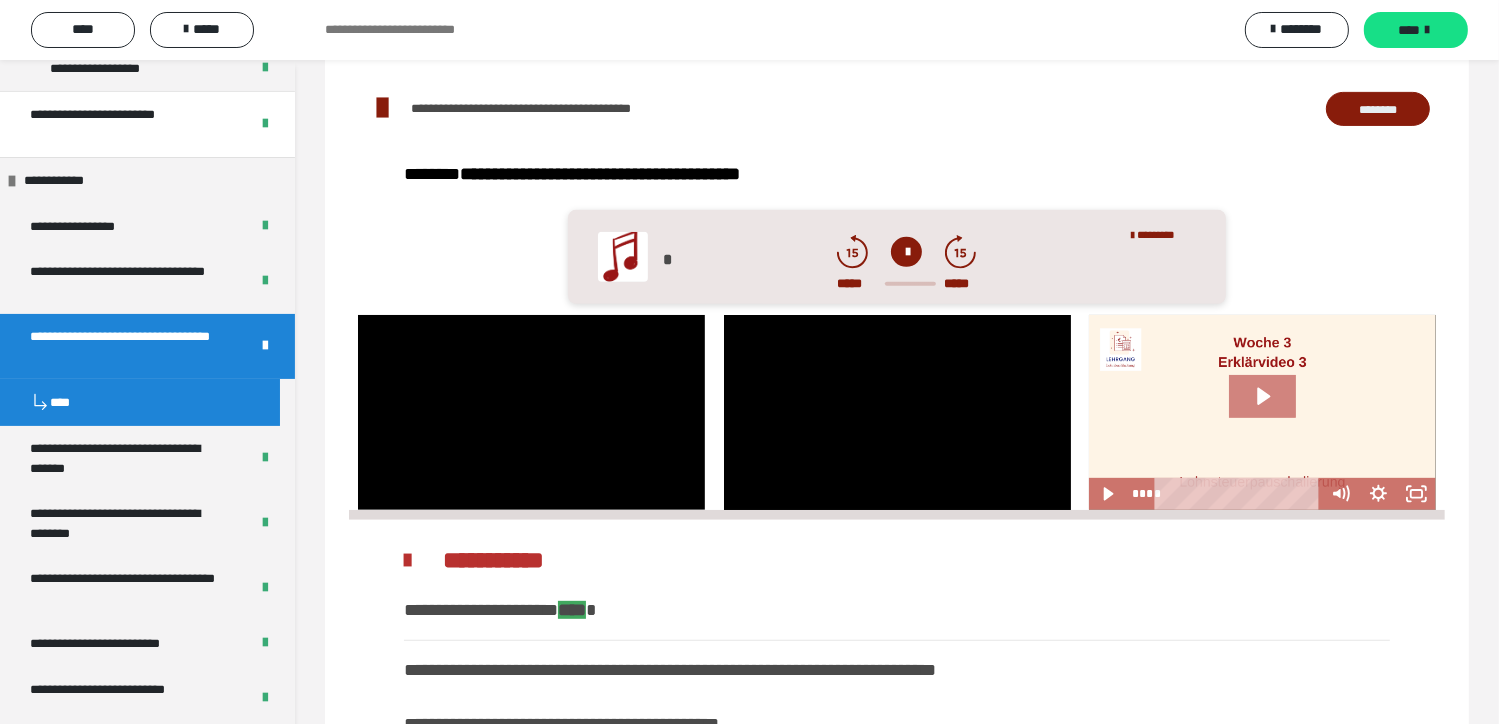 click 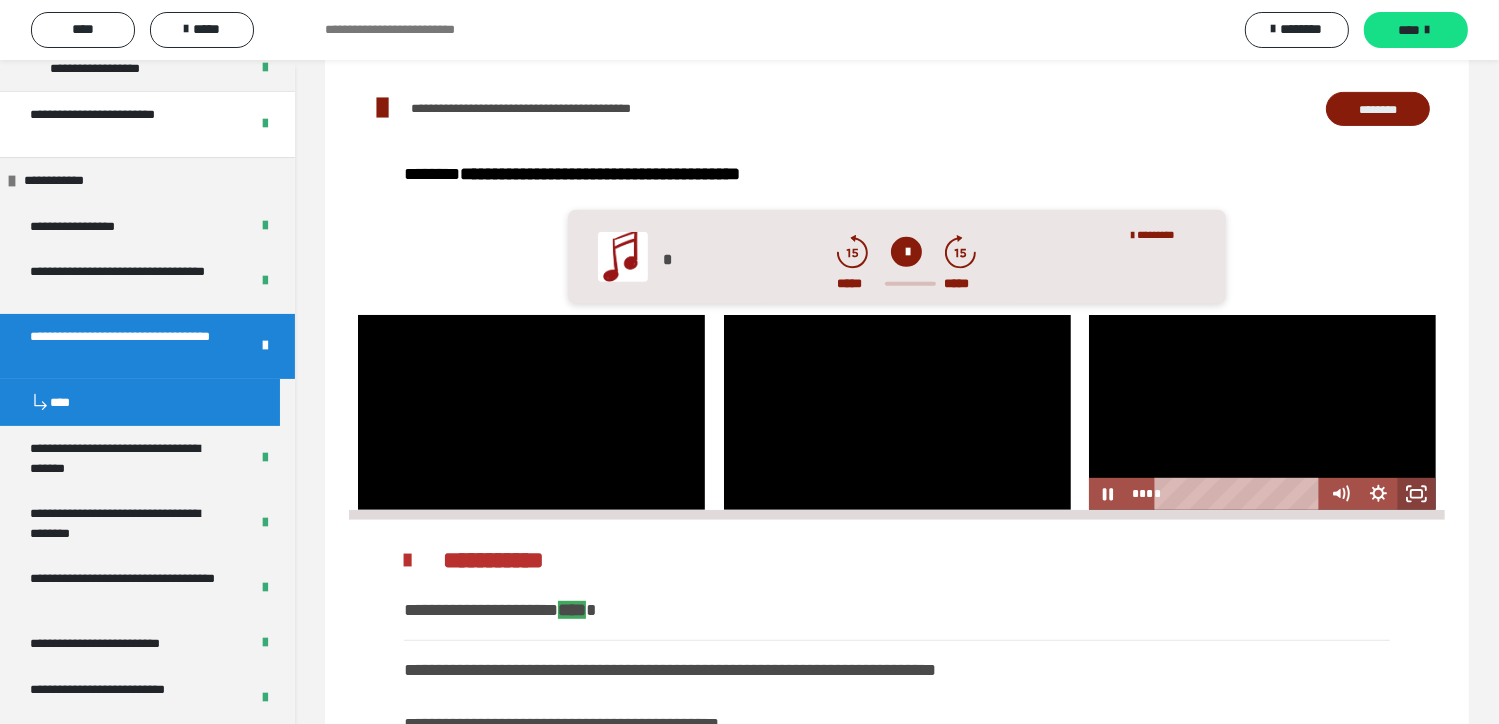 click 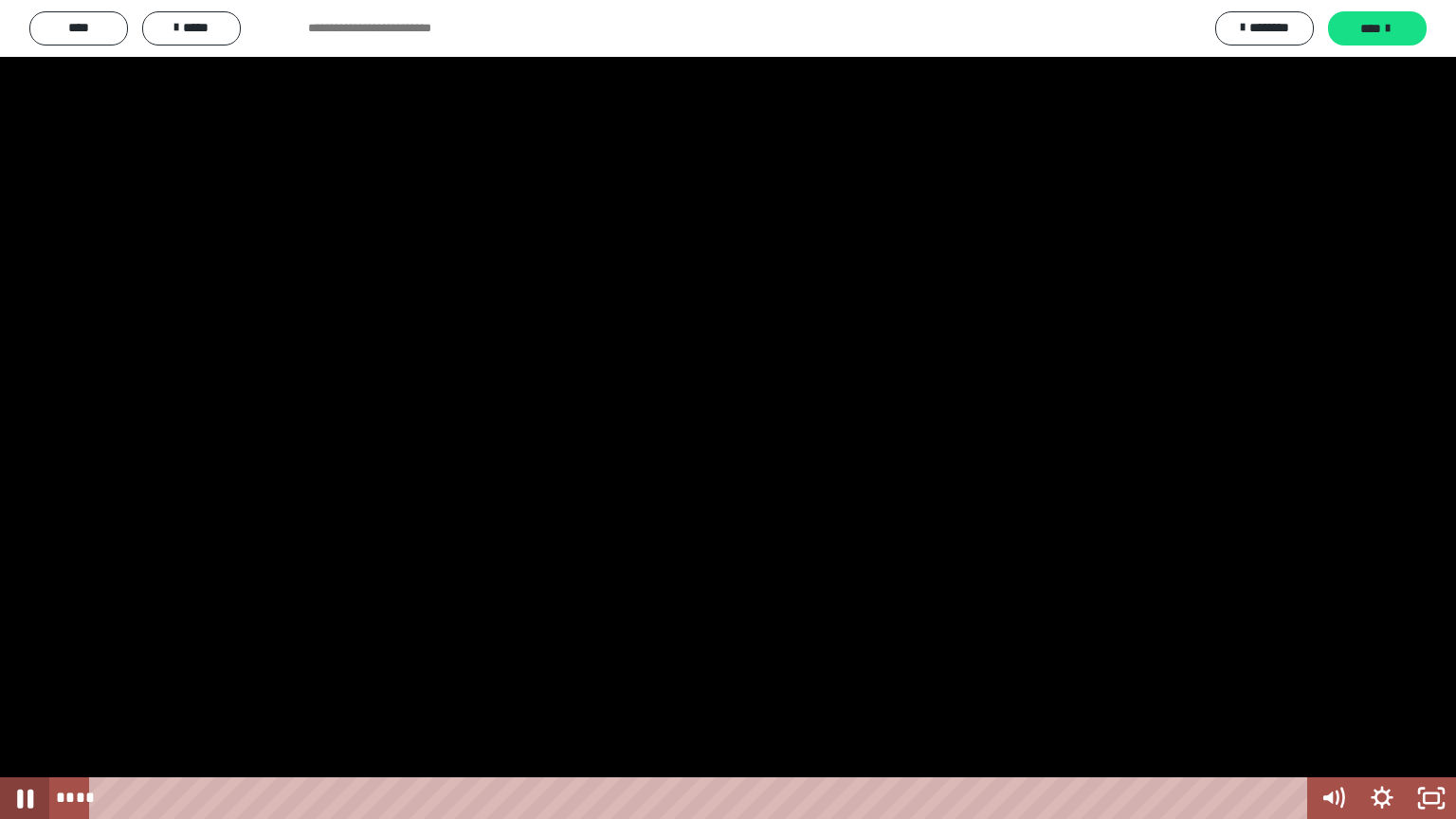 click 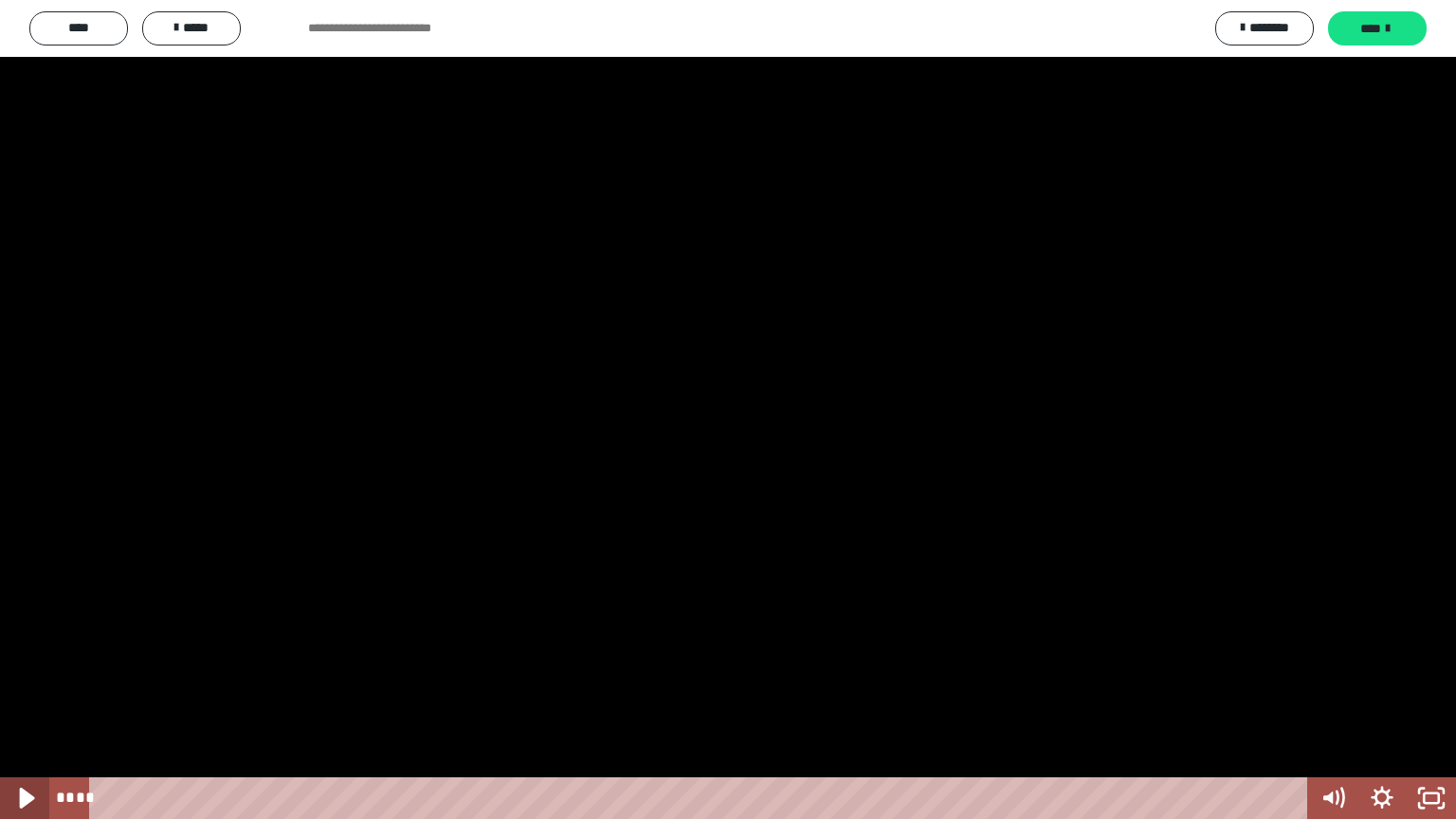 click 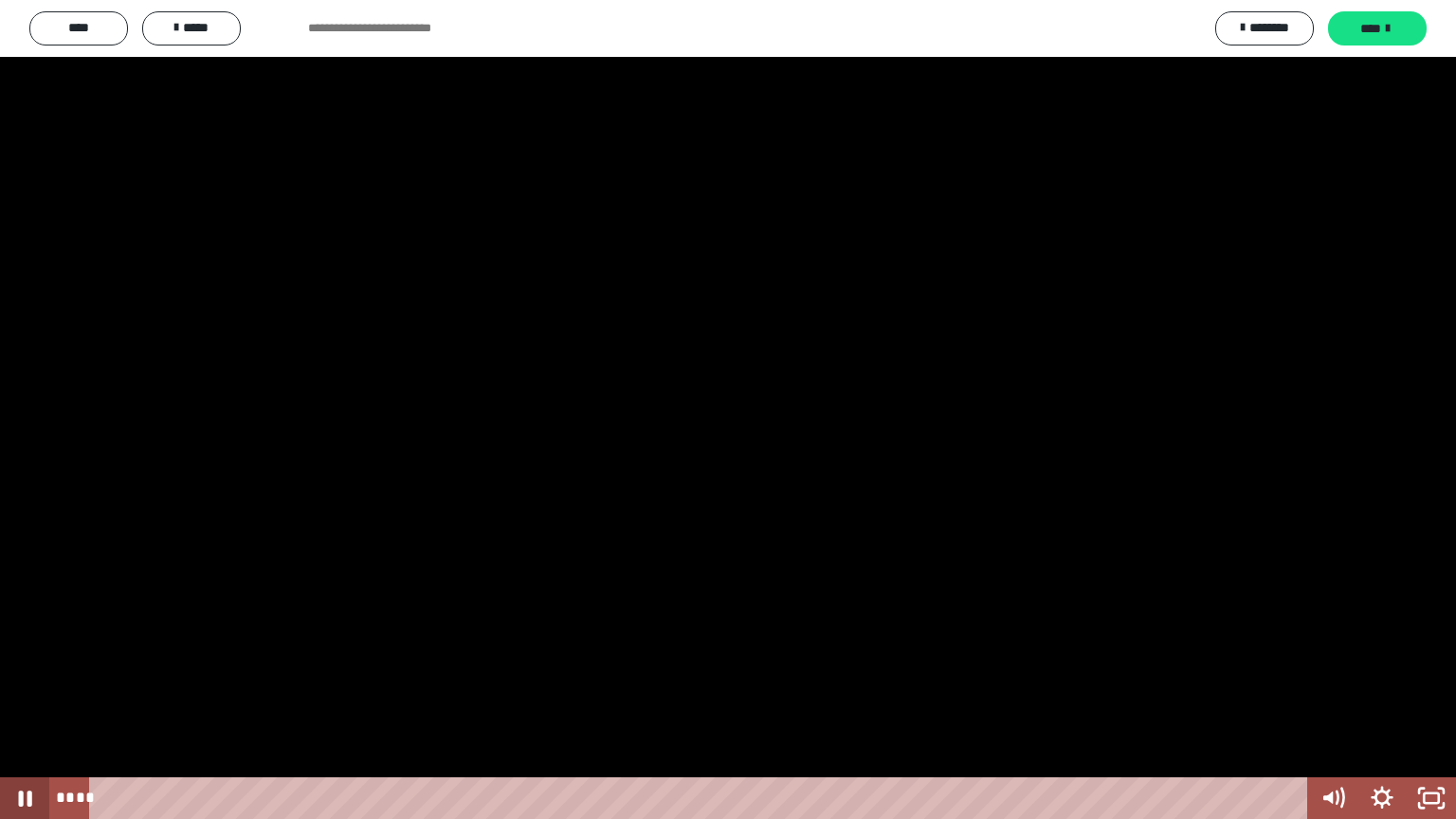 click 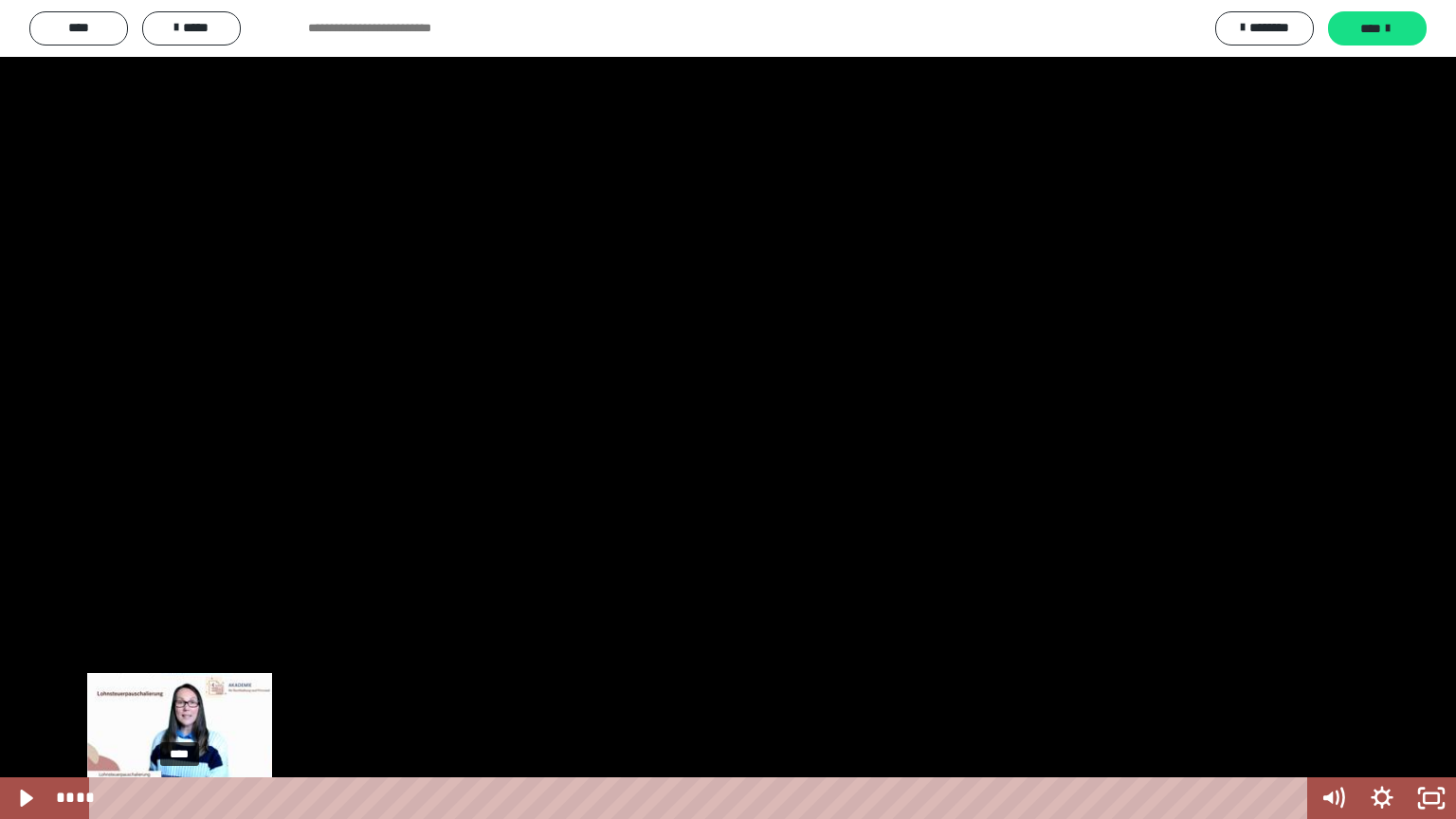 click on "****" at bounding box center [701, 798] 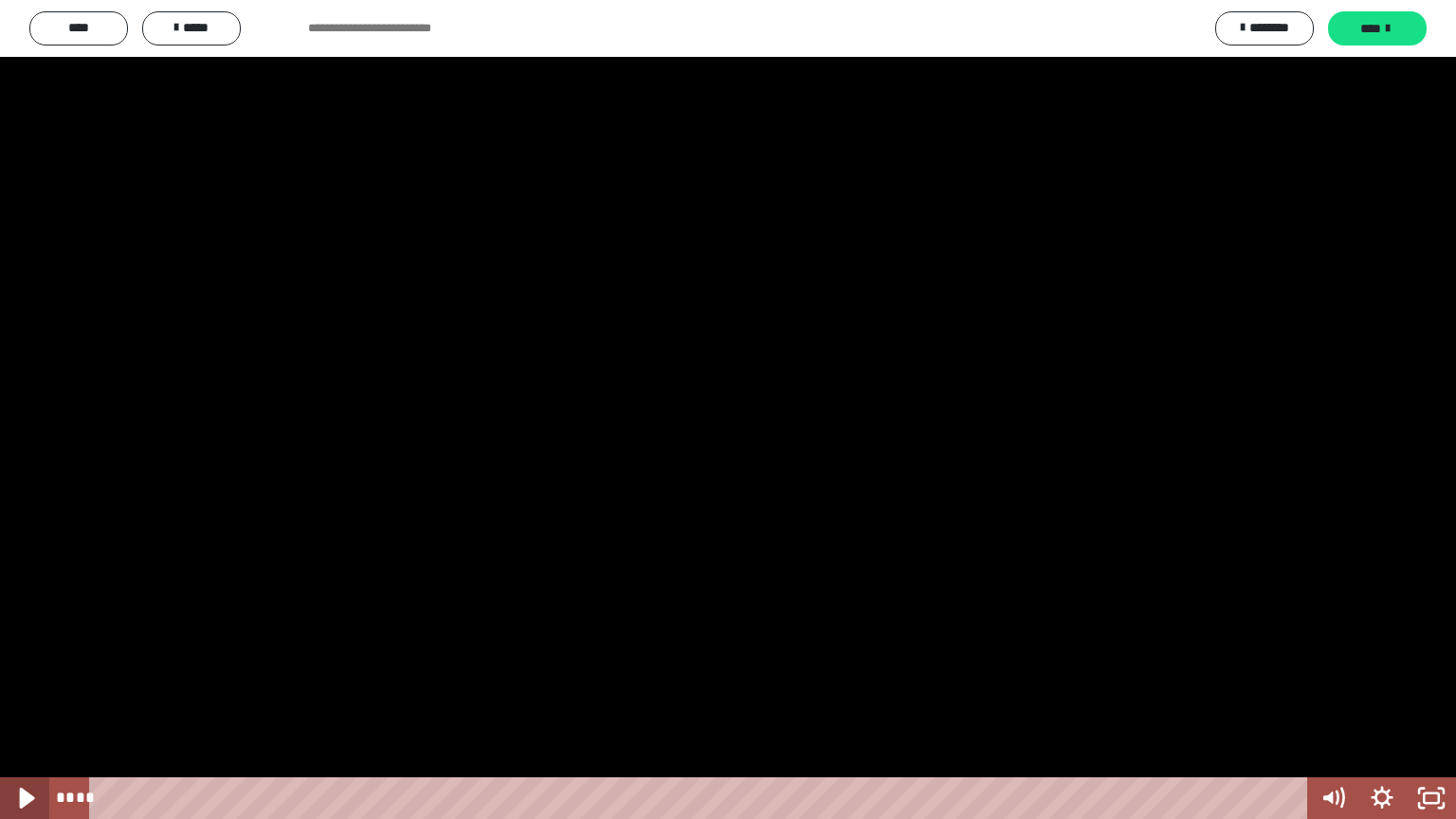 click 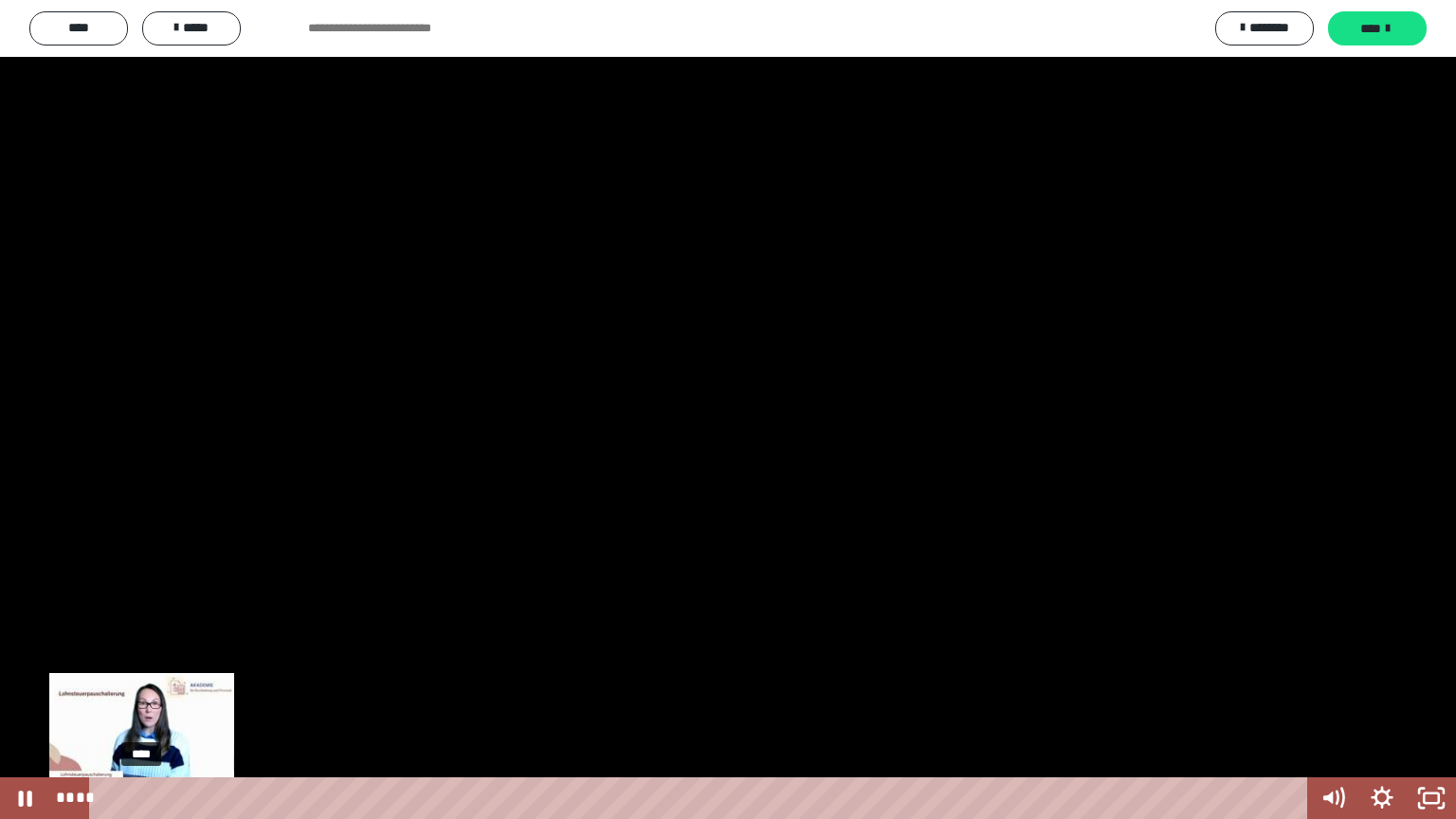 click on "****" at bounding box center [701, 798] 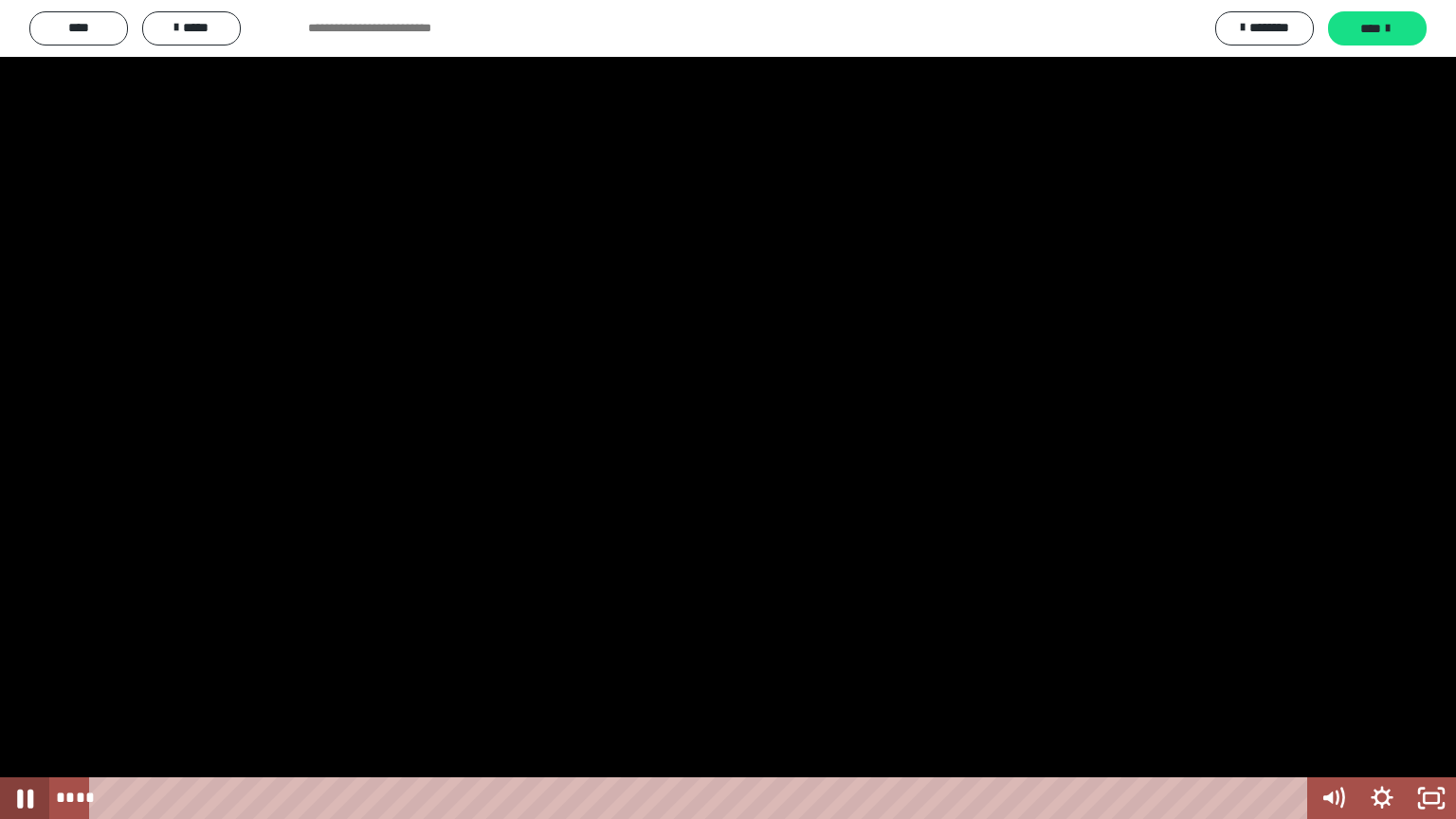 click 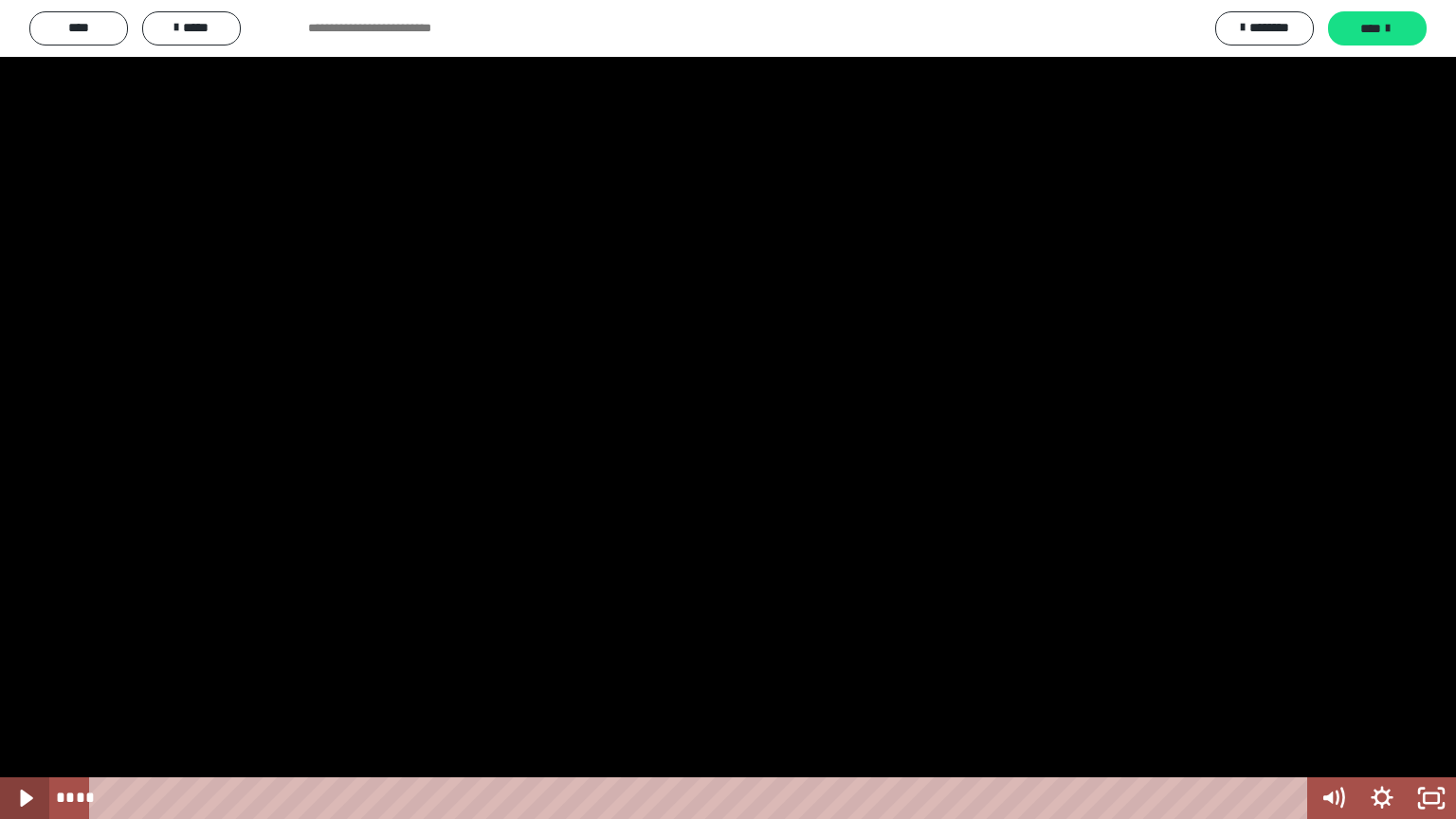 click 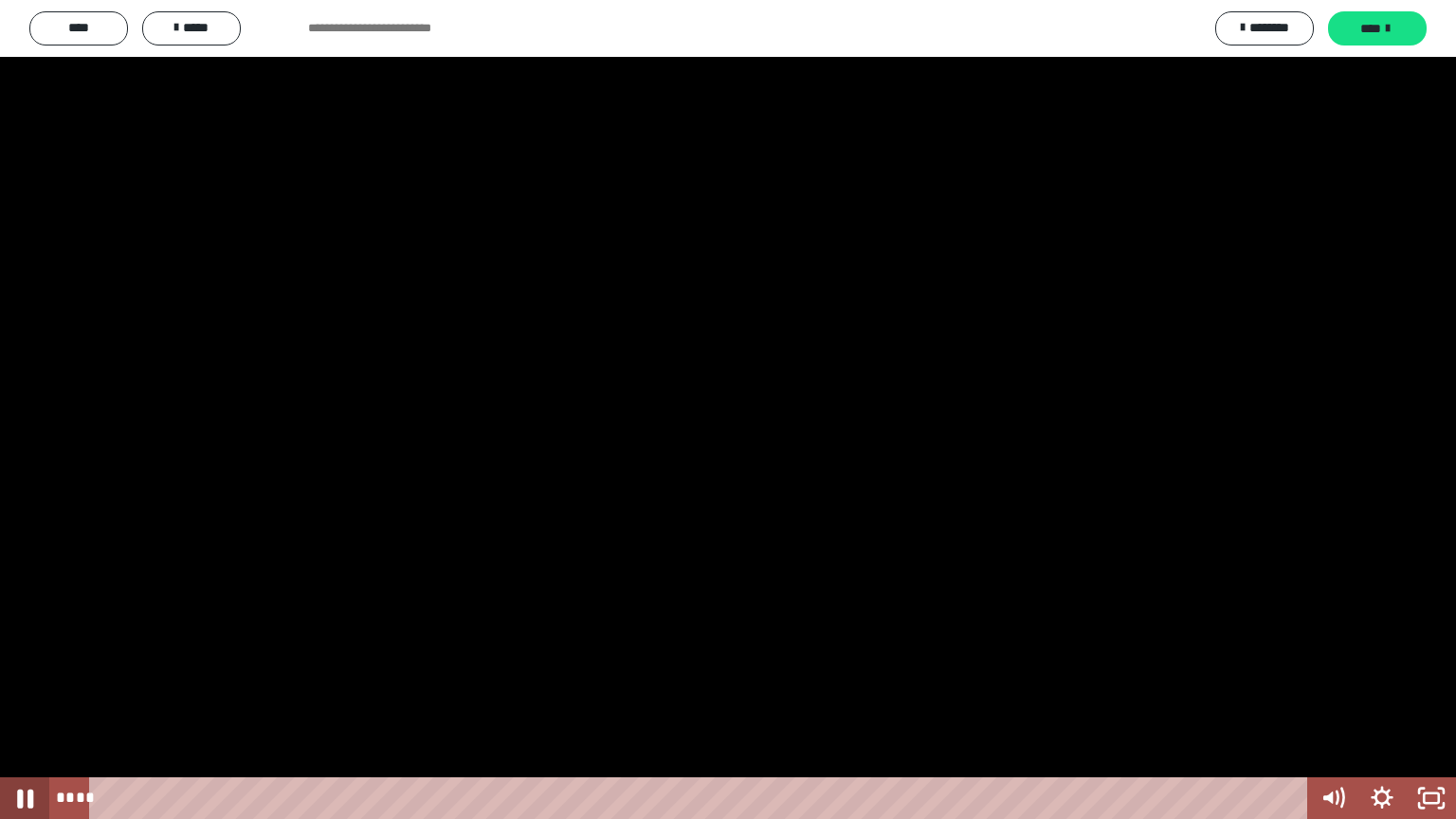 click 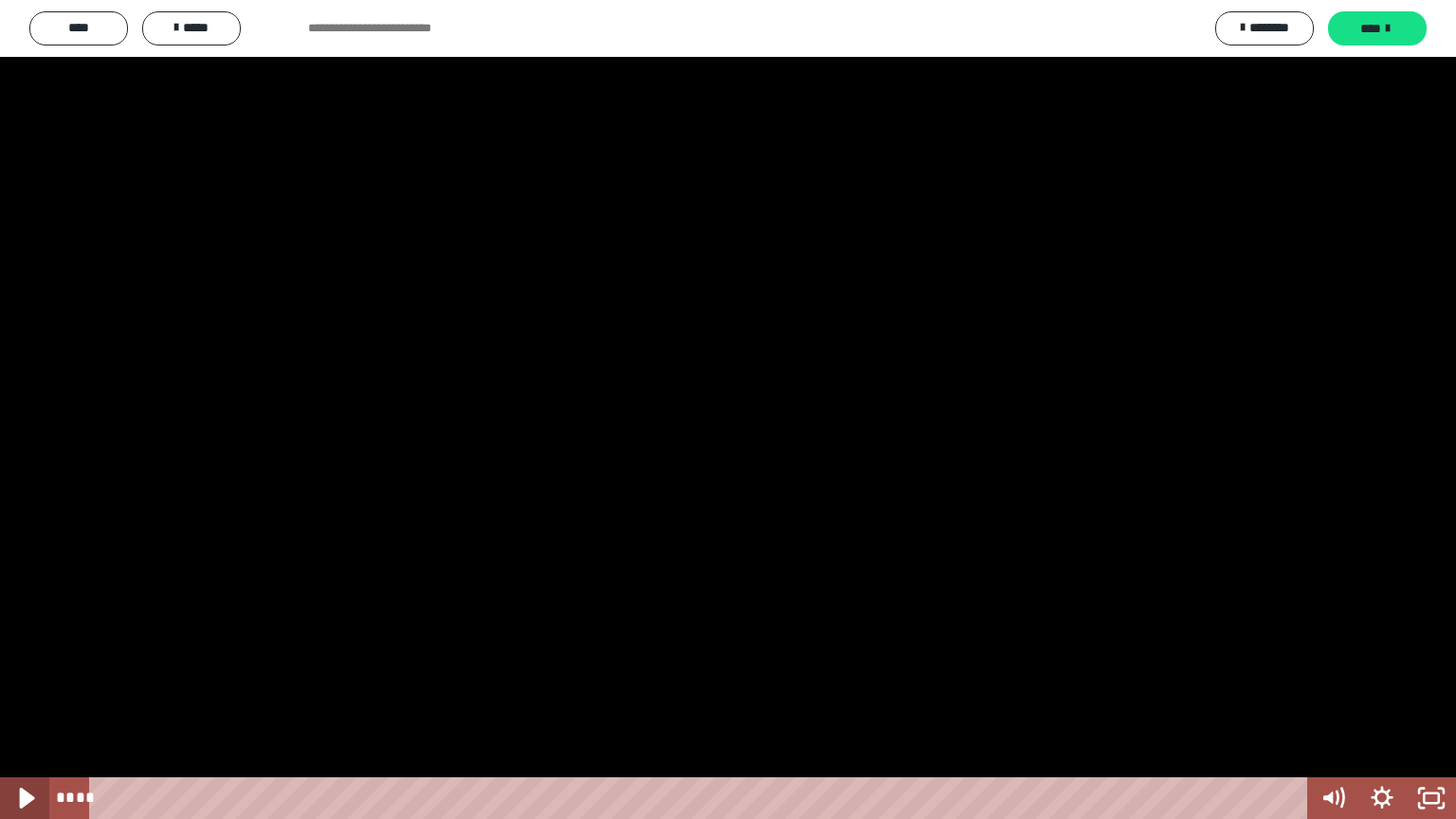 click 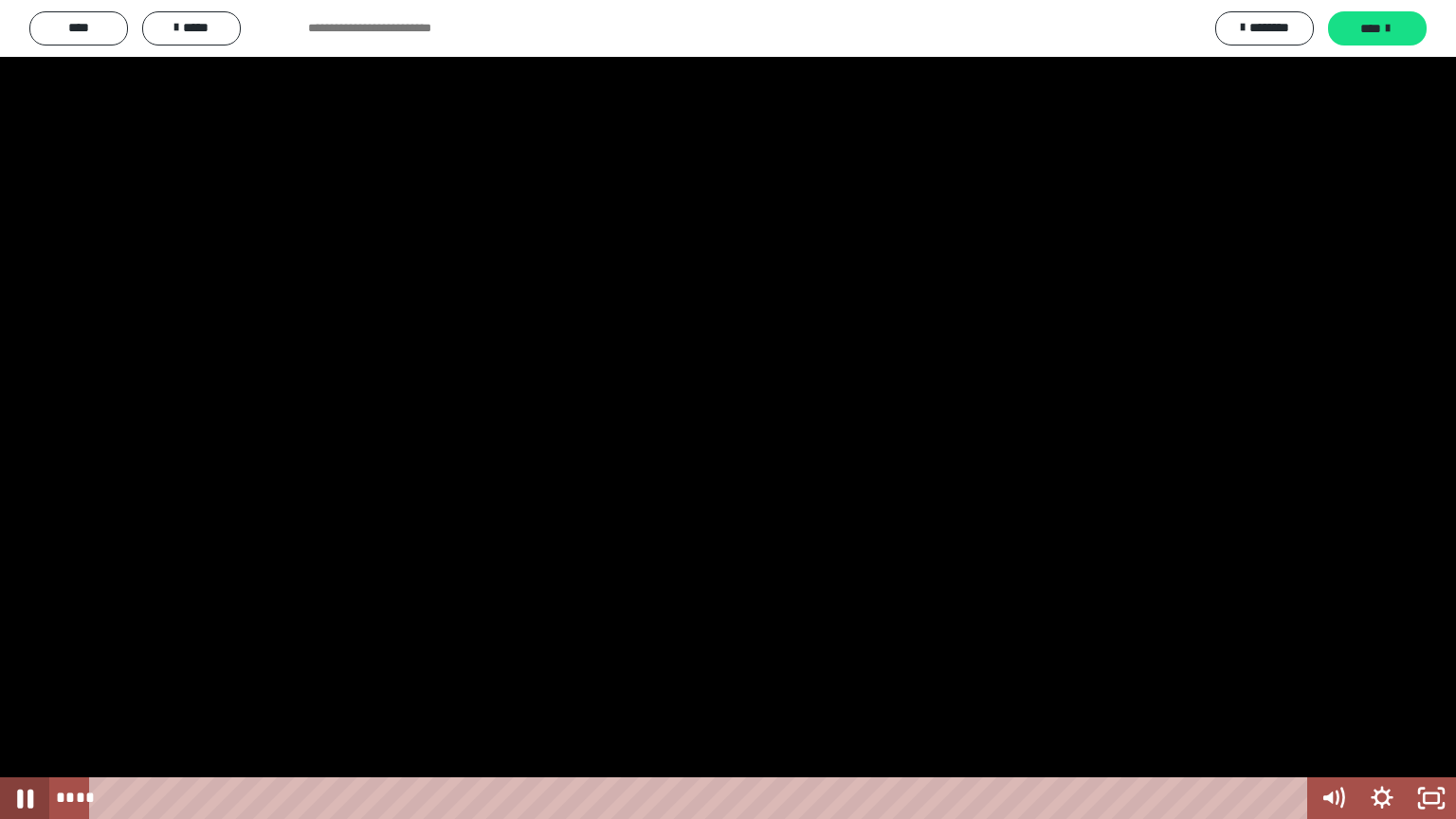click 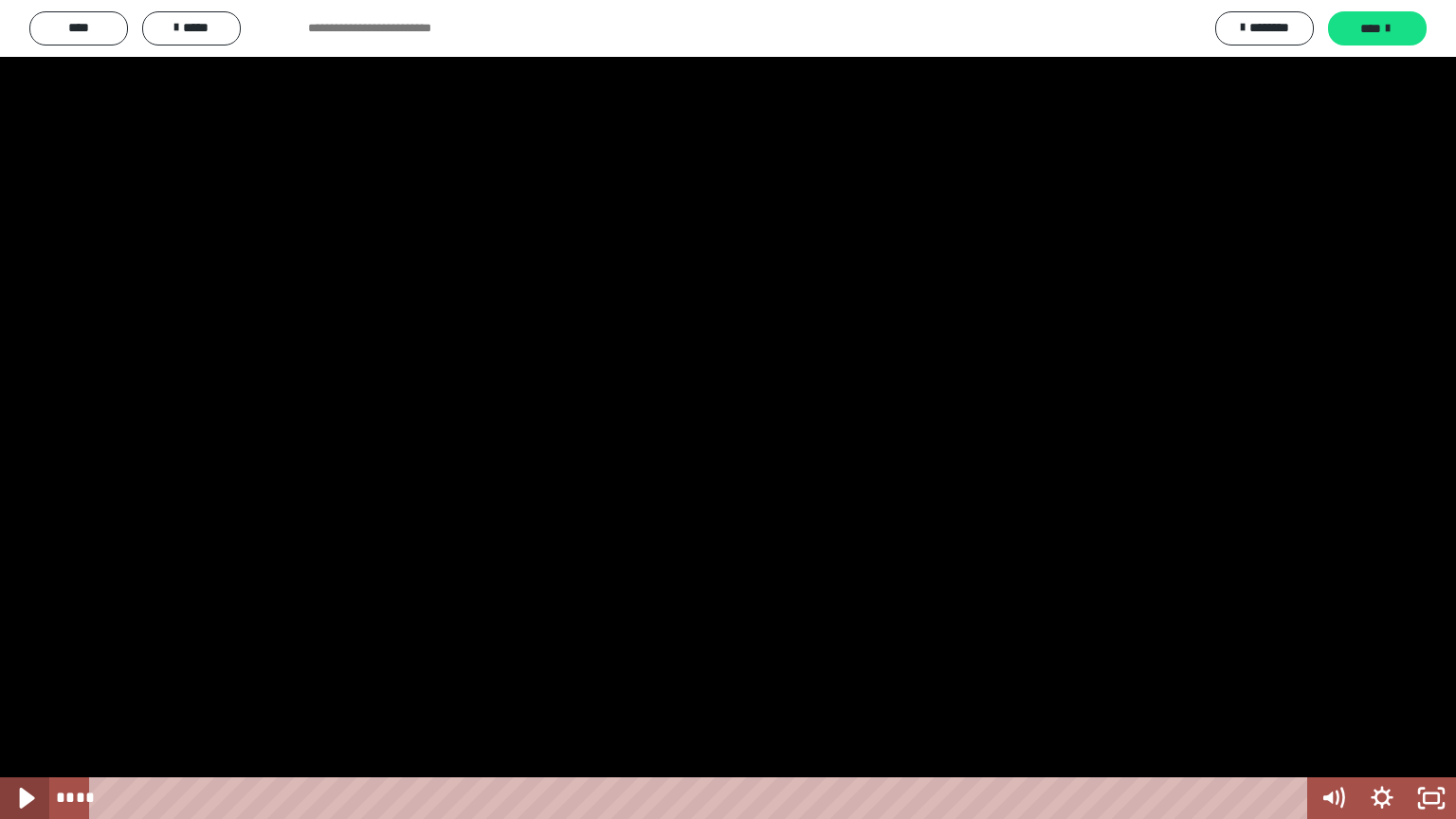 click 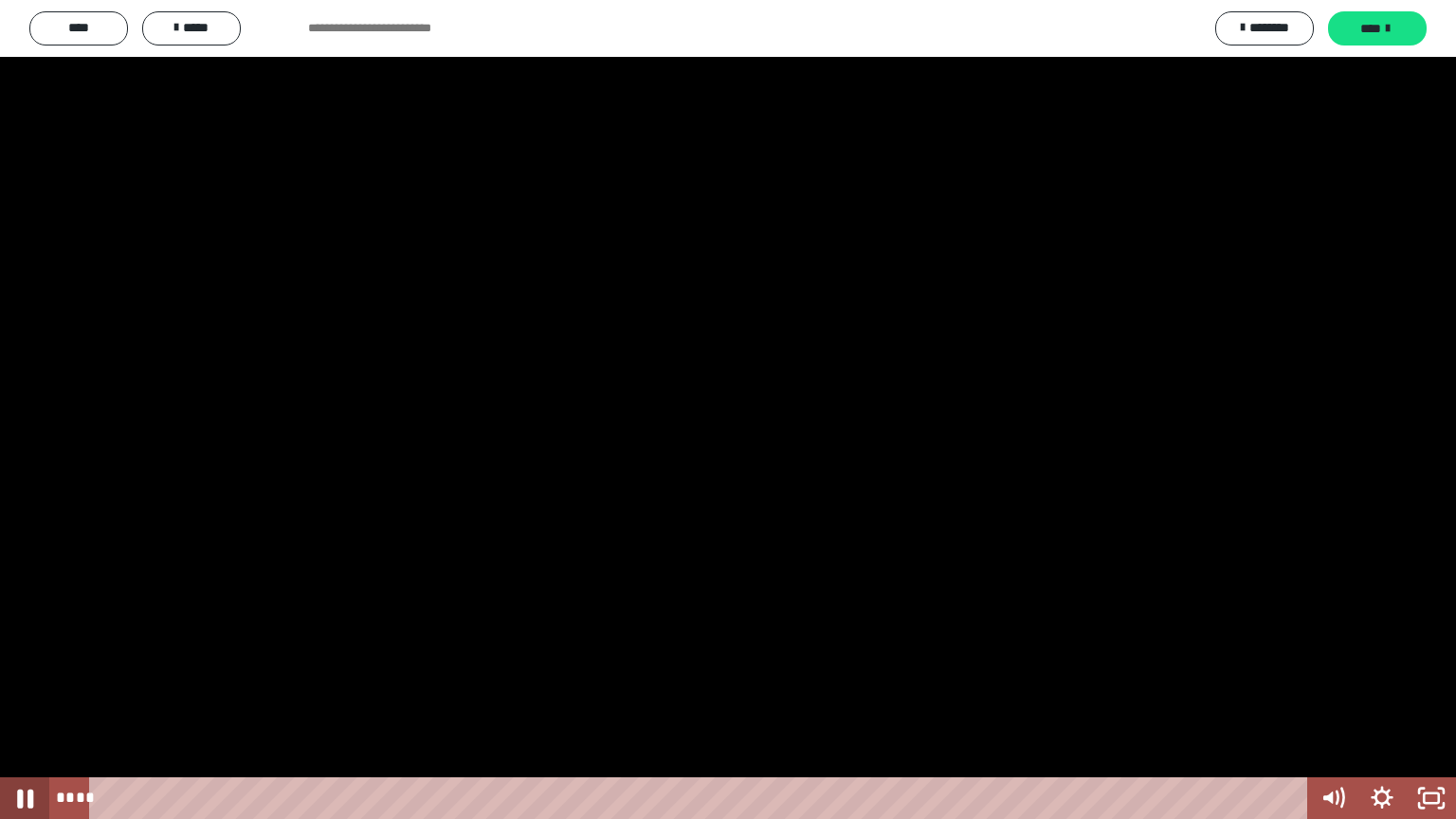 click 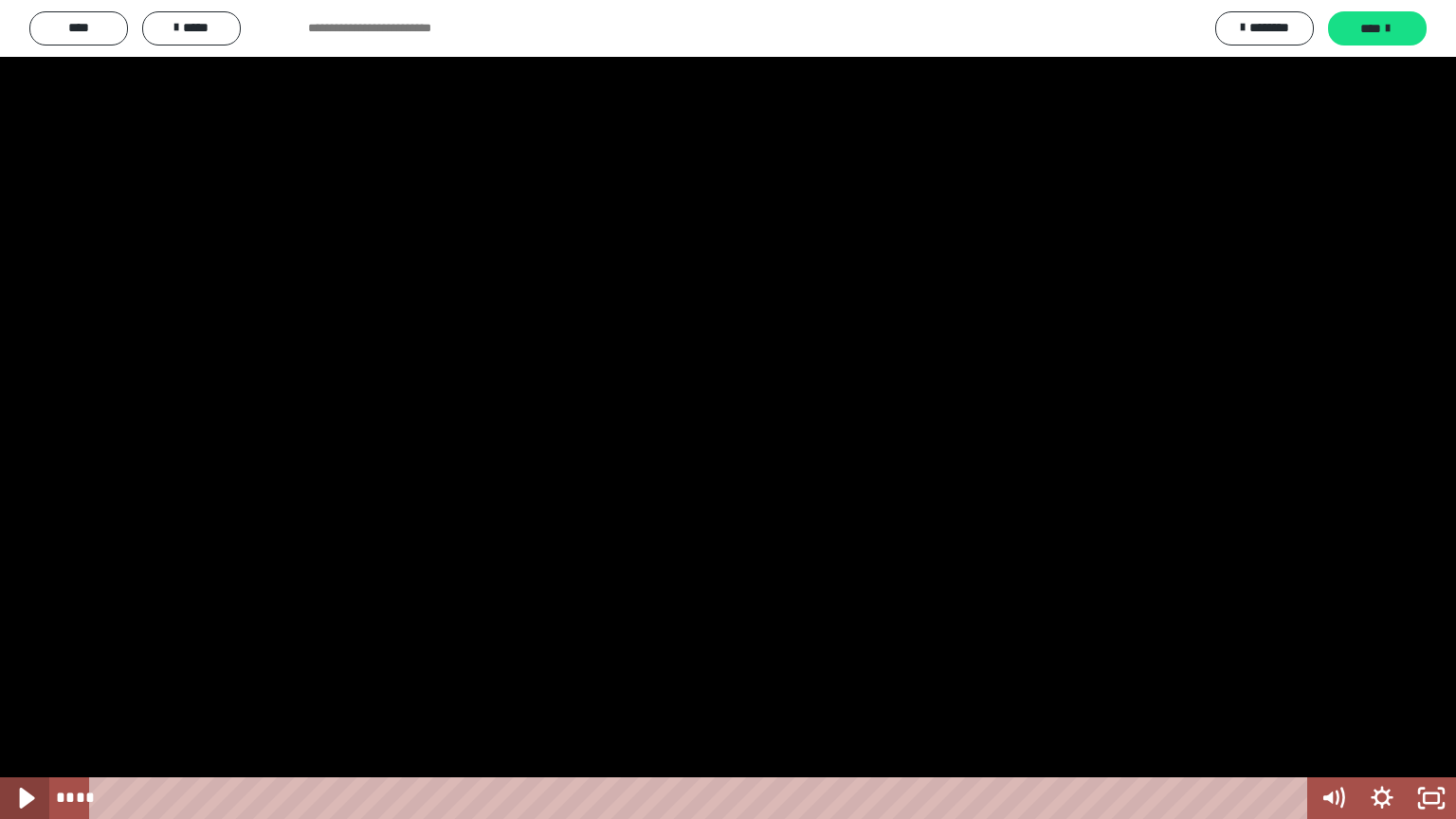 click 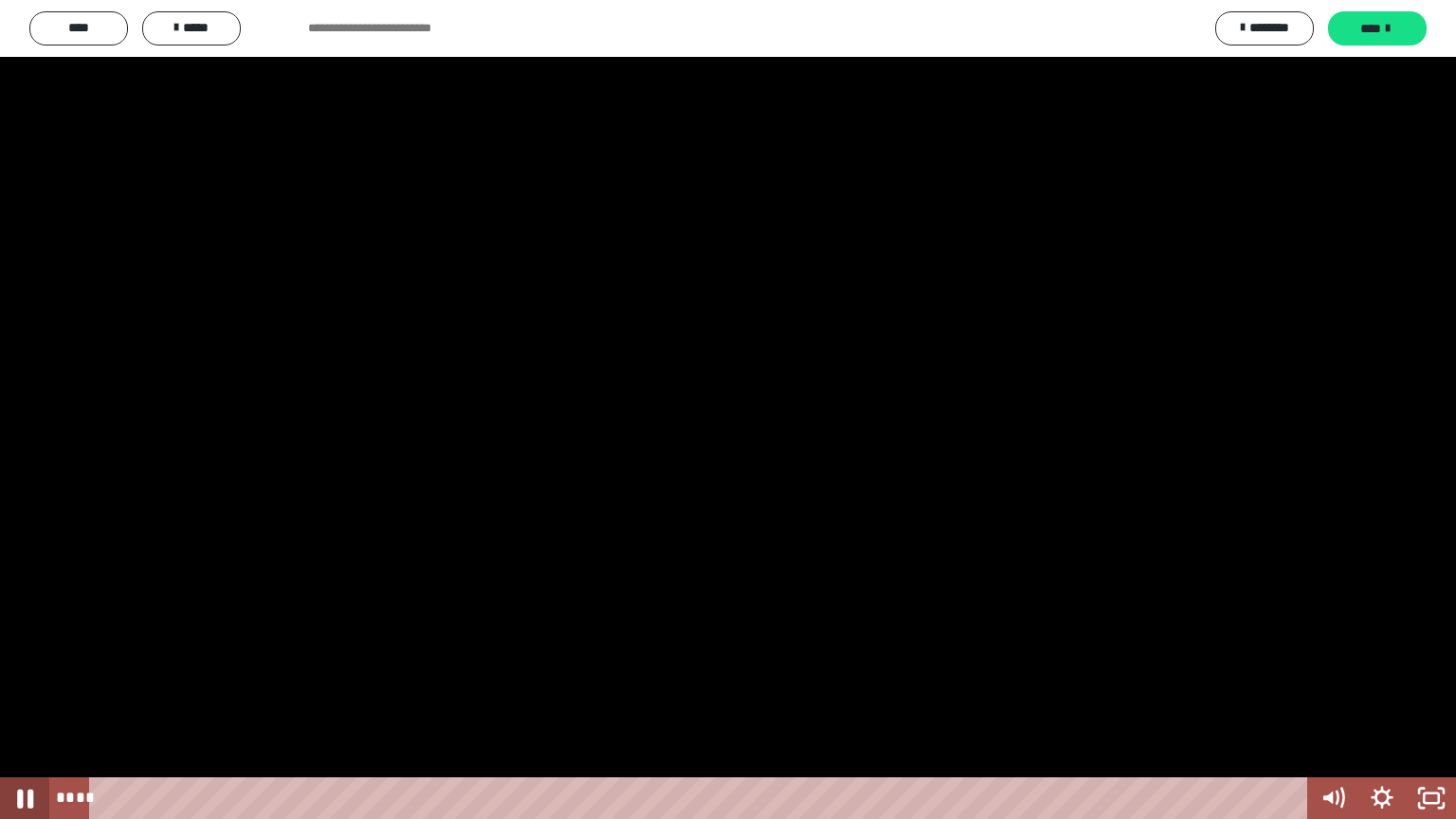 click 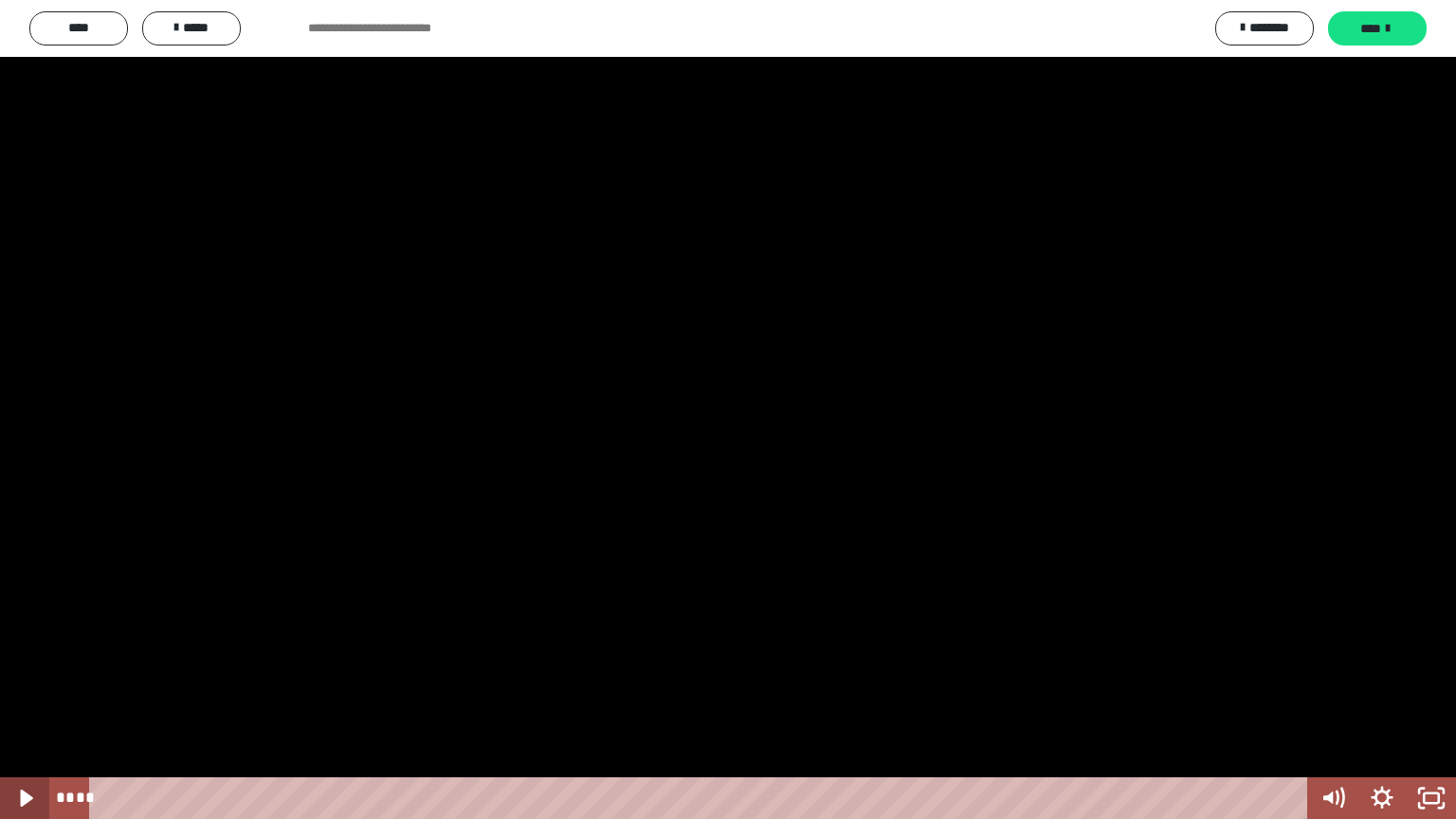 click 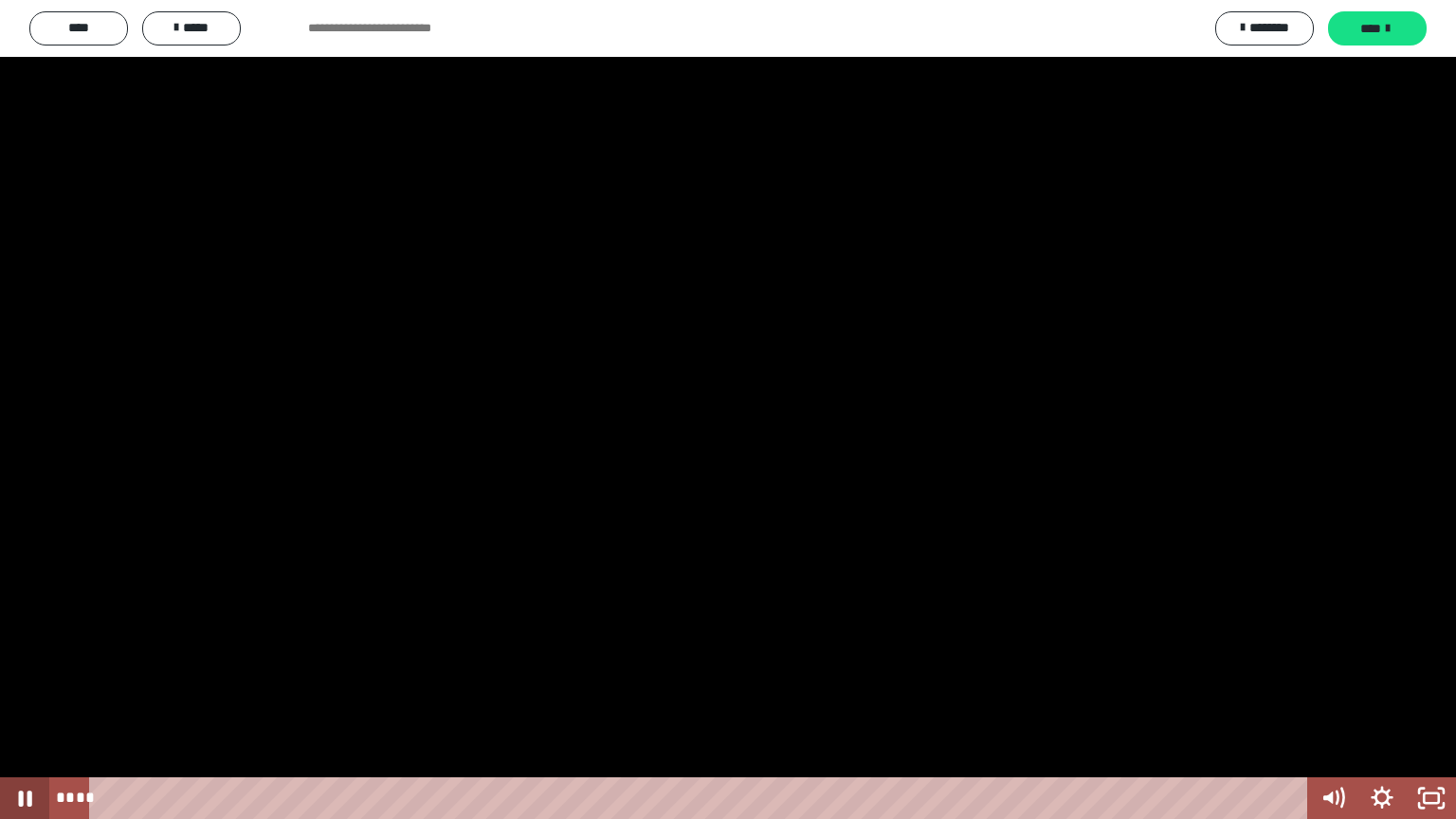 click 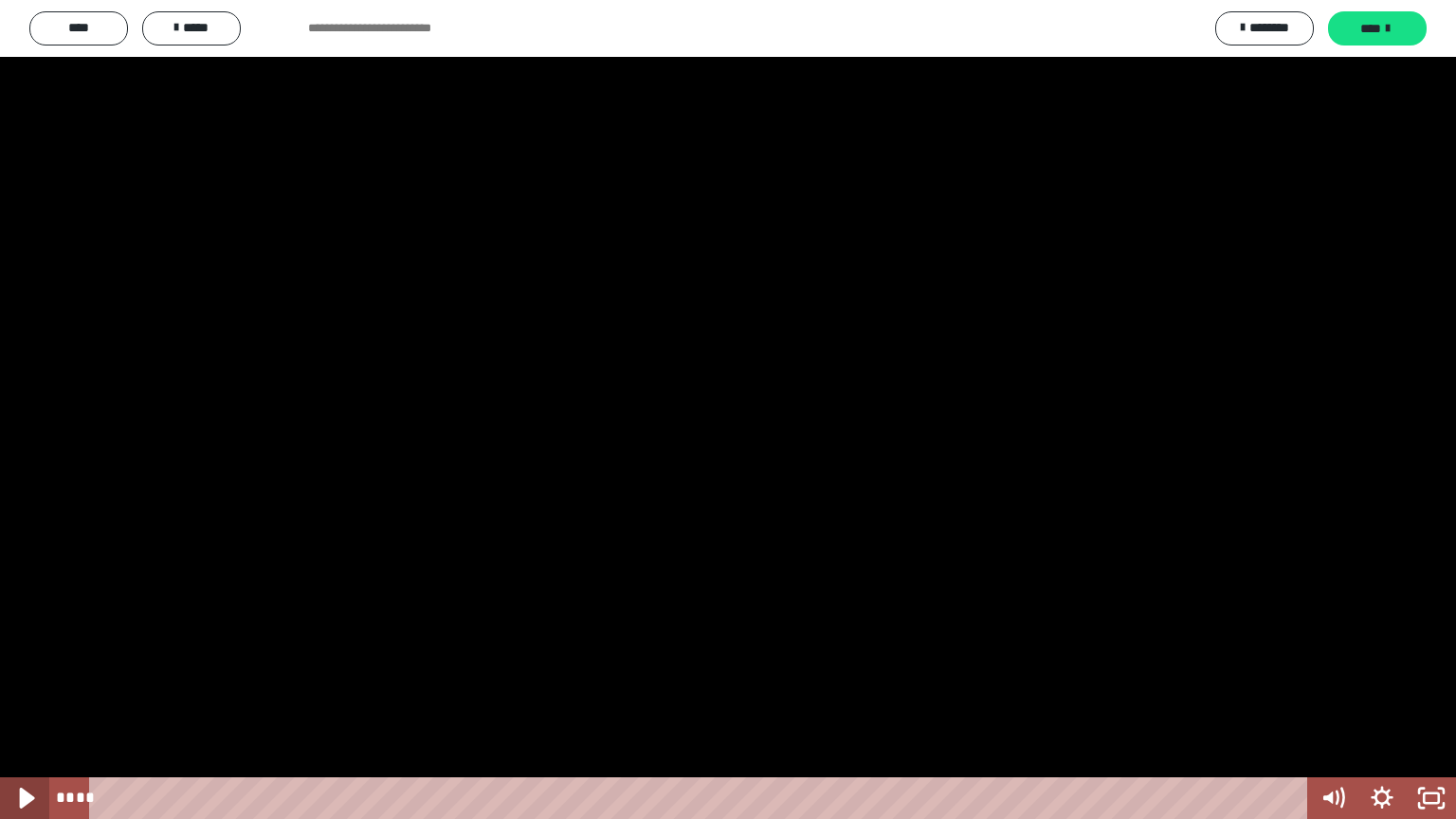 click 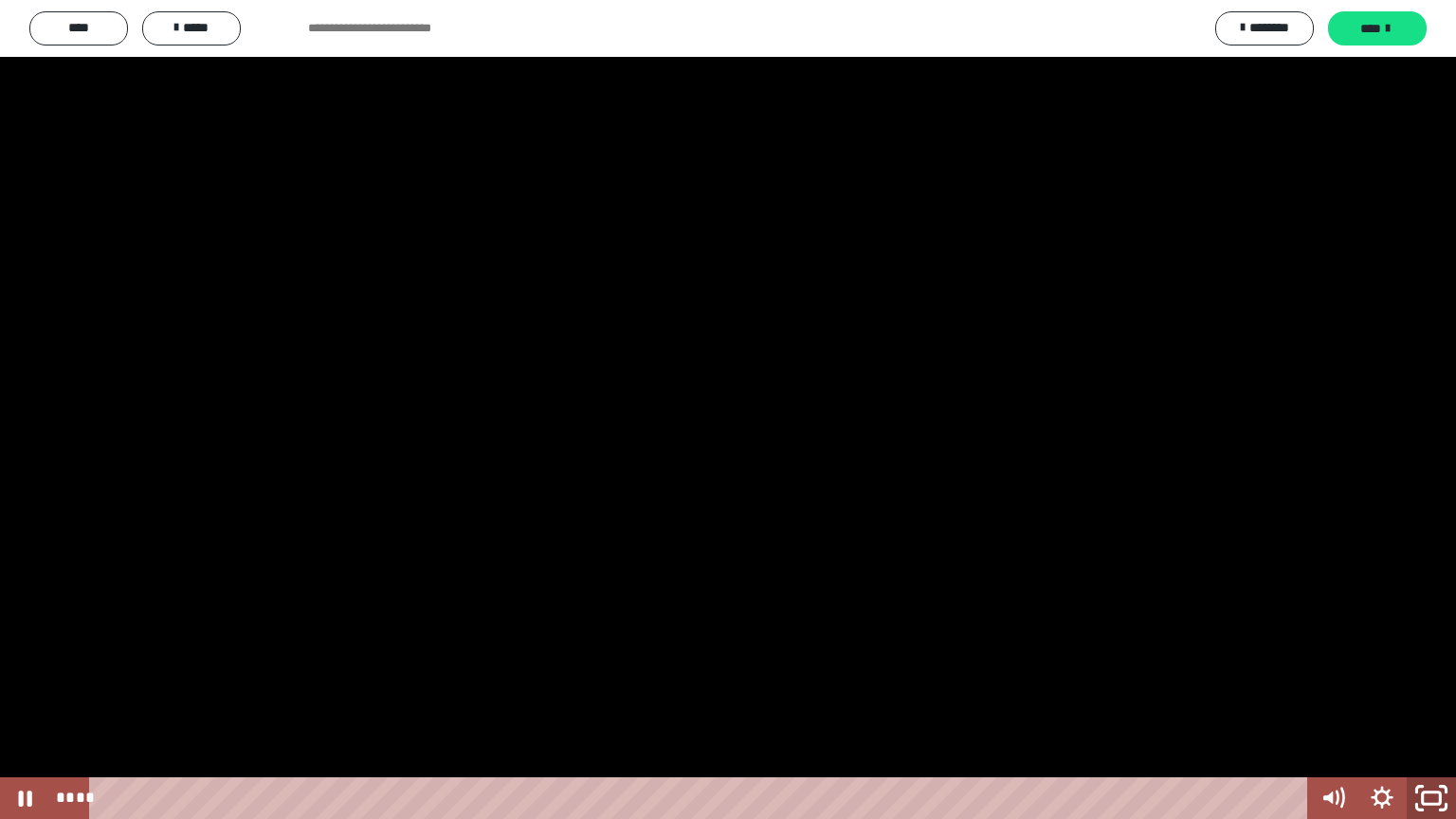 click 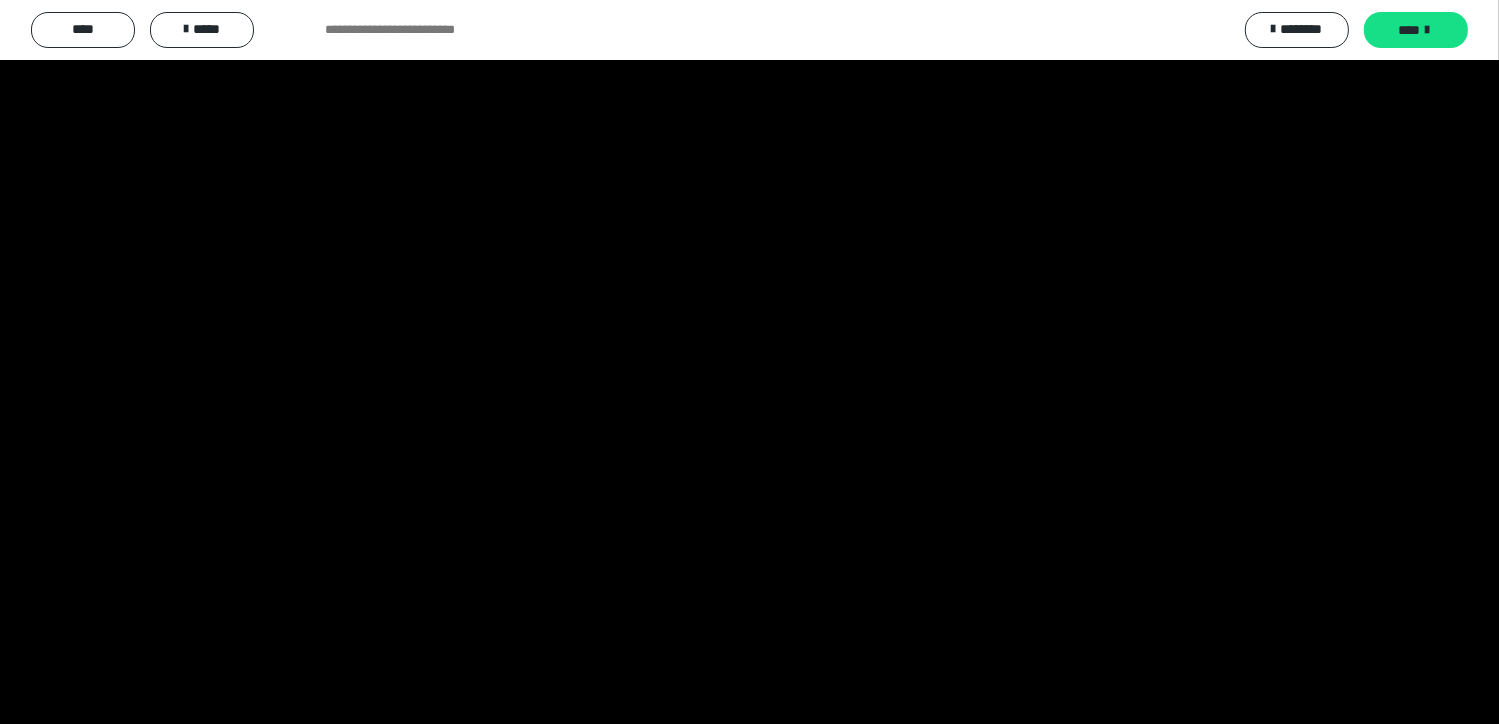 scroll, scrollTop: 968, scrollLeft: 0, axis: vertical 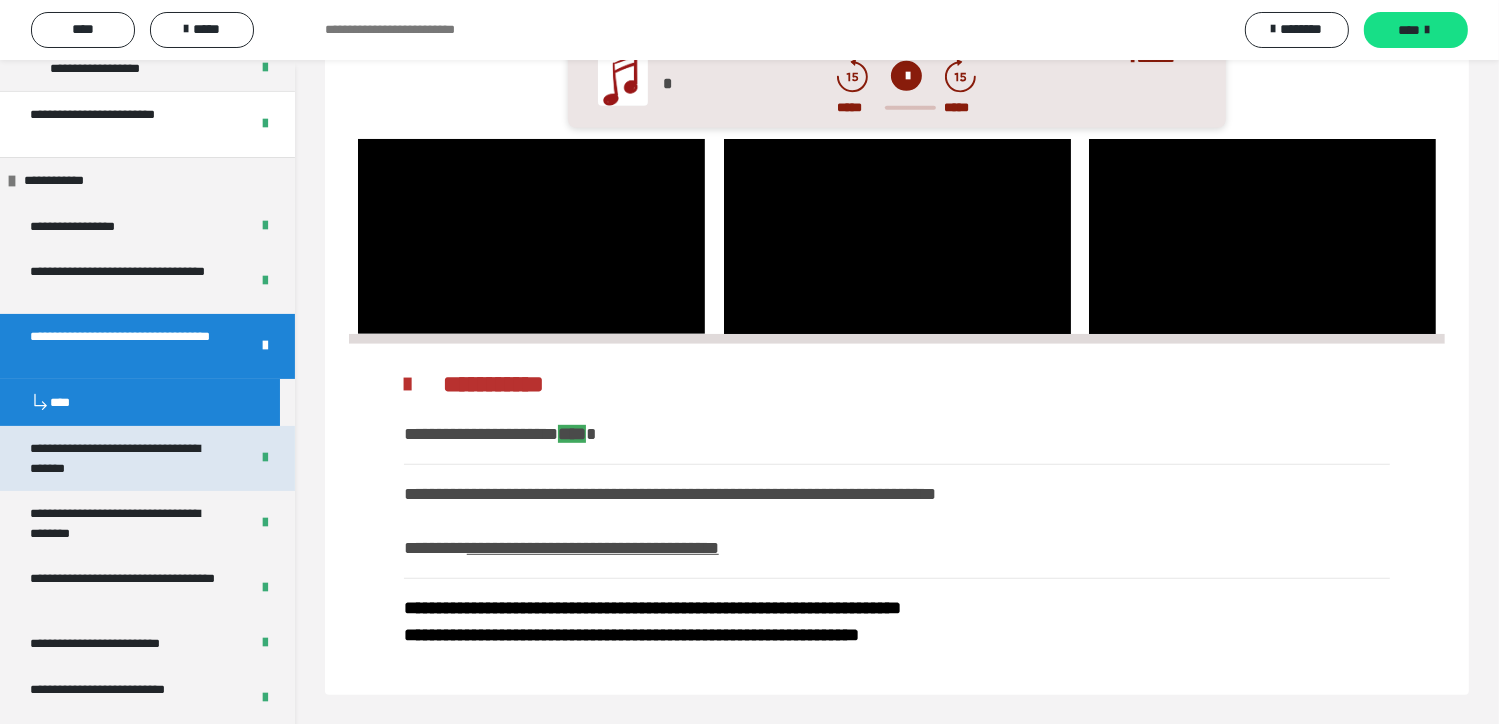 click on "**********" at bounding box center (124, 458) 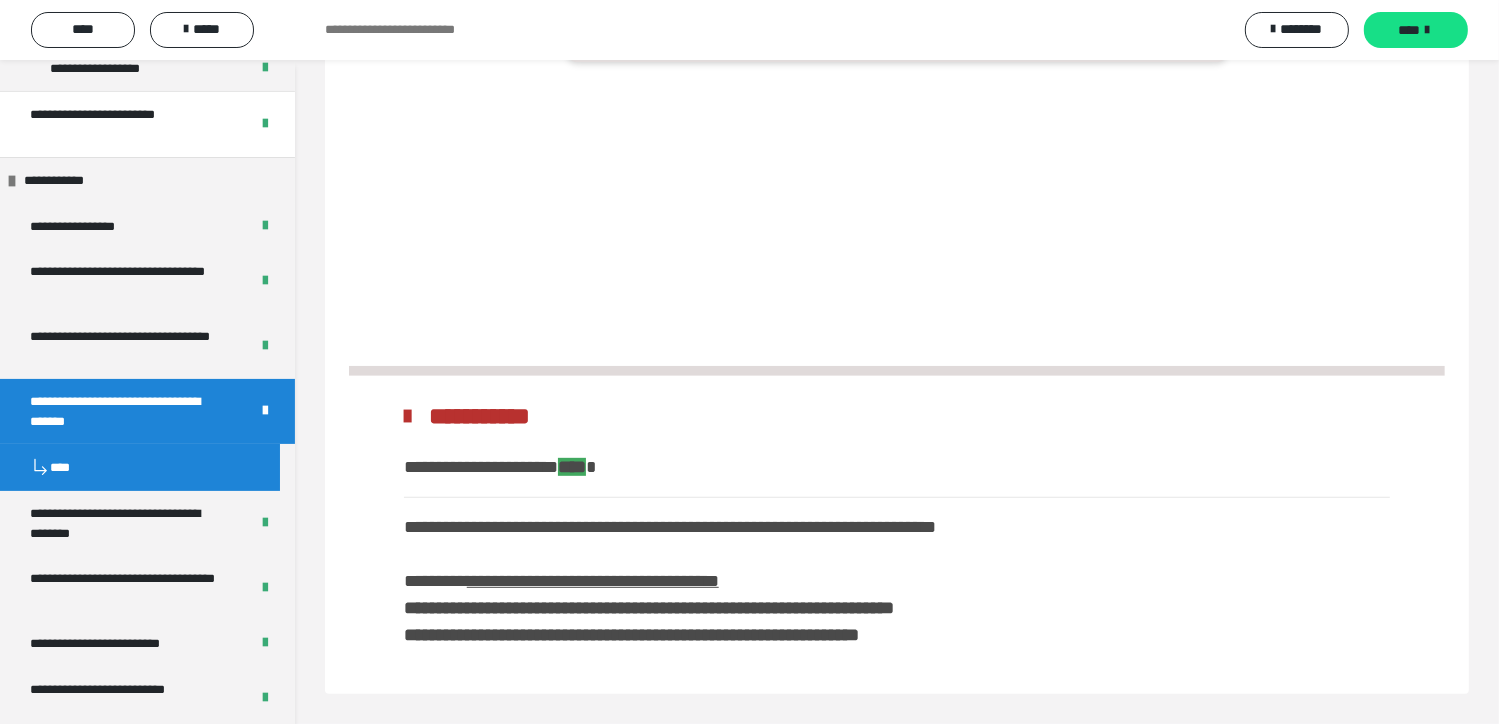 scroll, scrollTop: 624, scrollLeft: 0, axis: vertical 